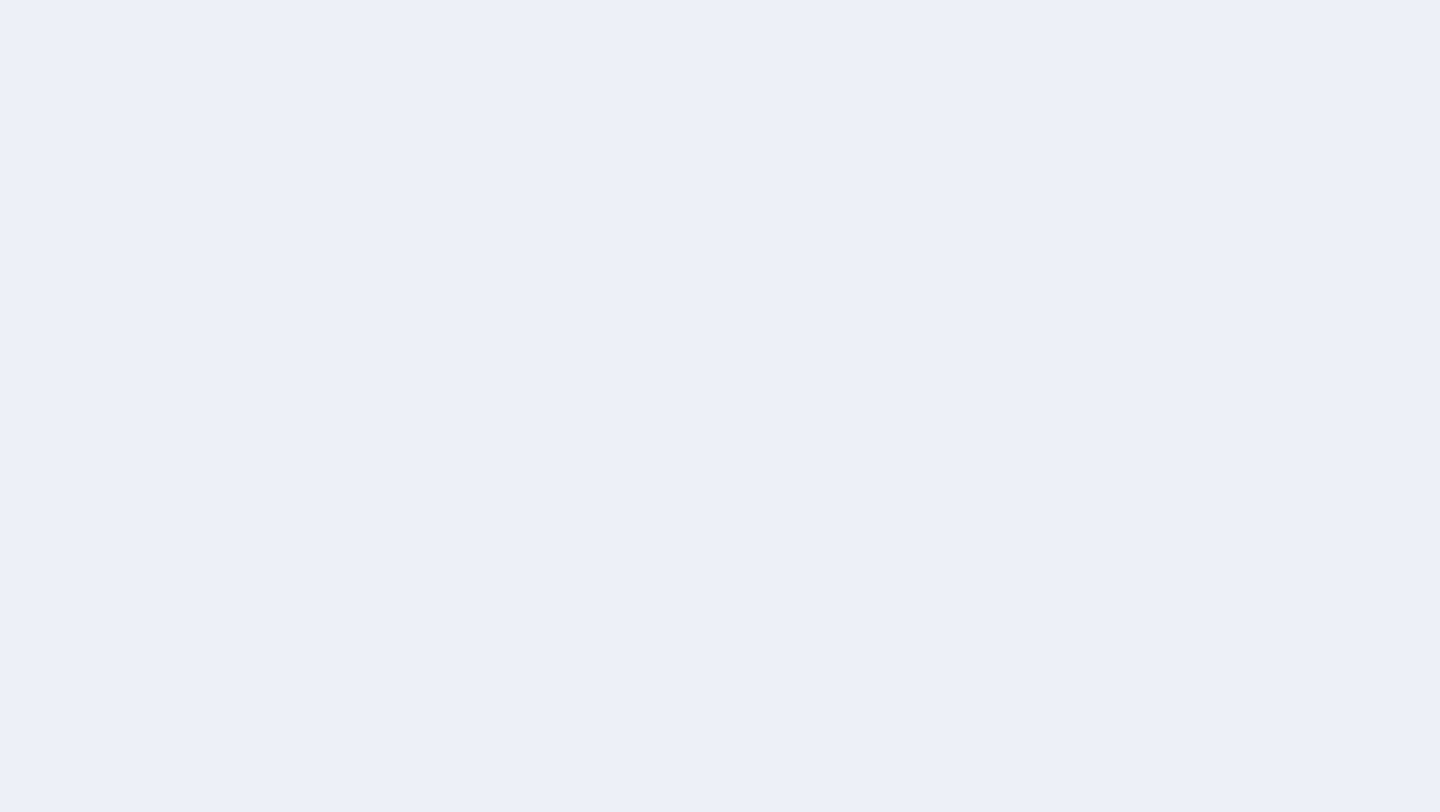 scroll, scrollTop: 0, scrollLeft: 0, axis: both 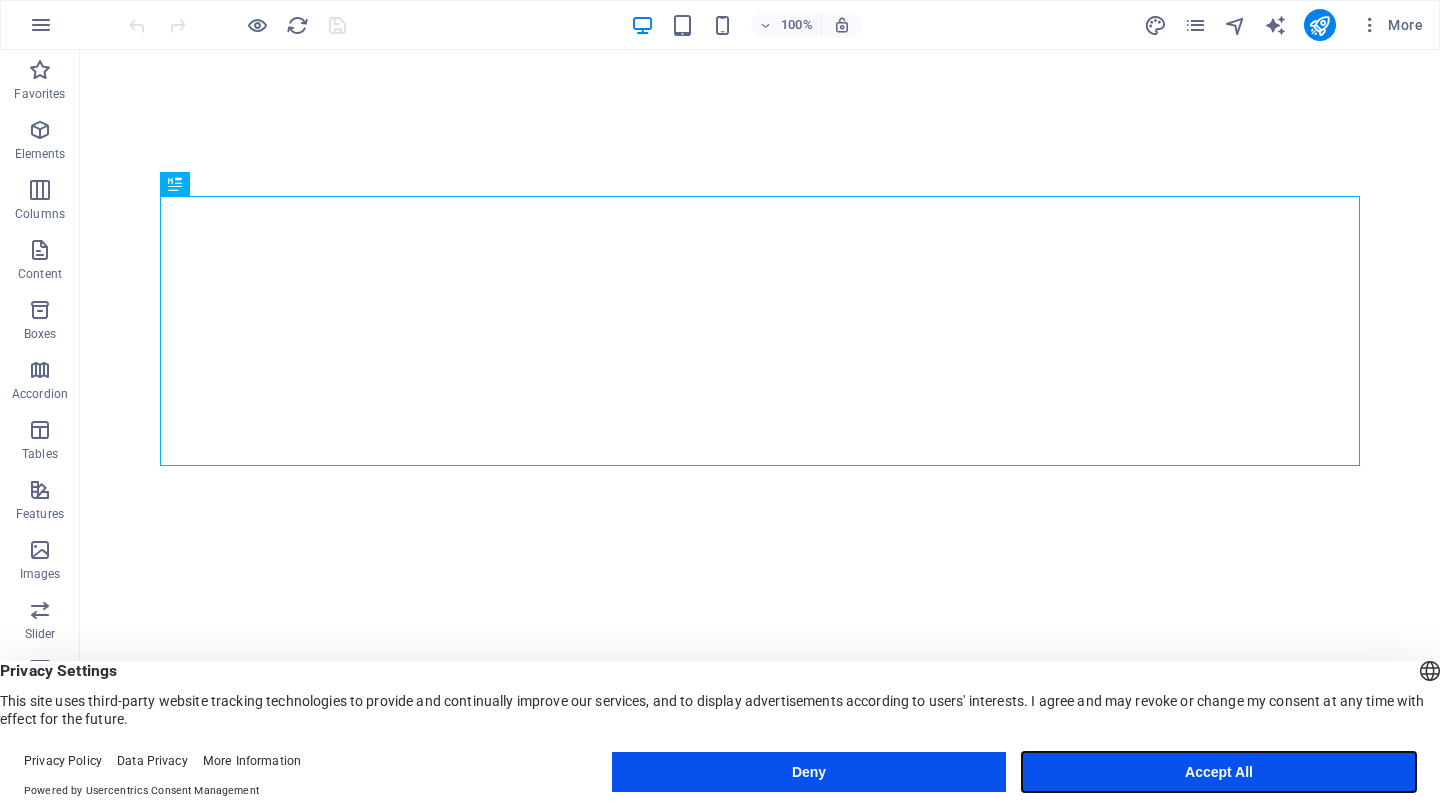 click on "Accept All" at bounding box center (1219, 772) 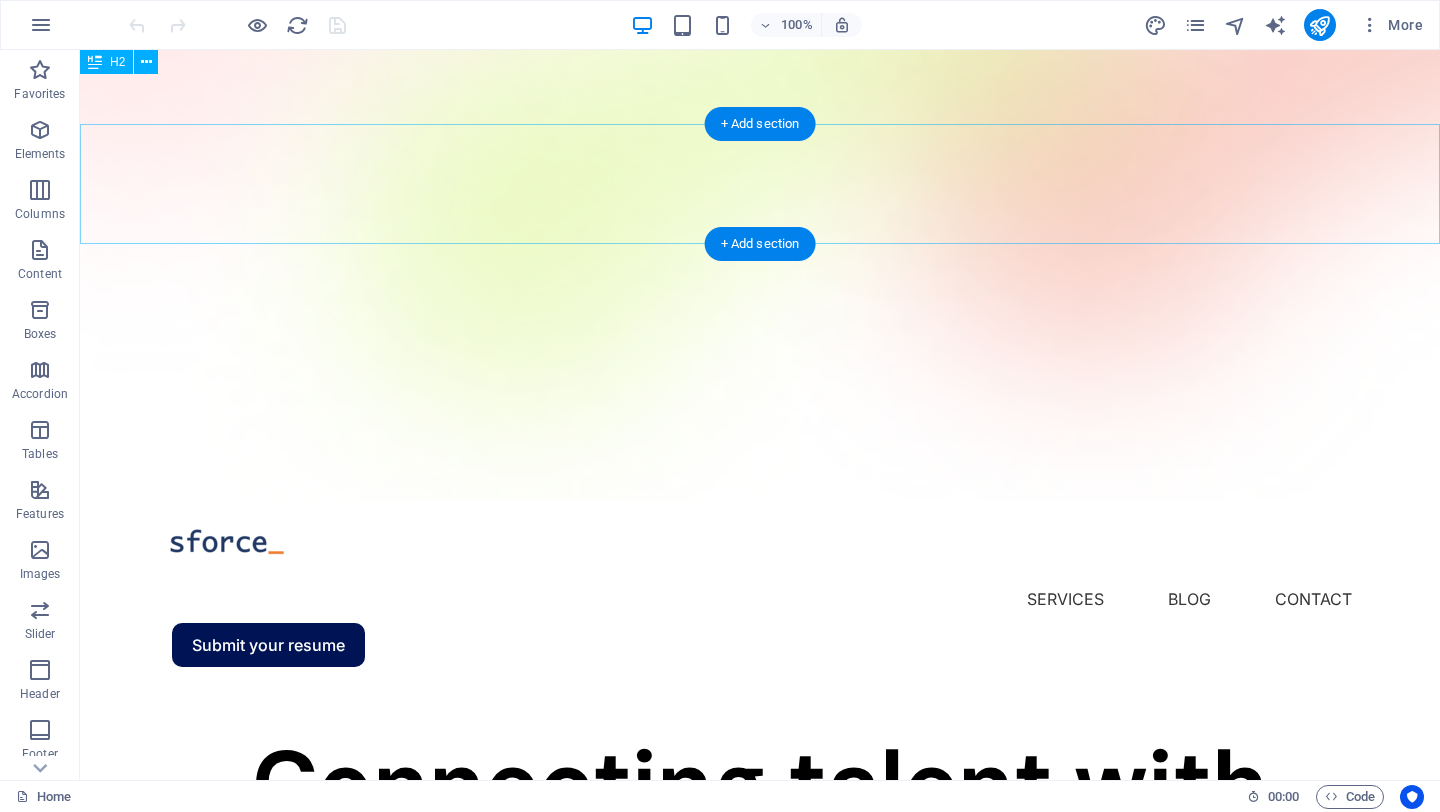 scroll, scrollTop: 0, scrollLeft: 0, axis: both 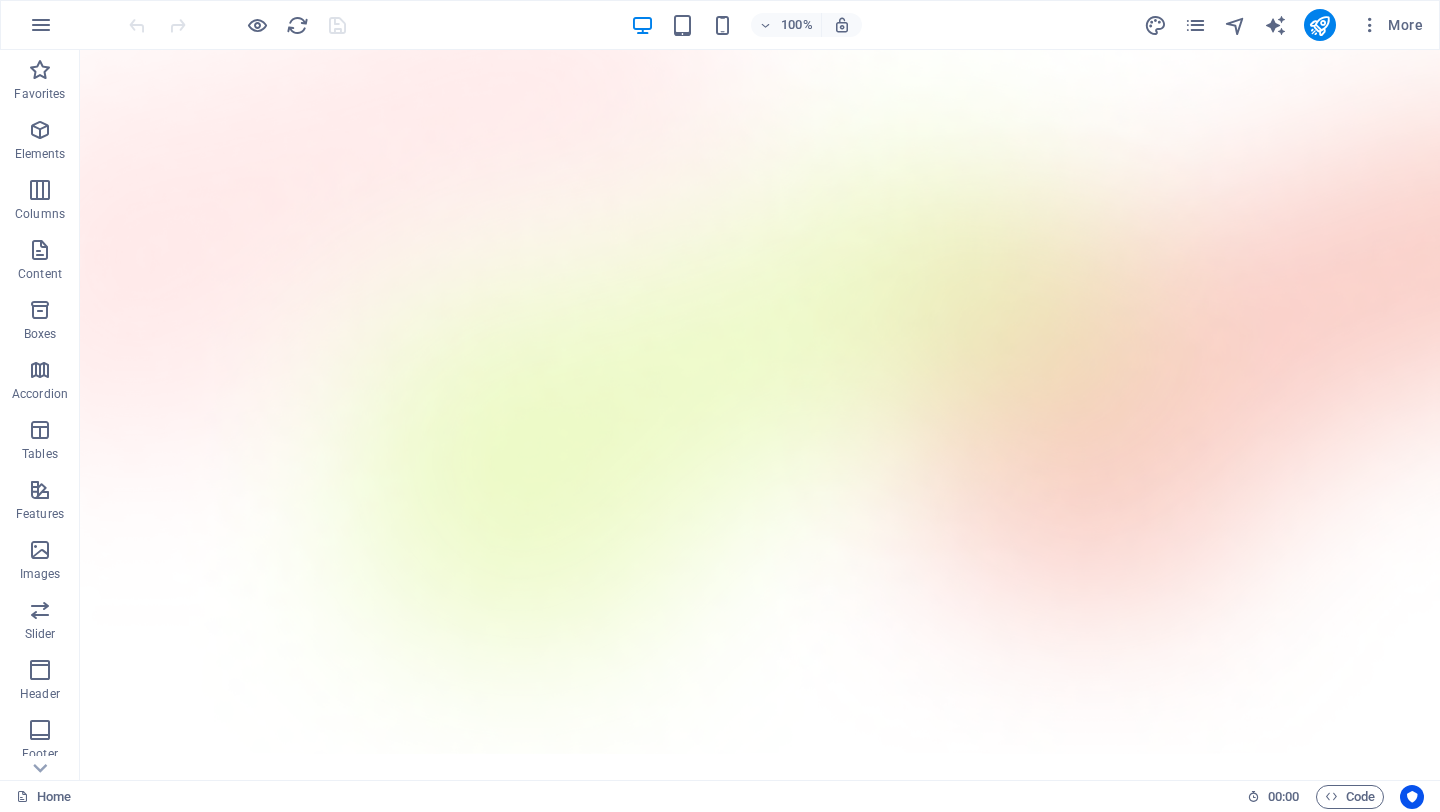 click on "More" at bounding box center [1287, 25] 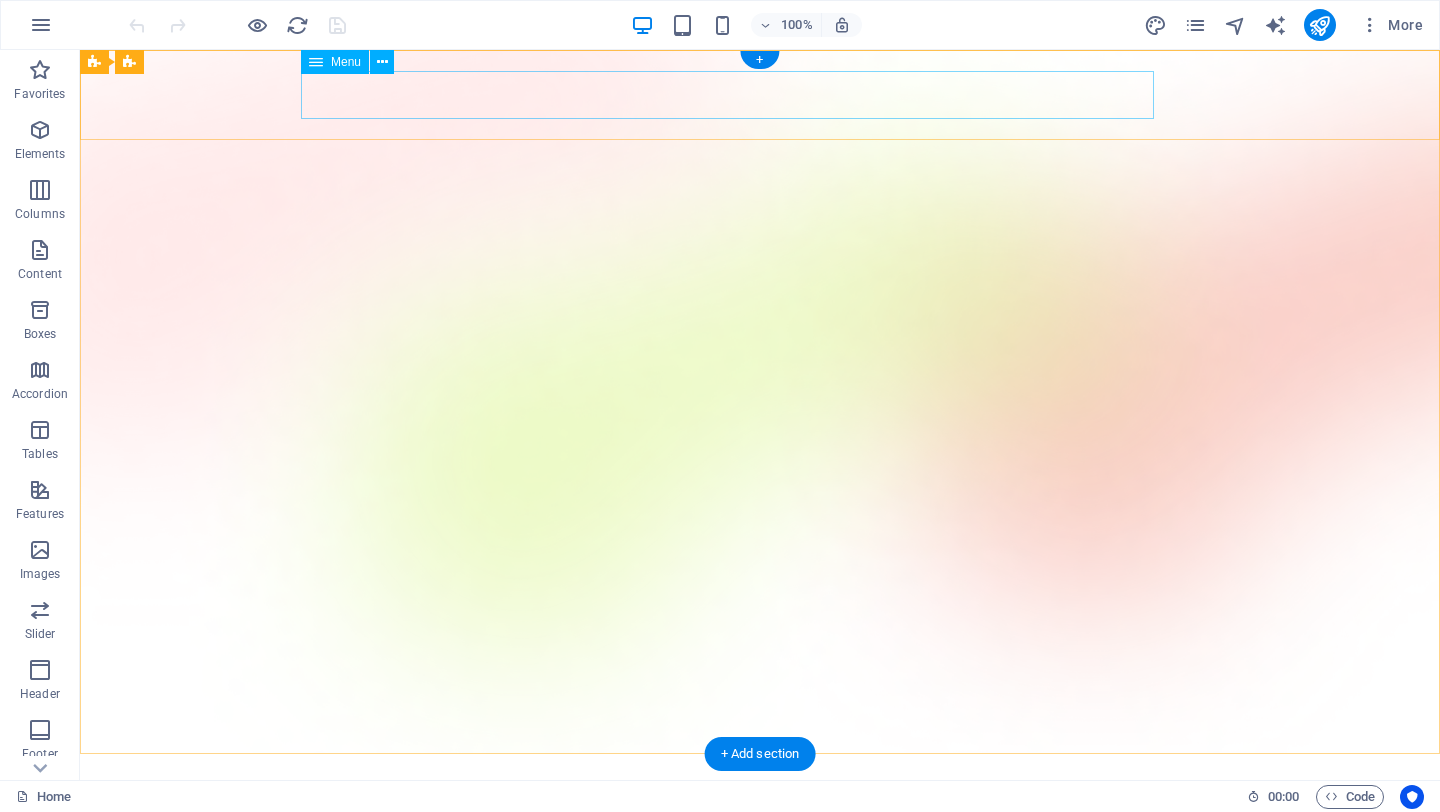 click on "Services Blog Contact" at bounding box center (760, 852) 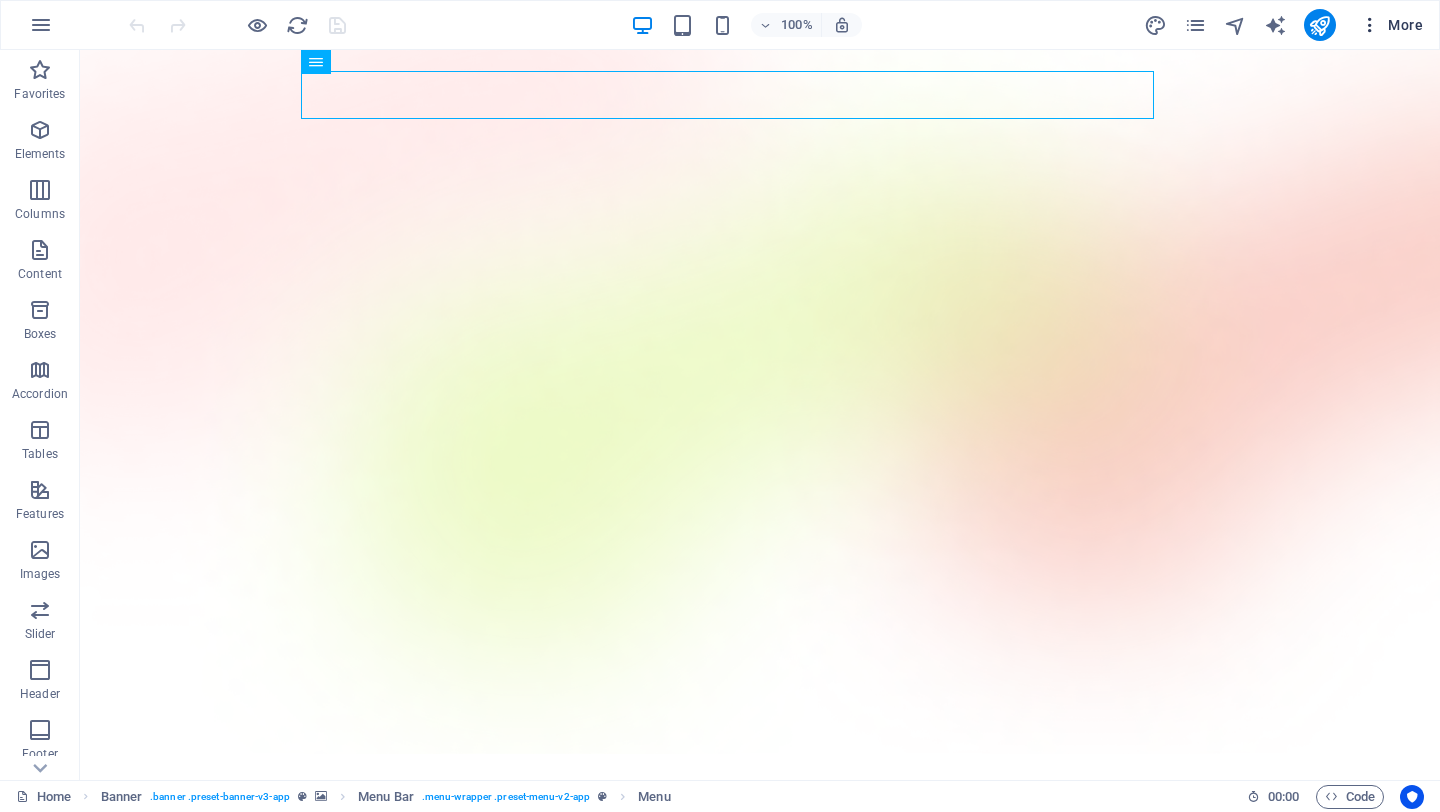 click at bounding box center (1370, 25) 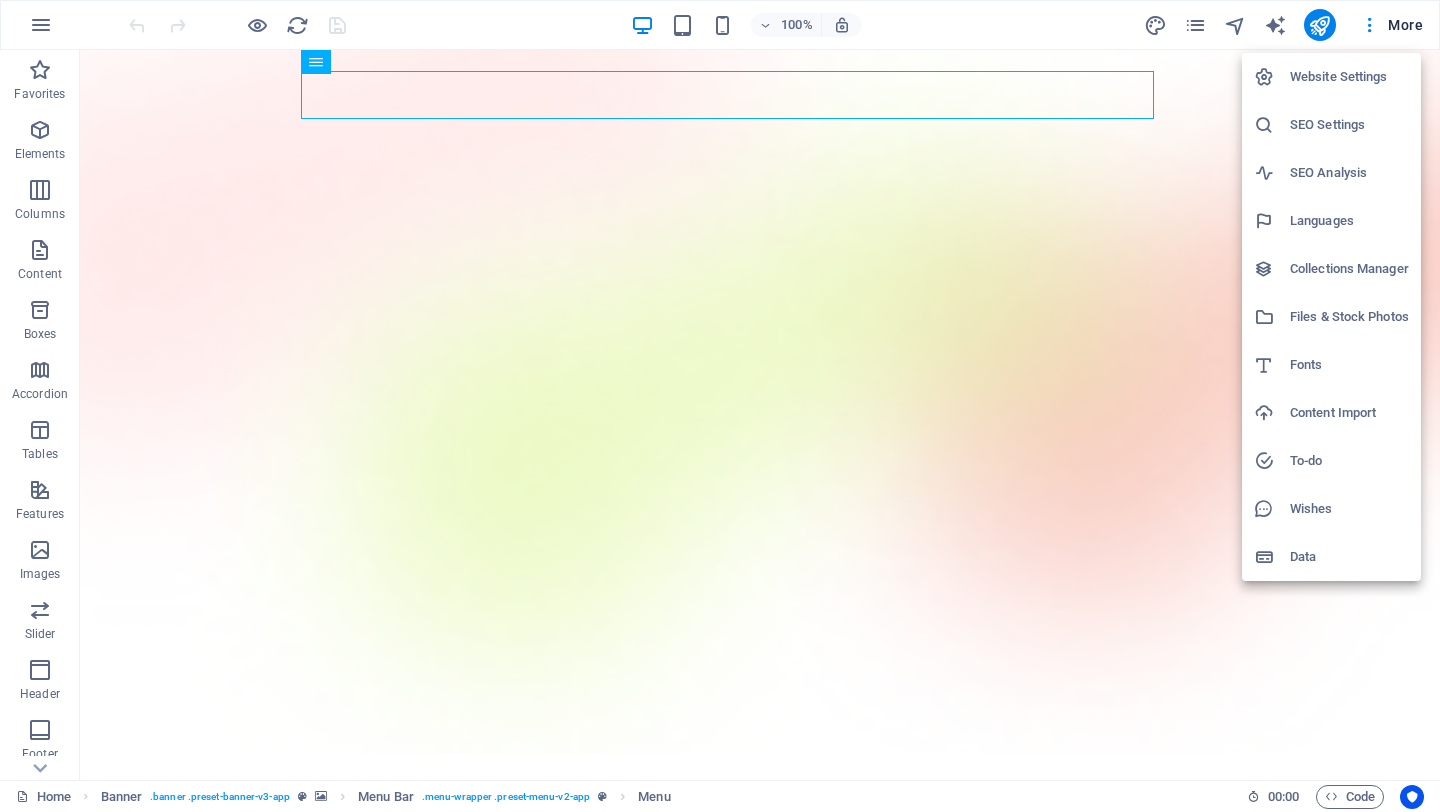 click at bounding box center (720, 406) 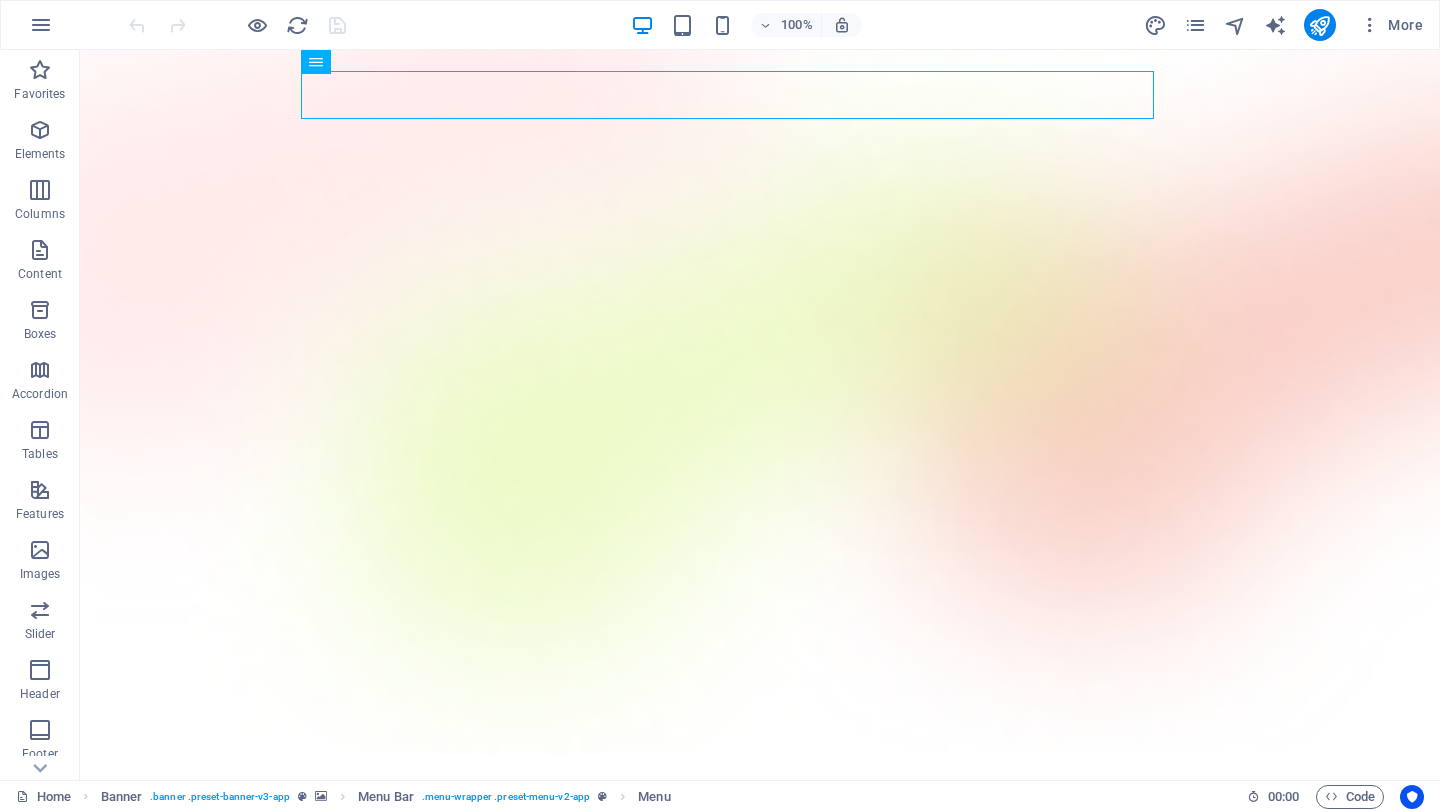 click on "More" at bounding box center [1287, 25] 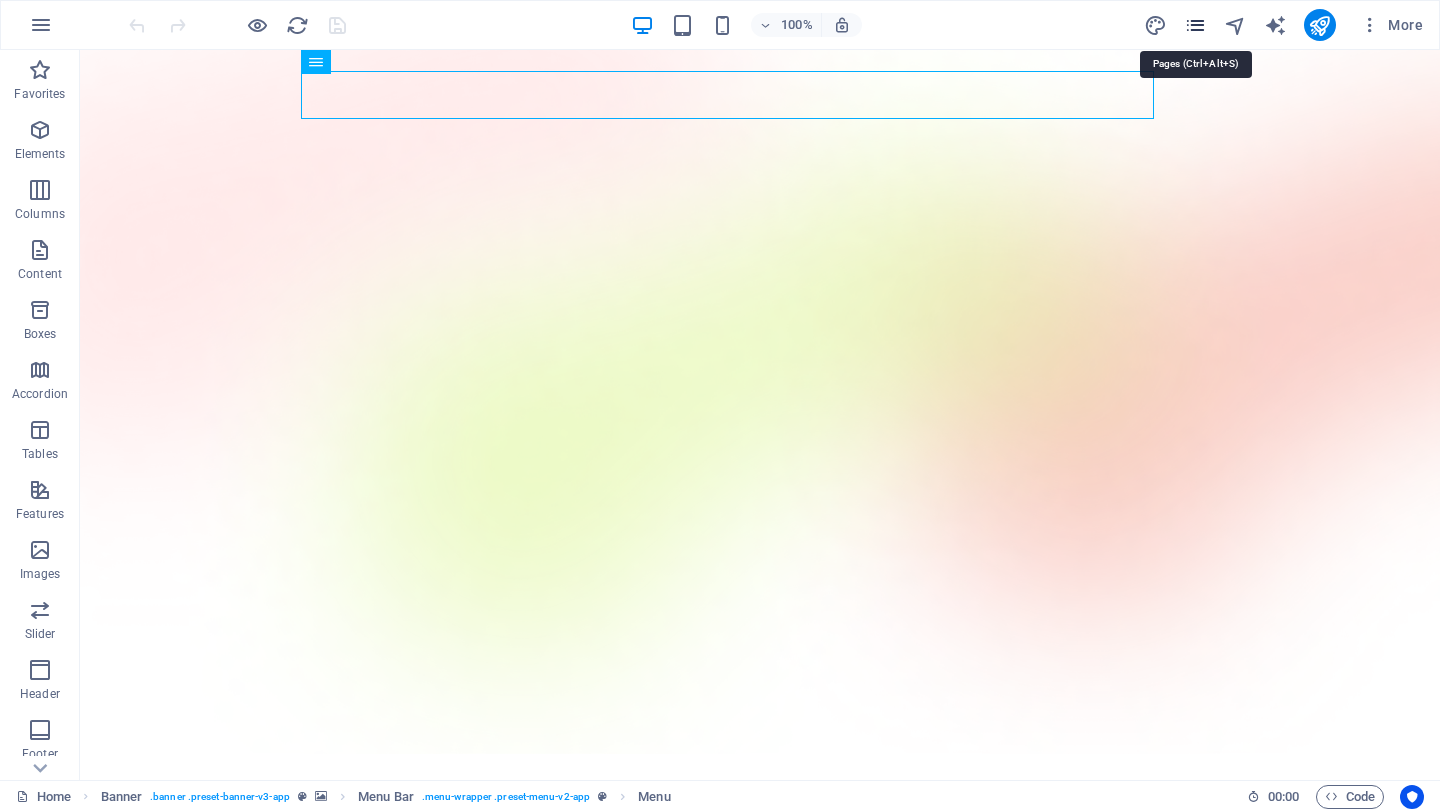 click at bounding box center [1195, 25] 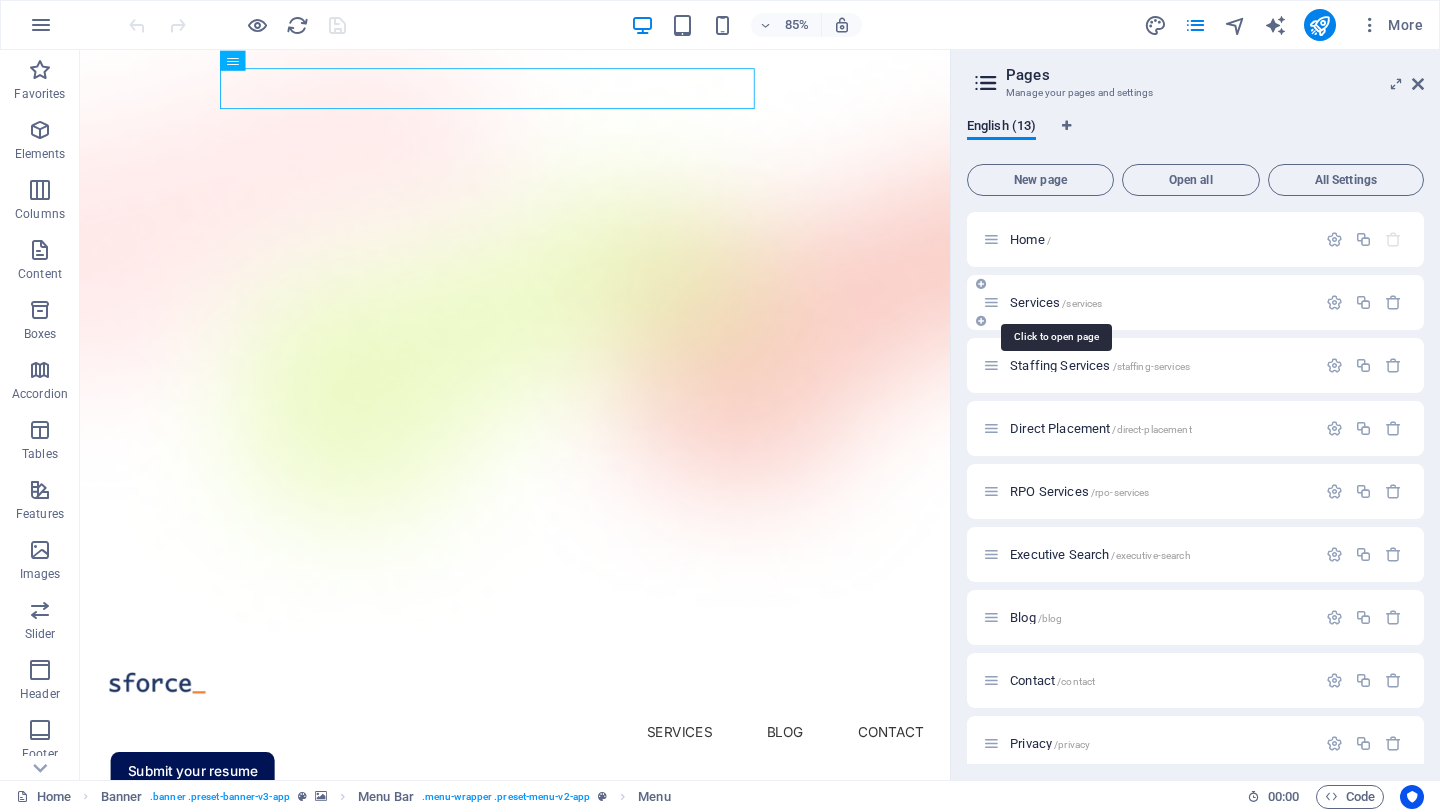 click on "Services /services" at bounding box center [1056, 302] 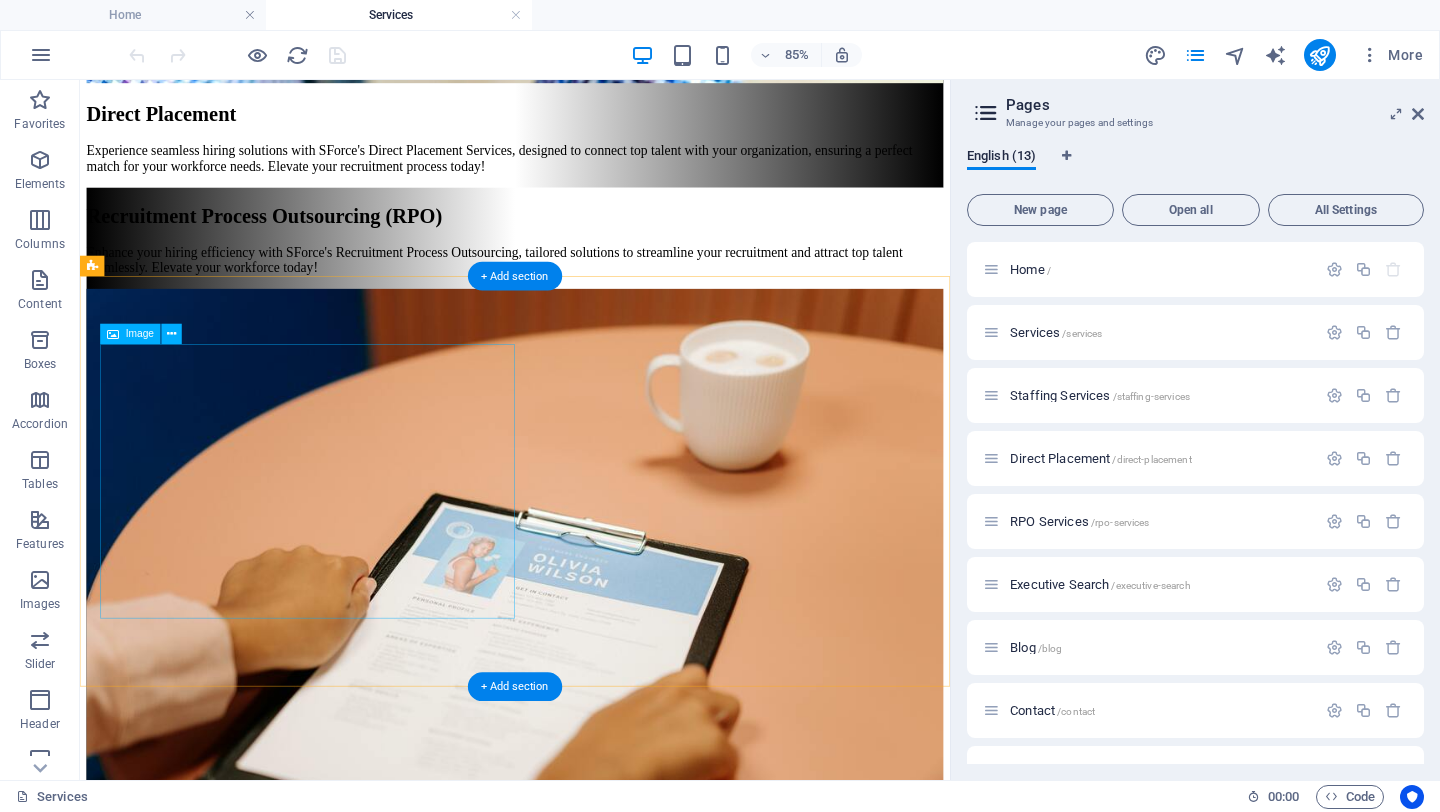 scroll, scrollTop: 2083, scrollLeft: 0, axis: vertical 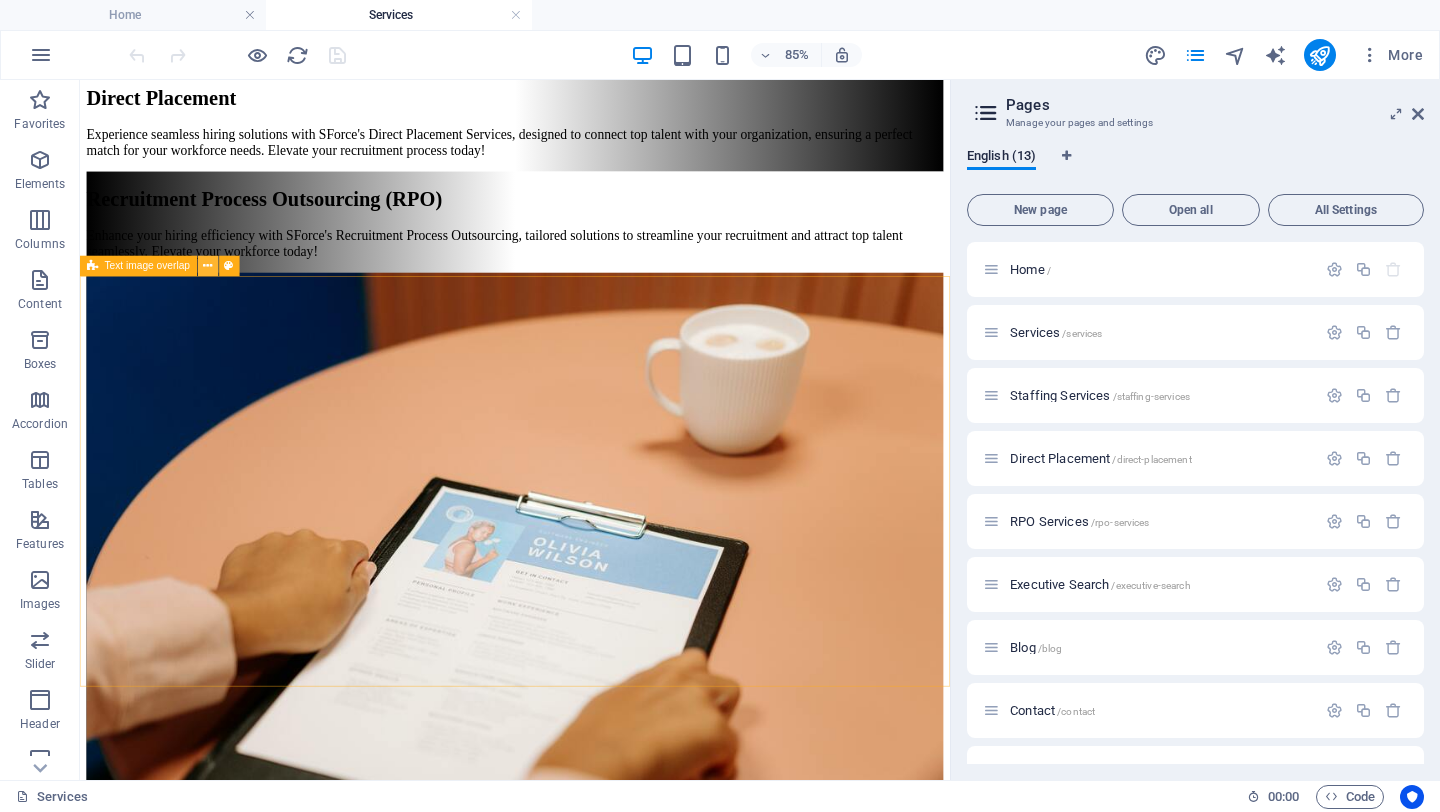click at bounding box center [207, 266] 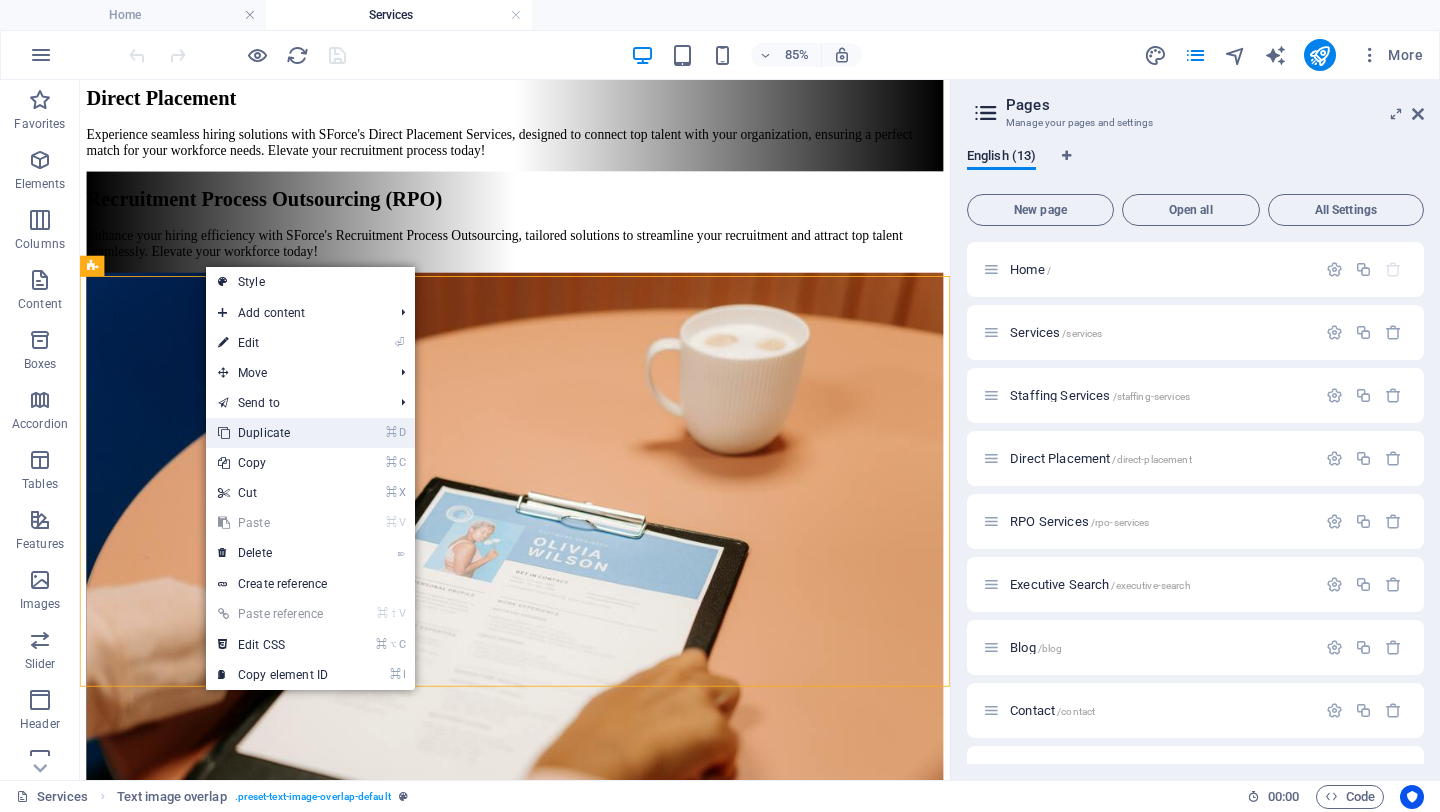 click on "⌘ D  Duplicate" at bounding box center [273, 433] 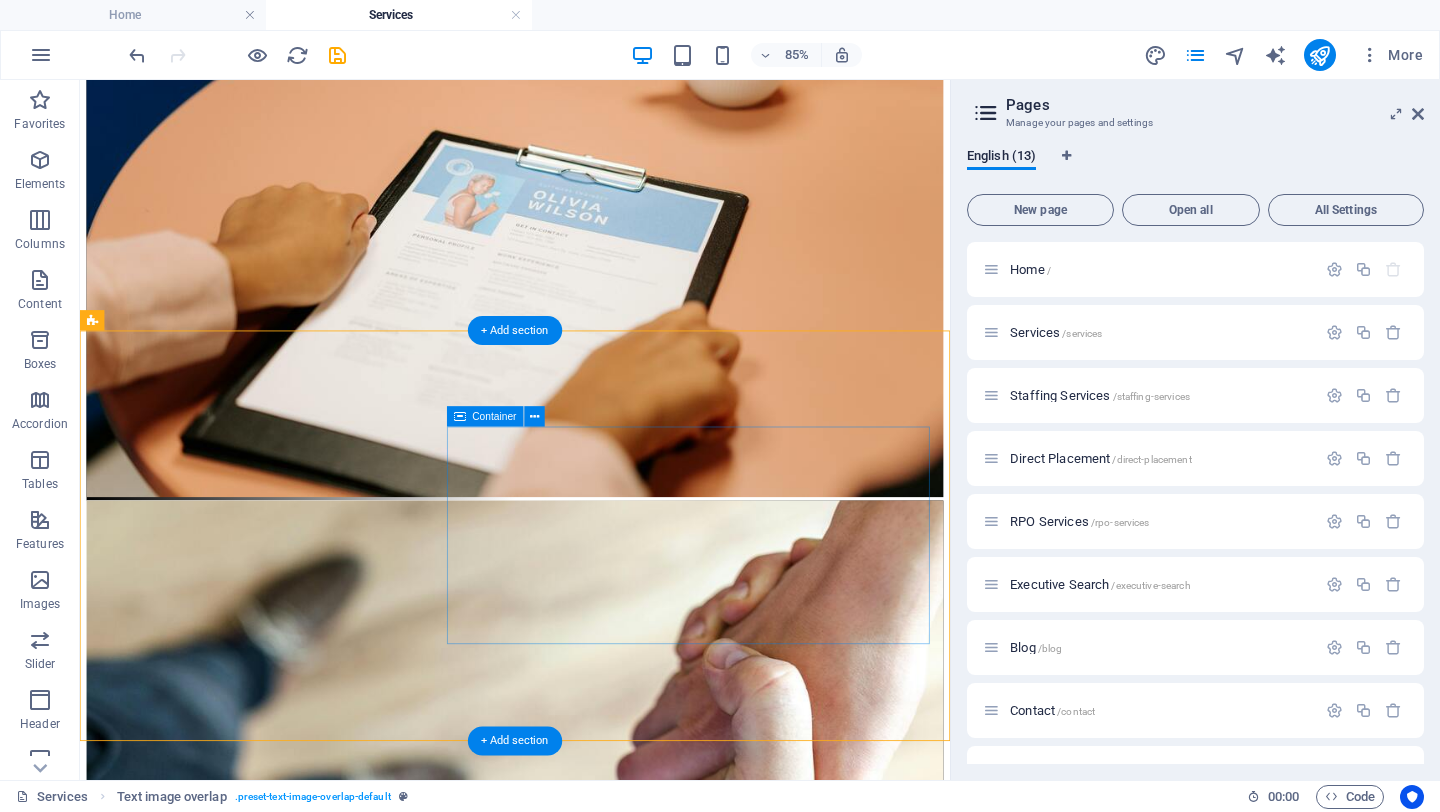 scroll, scrollTop: 2502, scrollLeft: 0, axis: vertical 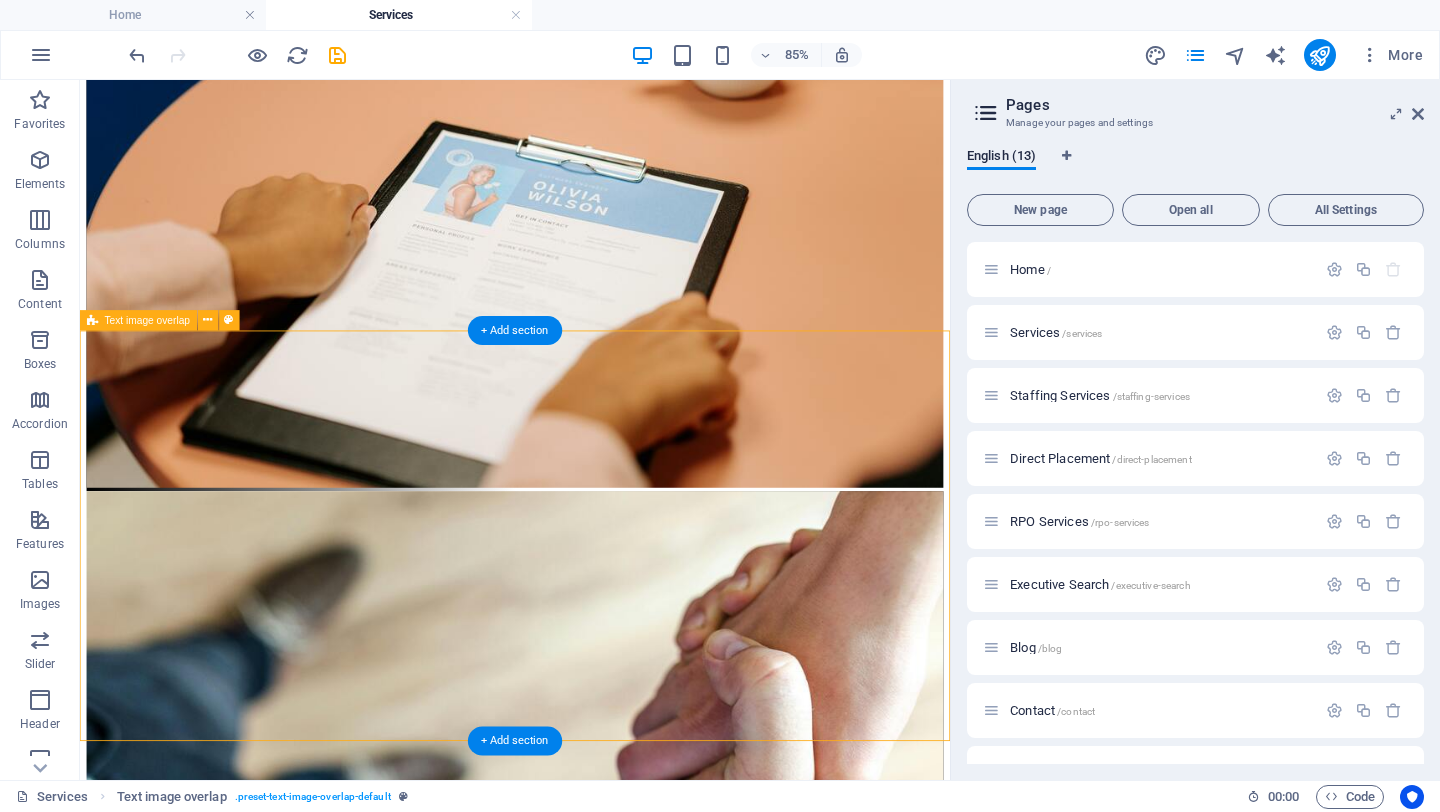 click on "Executive Search Discover exceptional talent for your leadership team with SForce. Connect with top executives who can drive your organization’s success and growth. Transform your business today!" at bounding box center [592, 1750] 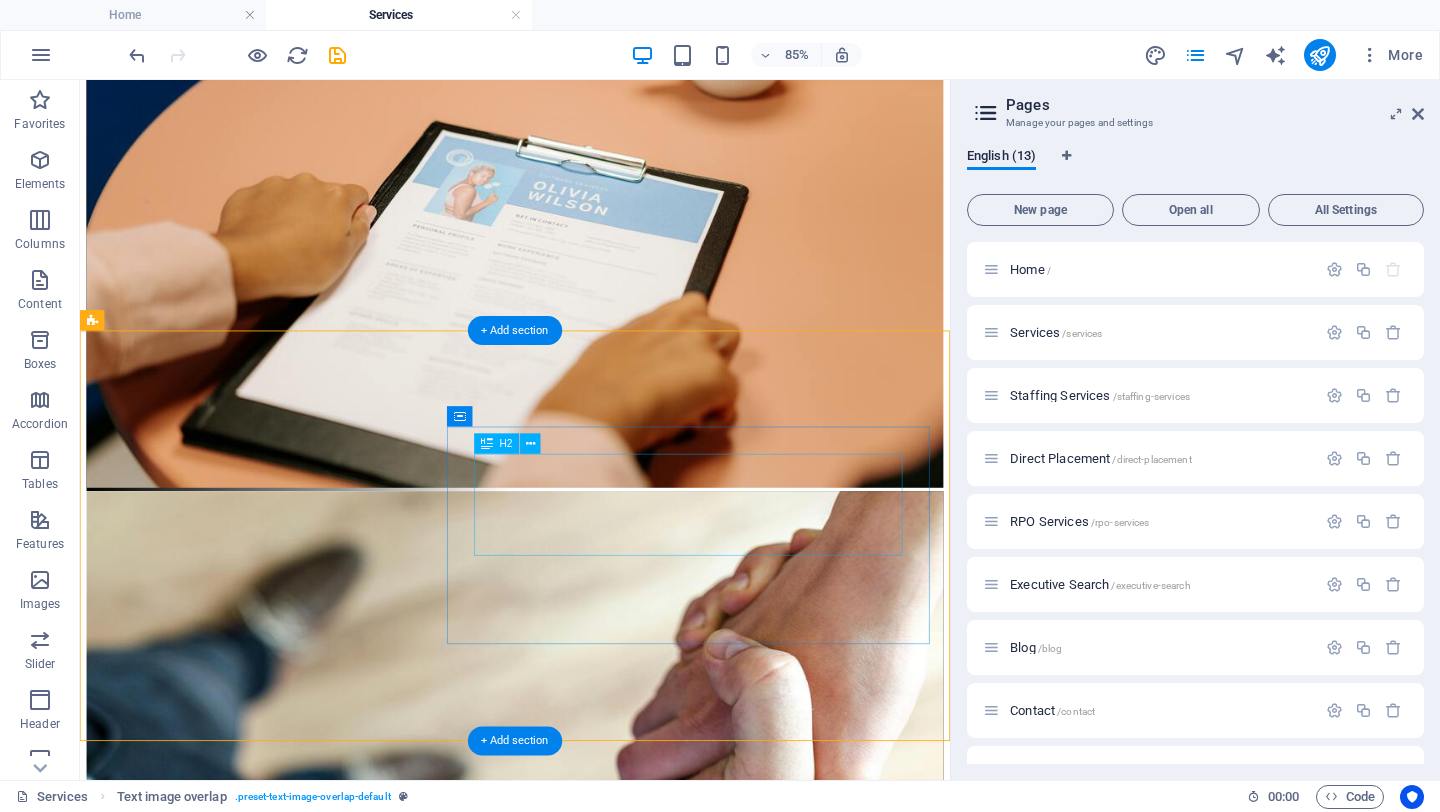click on "Executive Search" at bounding box center (592, 2059) 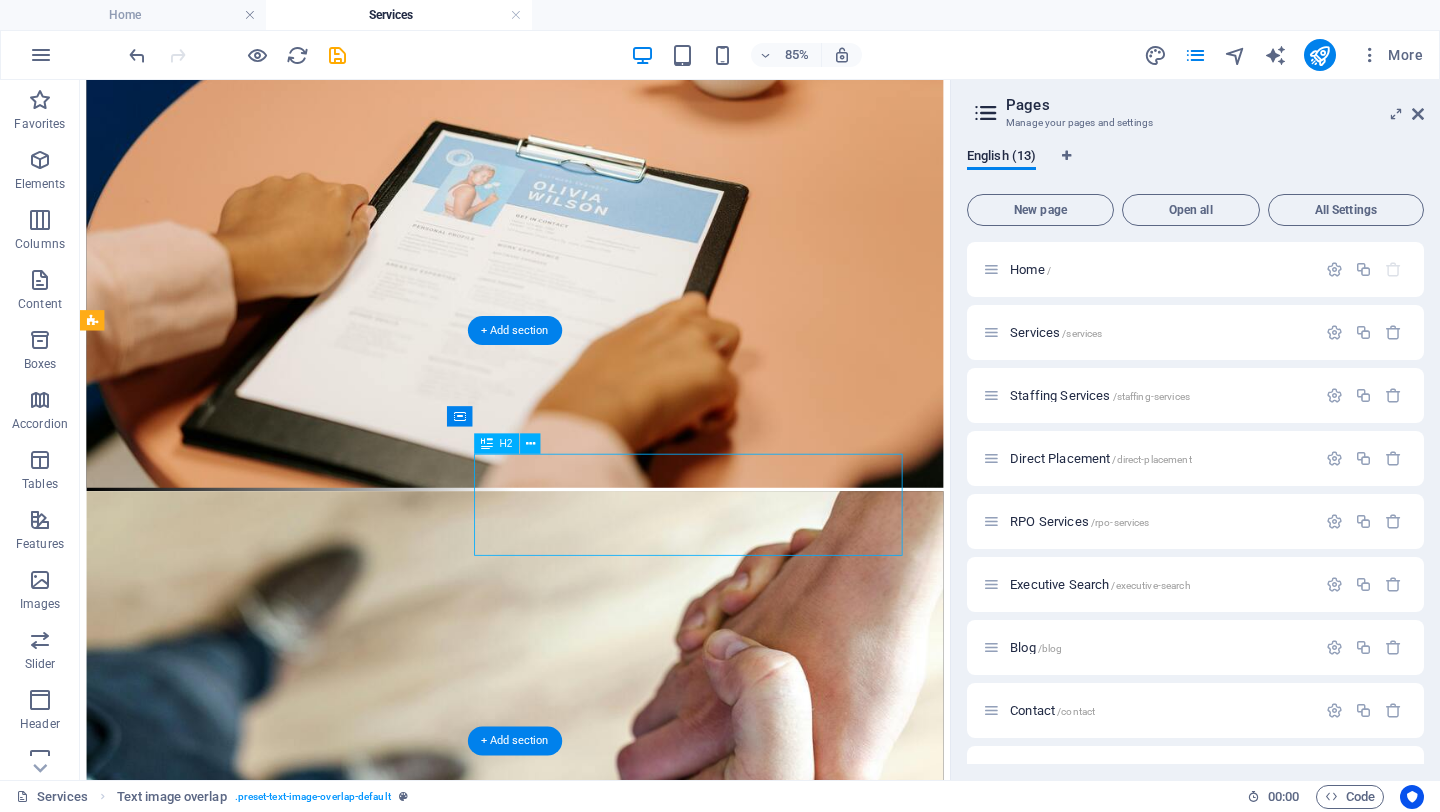 click on "Executive Search" at bounding box center [592, 2059] 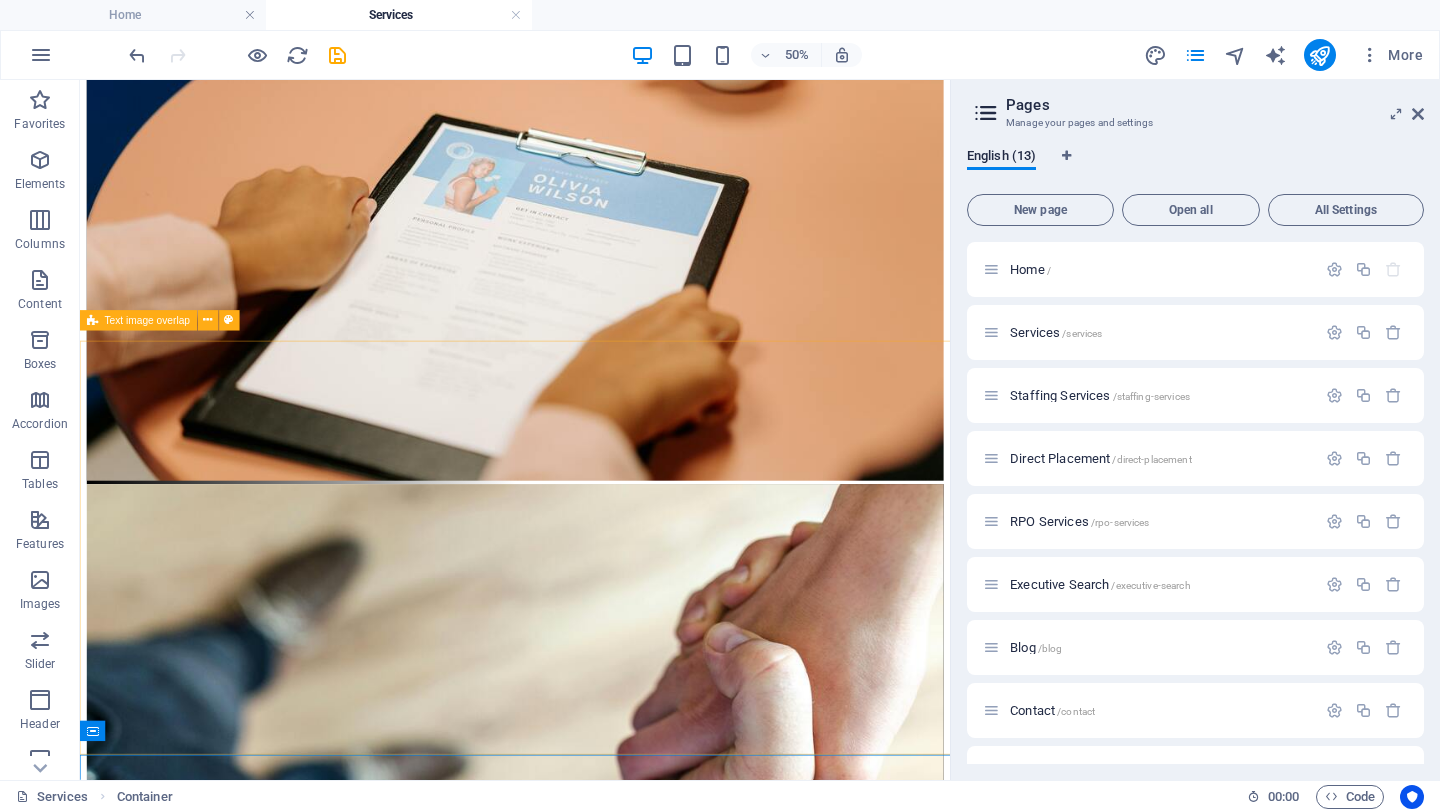 scroll, scrollTop: 2502, scrollLeft: 0, axis: vertical 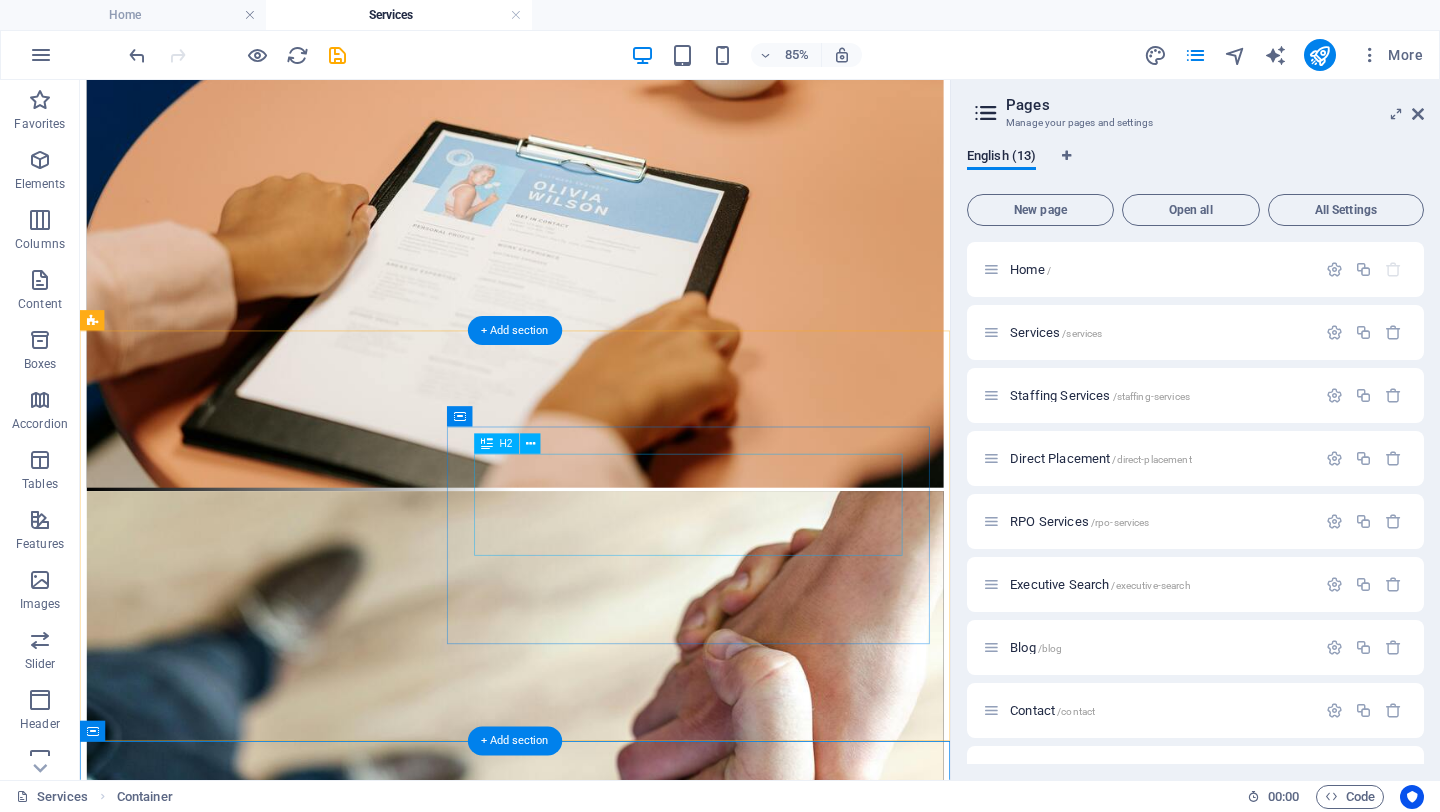 click on "Executive Search" at bounding box center (592, 2059) 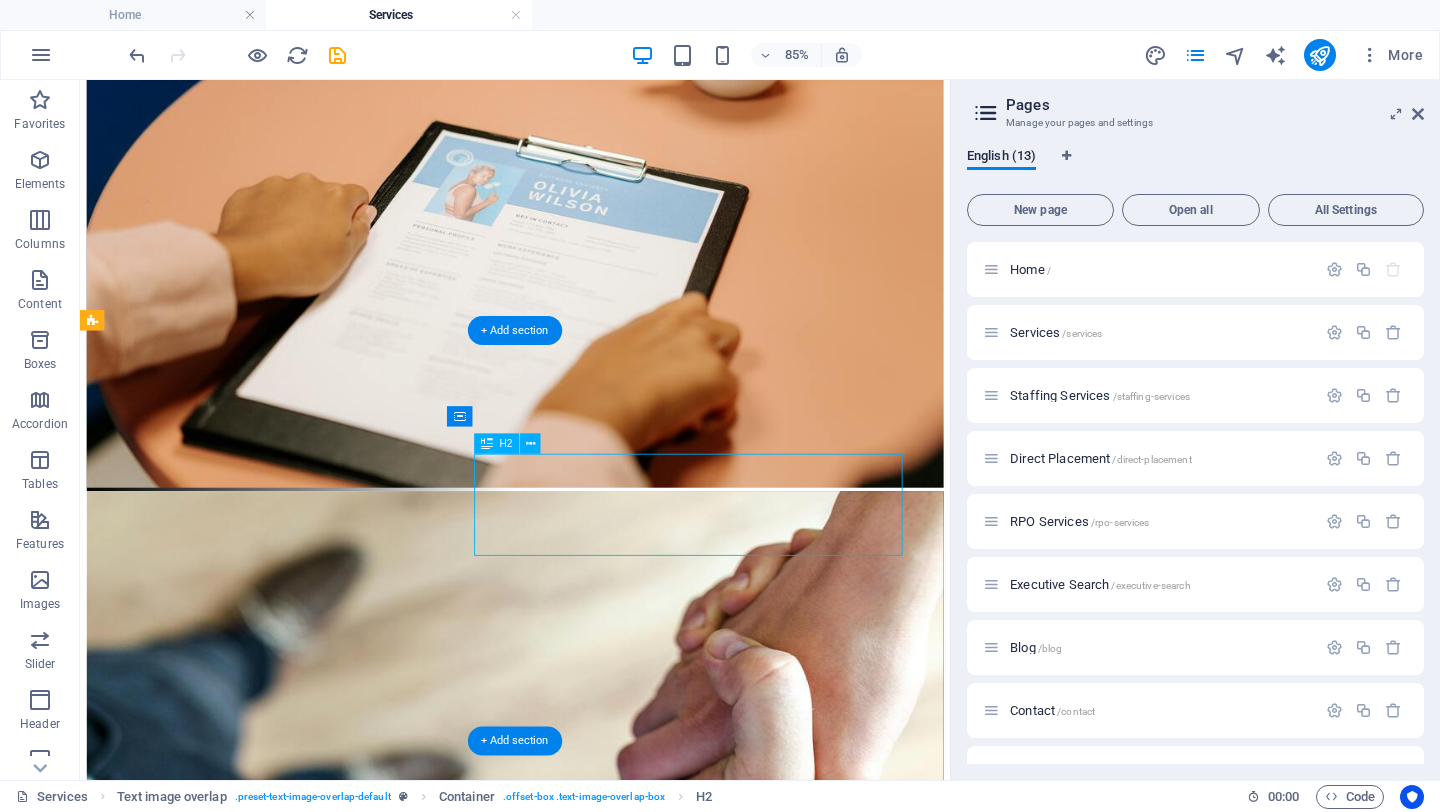 click on "Executive Search" at bounding box center (592, 2059) 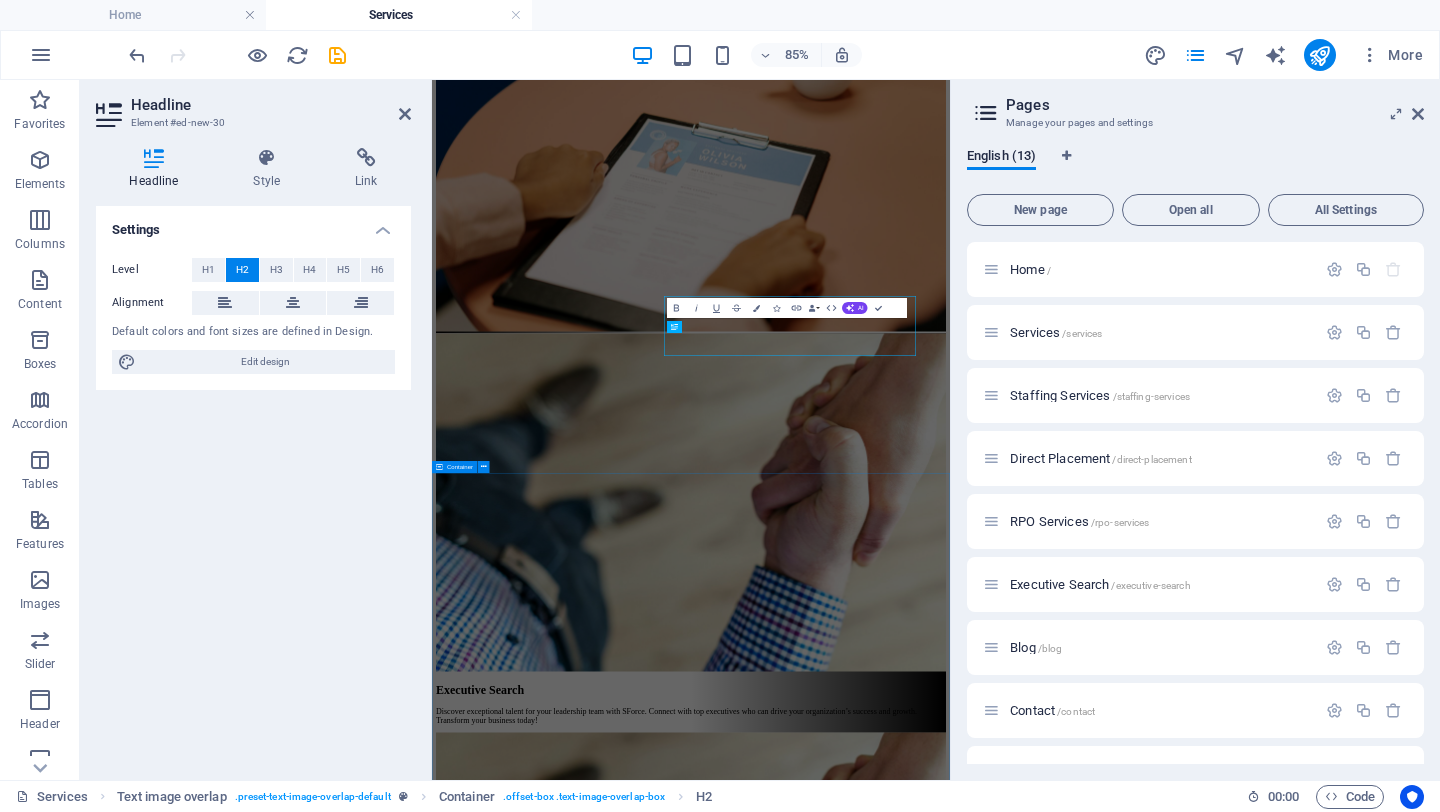 scroll, scrollTop: 2510, scrollLeft: 0, axis: vertical 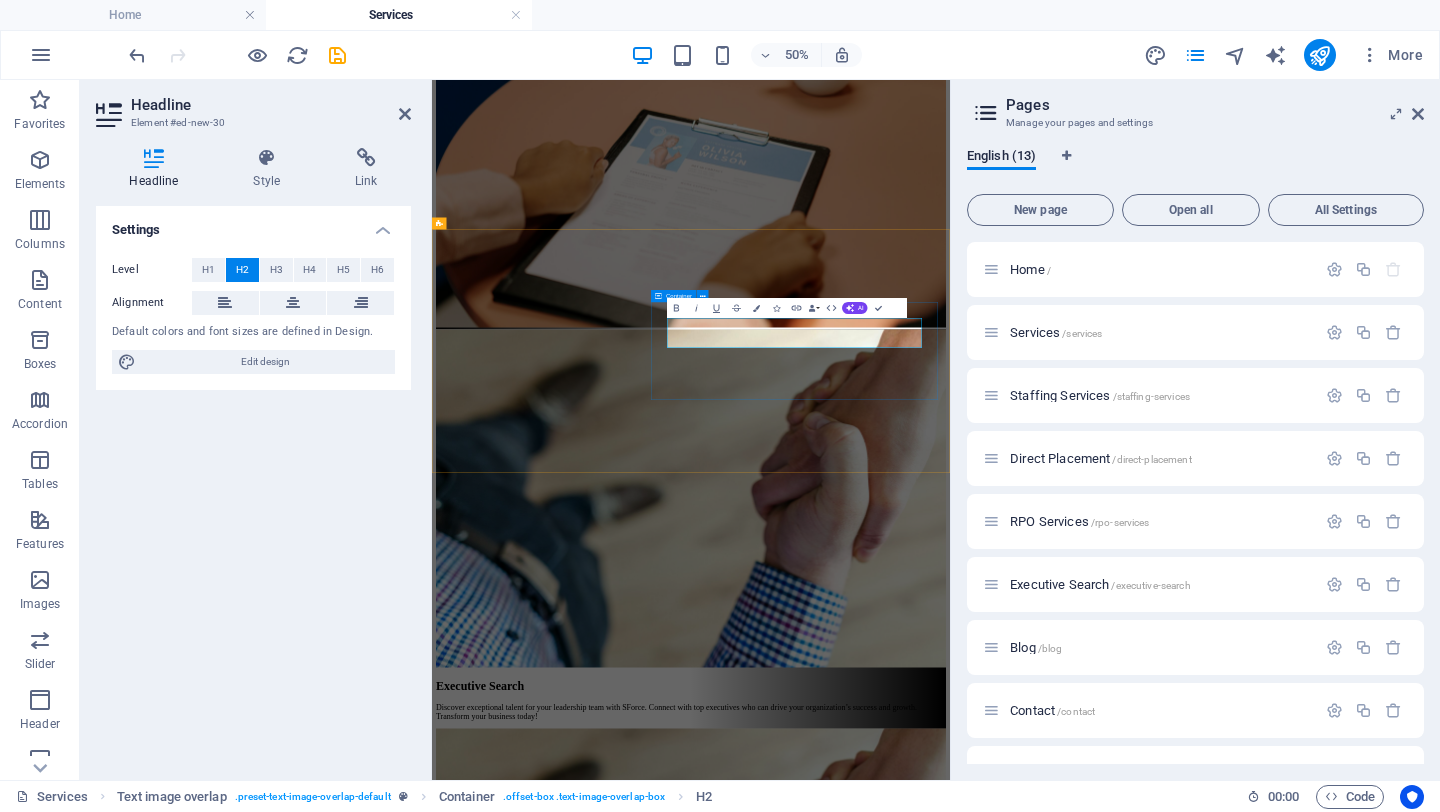 type 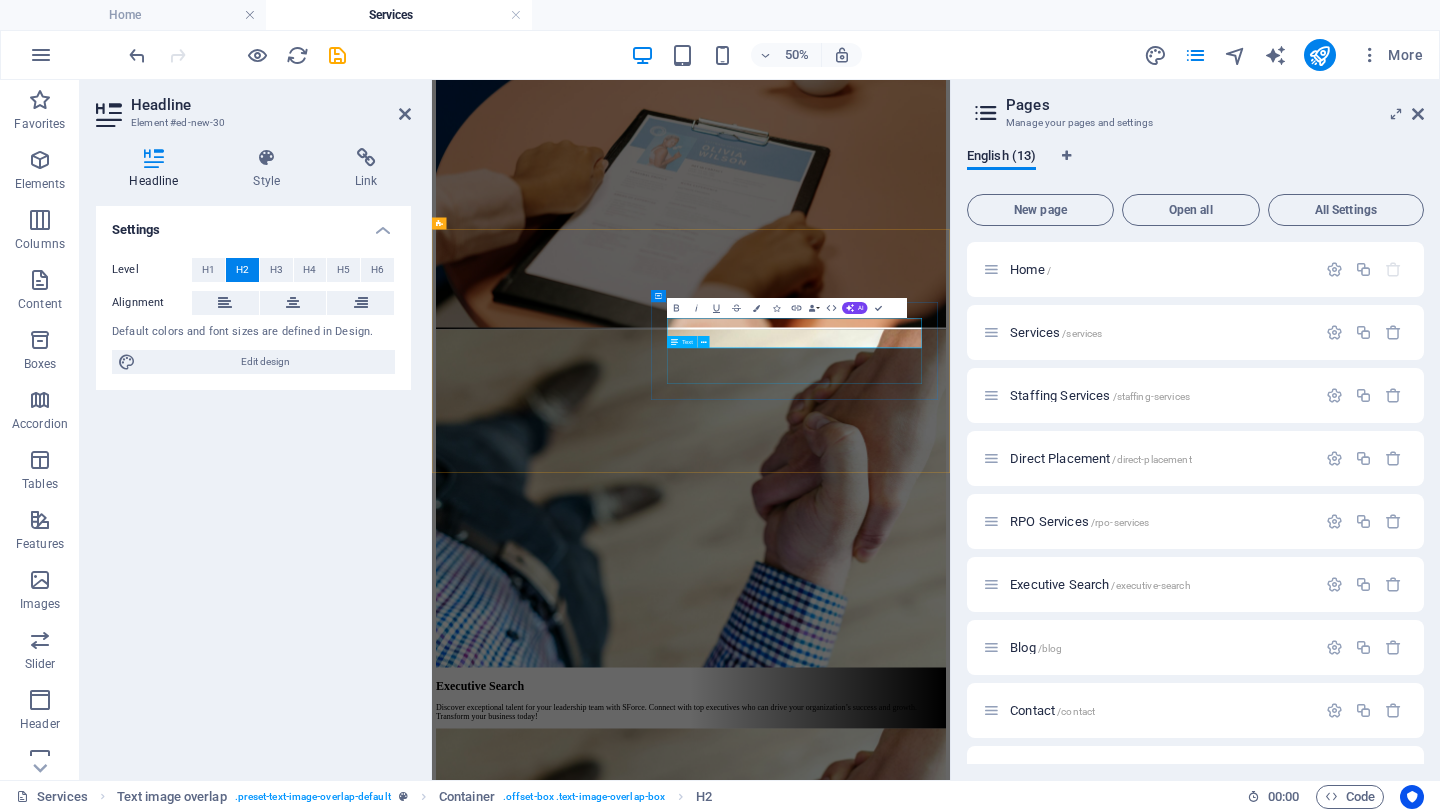 click on "Discover exceptional talent for your leadership team with SForce. Connect with top executives who can drive your organization’s success and growth. Transform your business today!" at bounding box center (950, 2142) 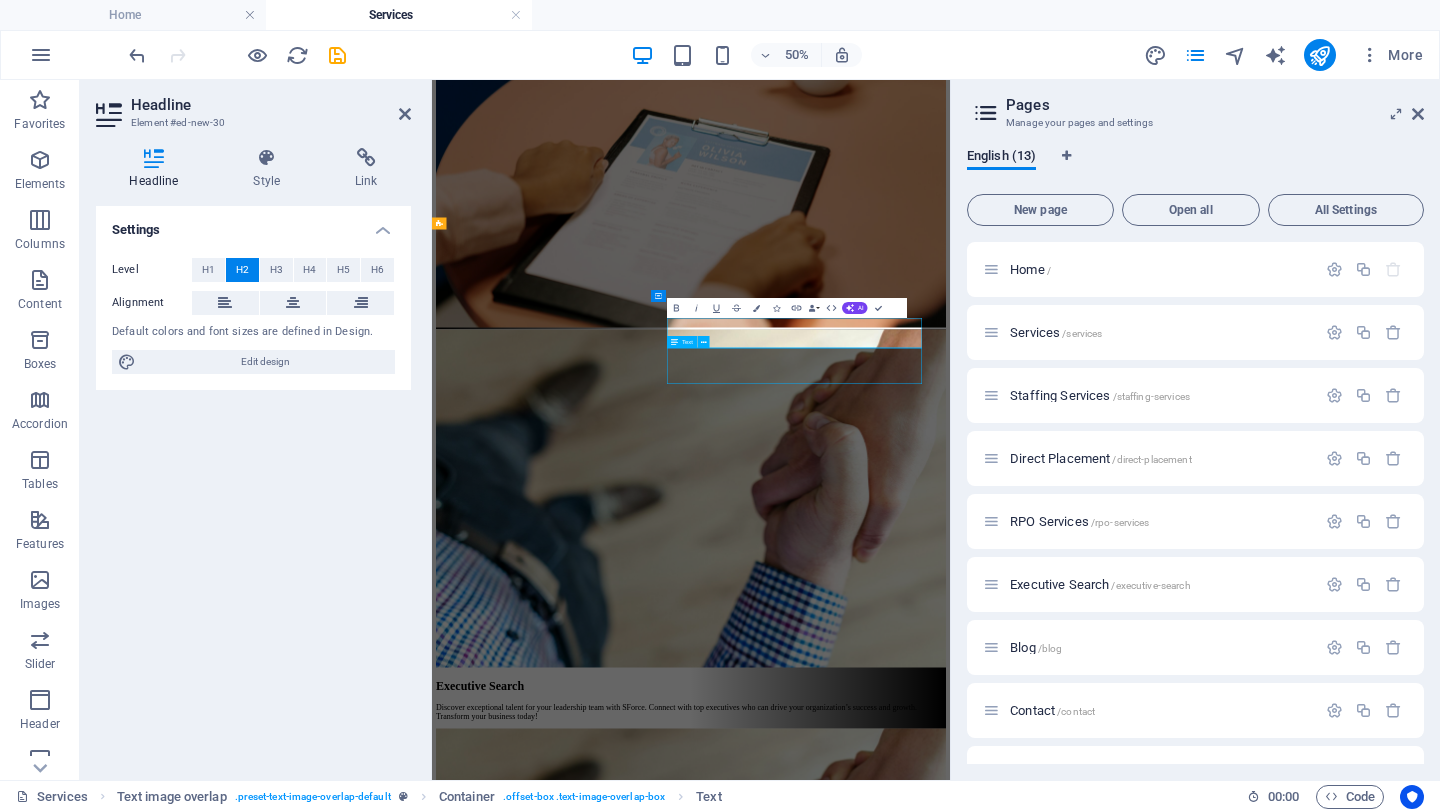 scroll, scrollTop: 2502, scrollLeft: 0, axis: vertical 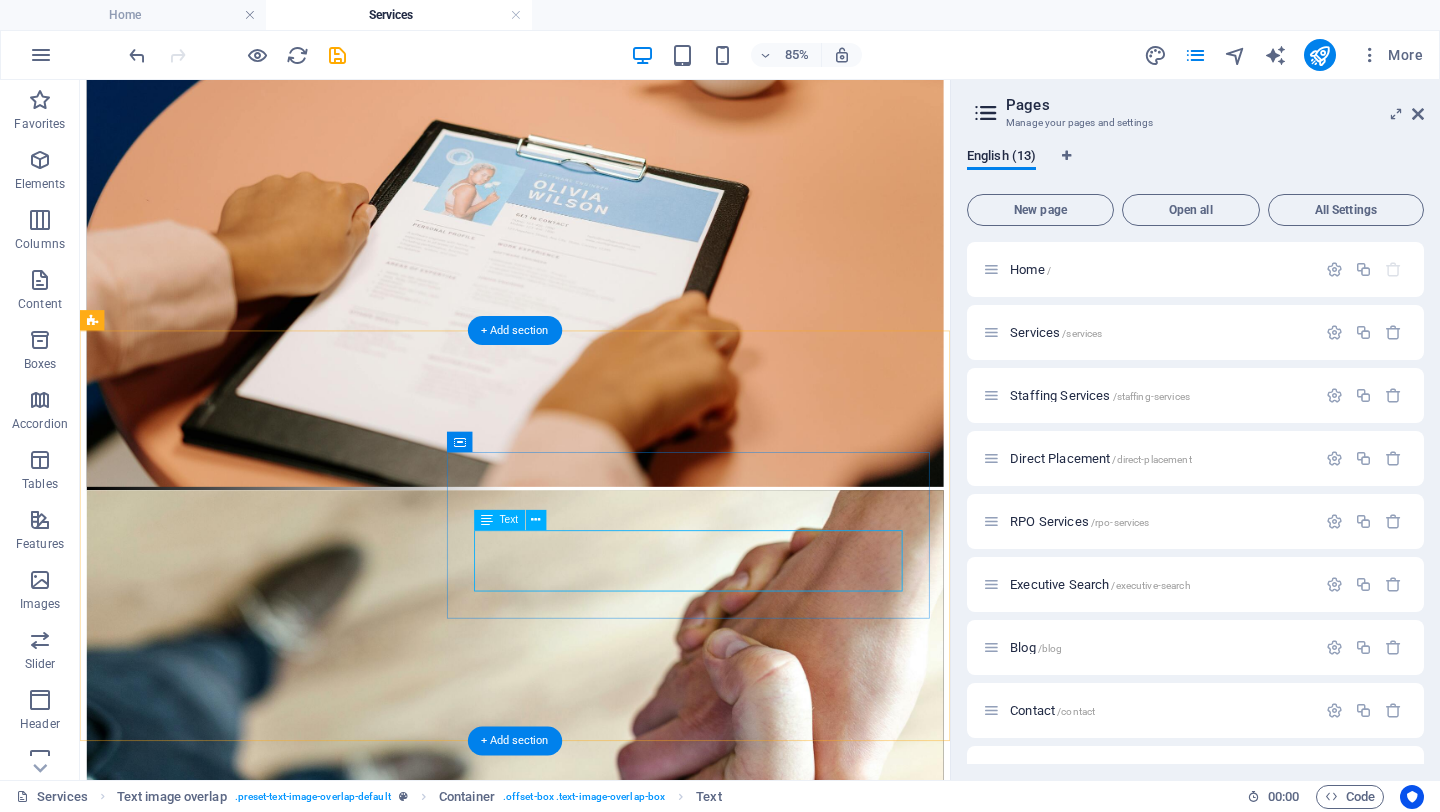 click on "Discover exceptional talent for your leadership team with SForce. Connect with top executives who can drive your organization’s success and growth. Transform your business today!" at bounding box center (592, 2110) 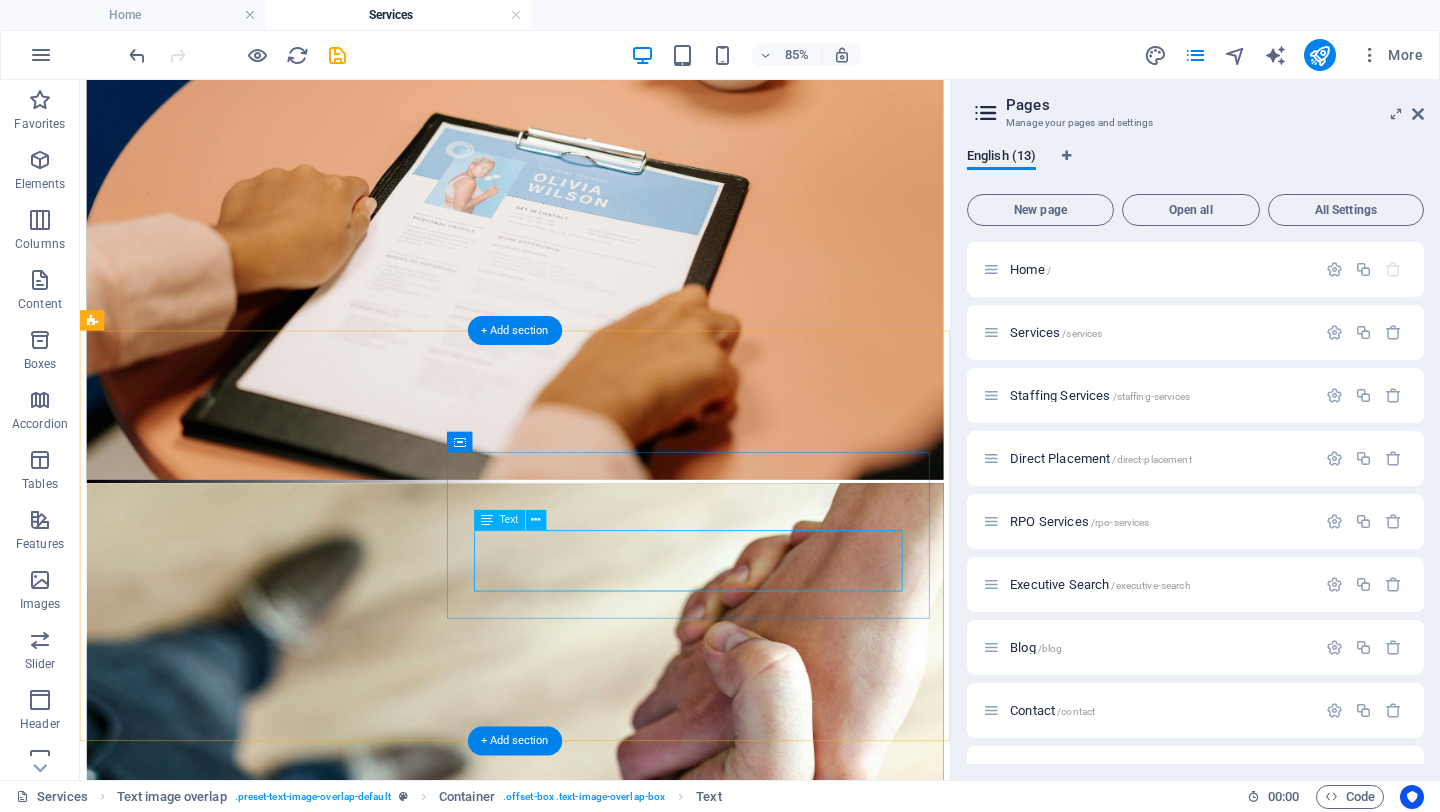 click on "What our client said" at bounding box center [592, 2237] 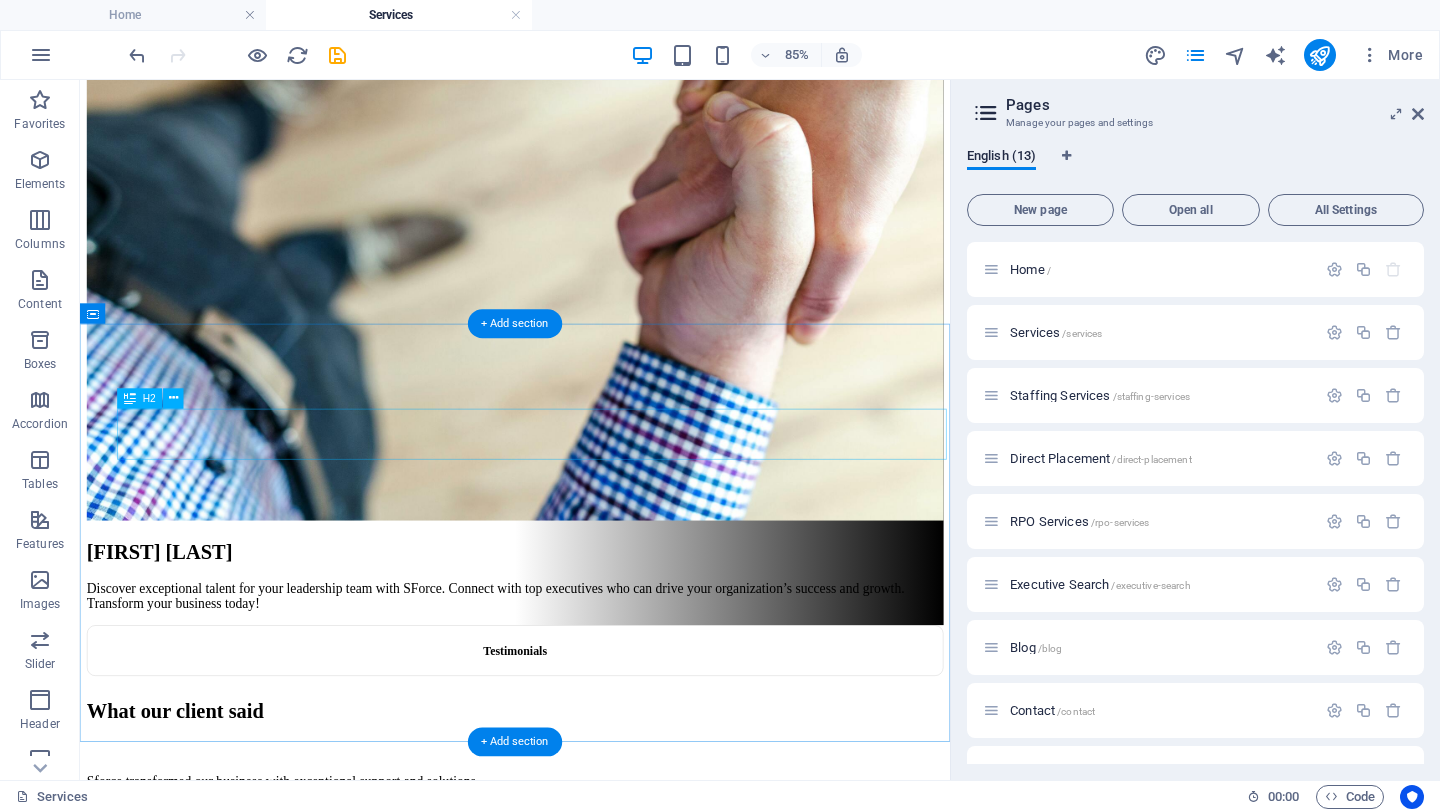 scroll, scrollTop: 2827, scrollLeft: 0, axis: vertical 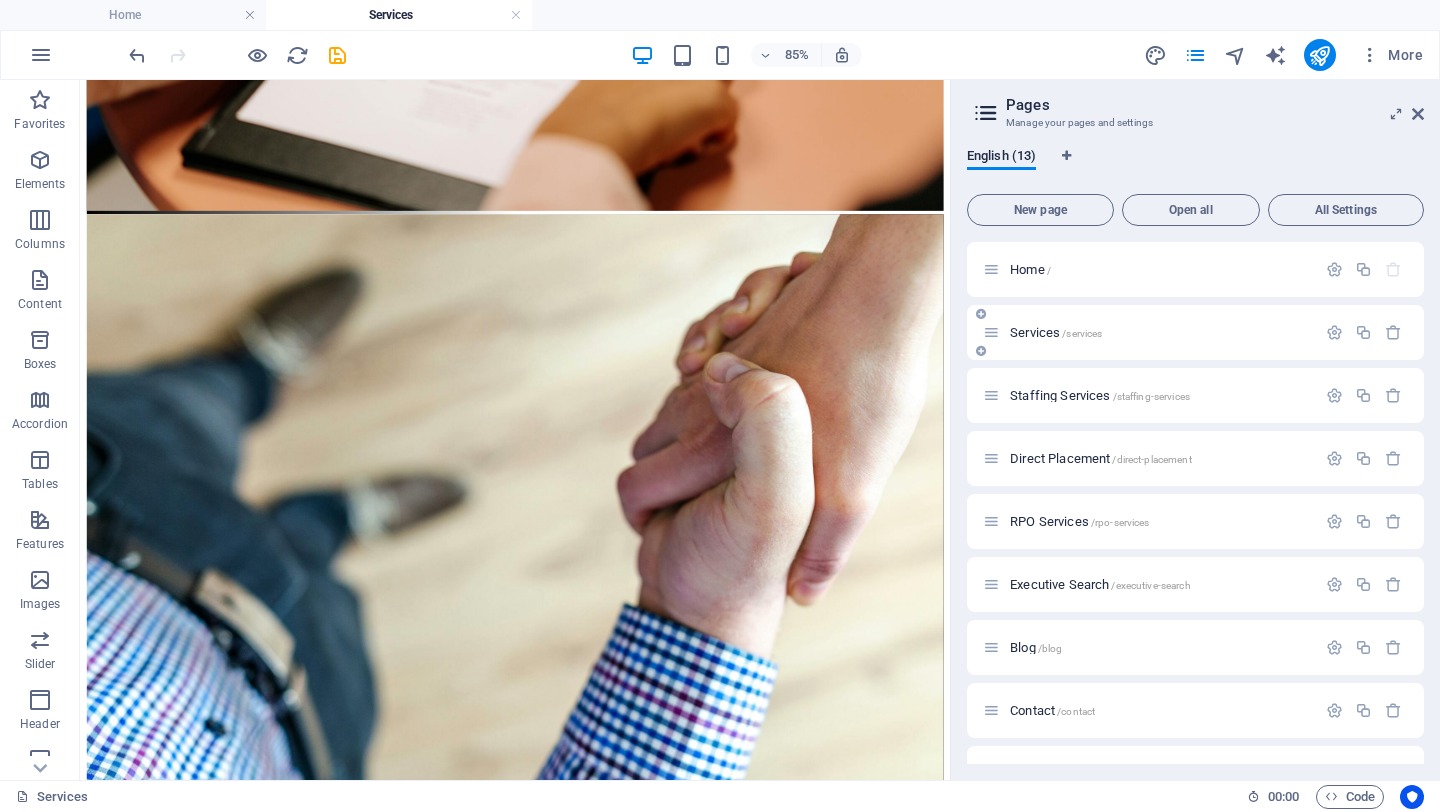 click on "Services /services" at bounding box center (1056, 332) 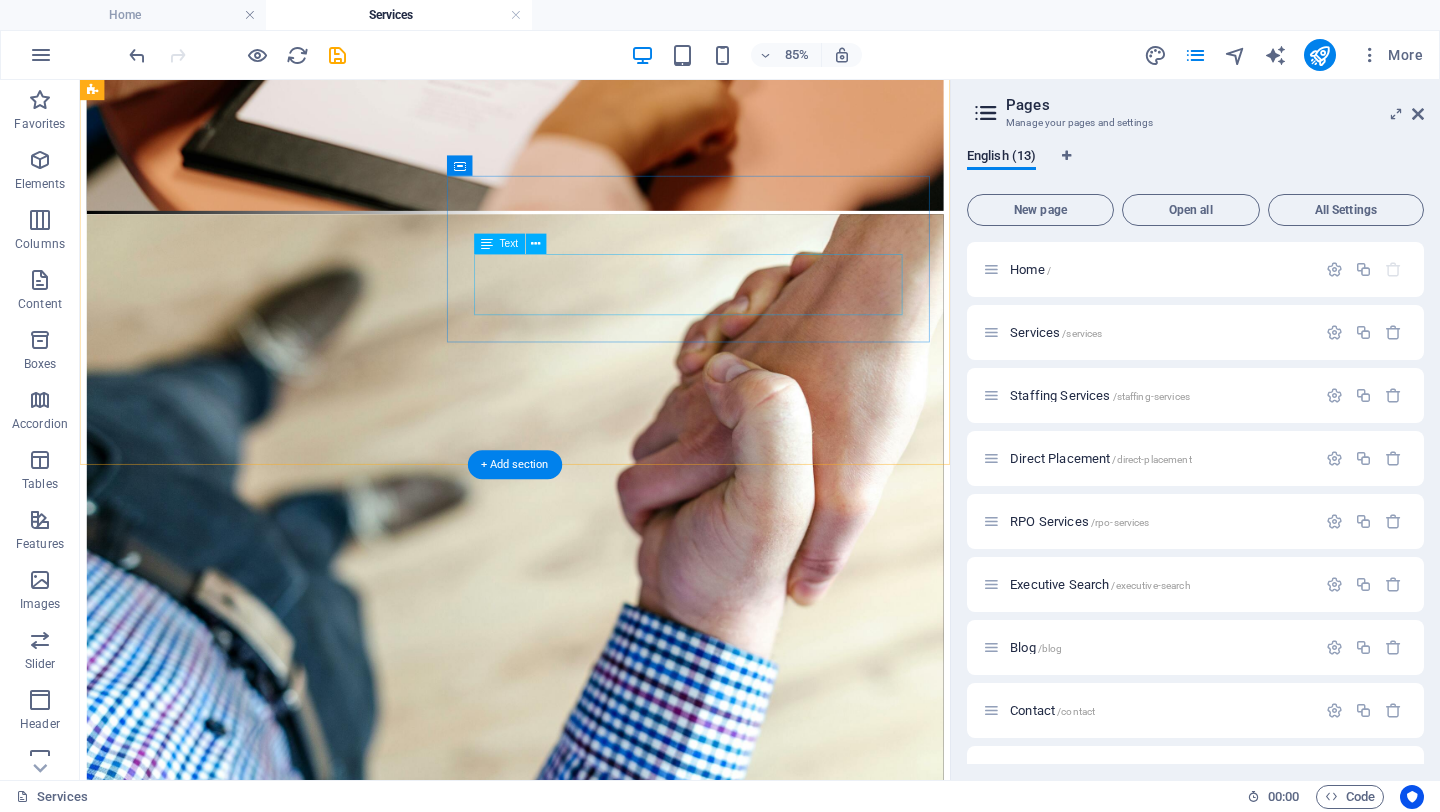 click on "Discover exceptional talent for your leadership team with SForce. Connect with top executives who can drive your organization’s success and growth. Transform your business today!" at bounding box center [592, 1785] 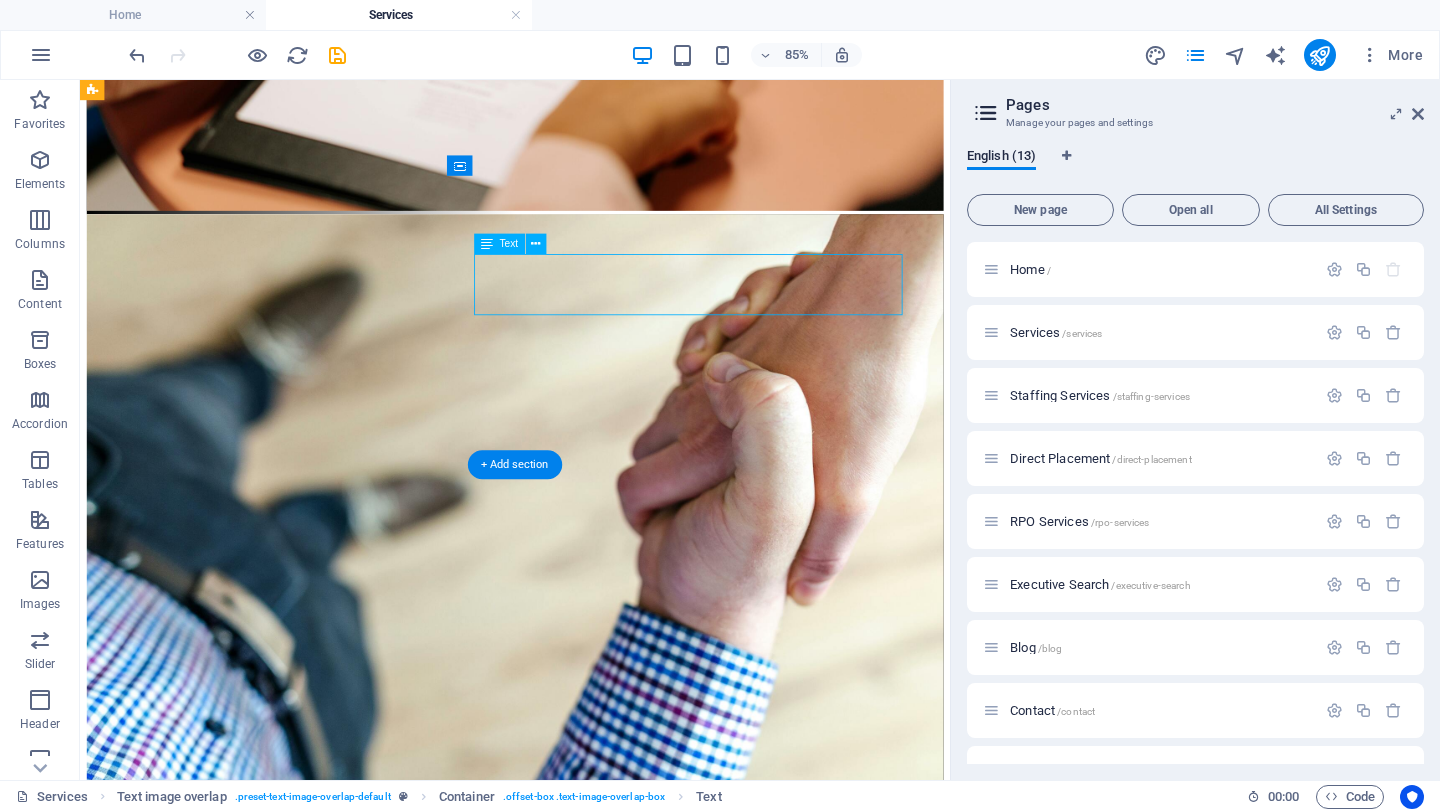 click on "Discover exceptional talent for your leadership team with SForce. Connect with top executives who can drive your organization’s success and growth. Transform your business today!" at bounding box center (592, 1785) 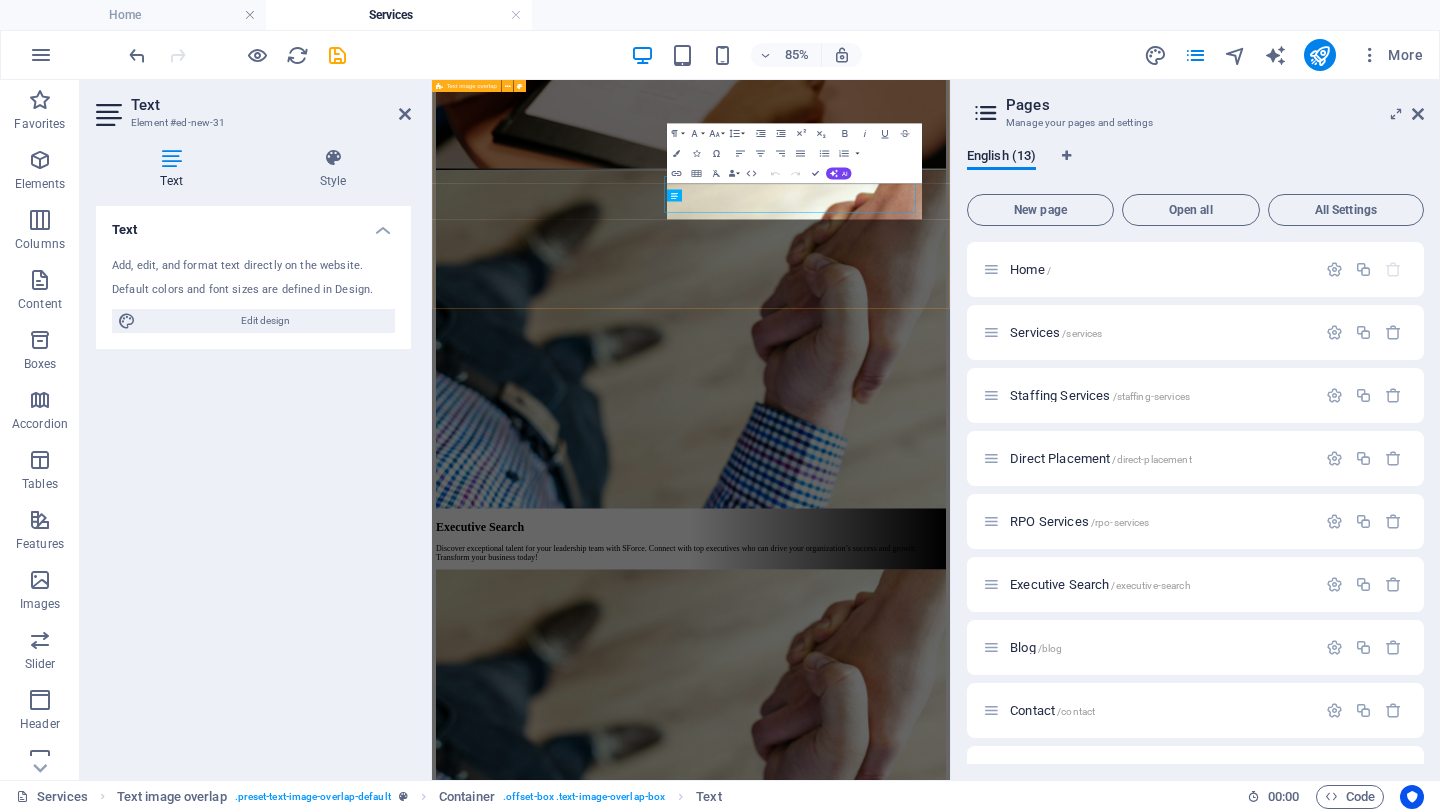 scroll, scrollTop: 2839, scrollLeft: 0, axis: vertical 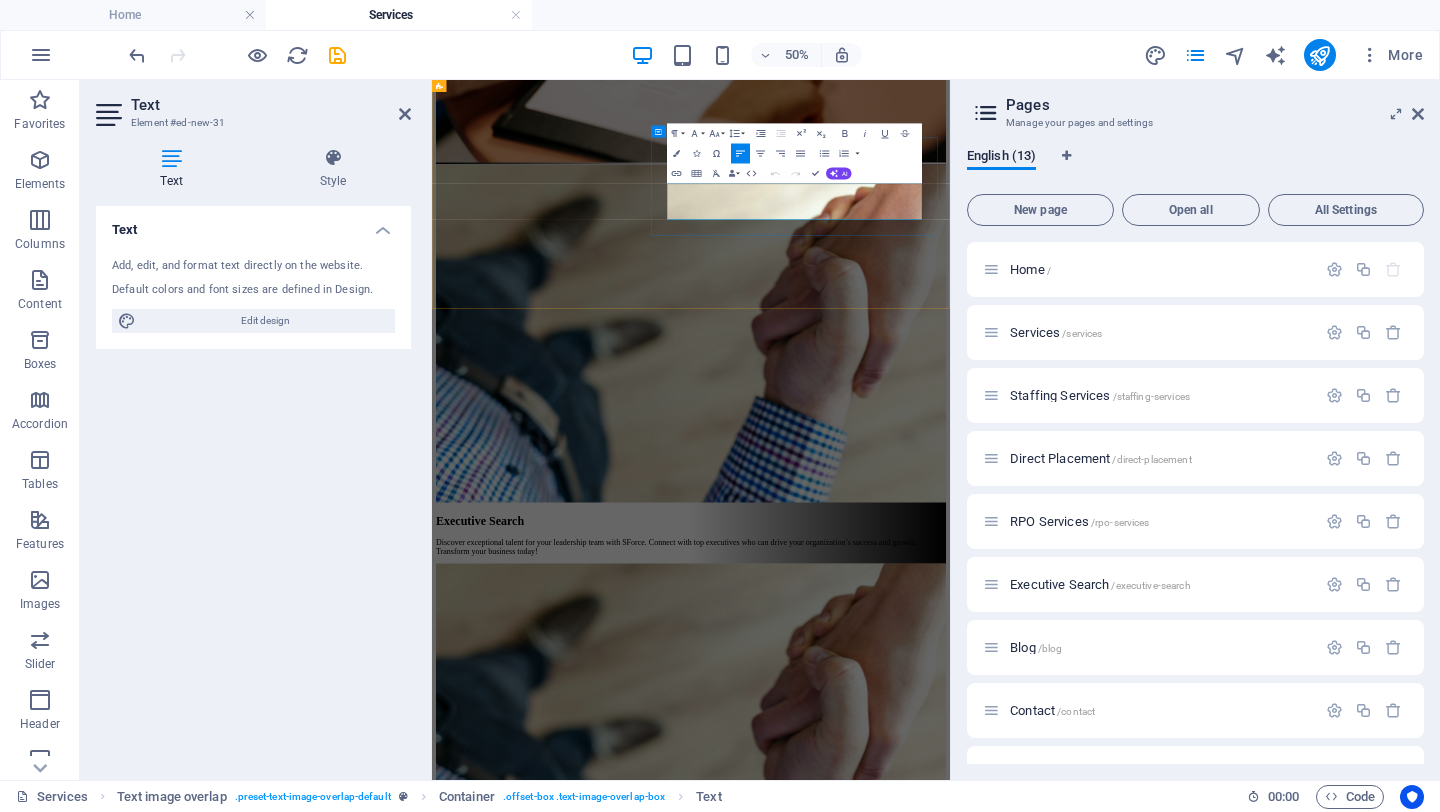 click on "Discover exceptional talent for your leadership team with SForce. Connect with top executives who can drive your organization’s success and growth. Transform your business today!" at bounding box center (950, 1813) 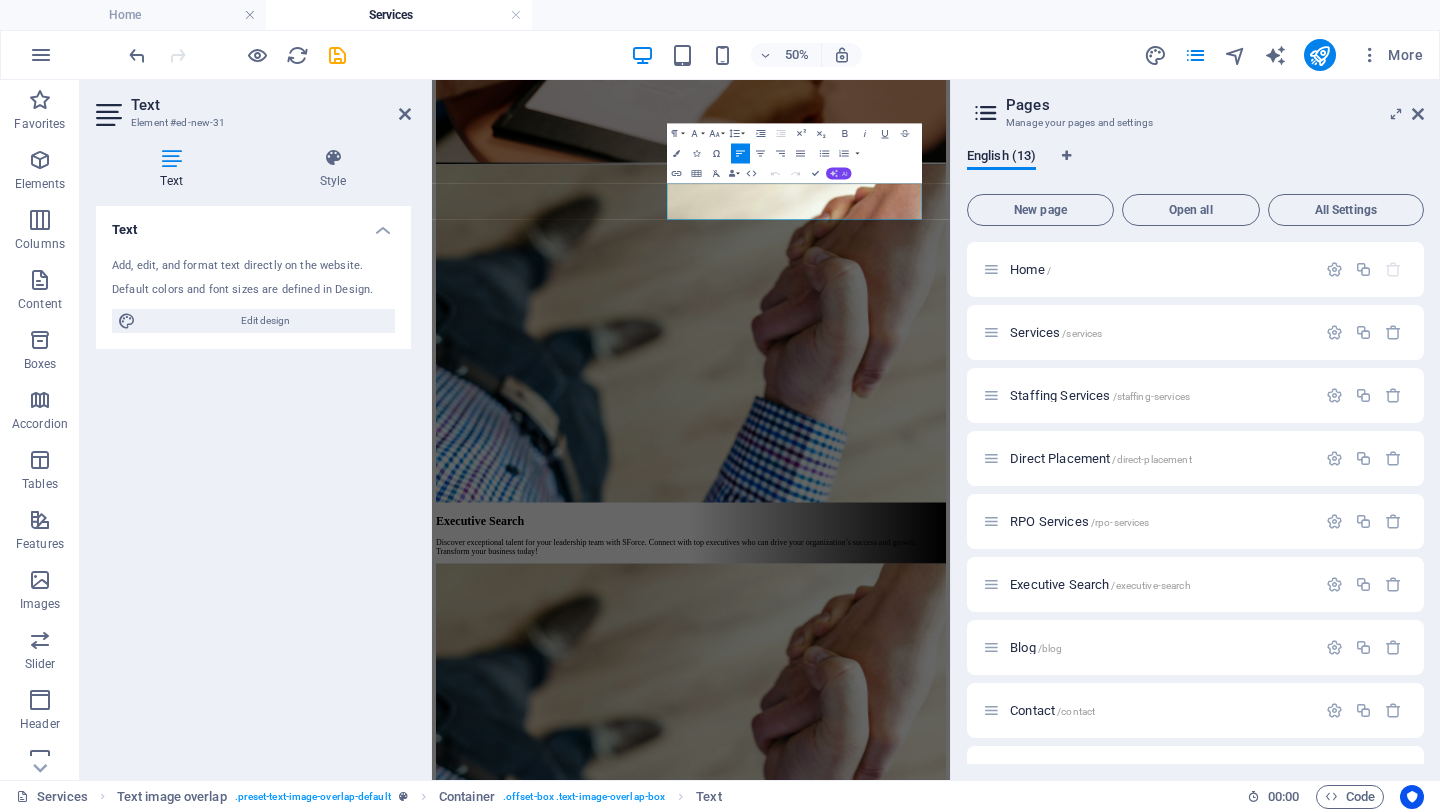 click 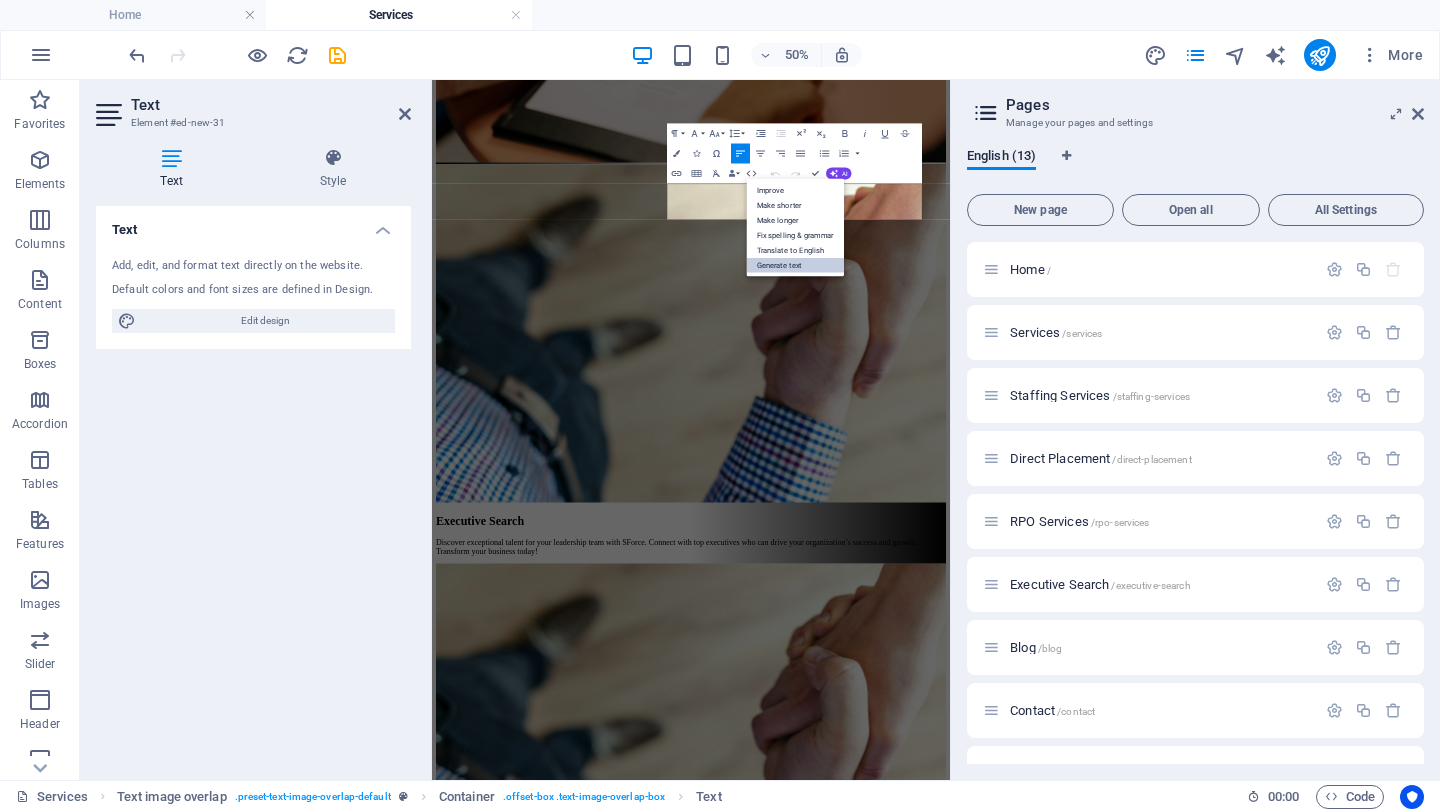 click on "Generate text" at bounding box center [796, 265] 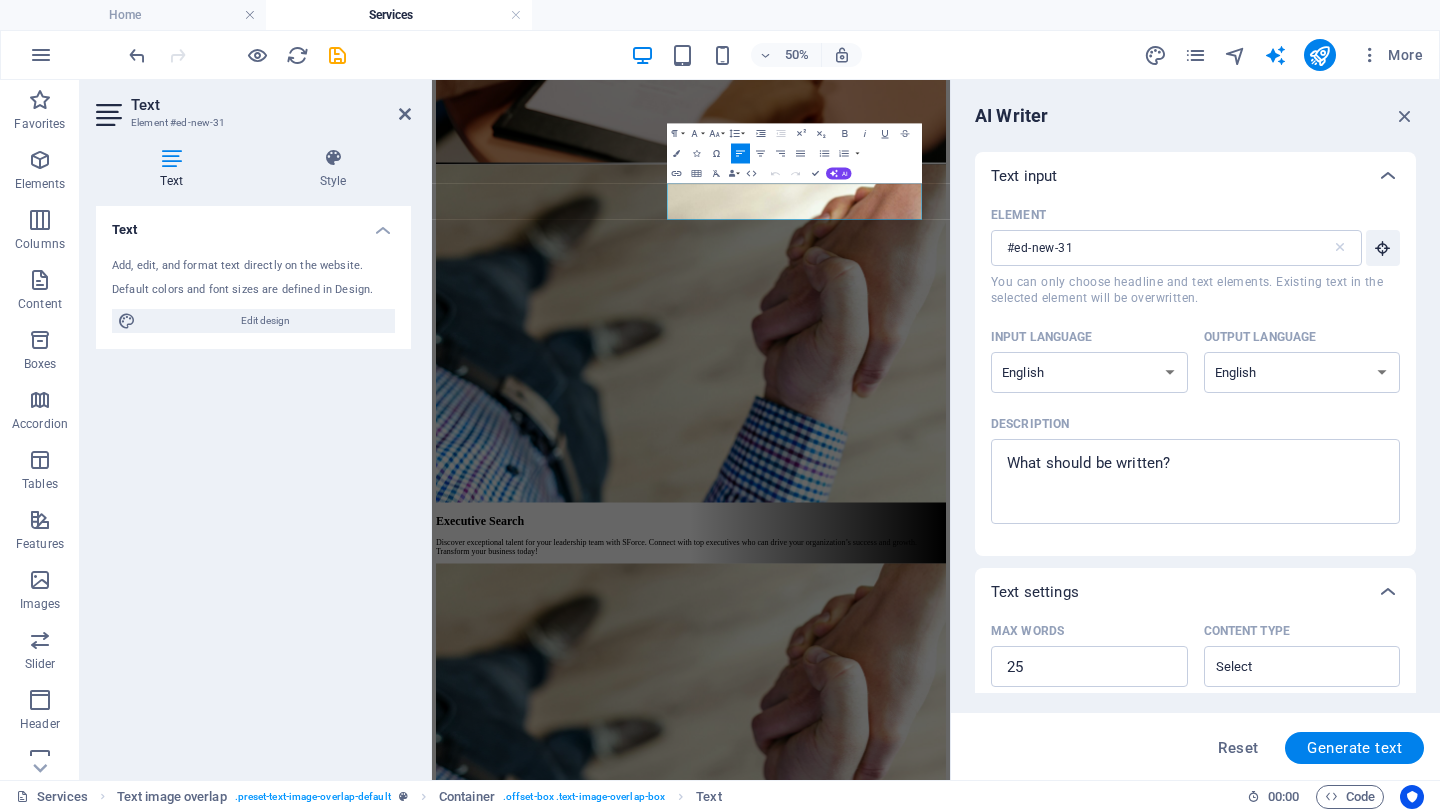 scroll, scrollTop: 0, scrollLeft: 0, axis: both 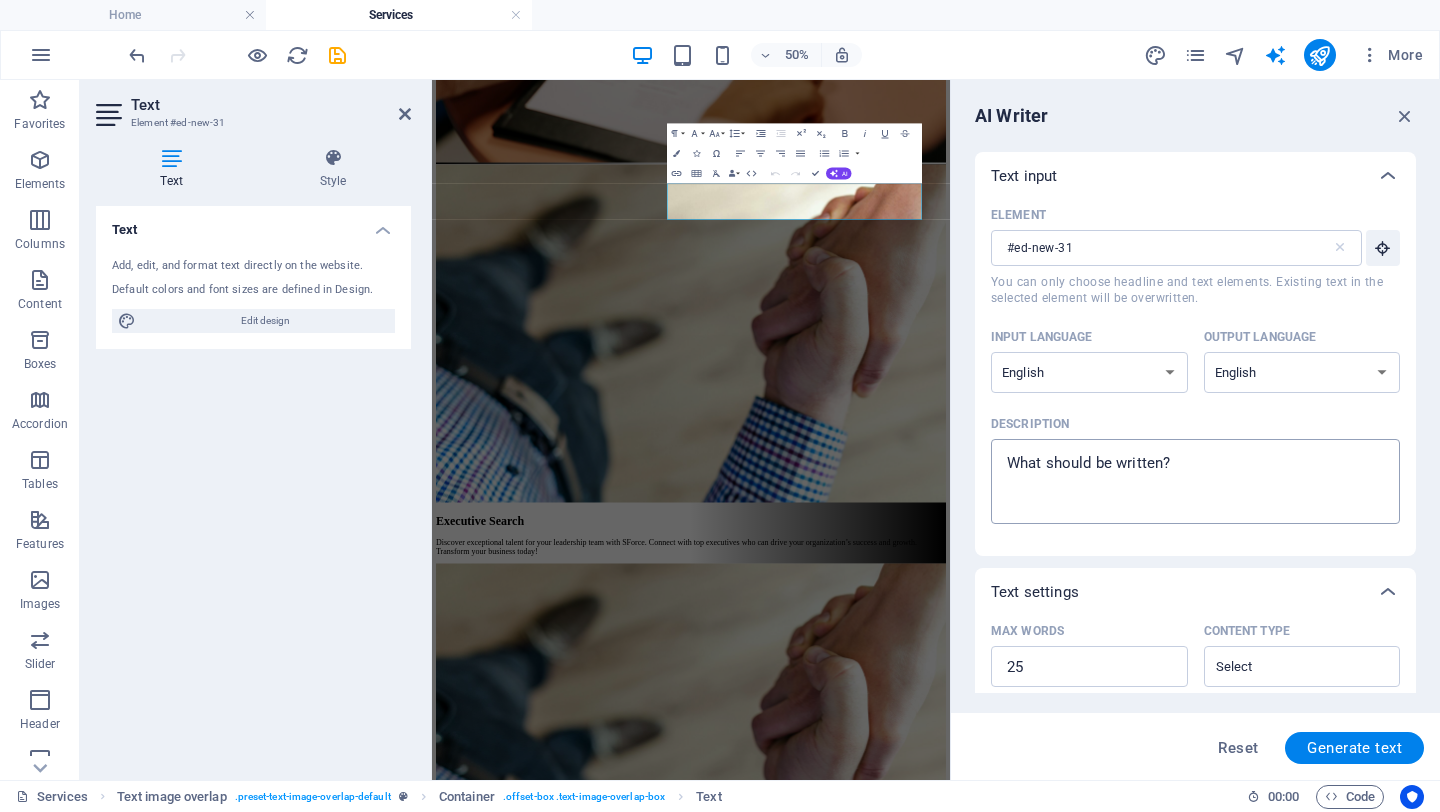 click on "Description x ​" at bounding box center (1195, 481) 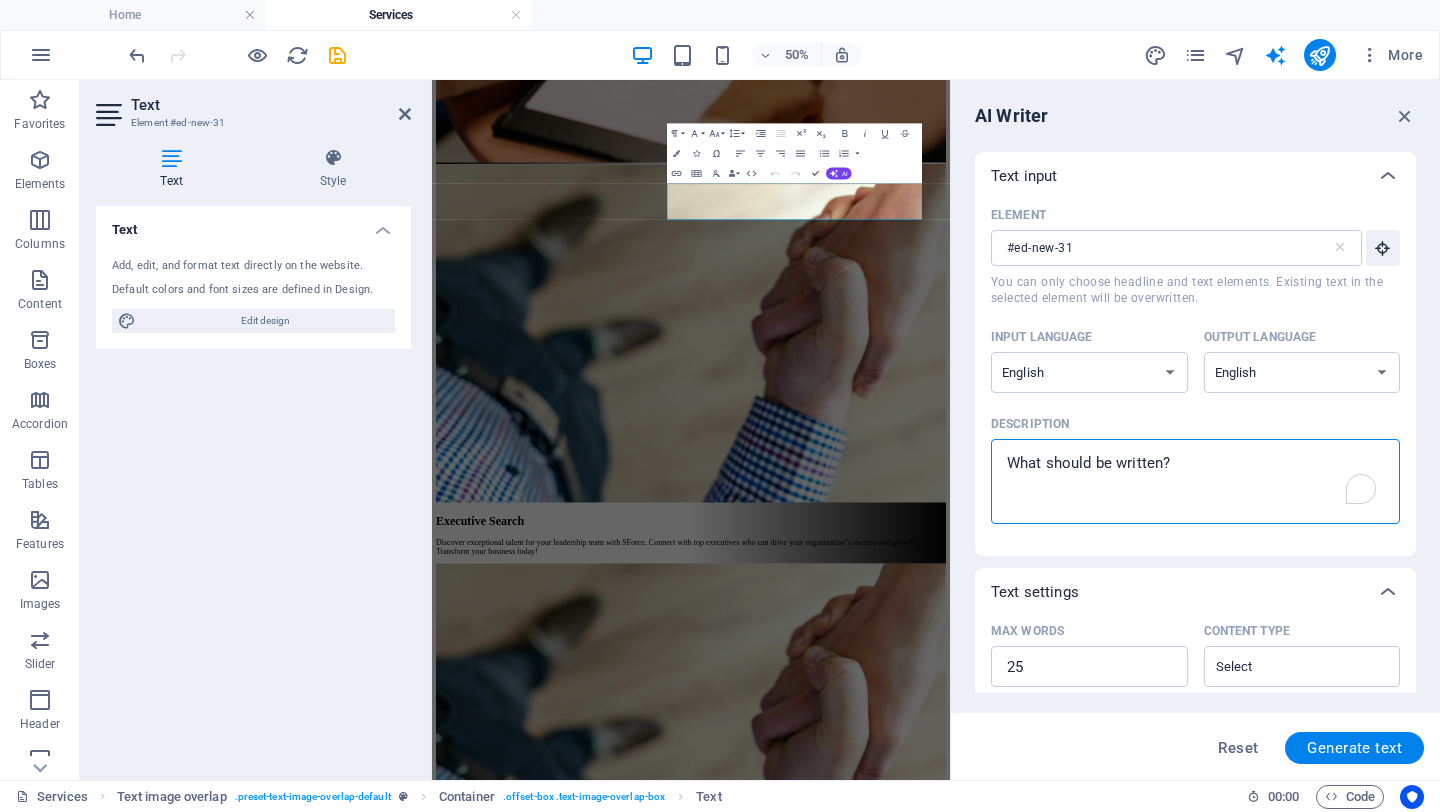 click on "Description x ​" at bounding box center (1195, 481) 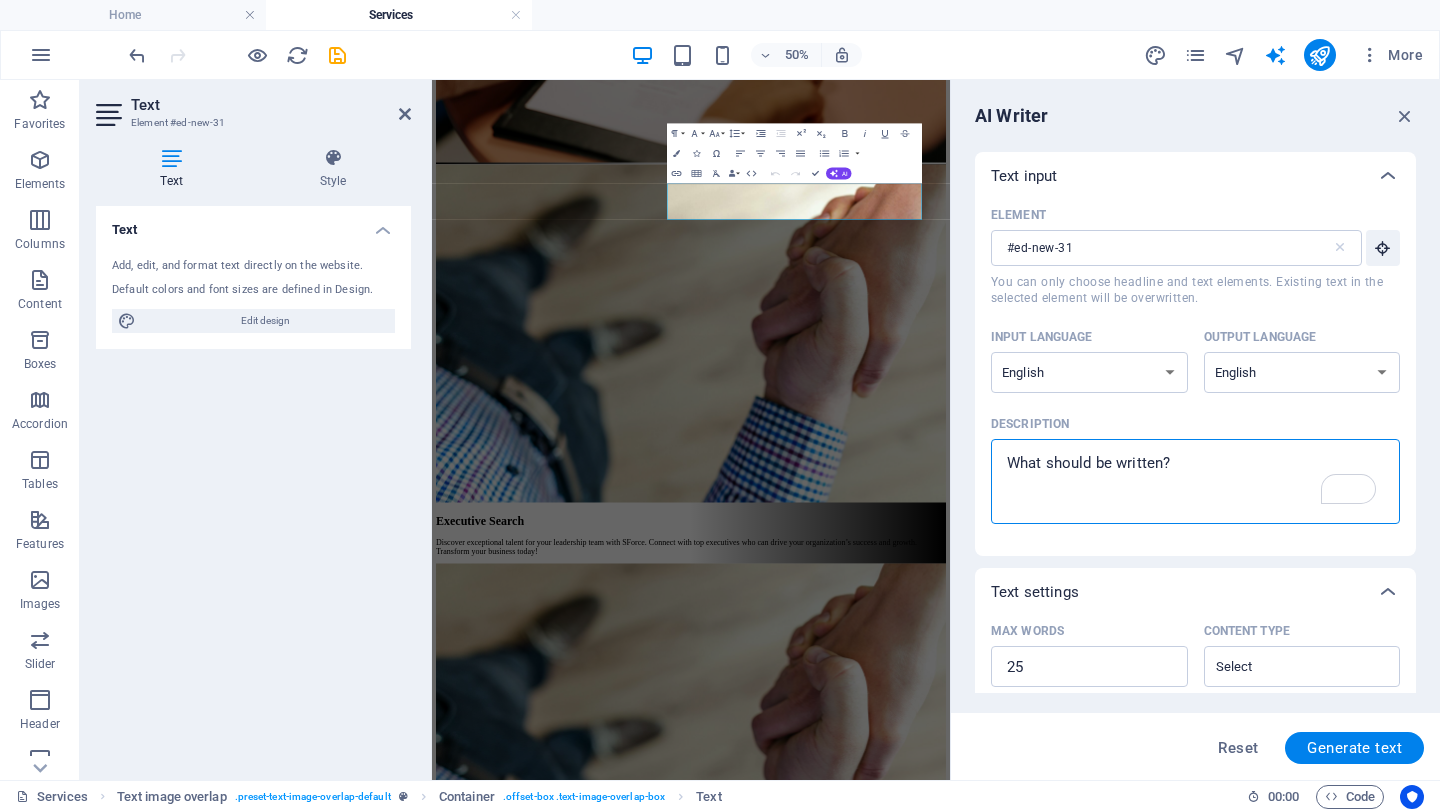 type on "W" 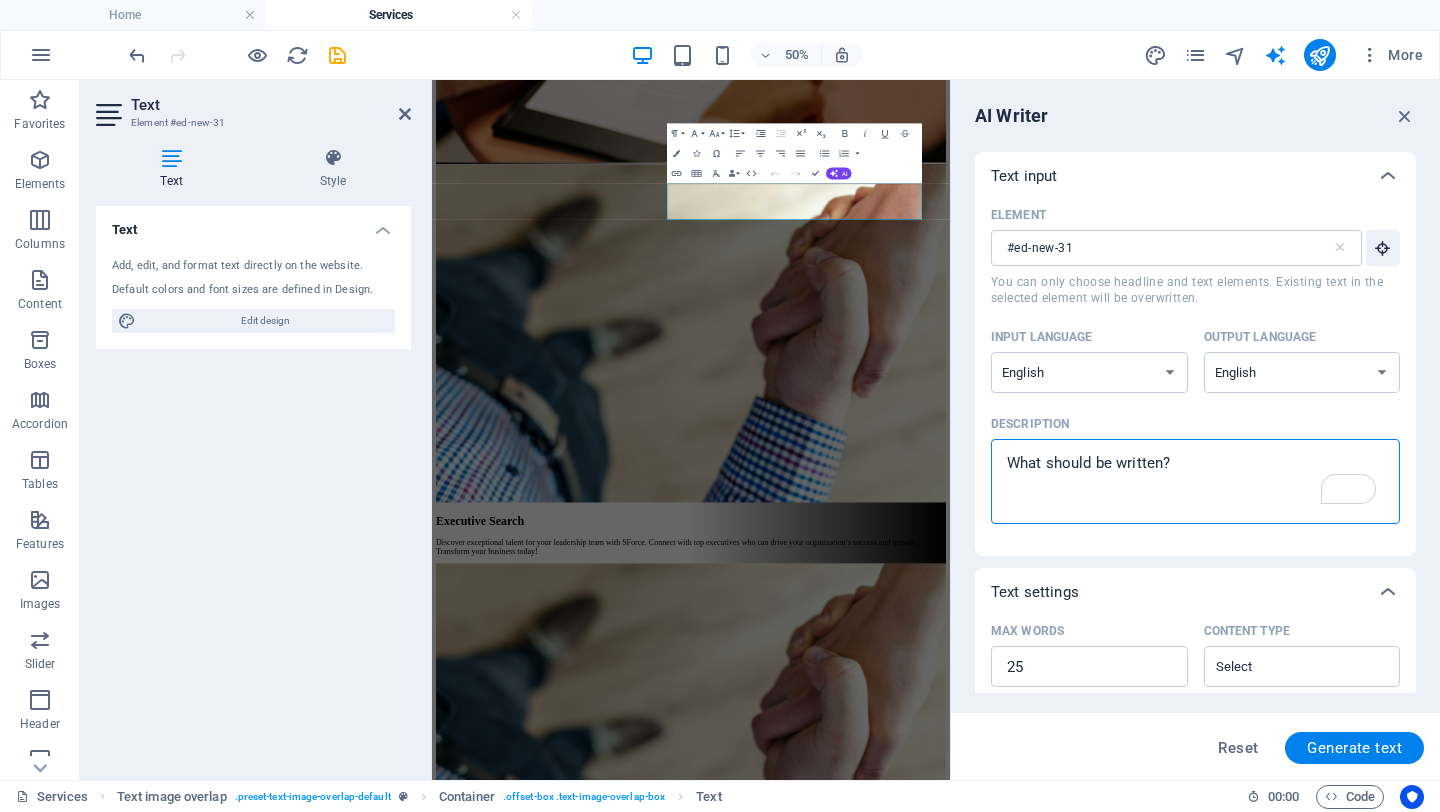 type on "x" 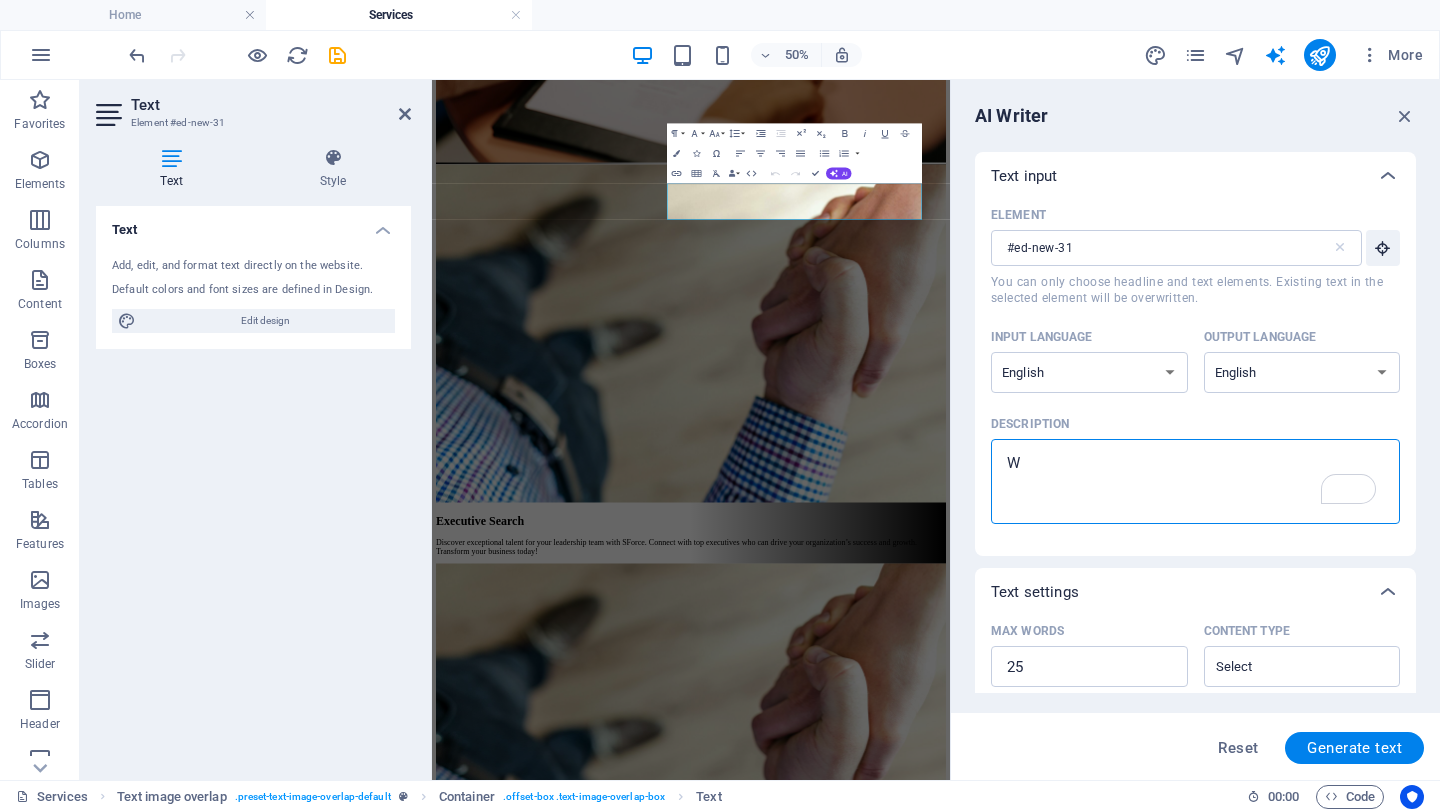 type on "Wr" 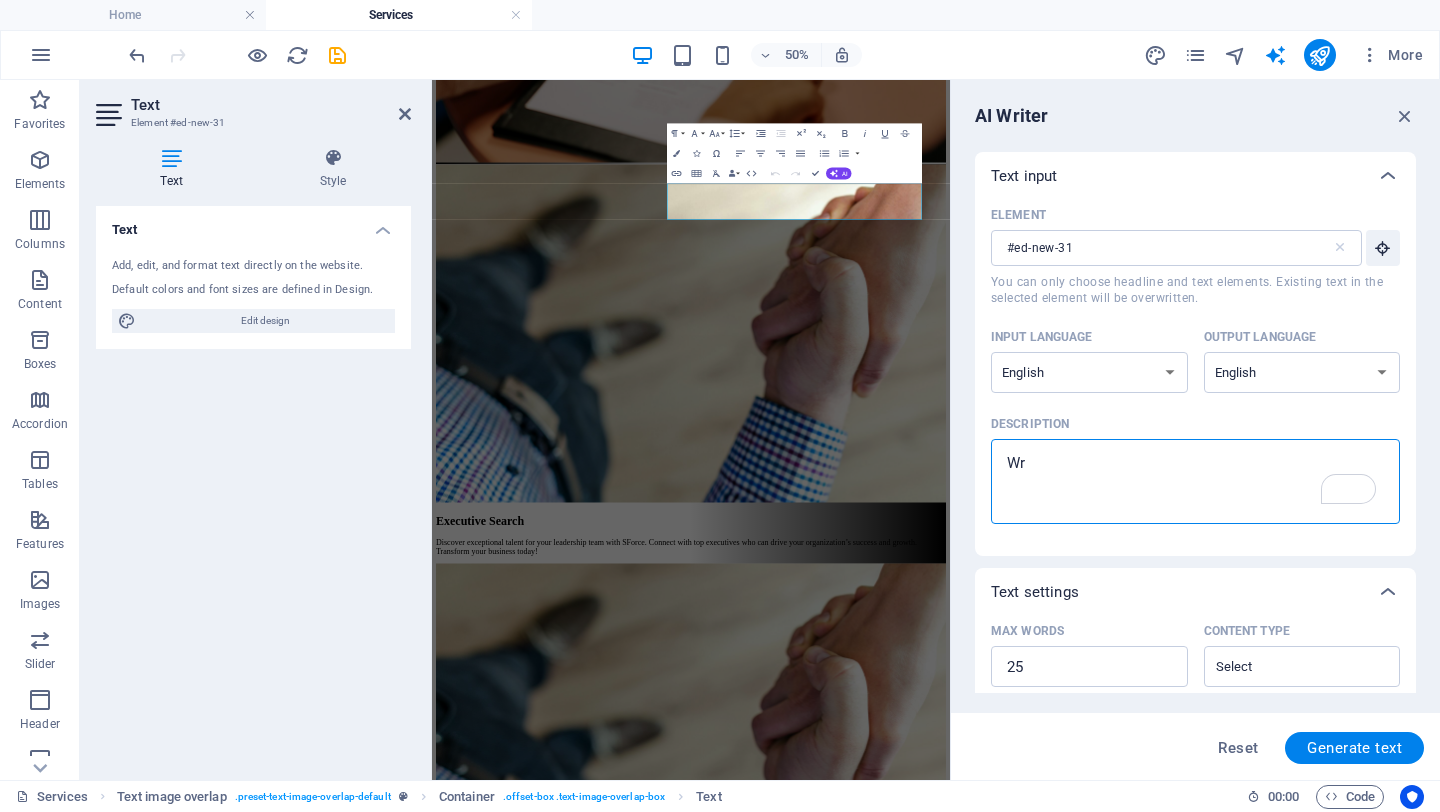 type on "x" 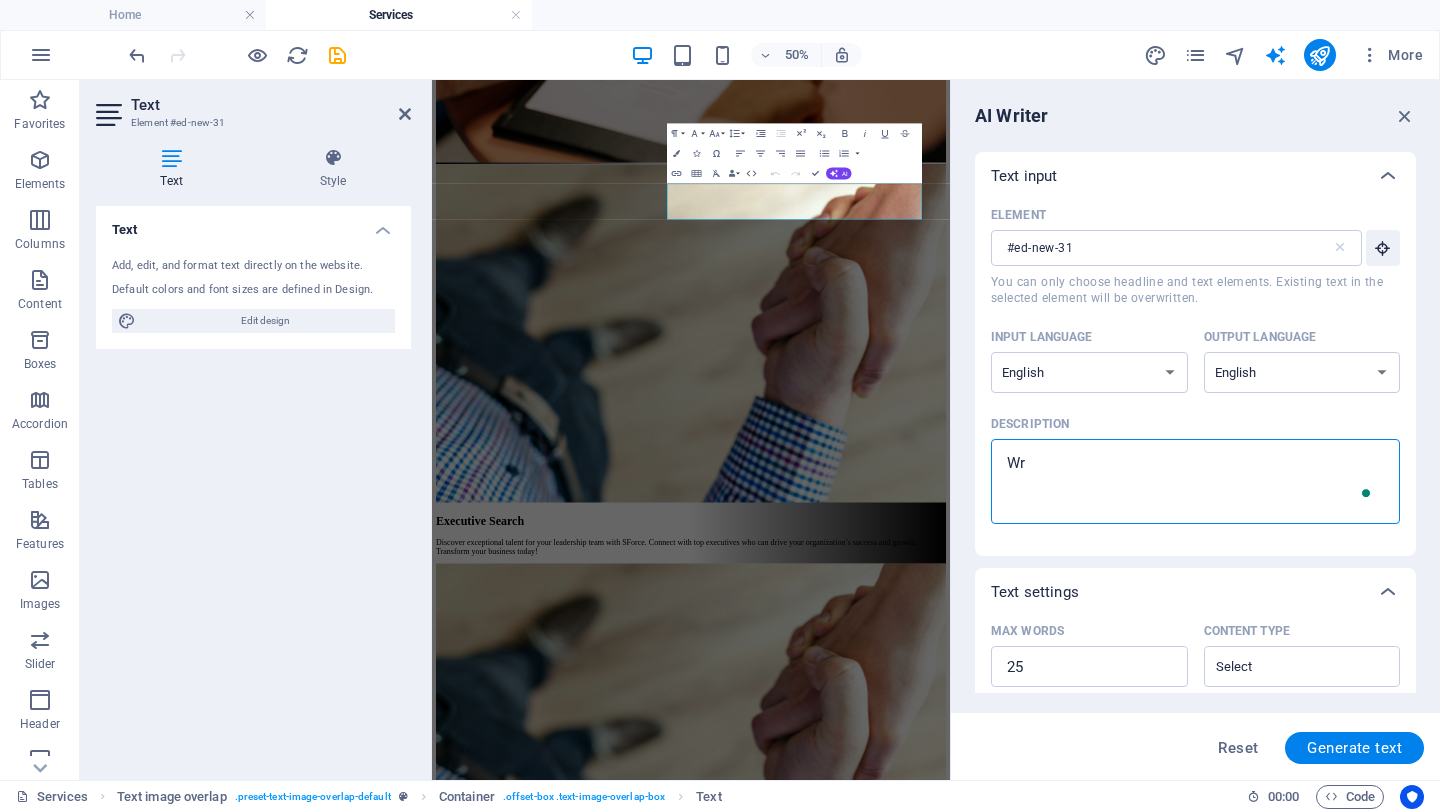 type on "Wri" 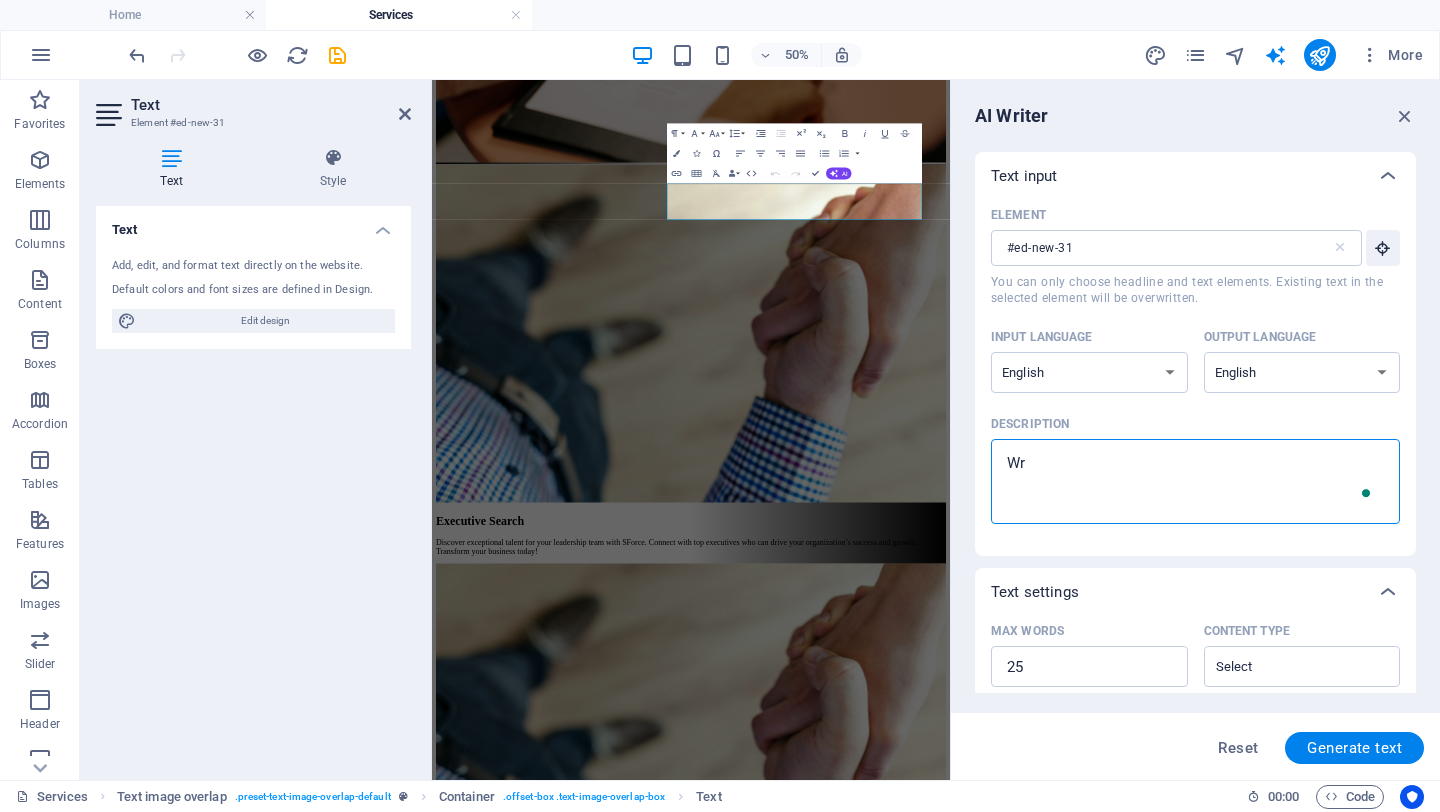 type on "x" 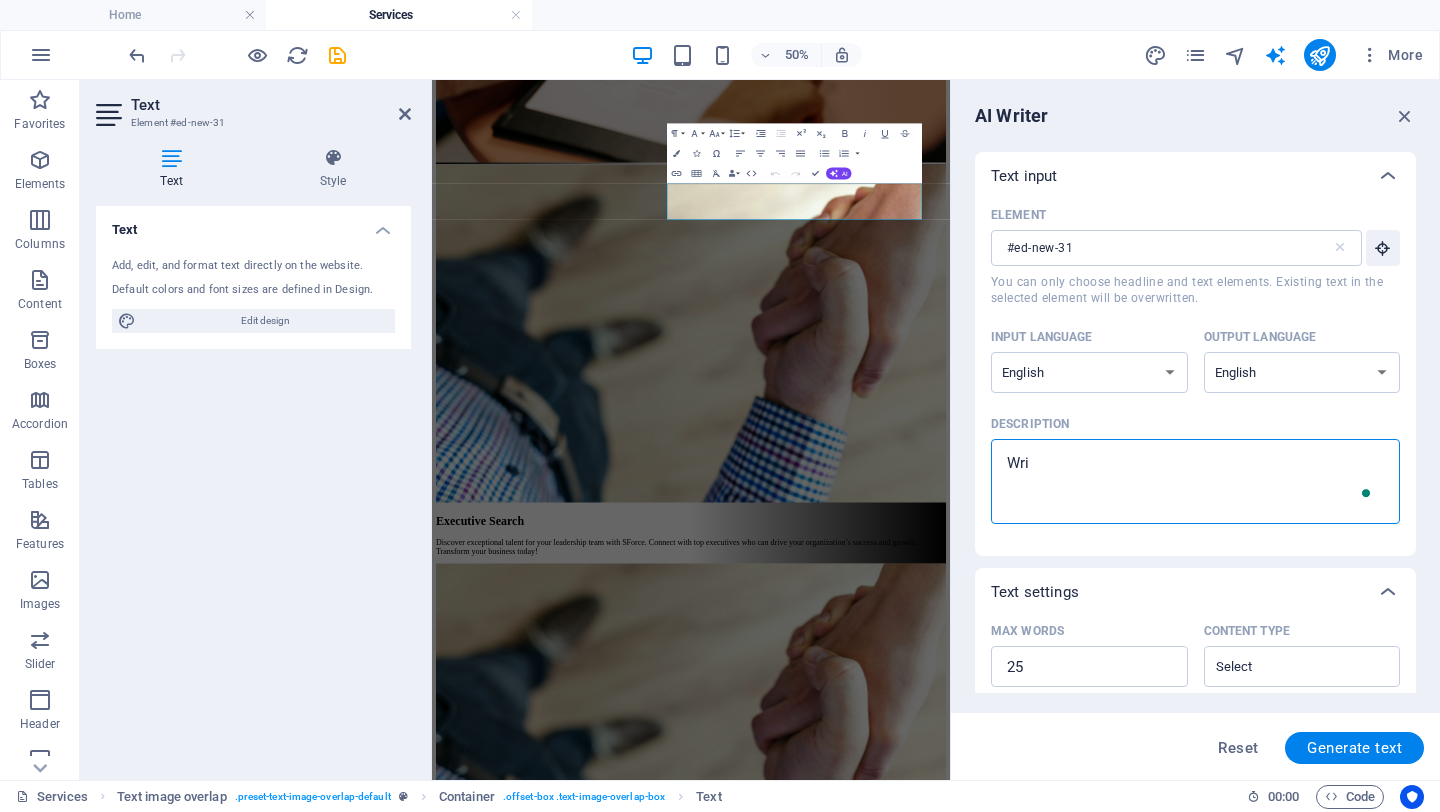 type on "Writ" 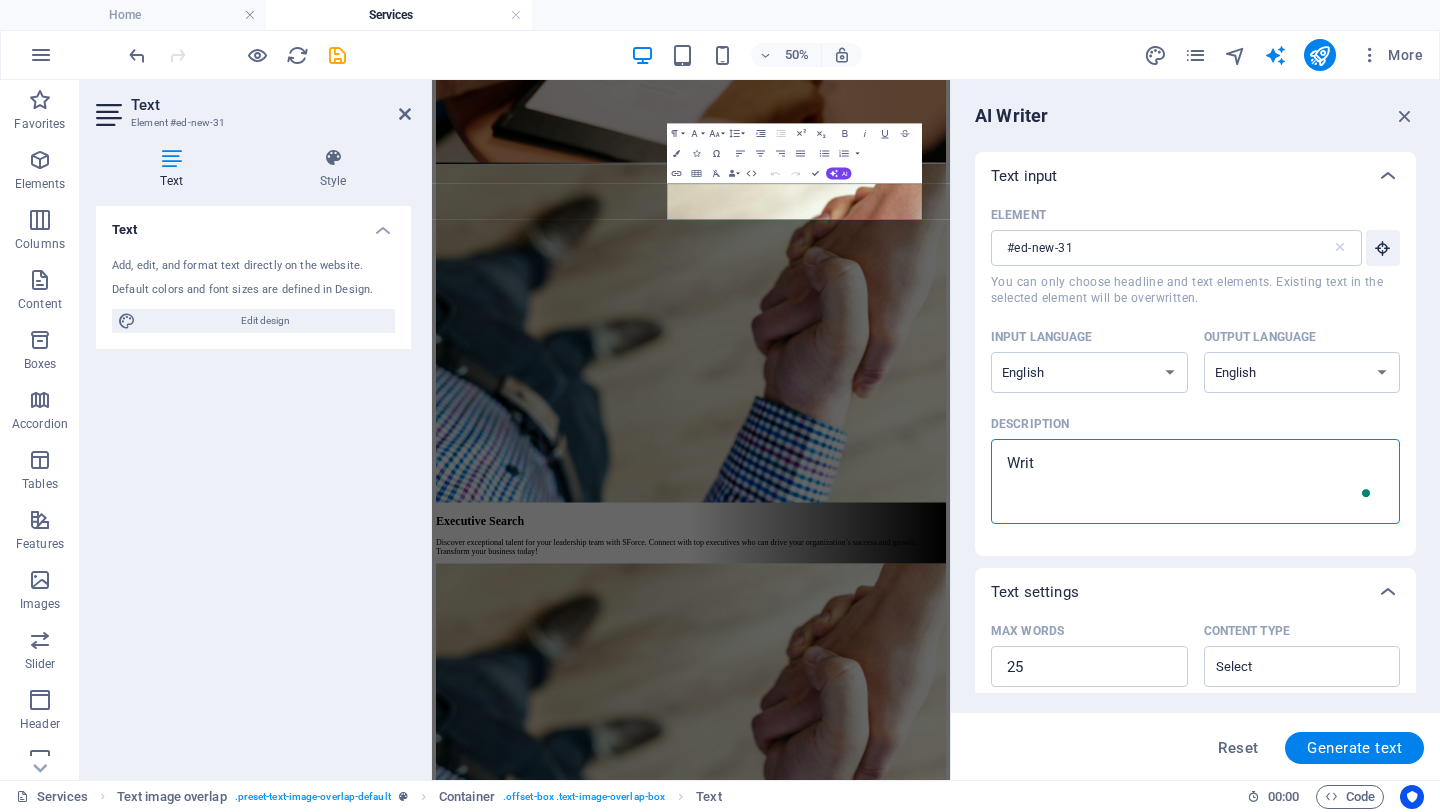 type on "Write" 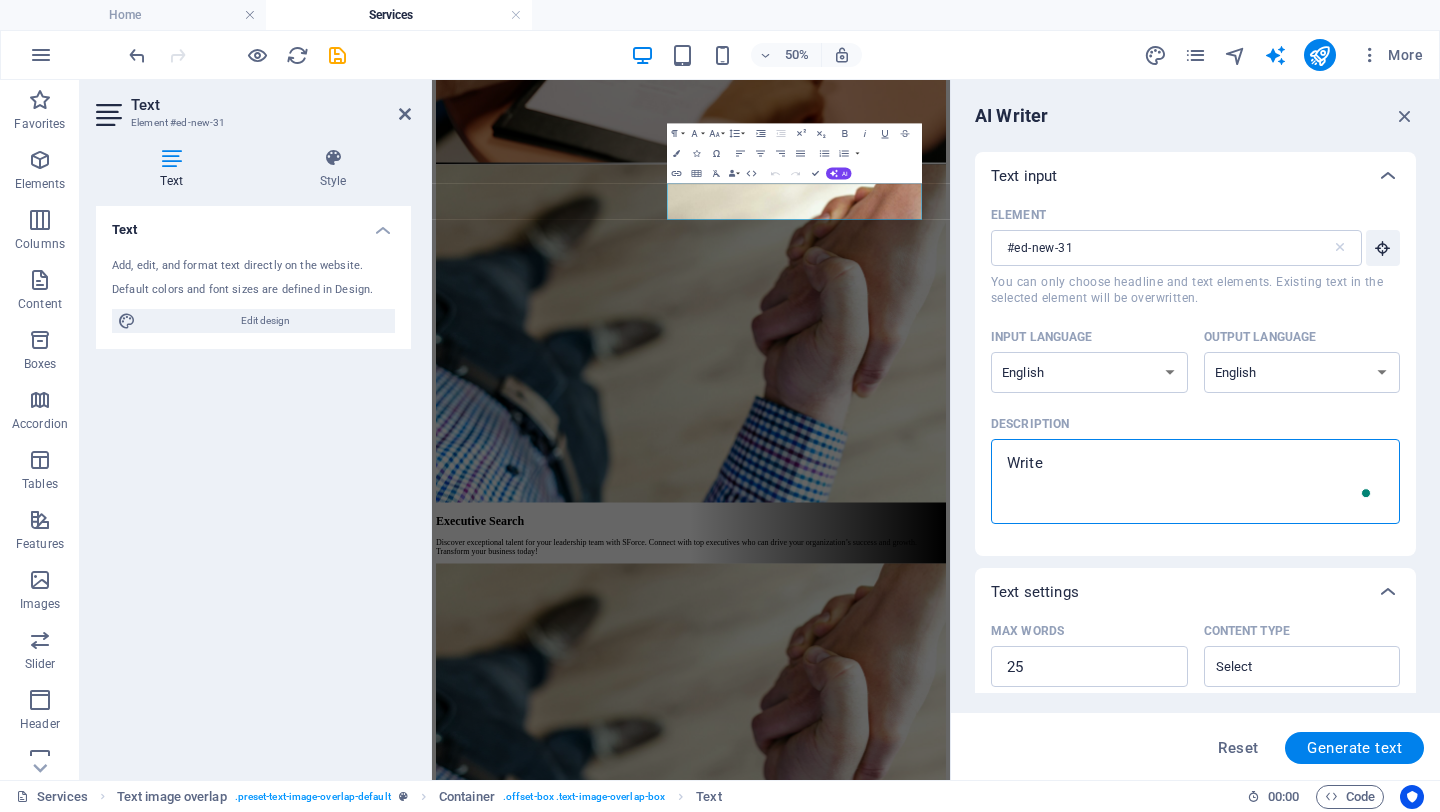type on "x" 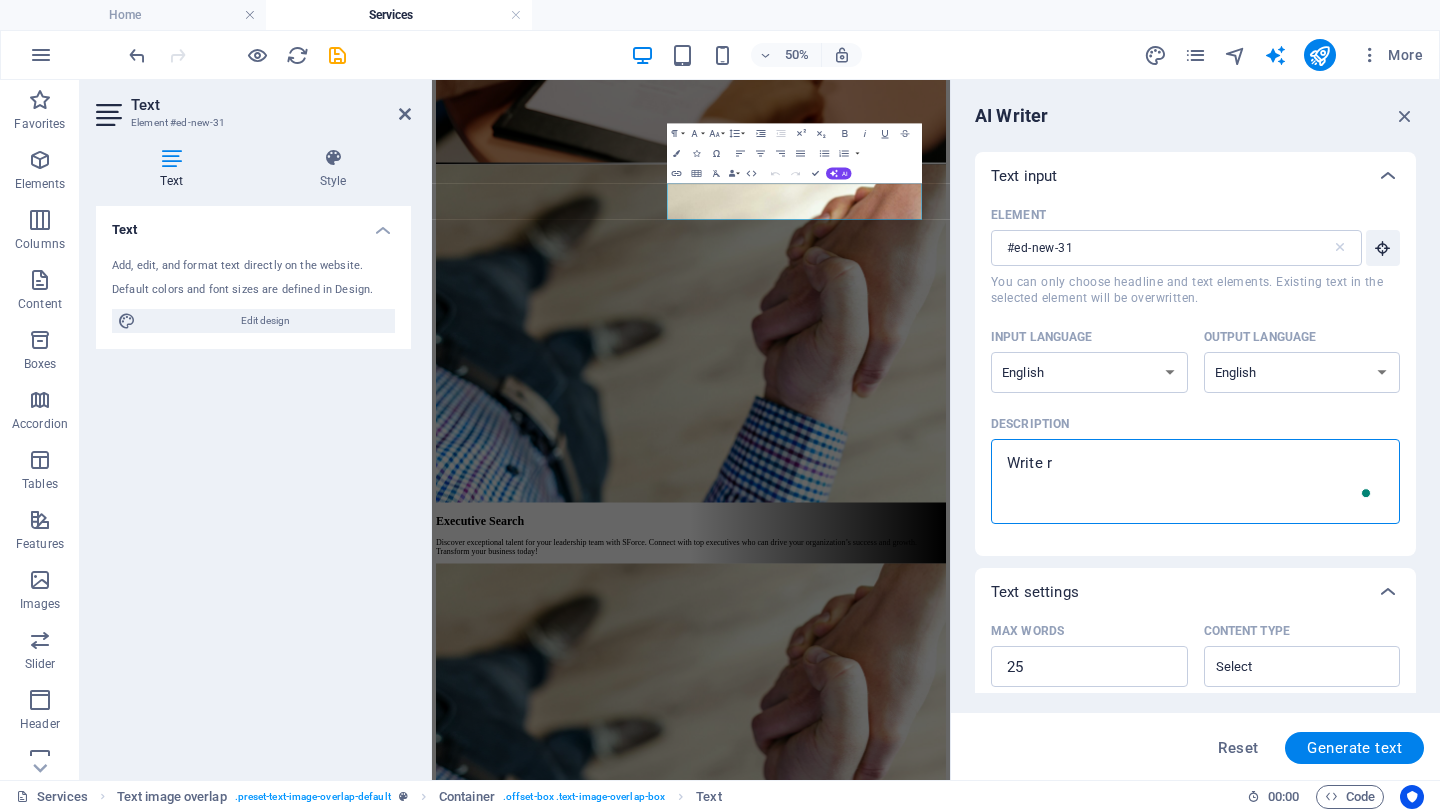 type on "Write re" 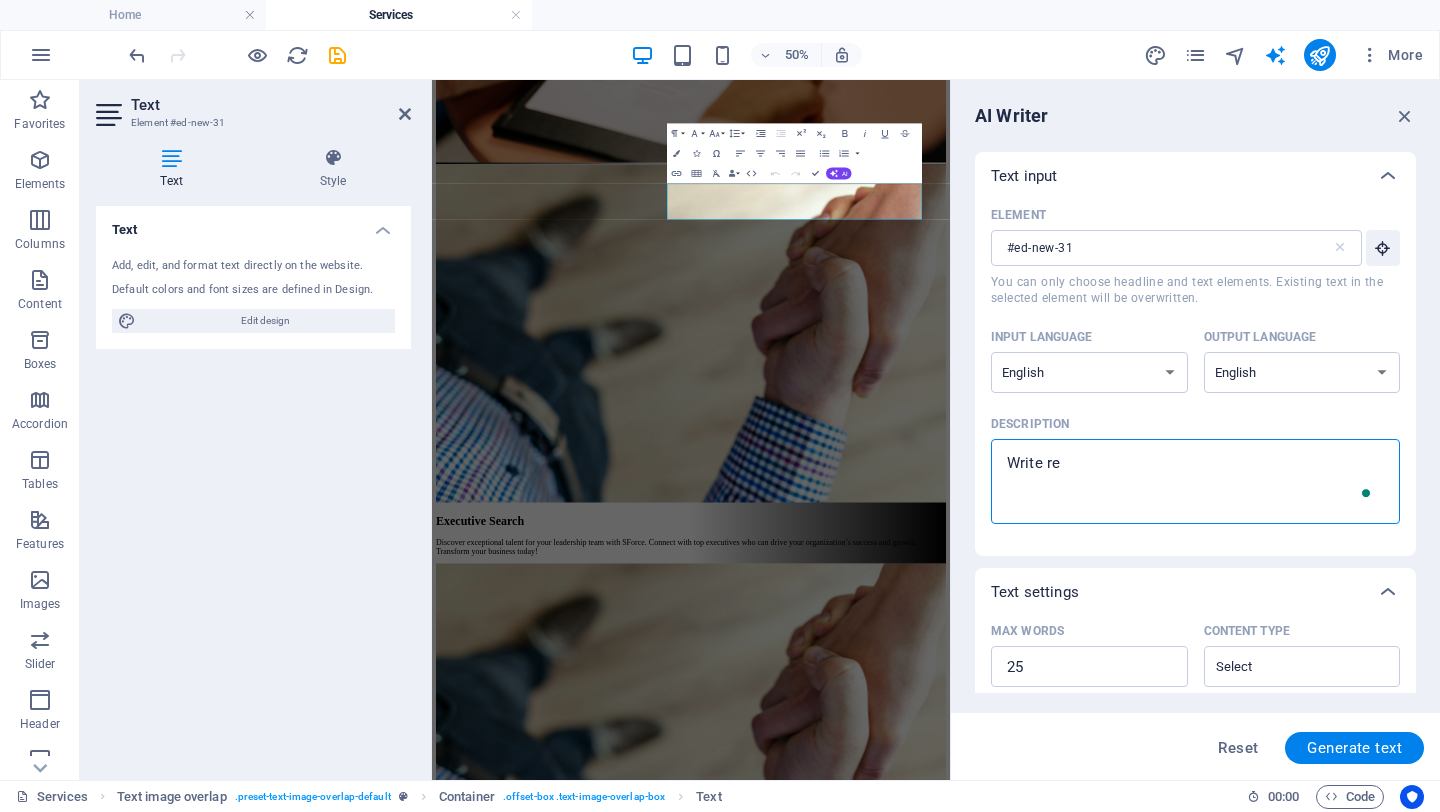 type on "Write reg" 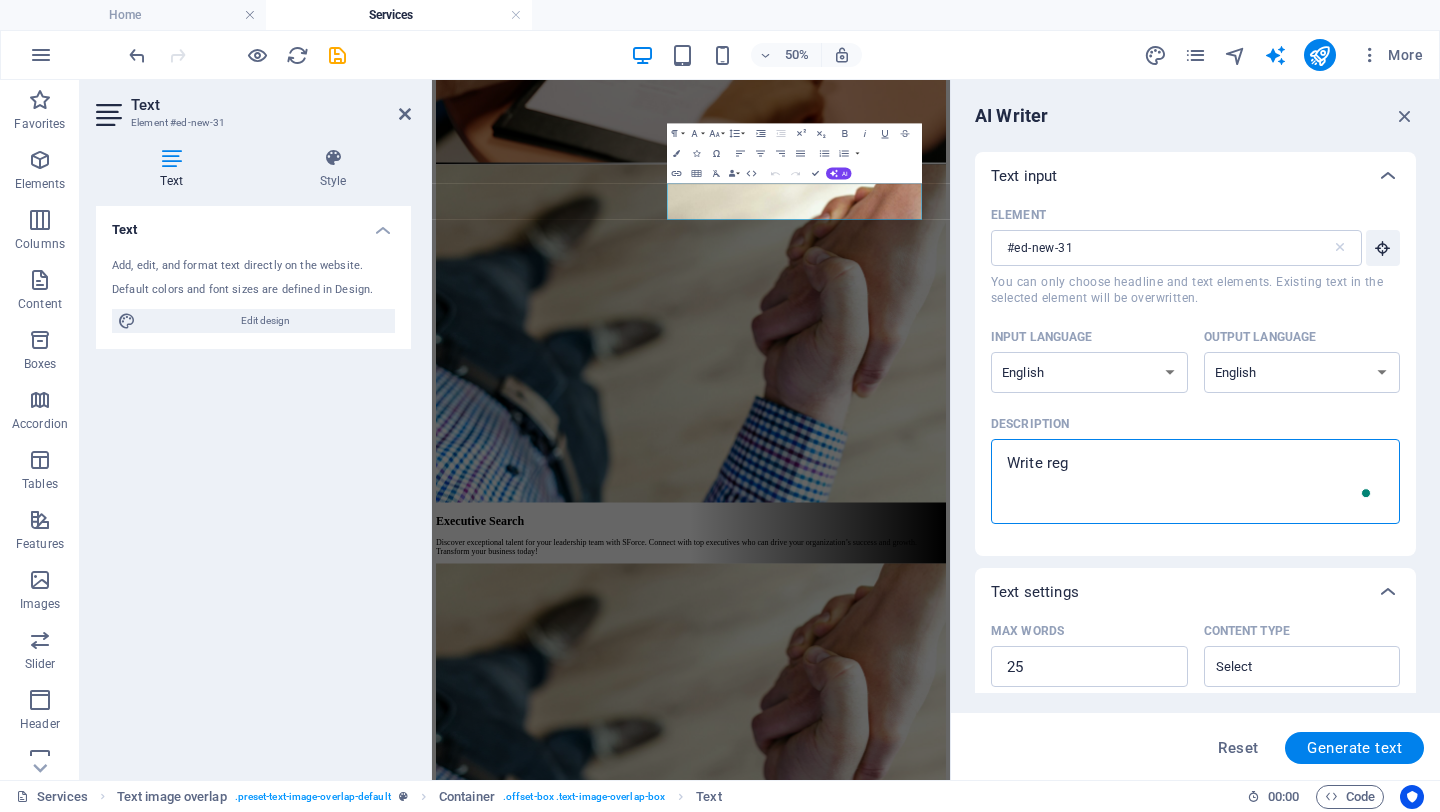 type on "Write rega" 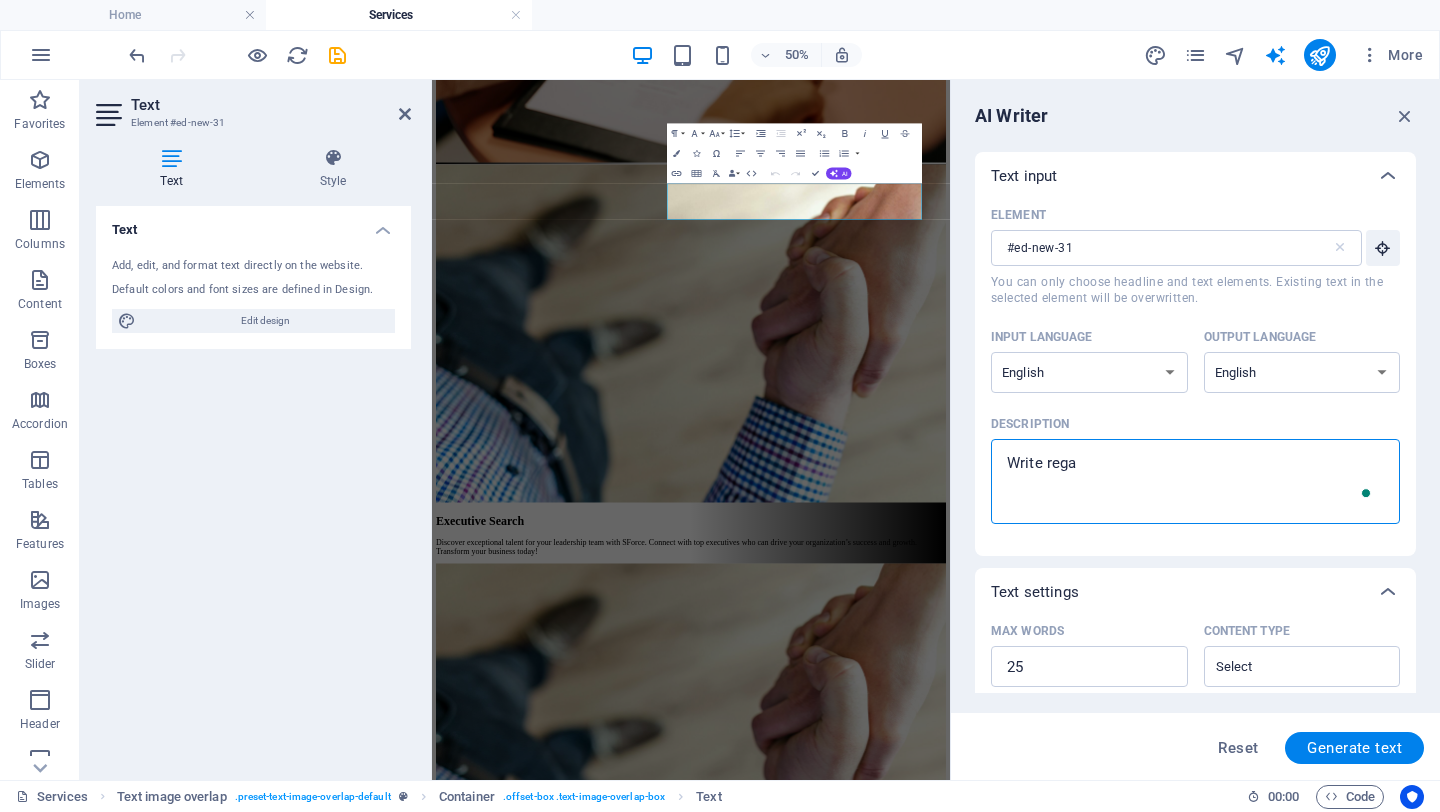 type on "Write regar" 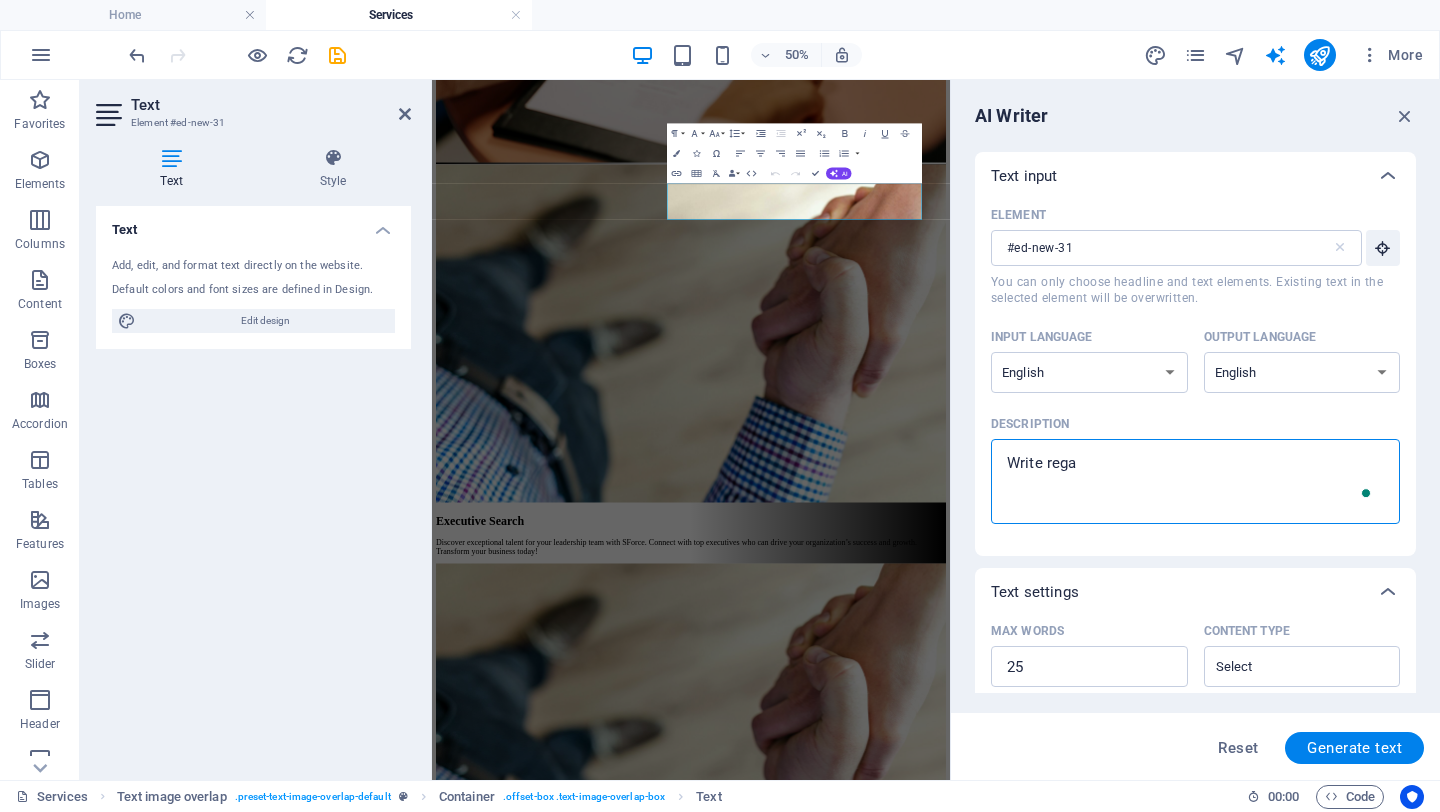 type on "x" 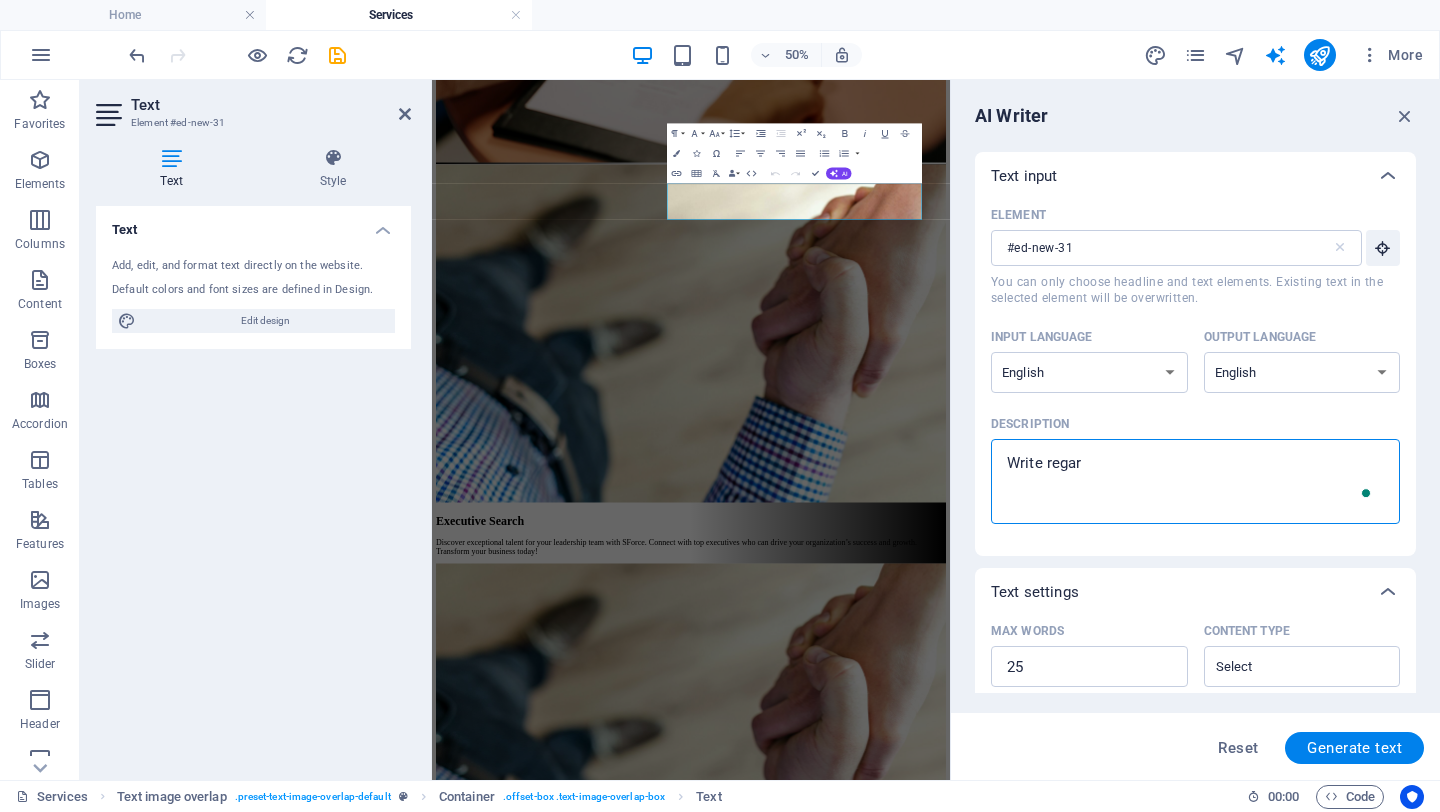 type on "Write regard" 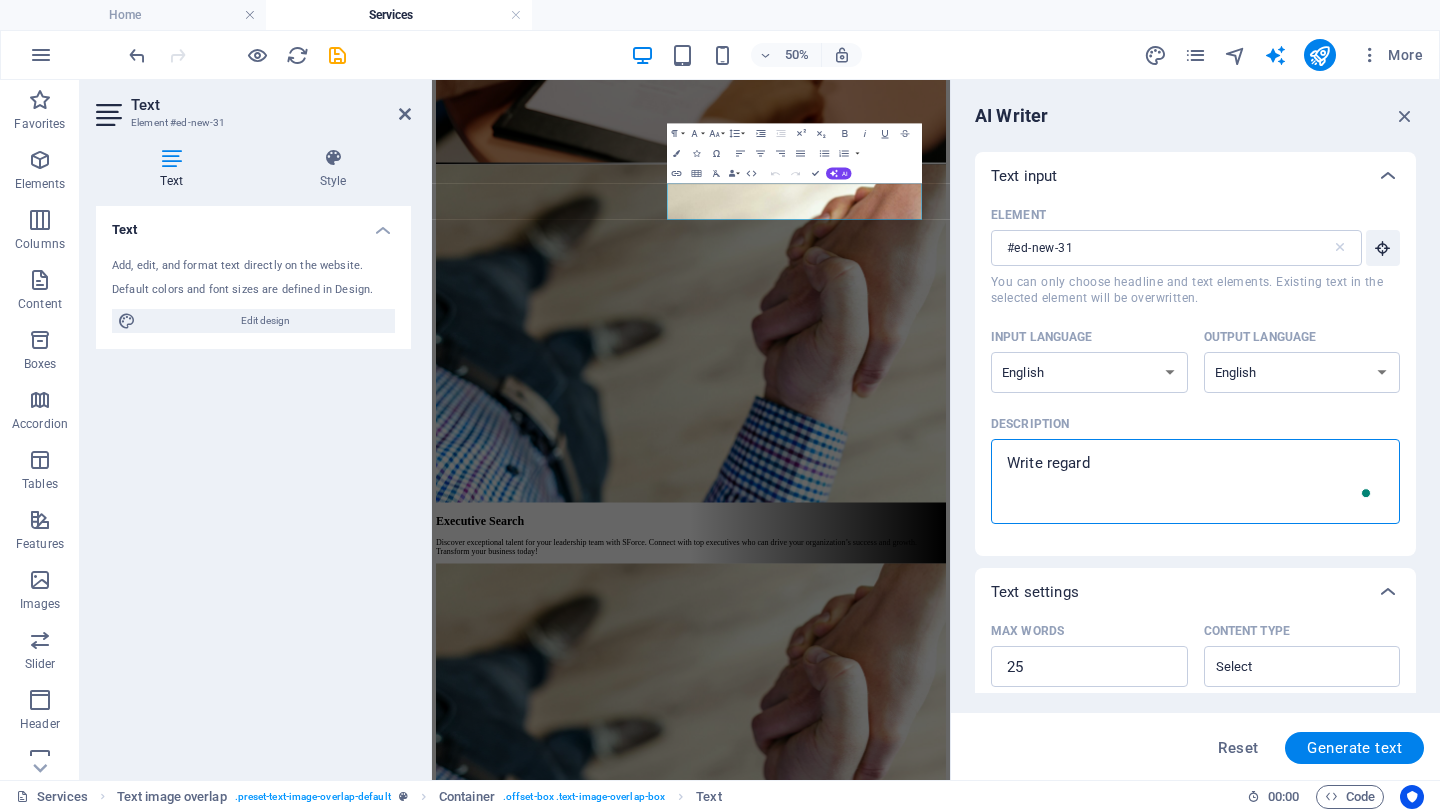 type on "Write regardi" 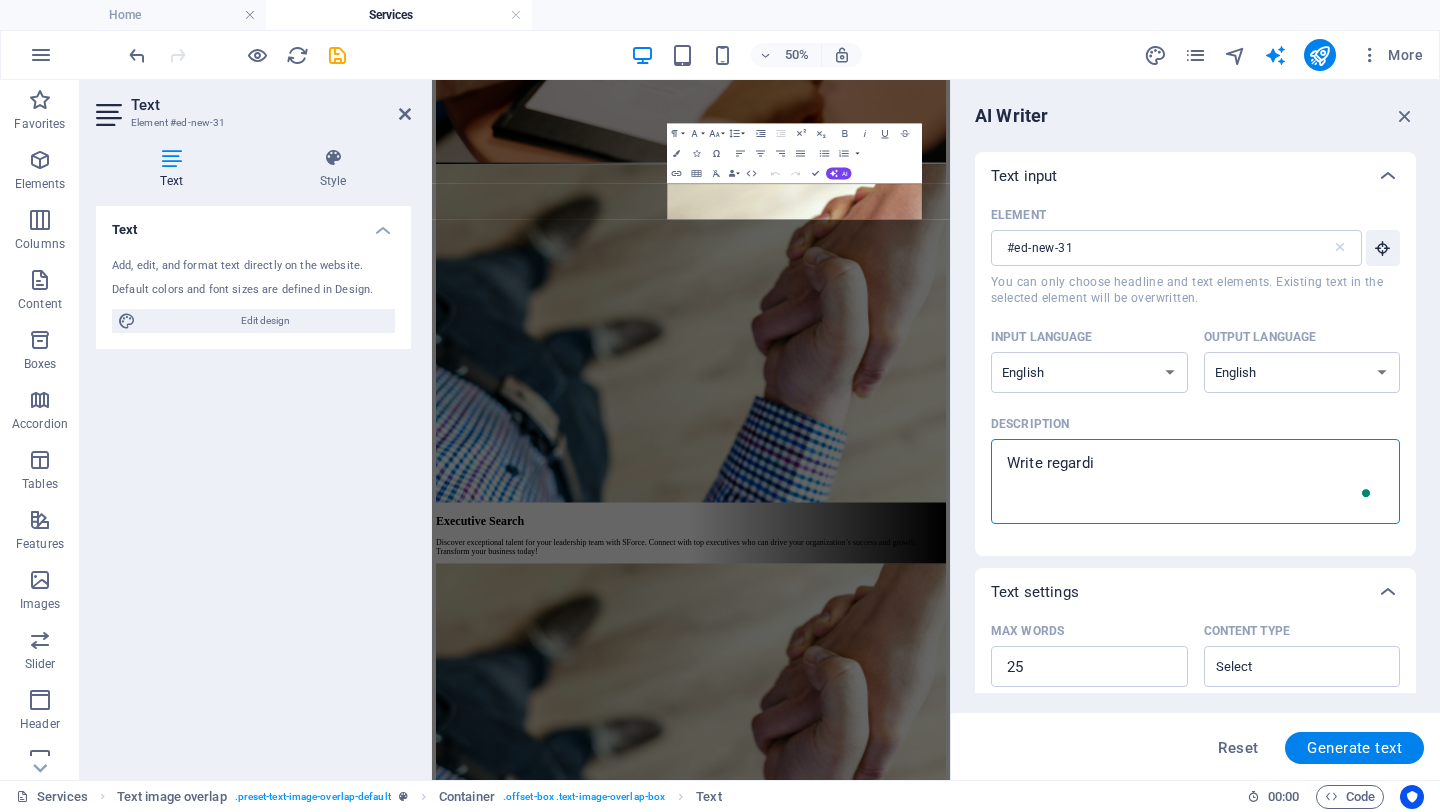 type on "Write regardin" 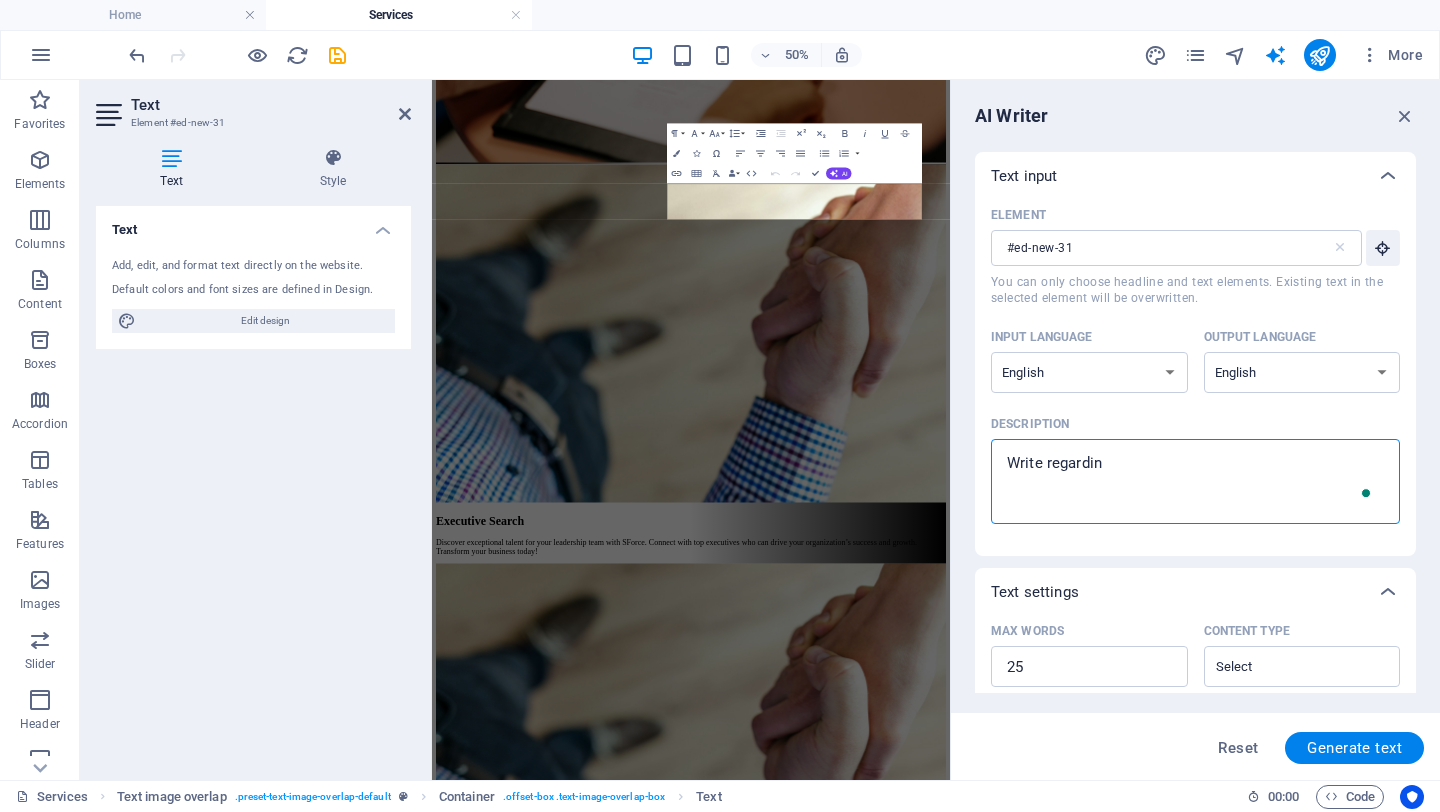 type on "Write regarding" 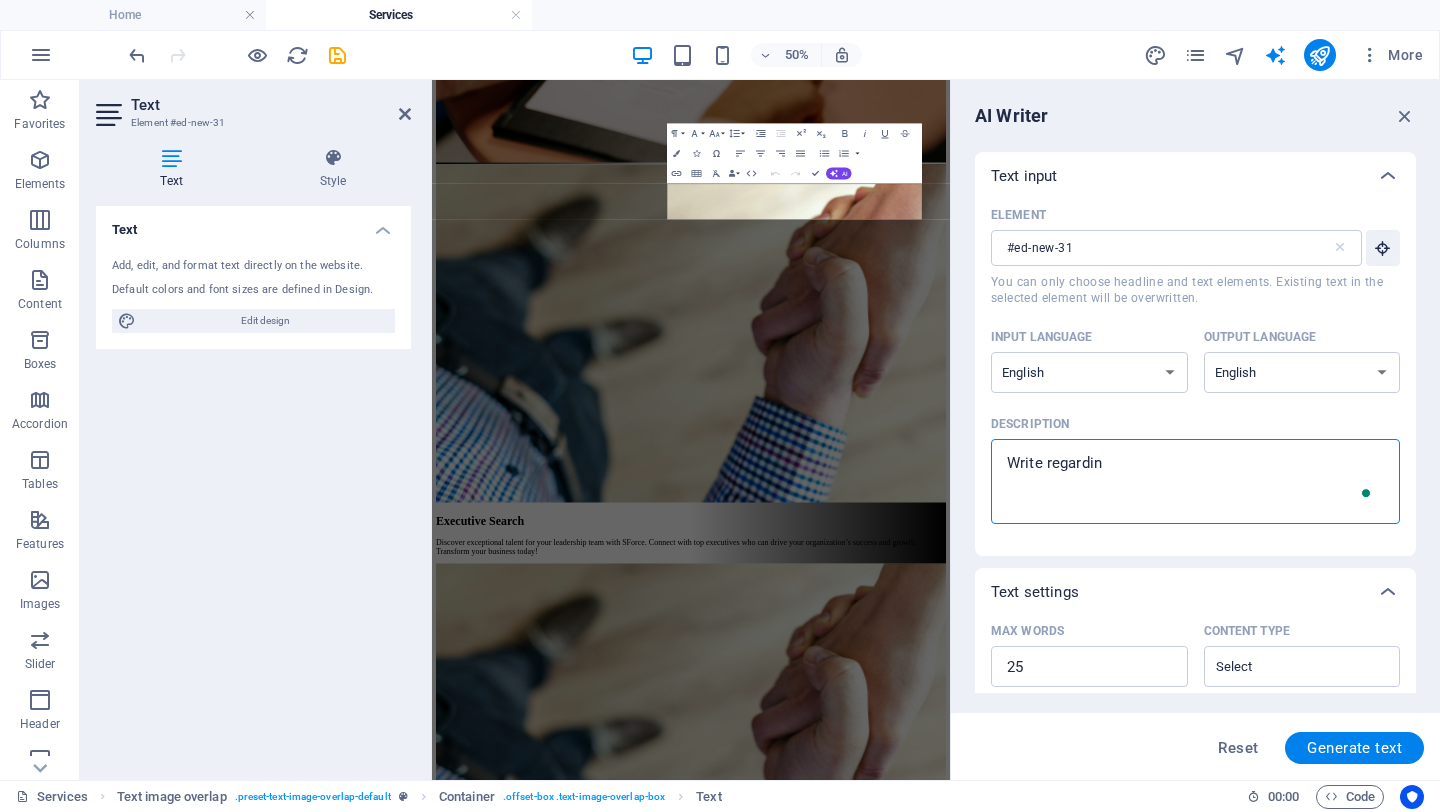 type on "x" 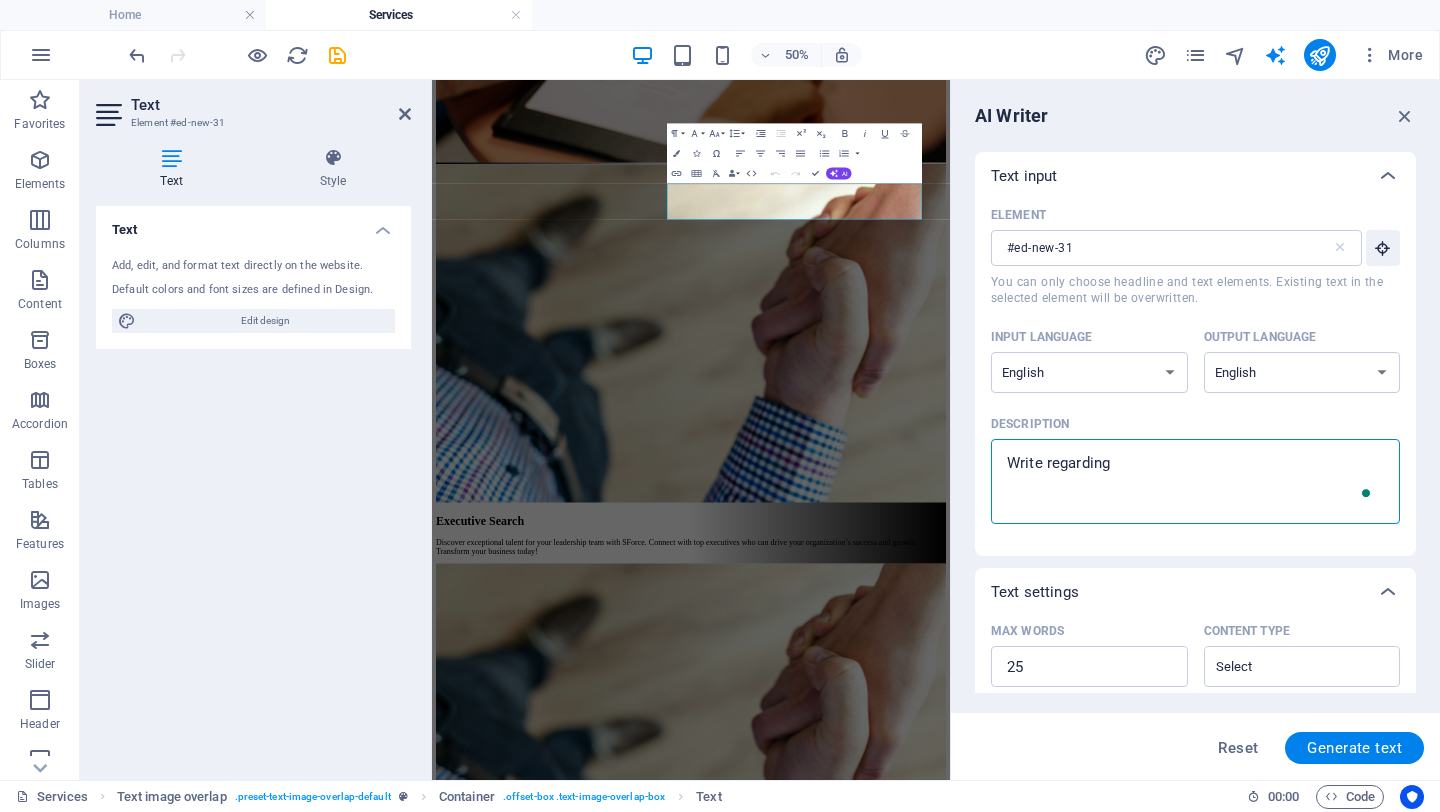 type on "Write regarding" 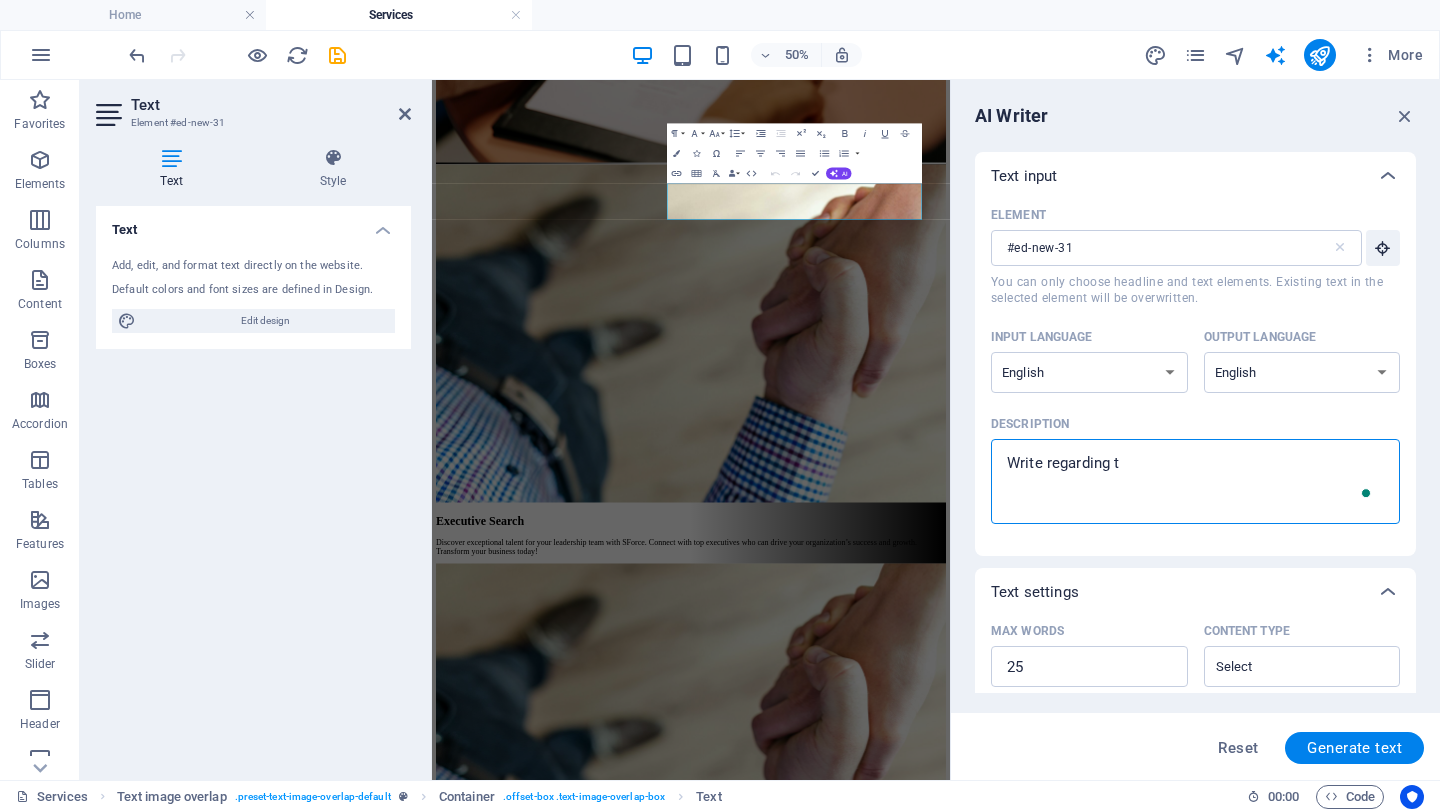 type on "Write regarding tu" 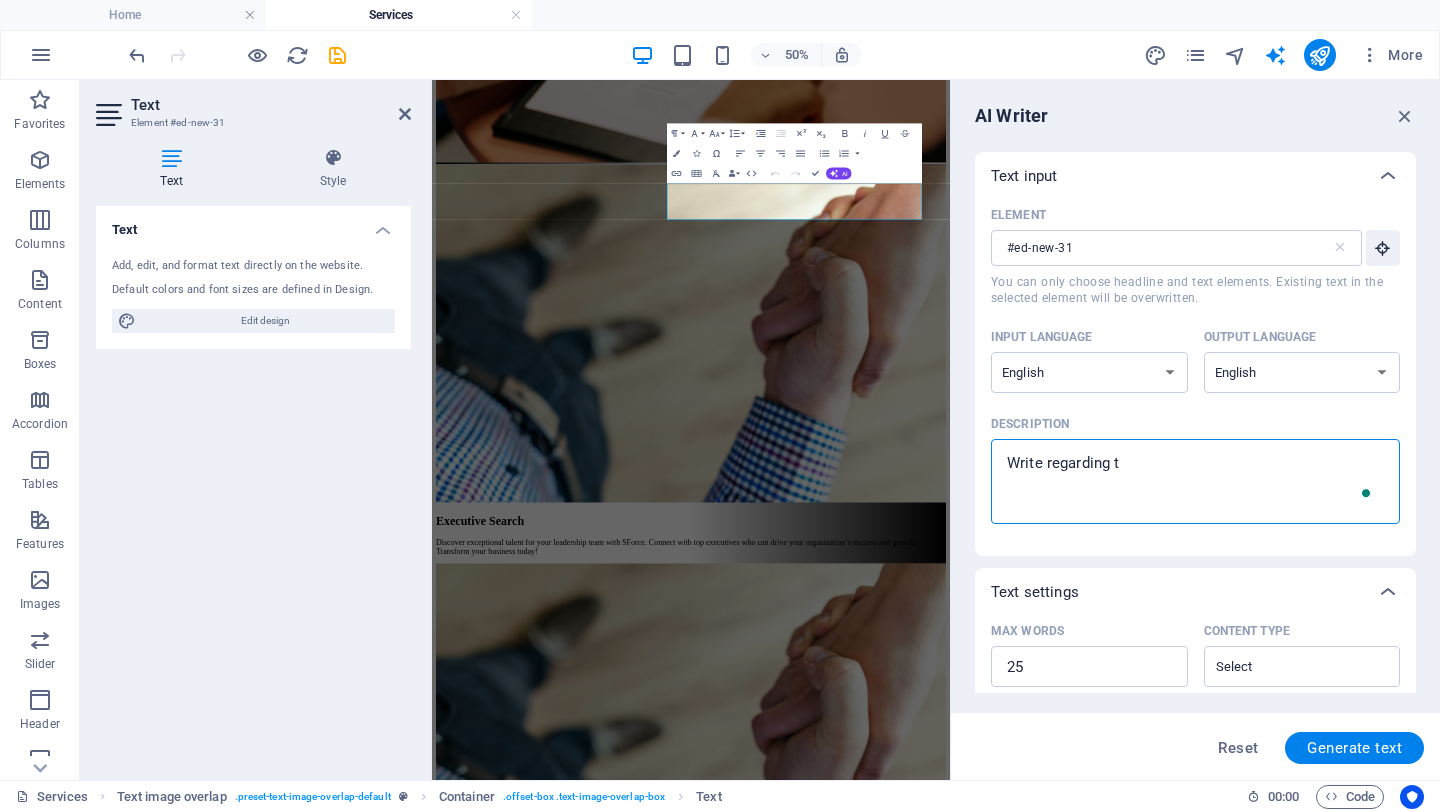 type on "x" 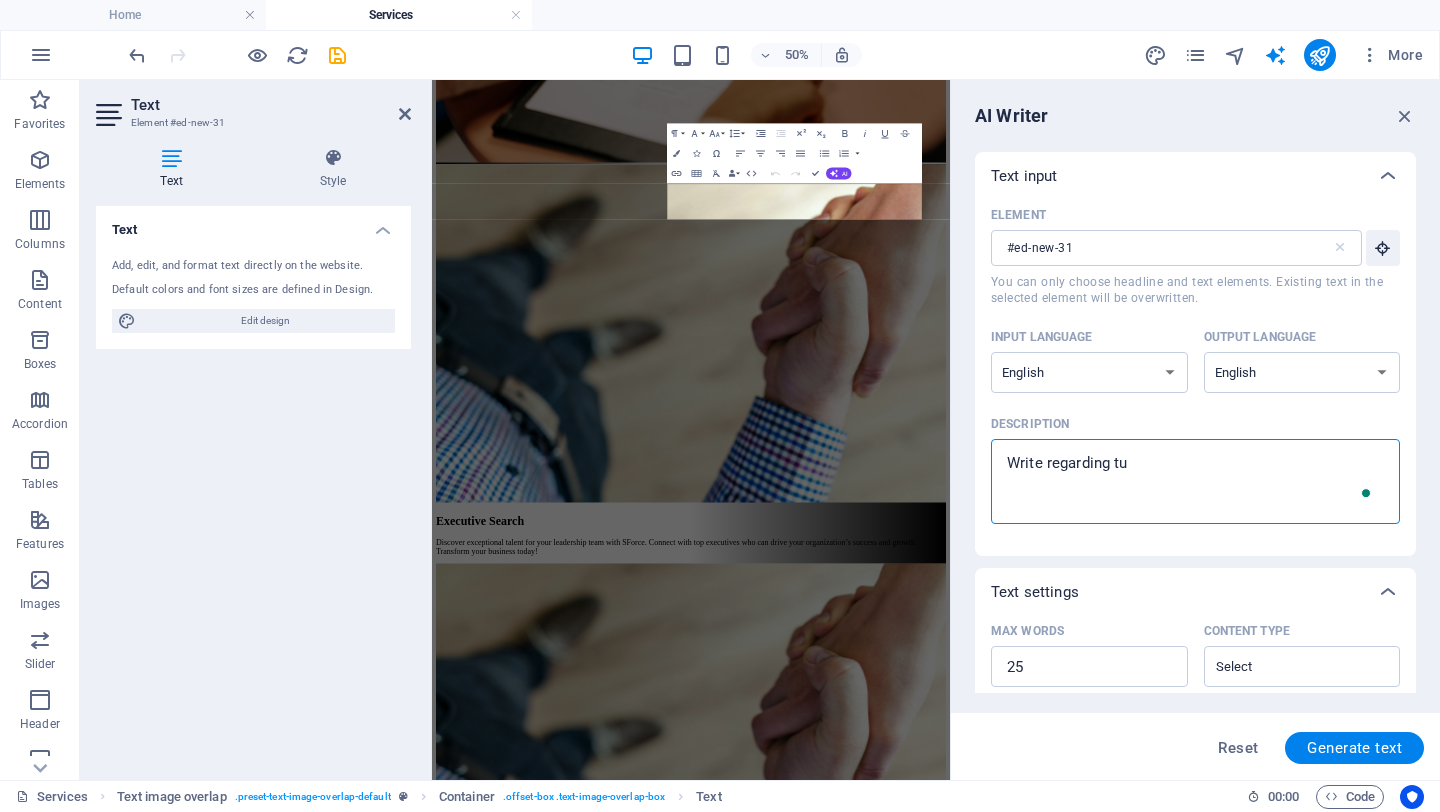 type on "Write regarding tut" 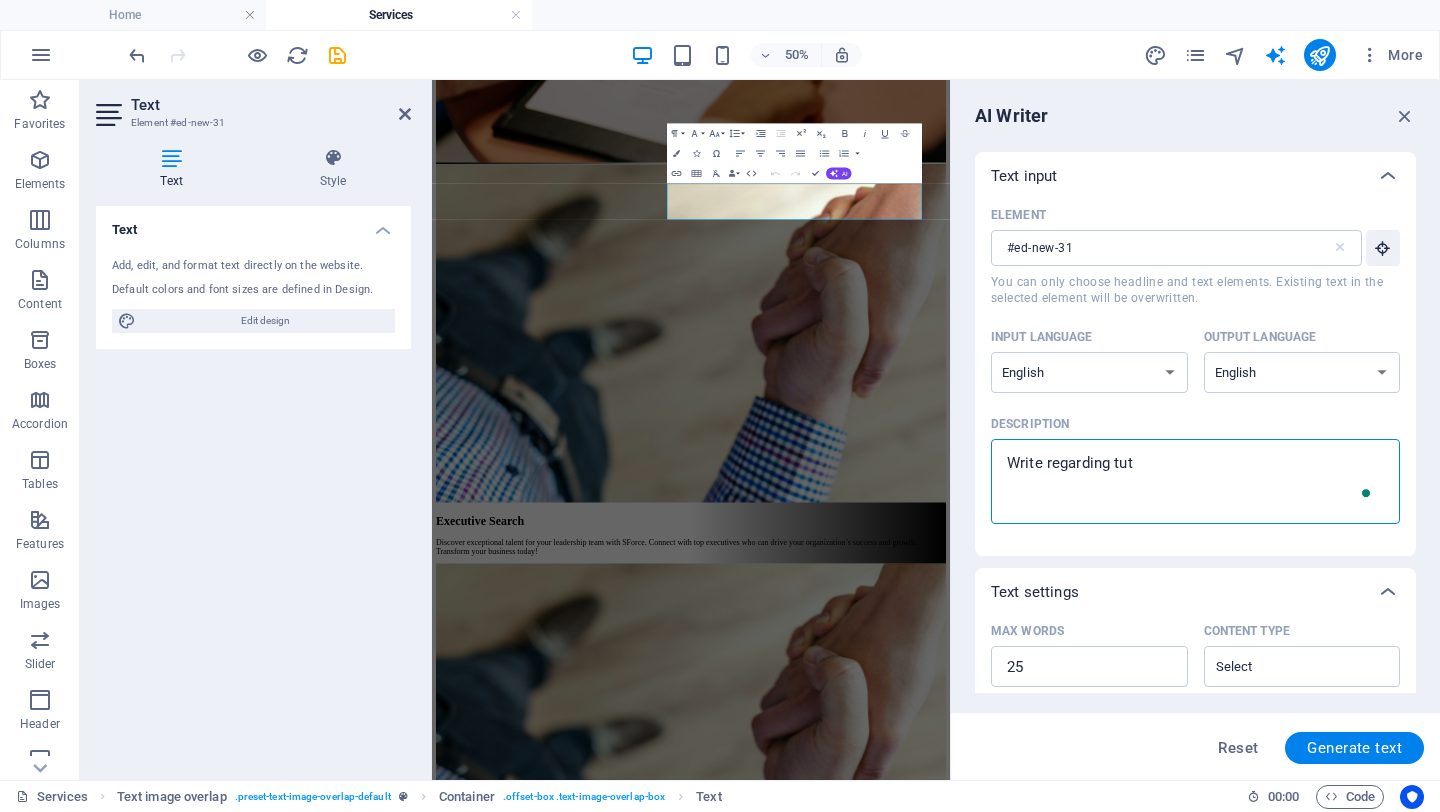 type on "Write regarding tuti" 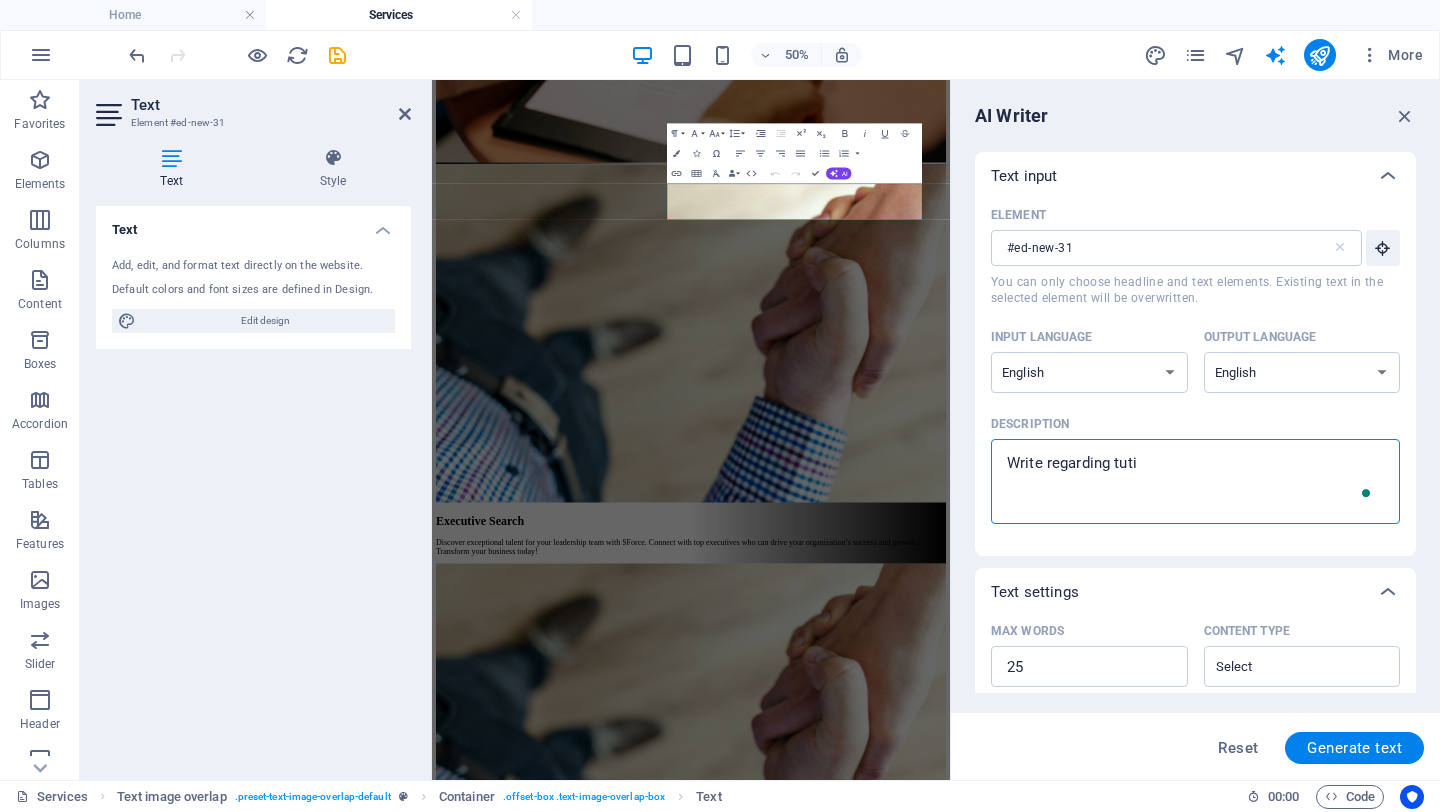 type on "Write regarding tutio" 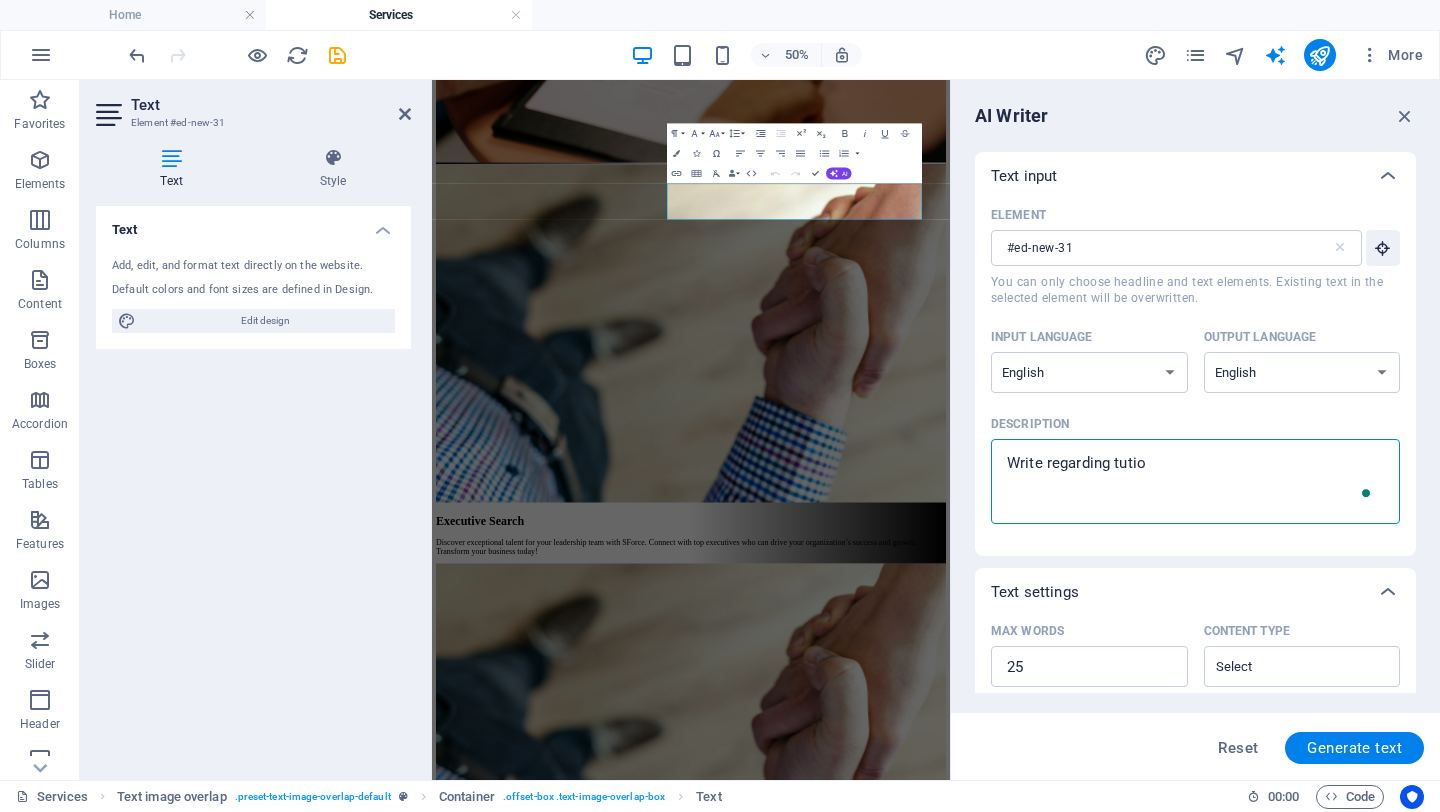 type on "Write regarding tution" 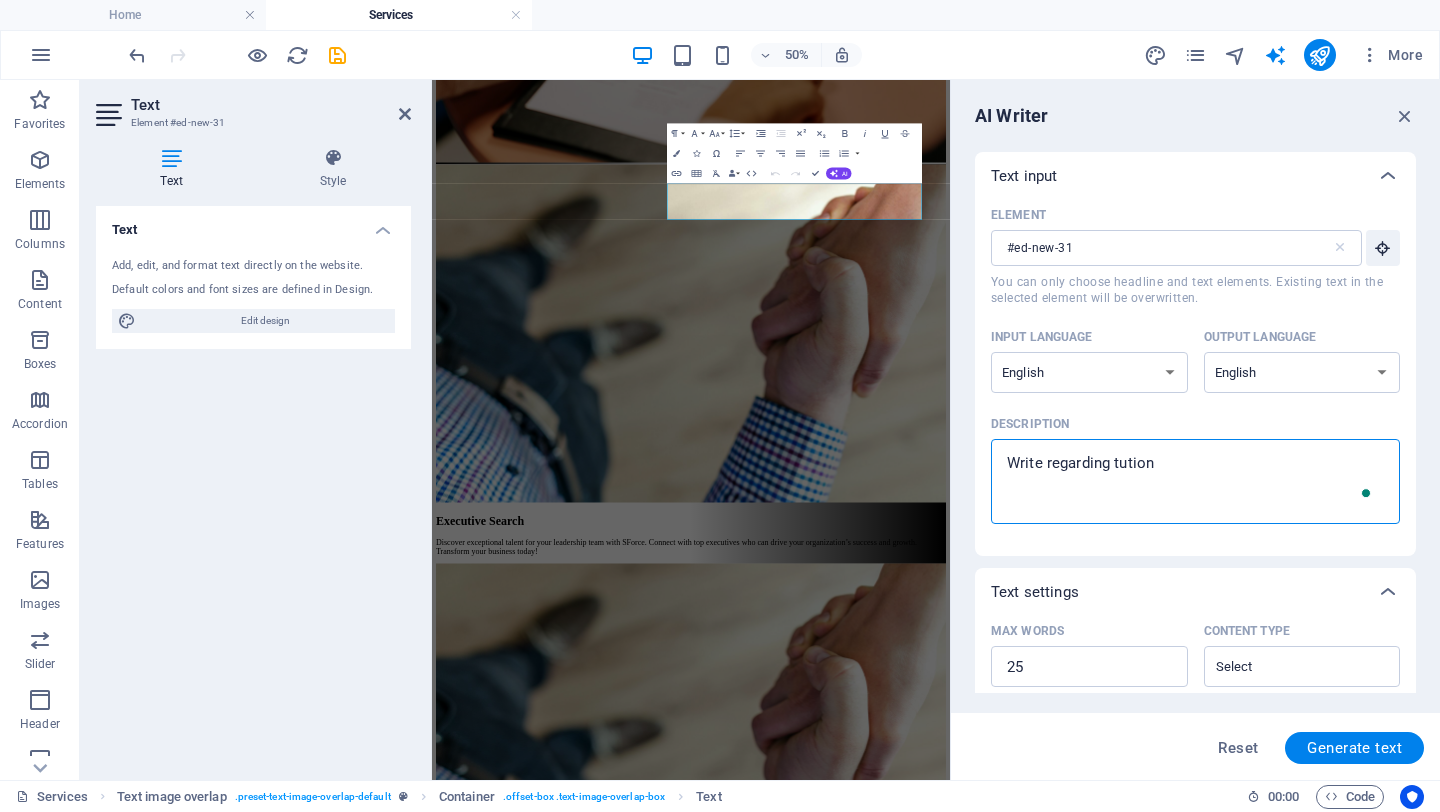 type on "Write regarding tution" 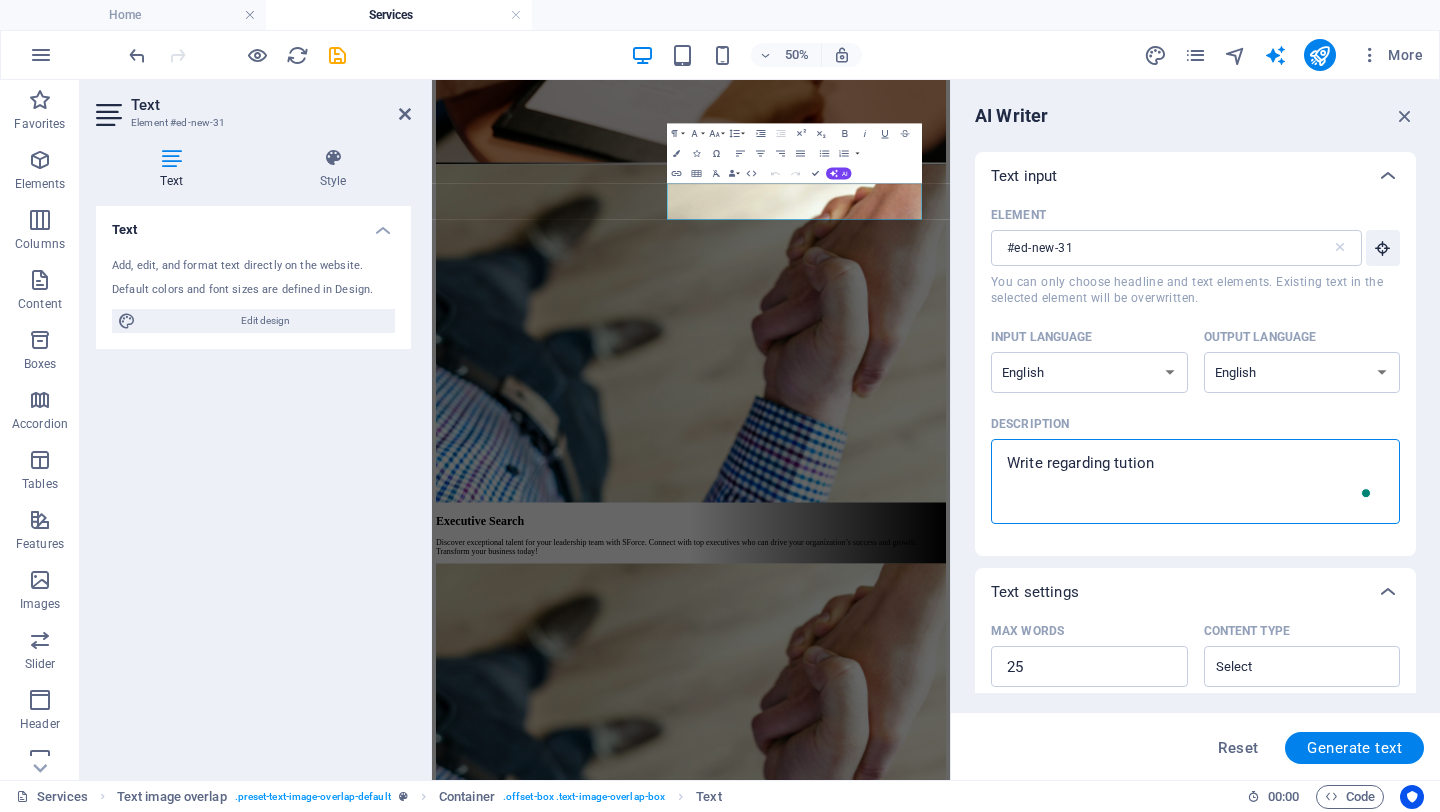 type on "Write regarding tution c" 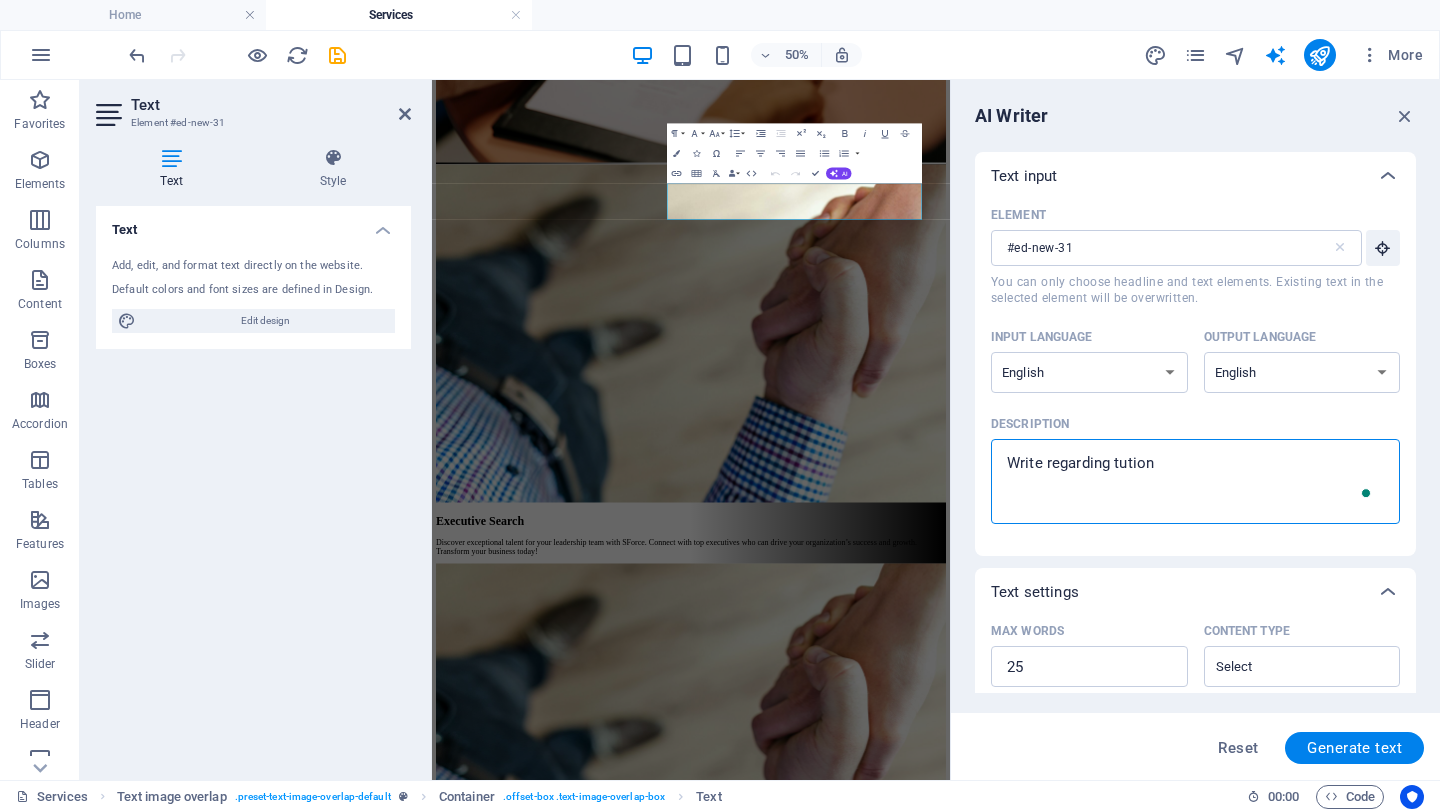 type on "x" 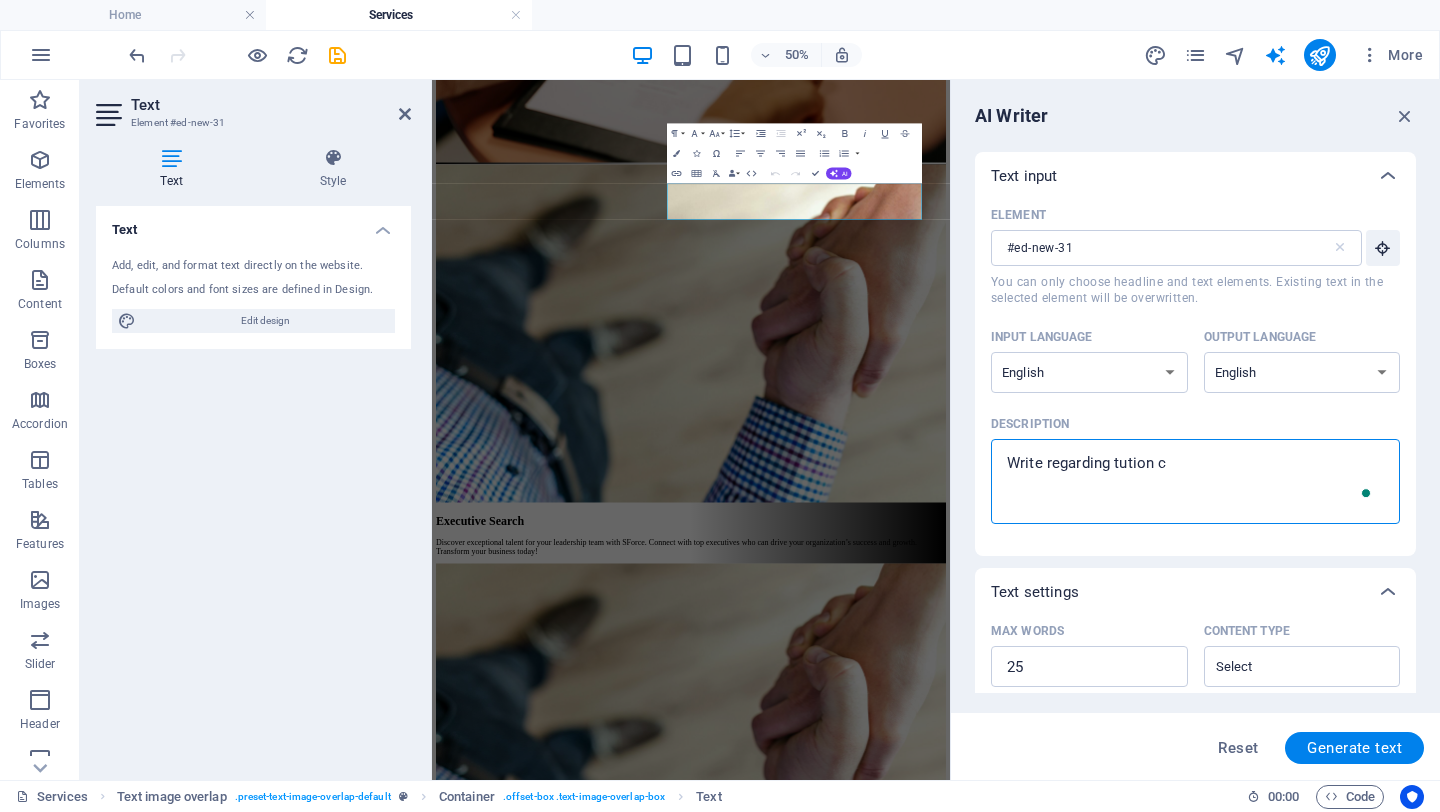 type on "Write regarding tution cl" 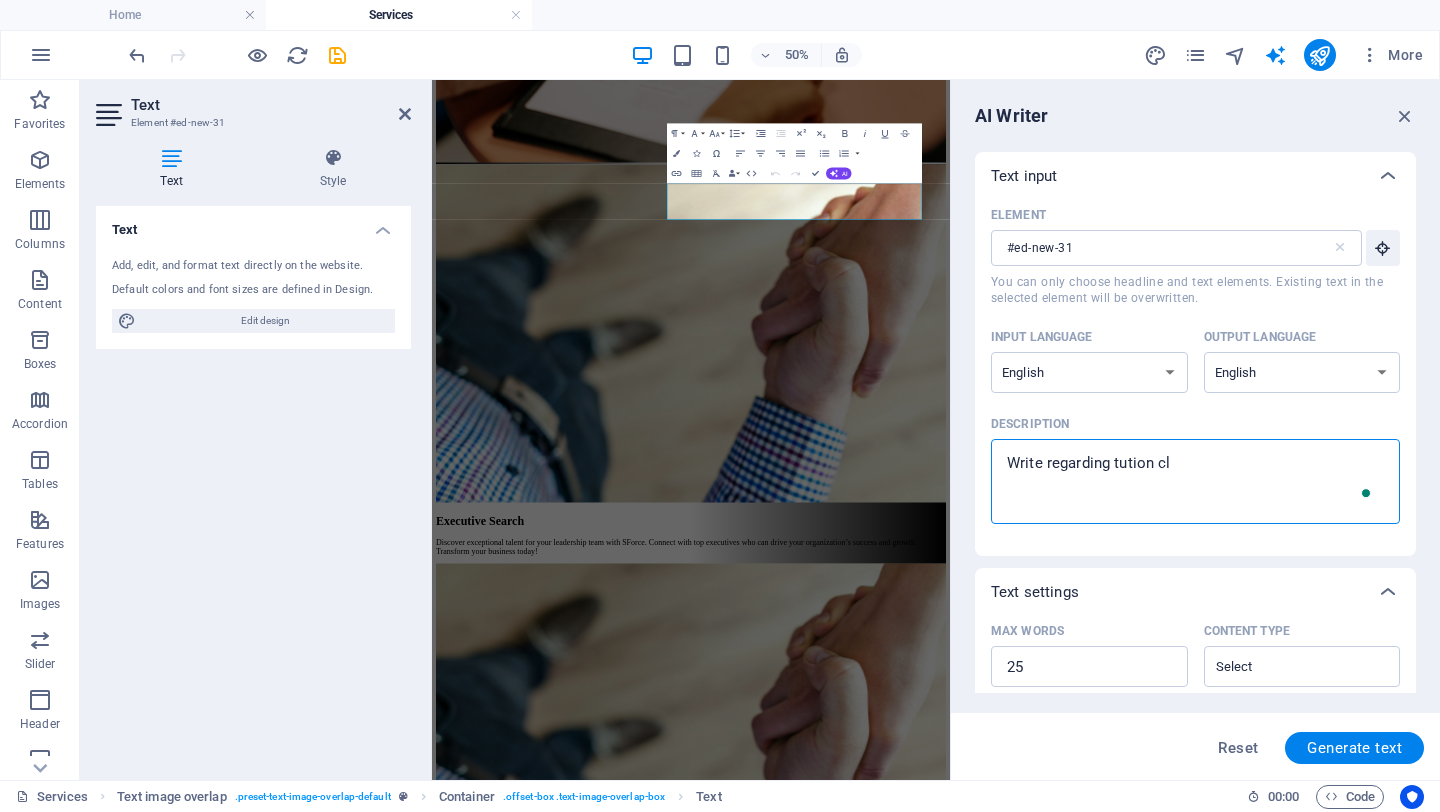 type on "Write regarding tution cla" 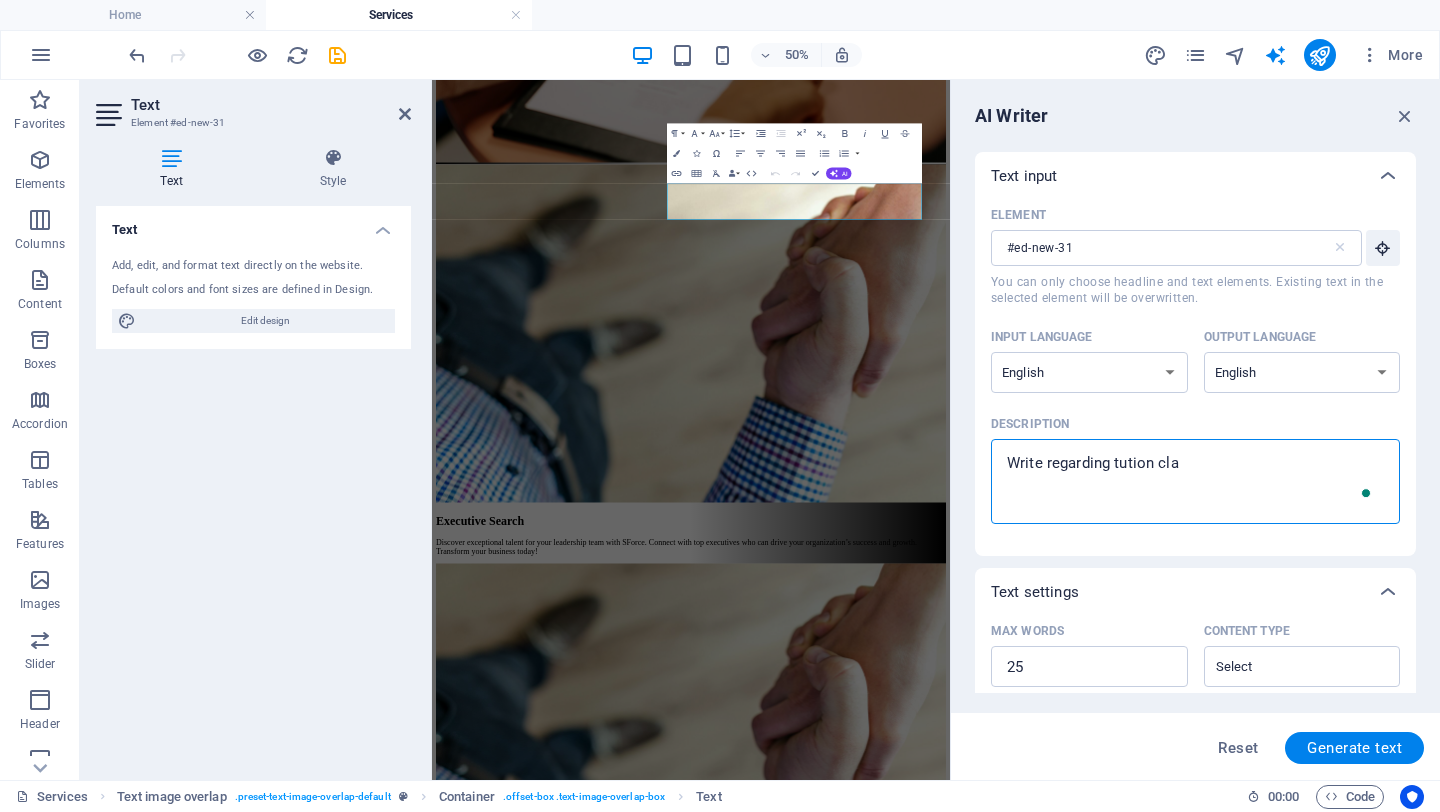 type on "Write regarding tution clas" 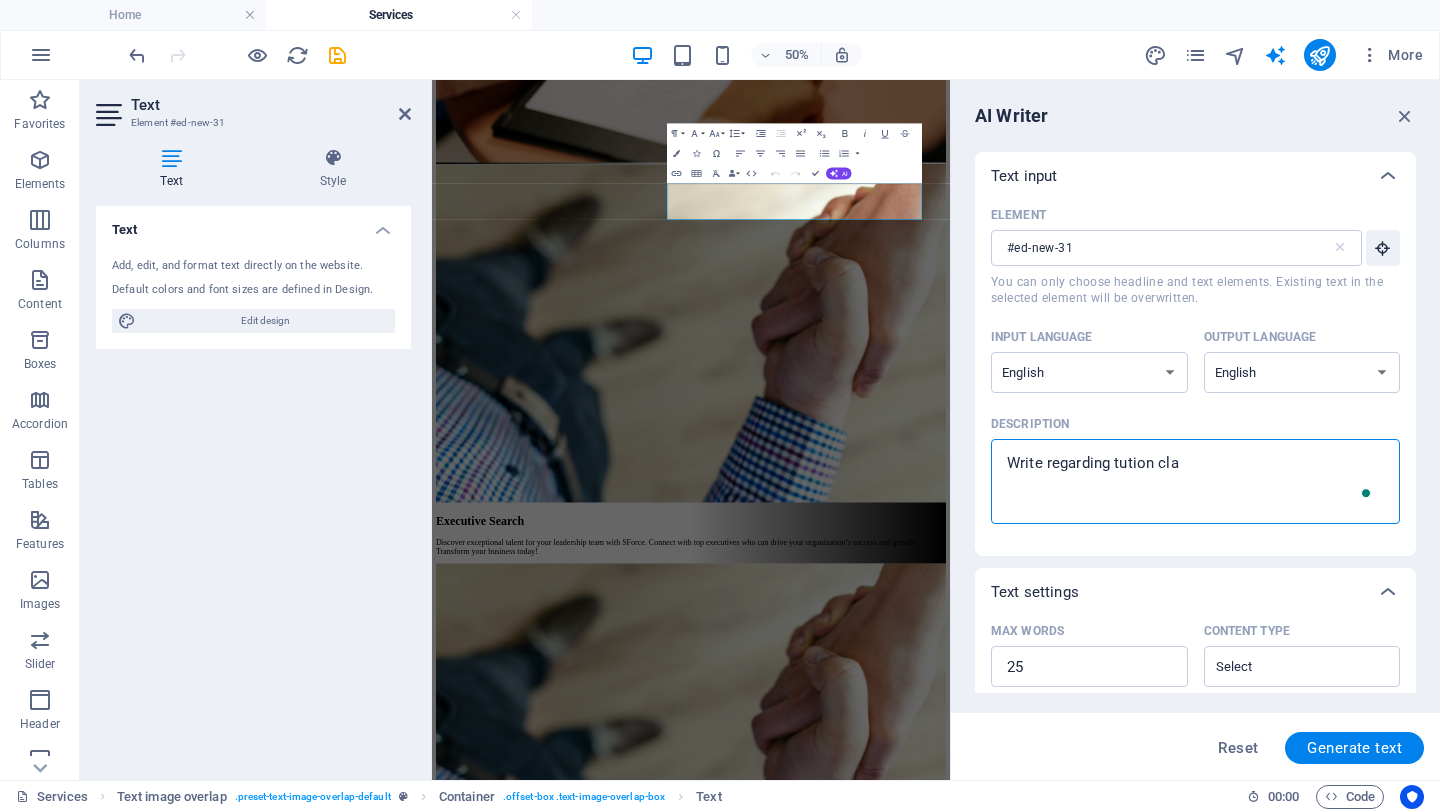 type on "x" 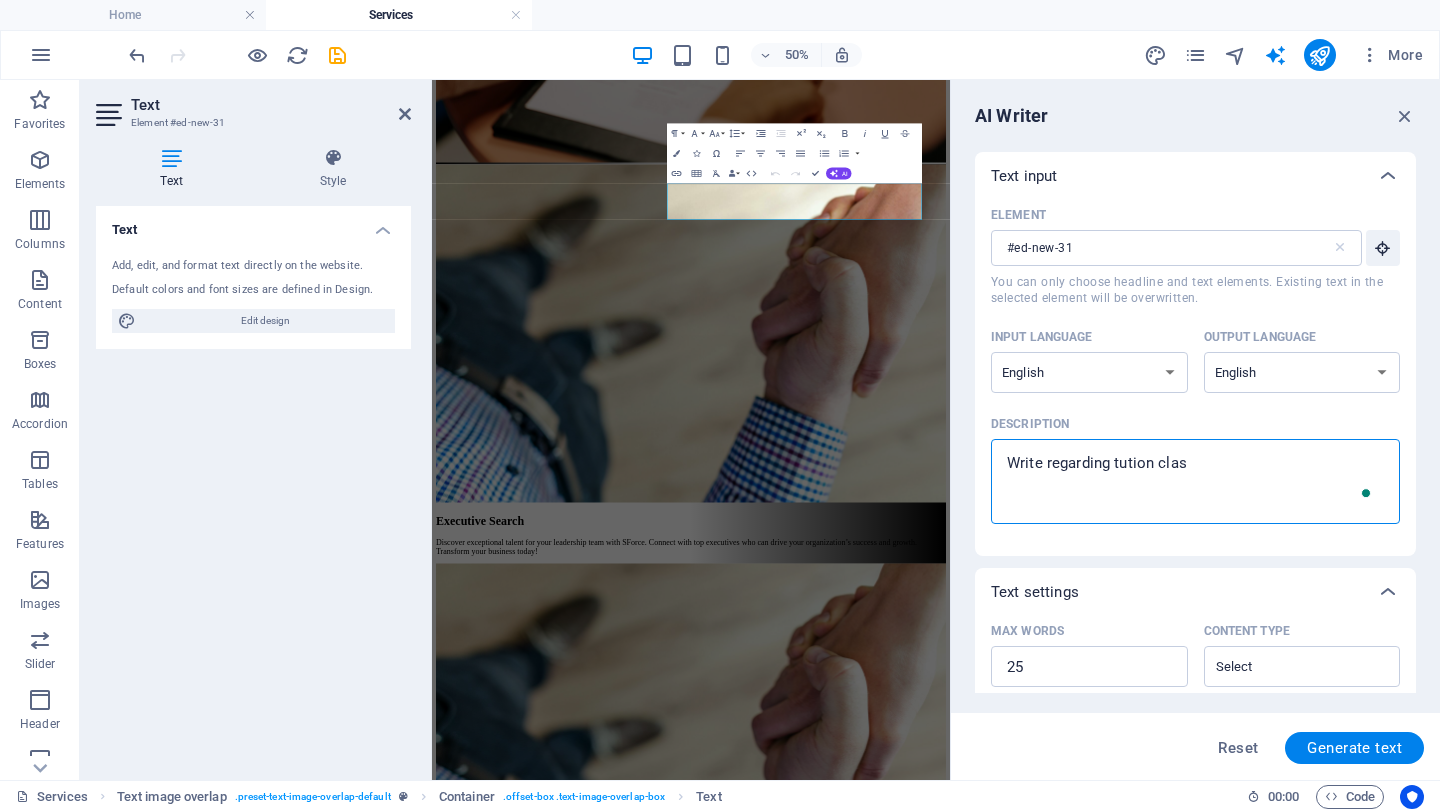 type on "Write regarding tution class" 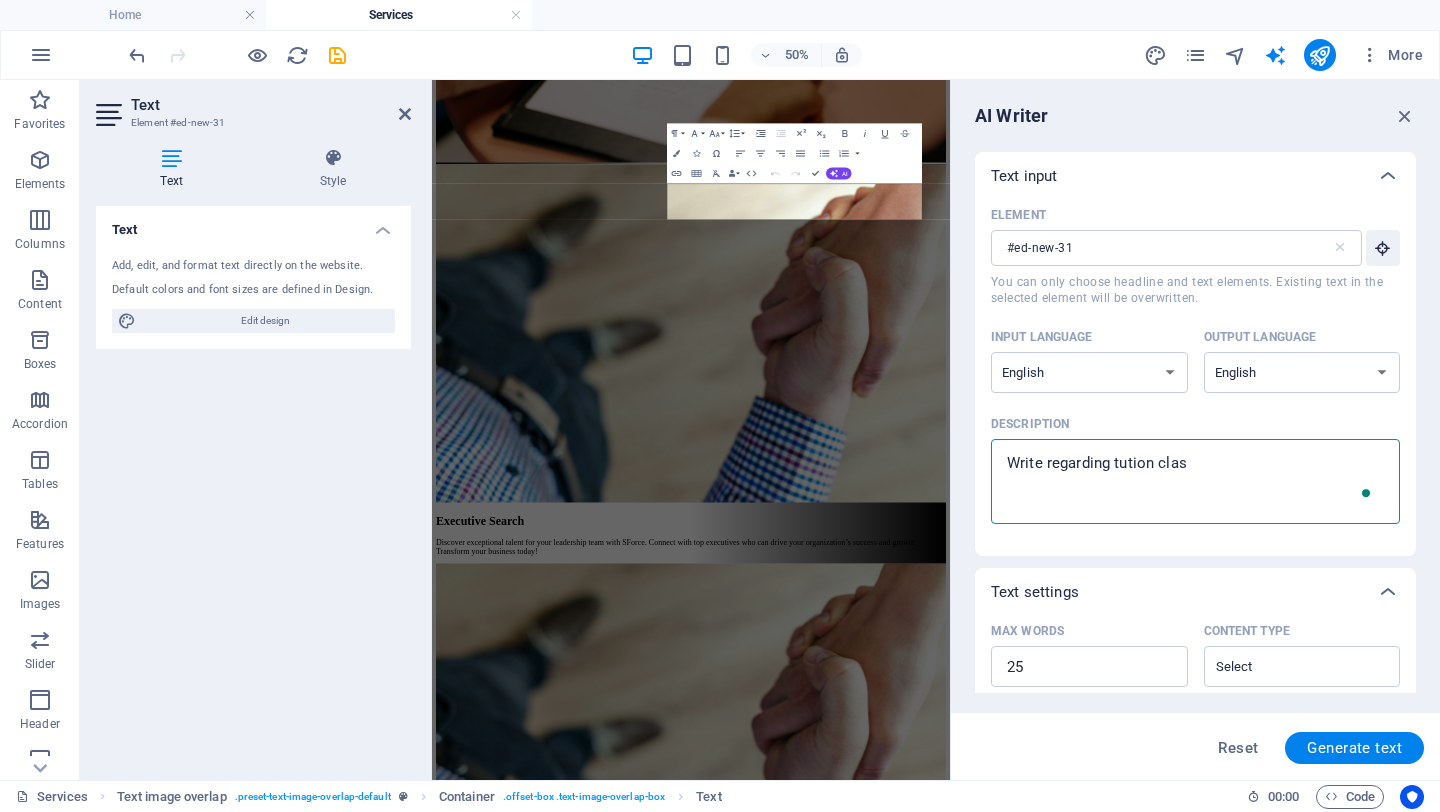 type on "x" 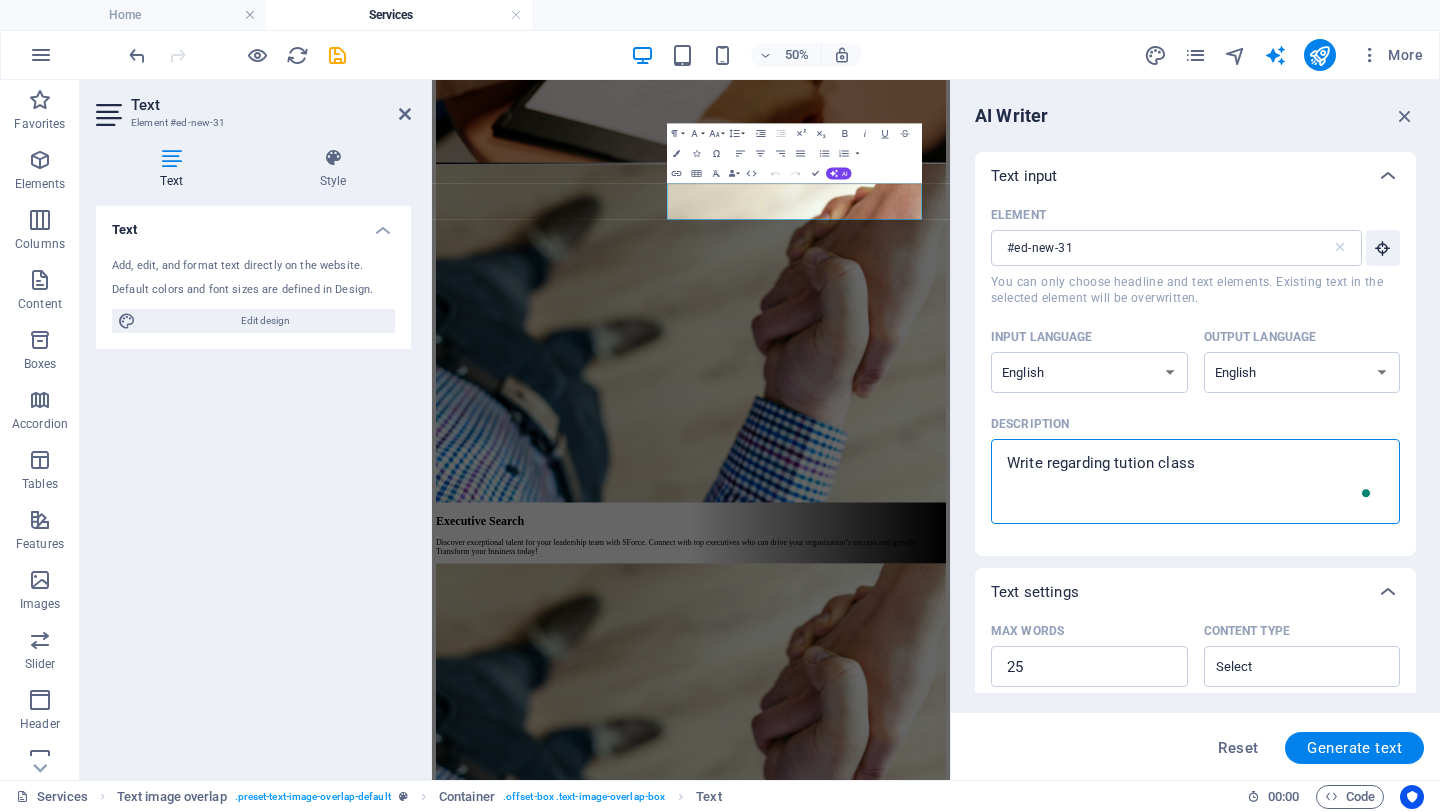 type on "Write regarding tution classe" 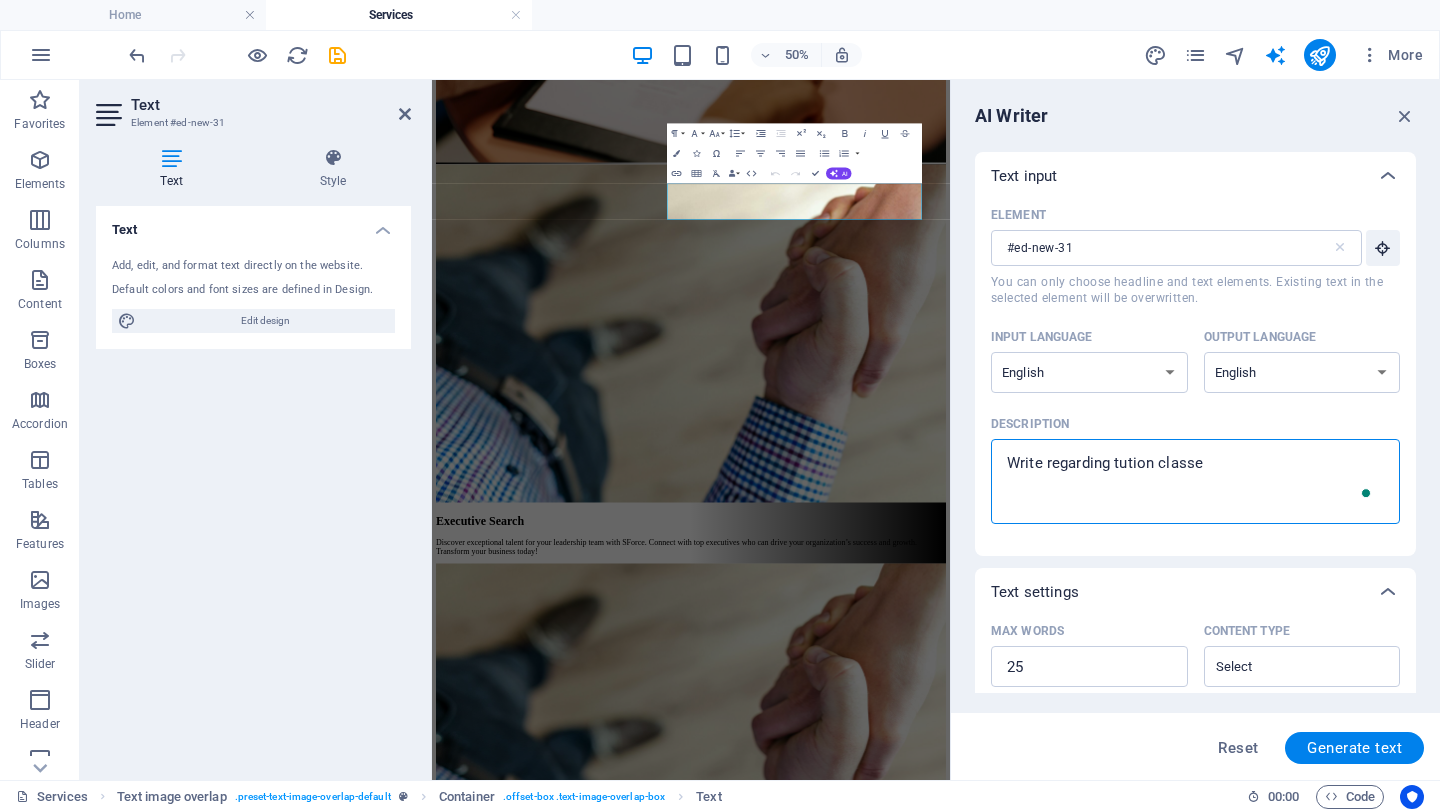 type on "Write regarding tution classes" 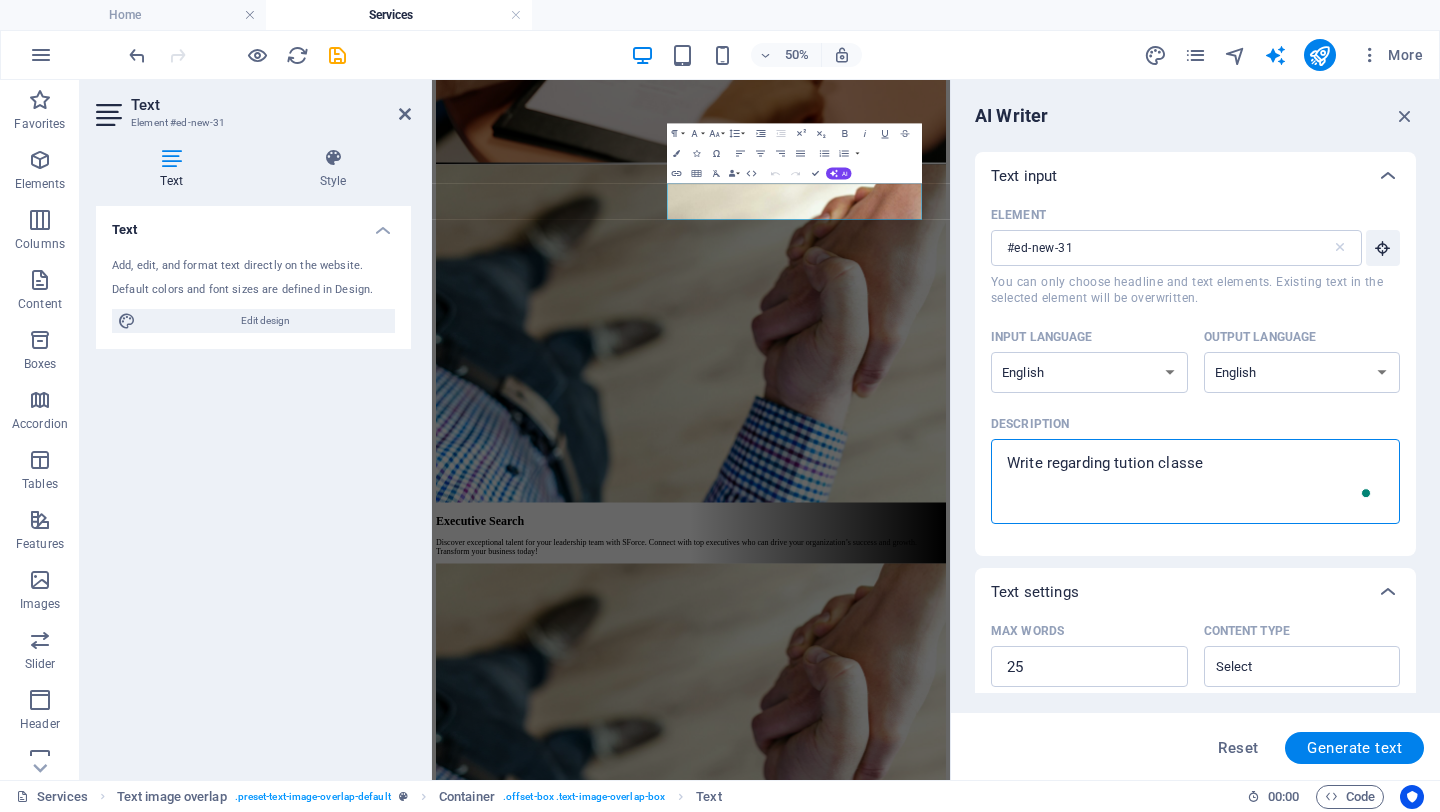type on "x" 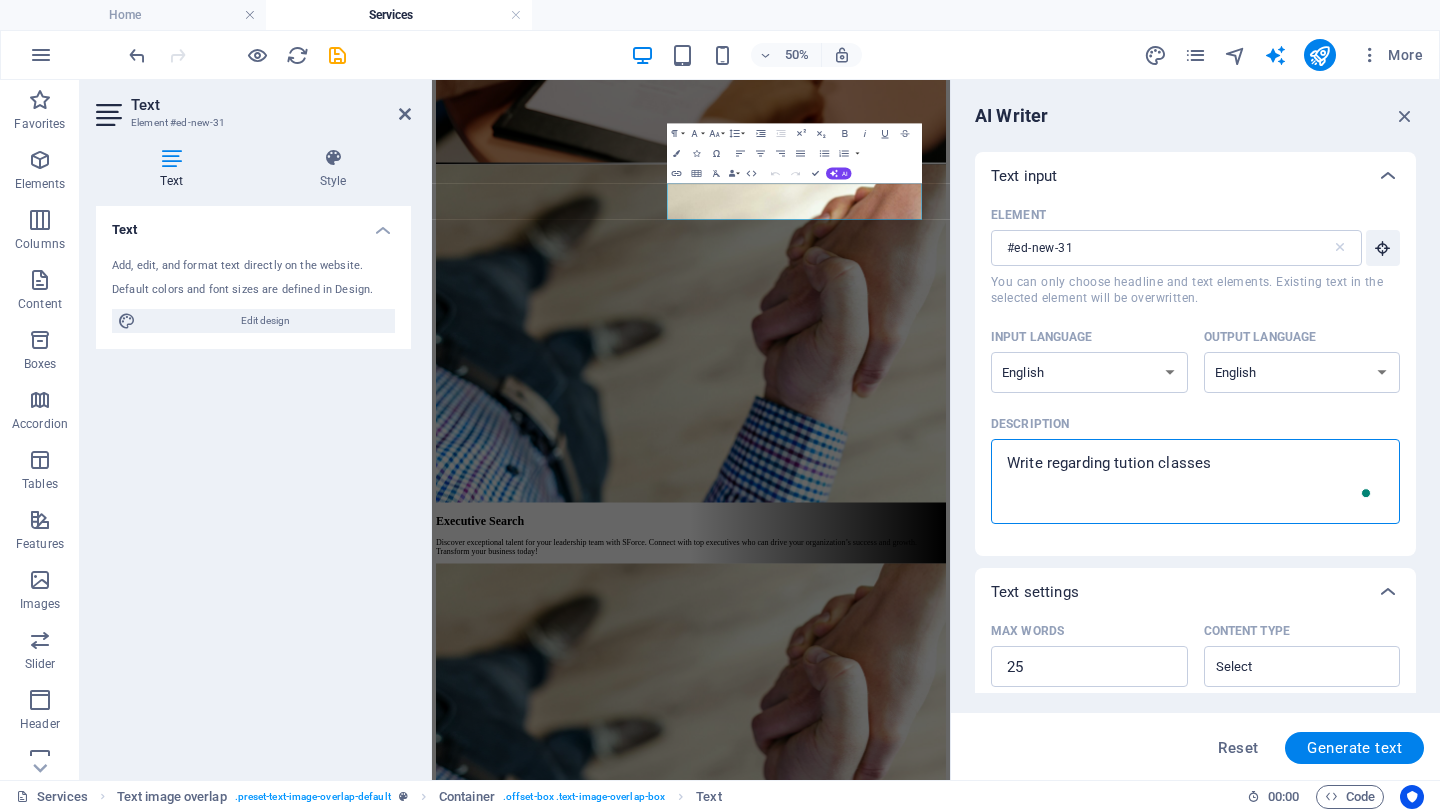 type on "Write regarding tution classes" 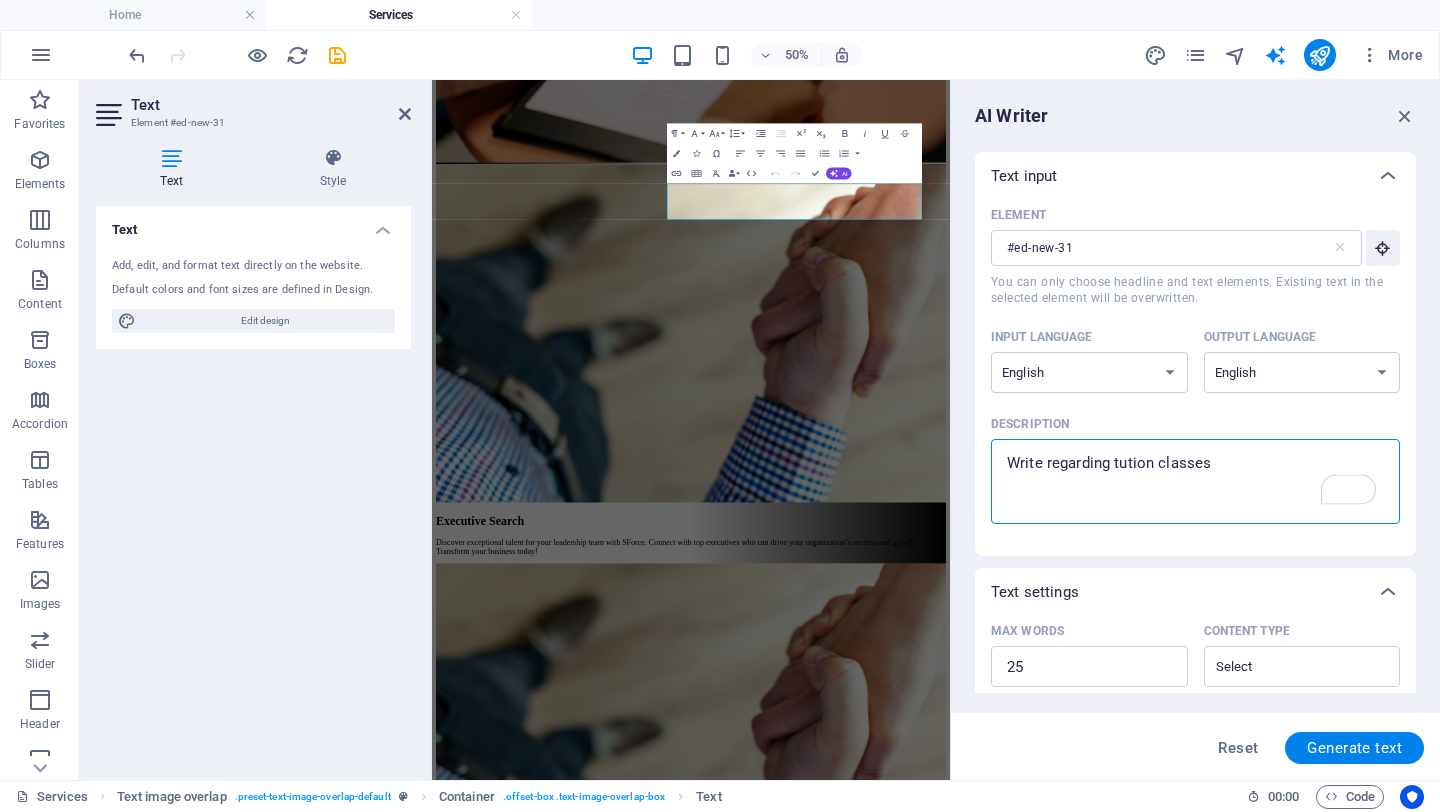 type on "Write regarding tution classes s" 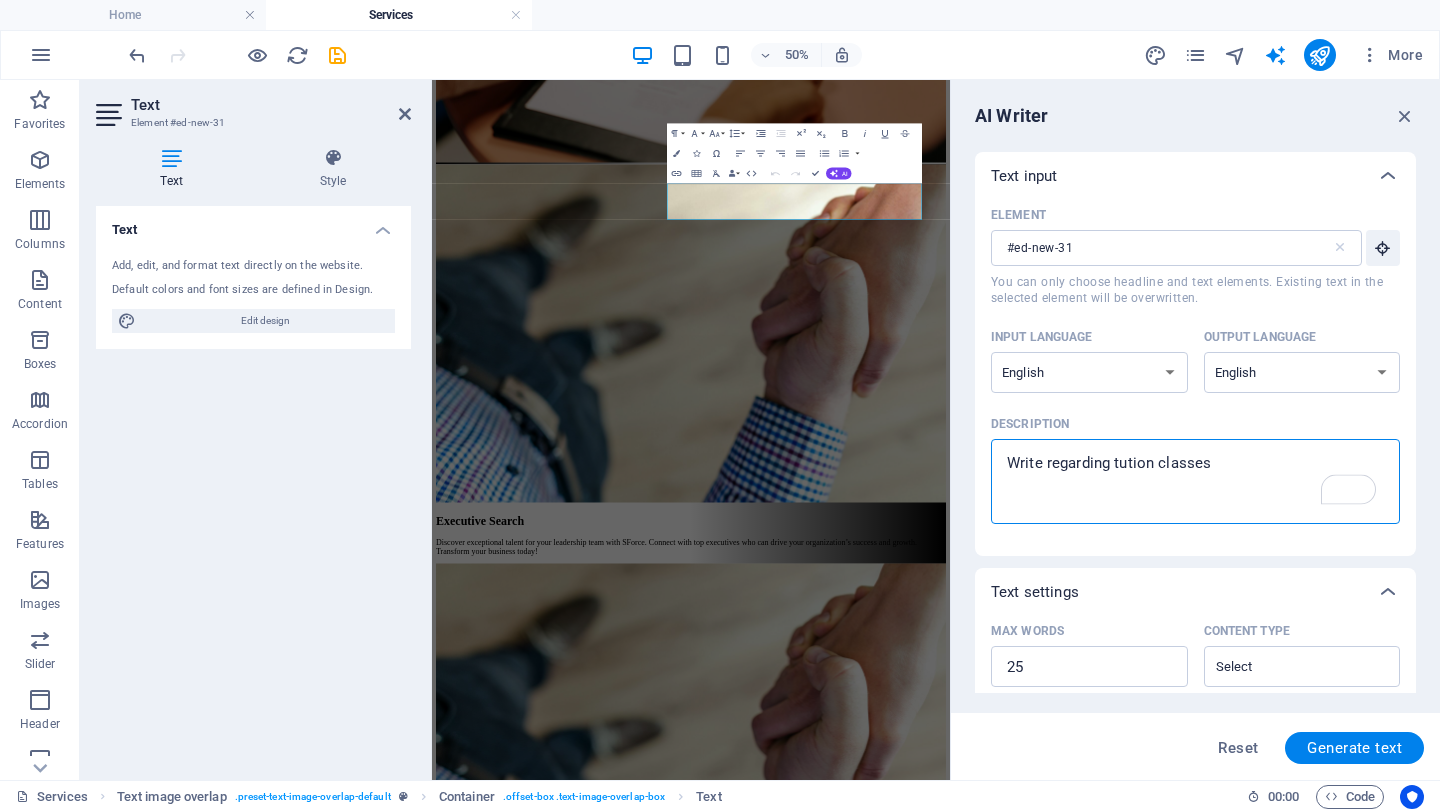 type on "x" 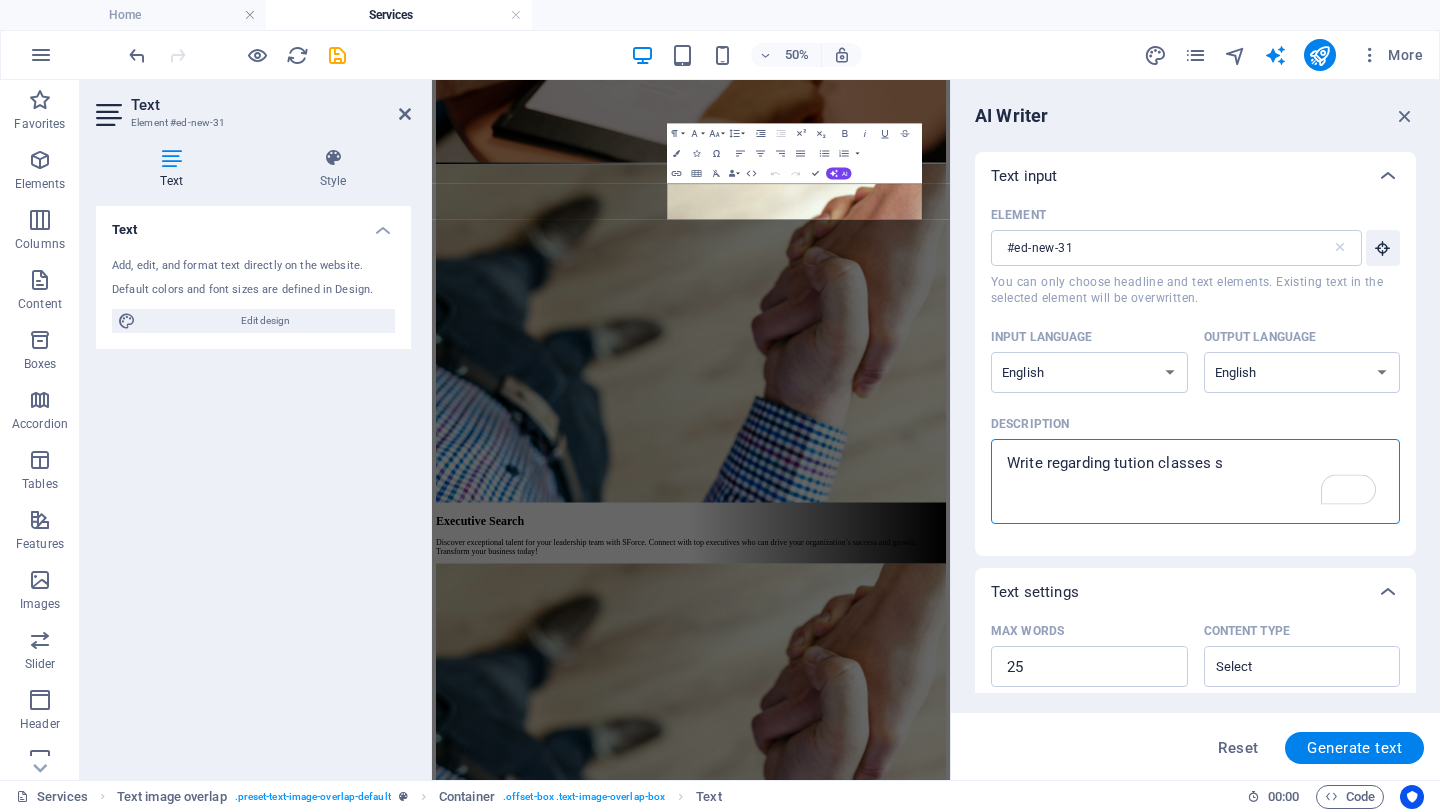 type on "Write regarding tution classes se" 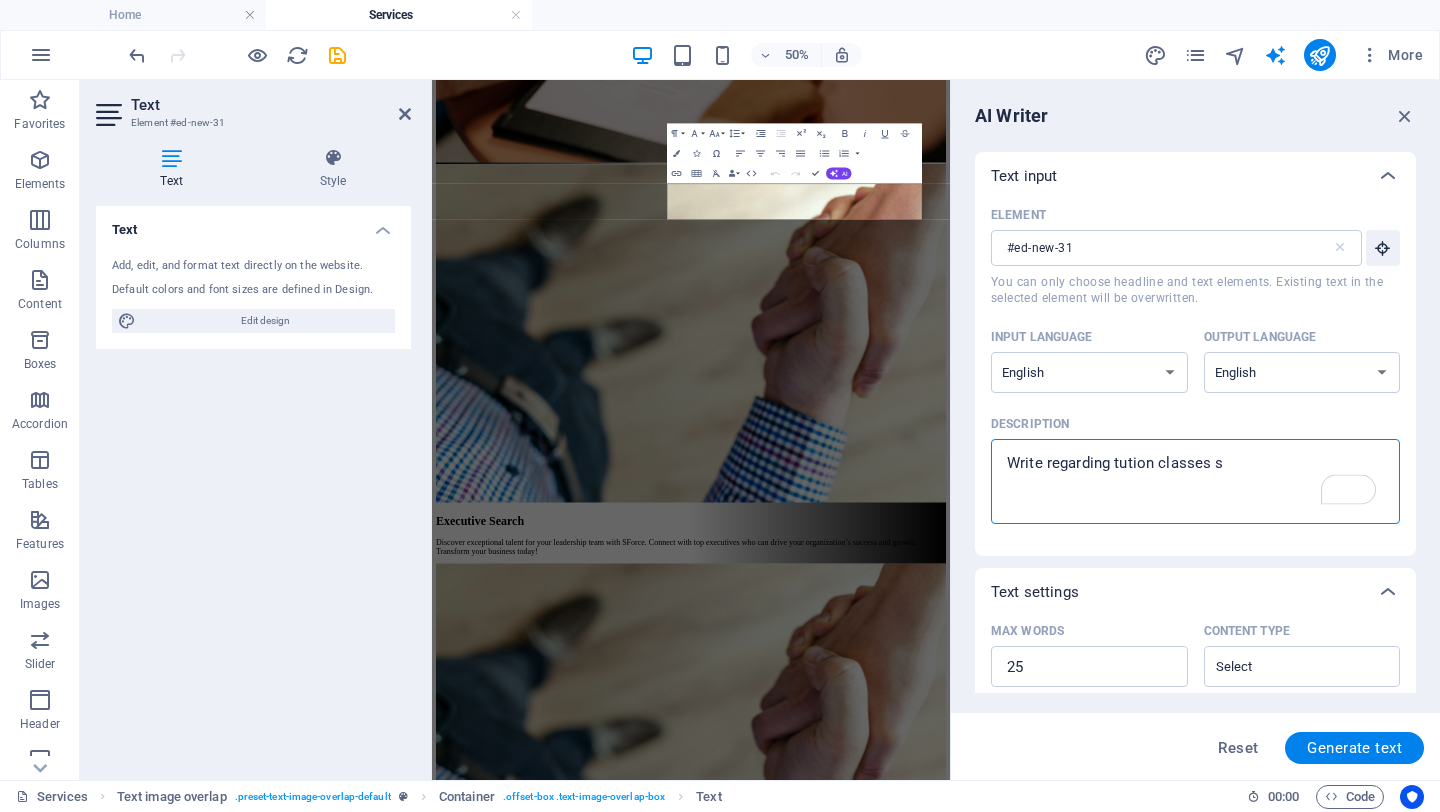 type on "x" 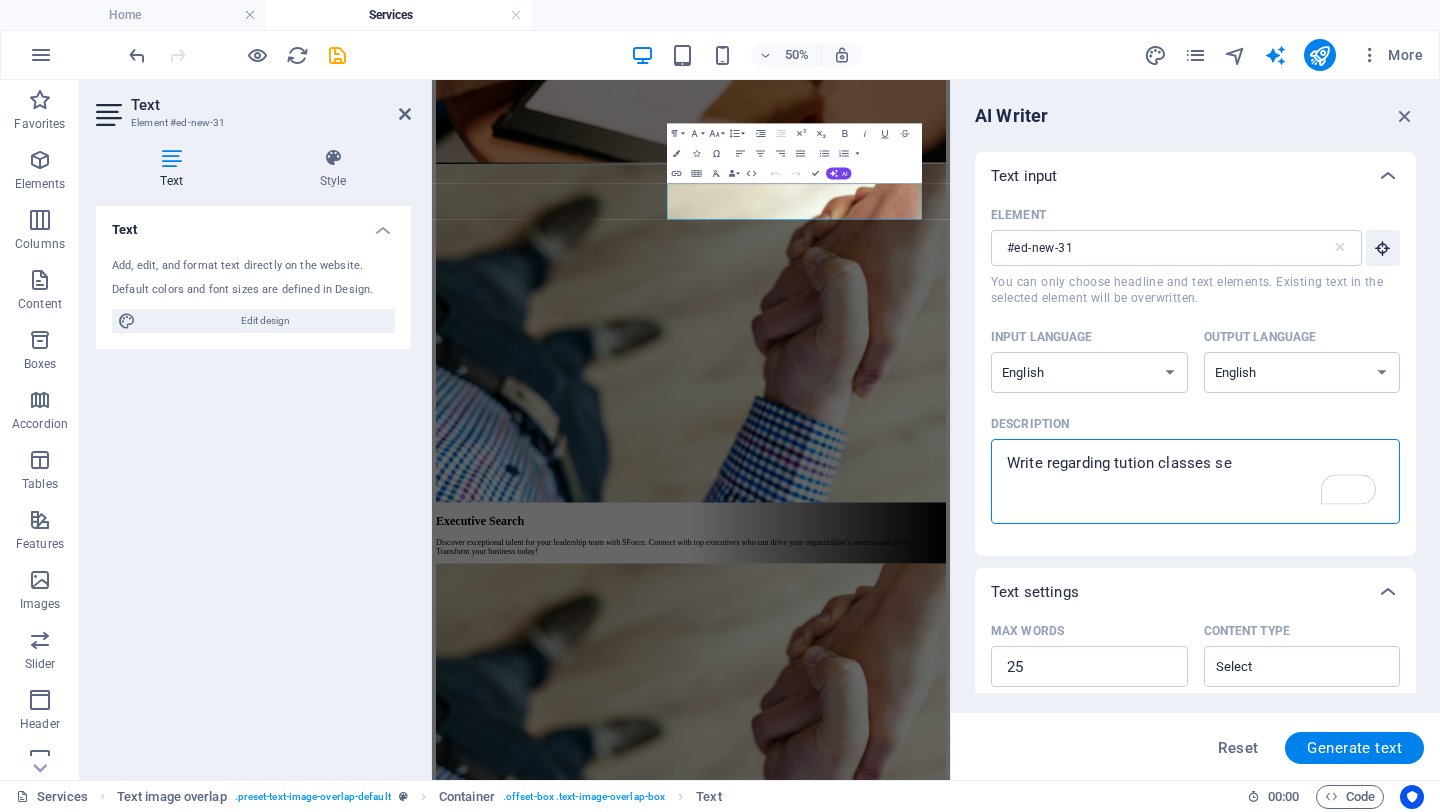 type on "Write regarding tution classes ser" 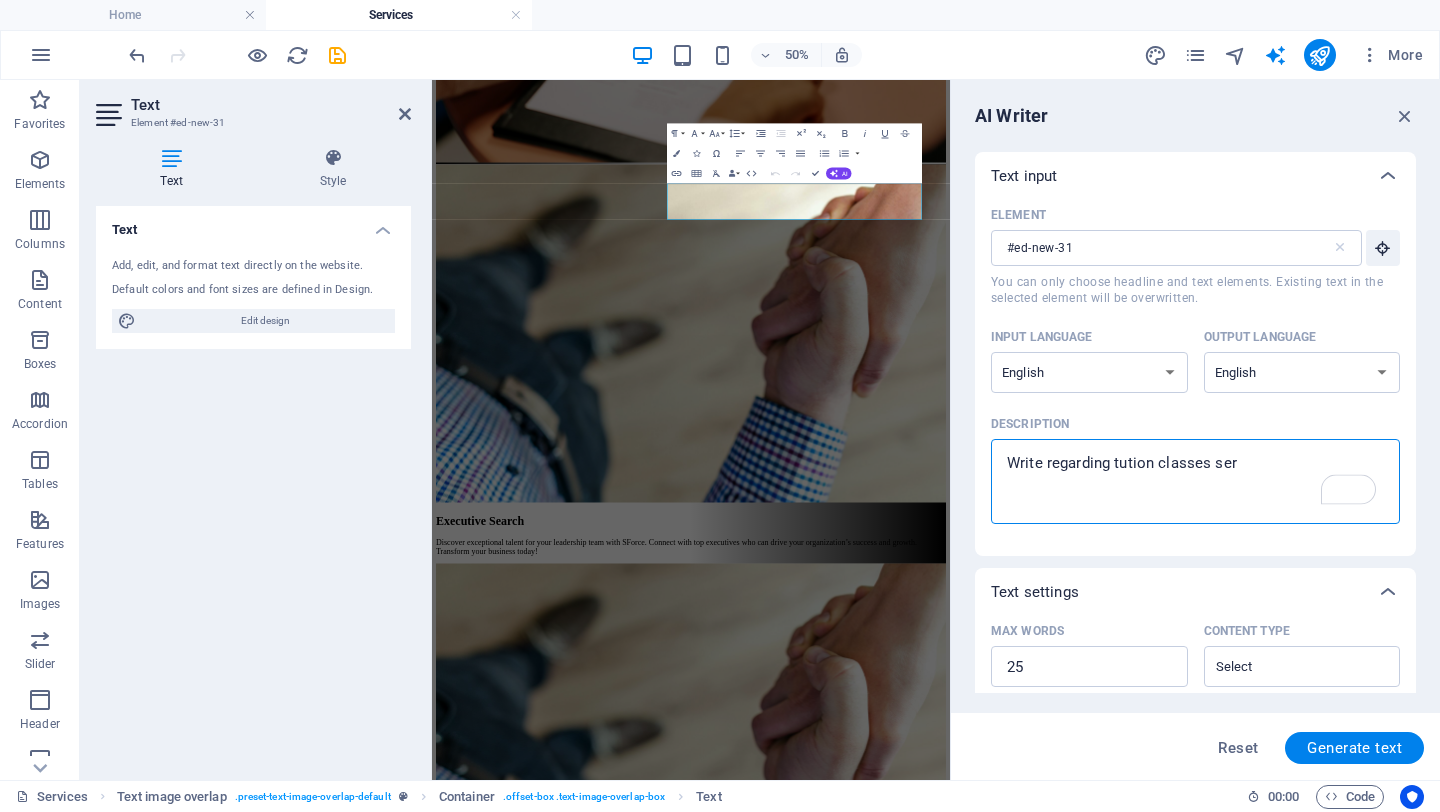 type on "x" 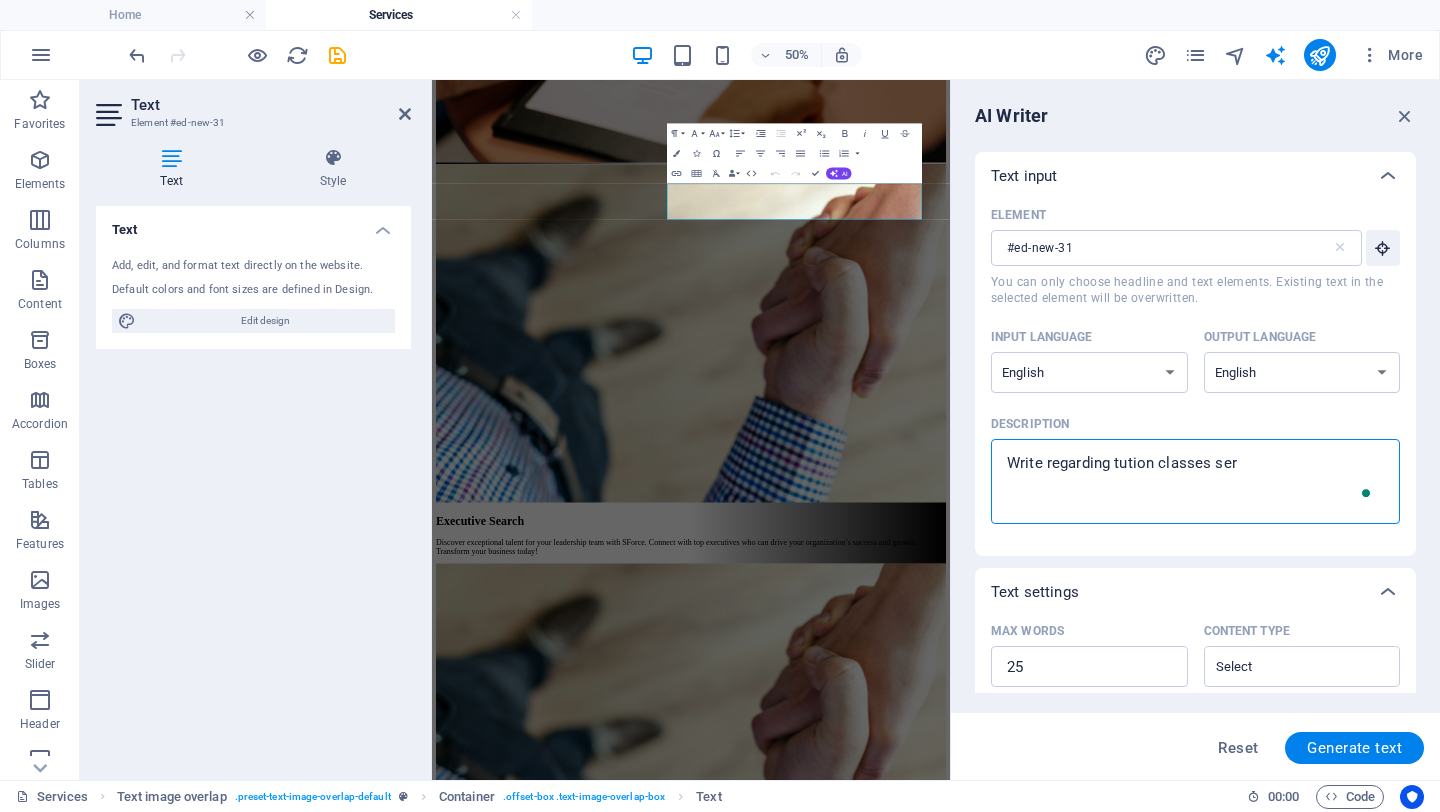 type on "Write regarding tution classes serv" 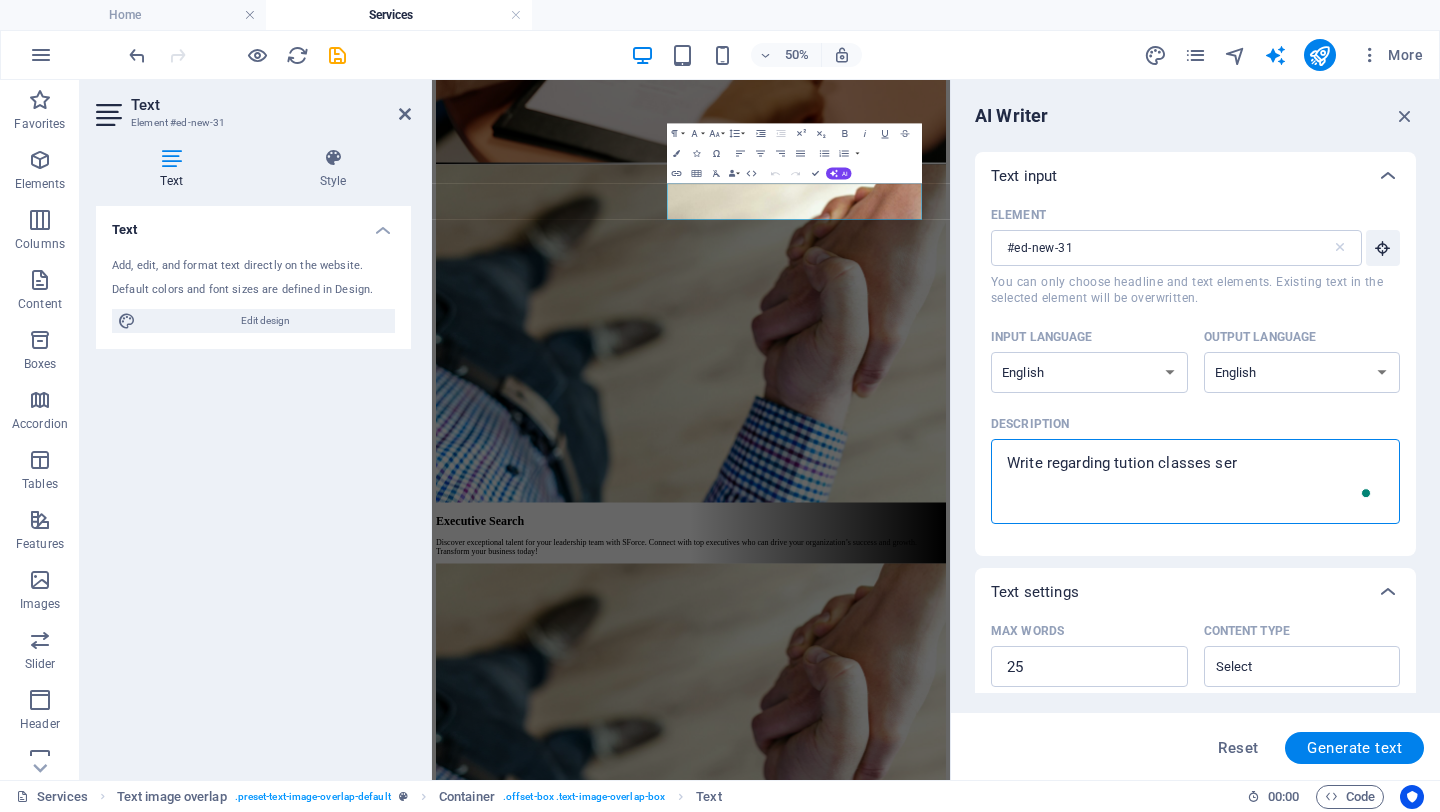 type on "x" 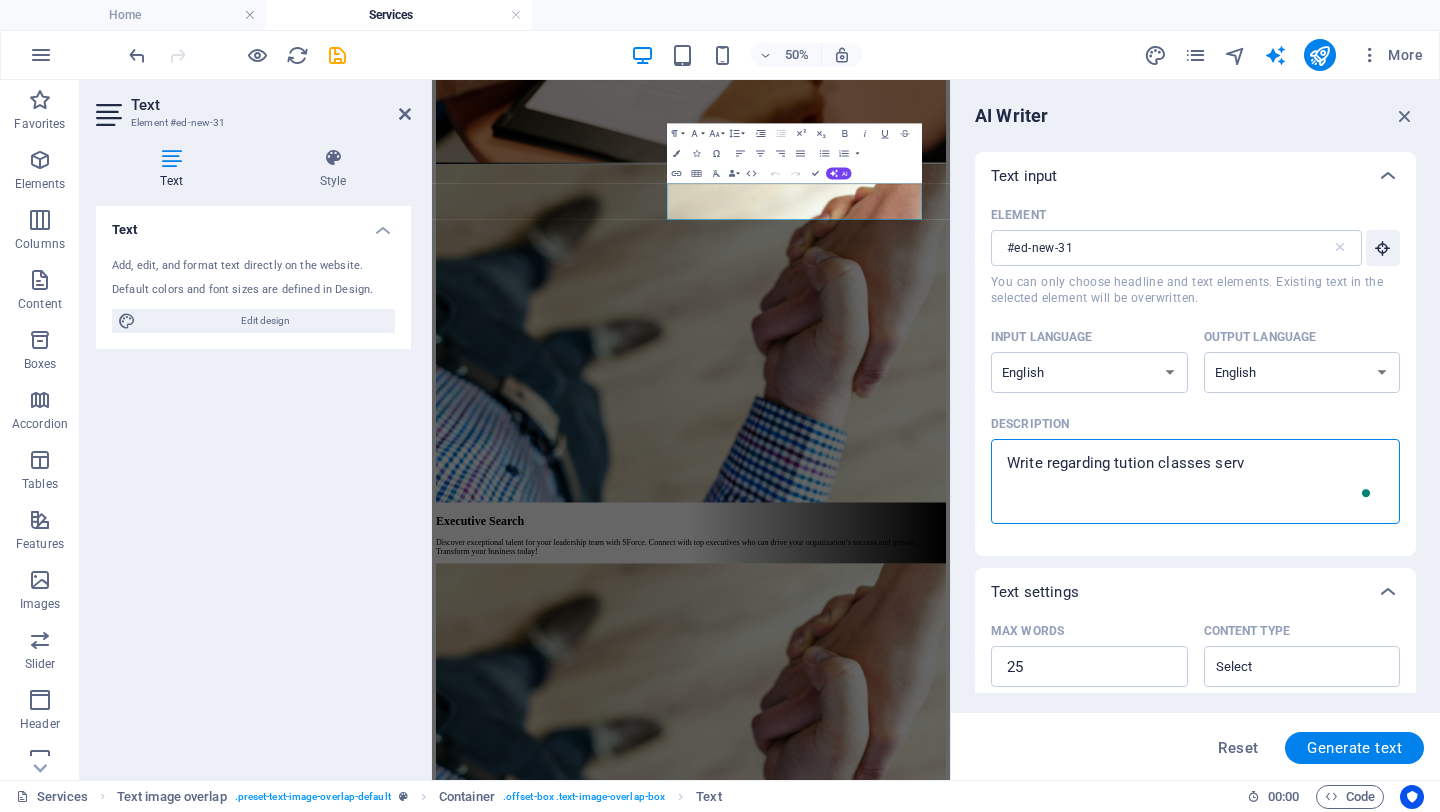 type on "Write regarding tution classes servi" 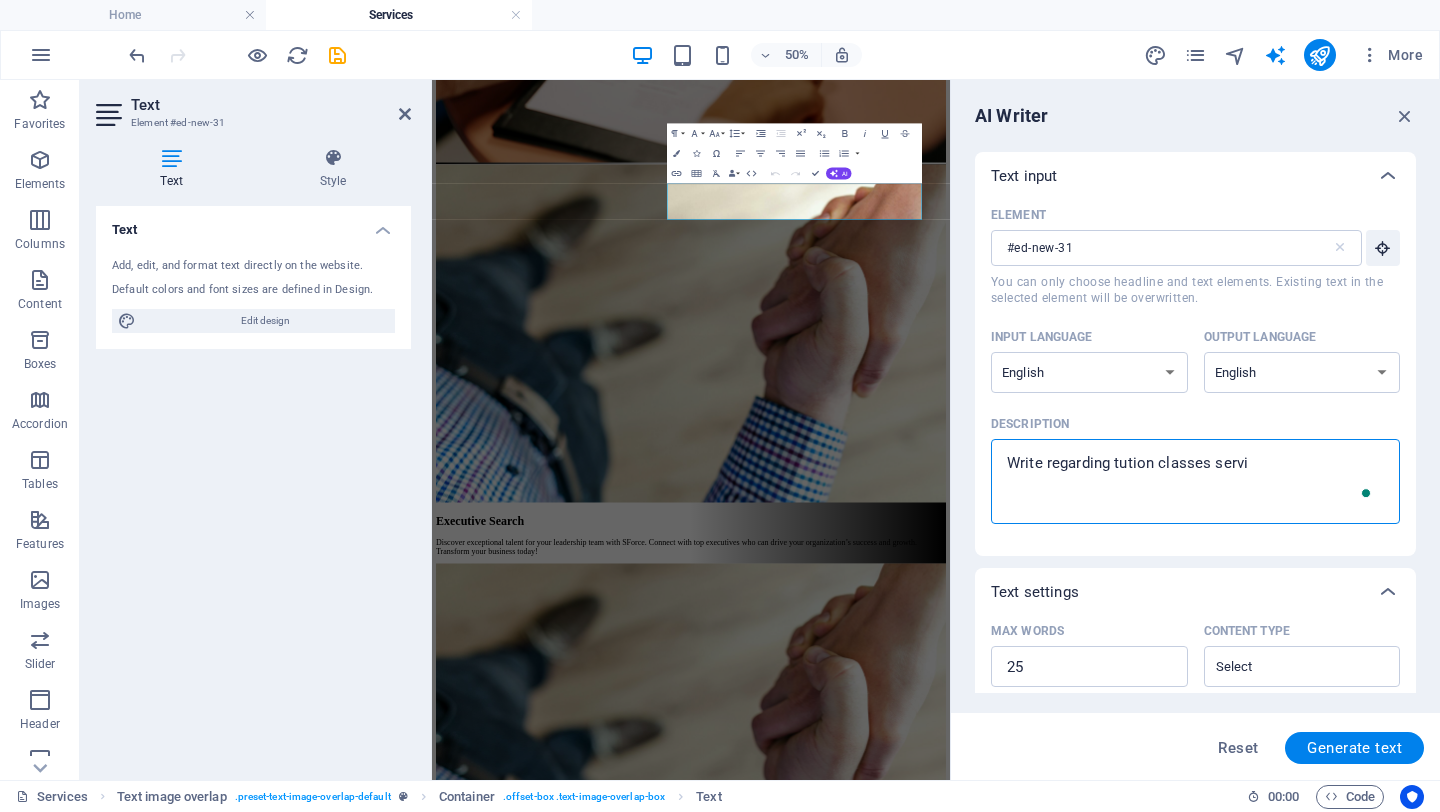 type on "Write regarding tution classes servic" 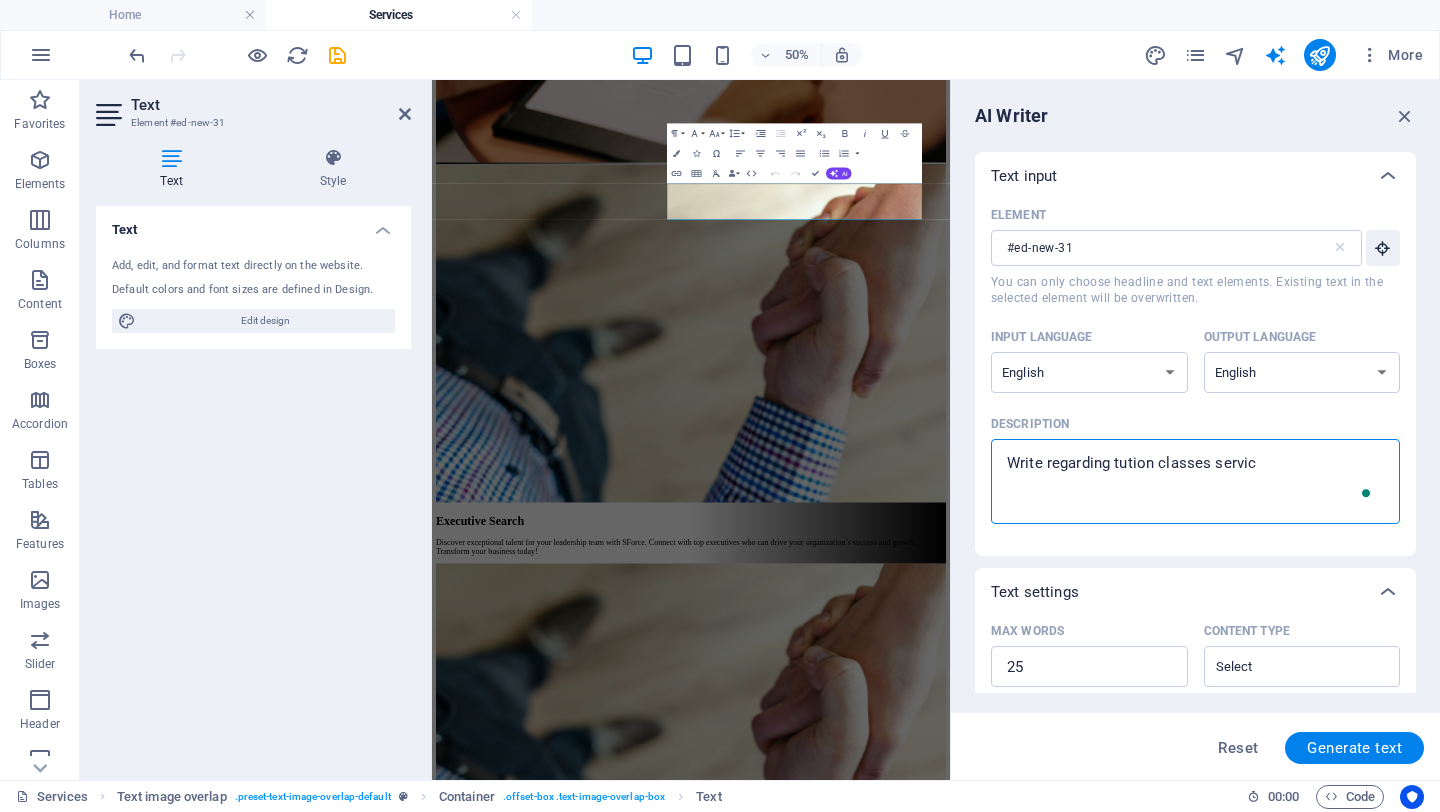 type on "Write regarding tution classes service" 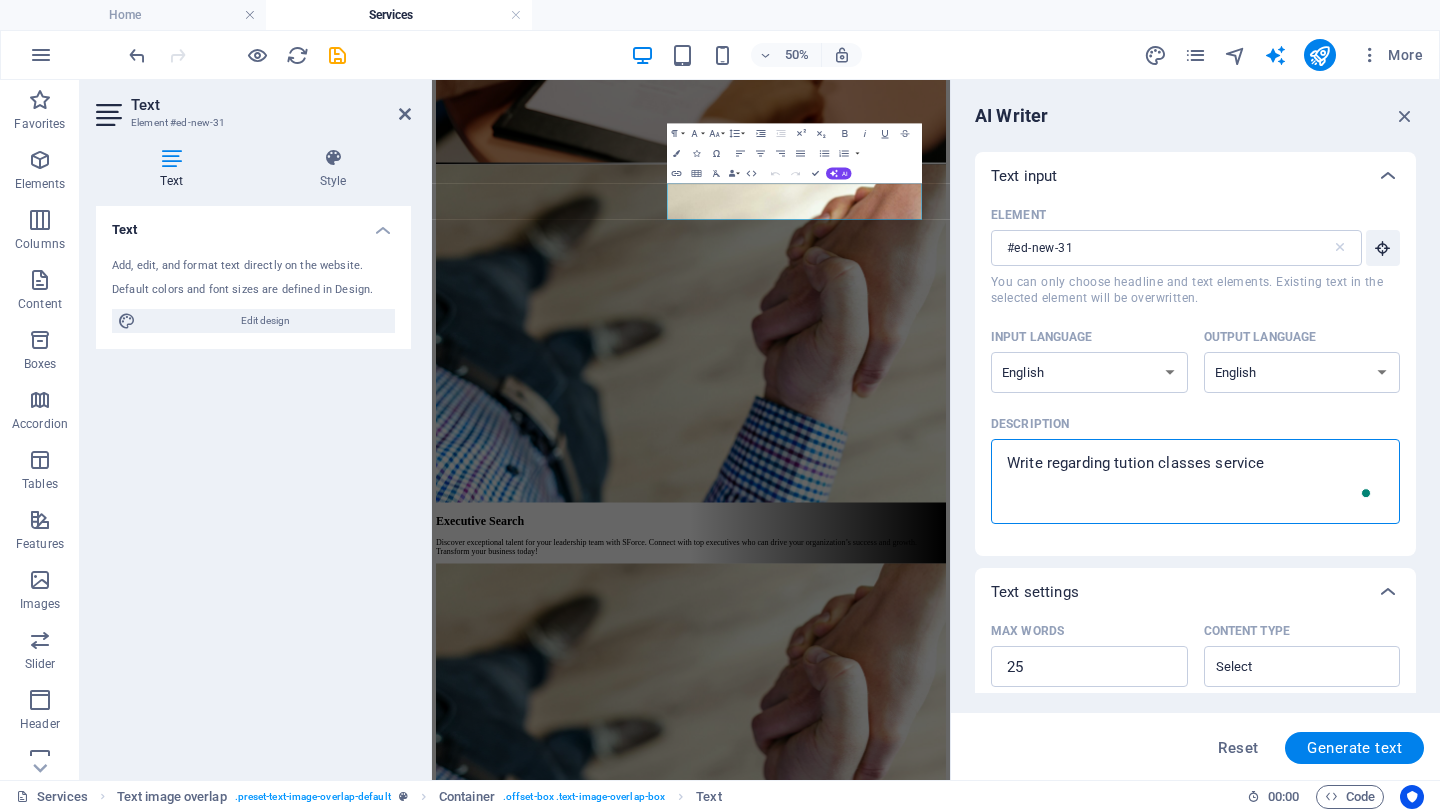 type on "Write regarding tution classes services" 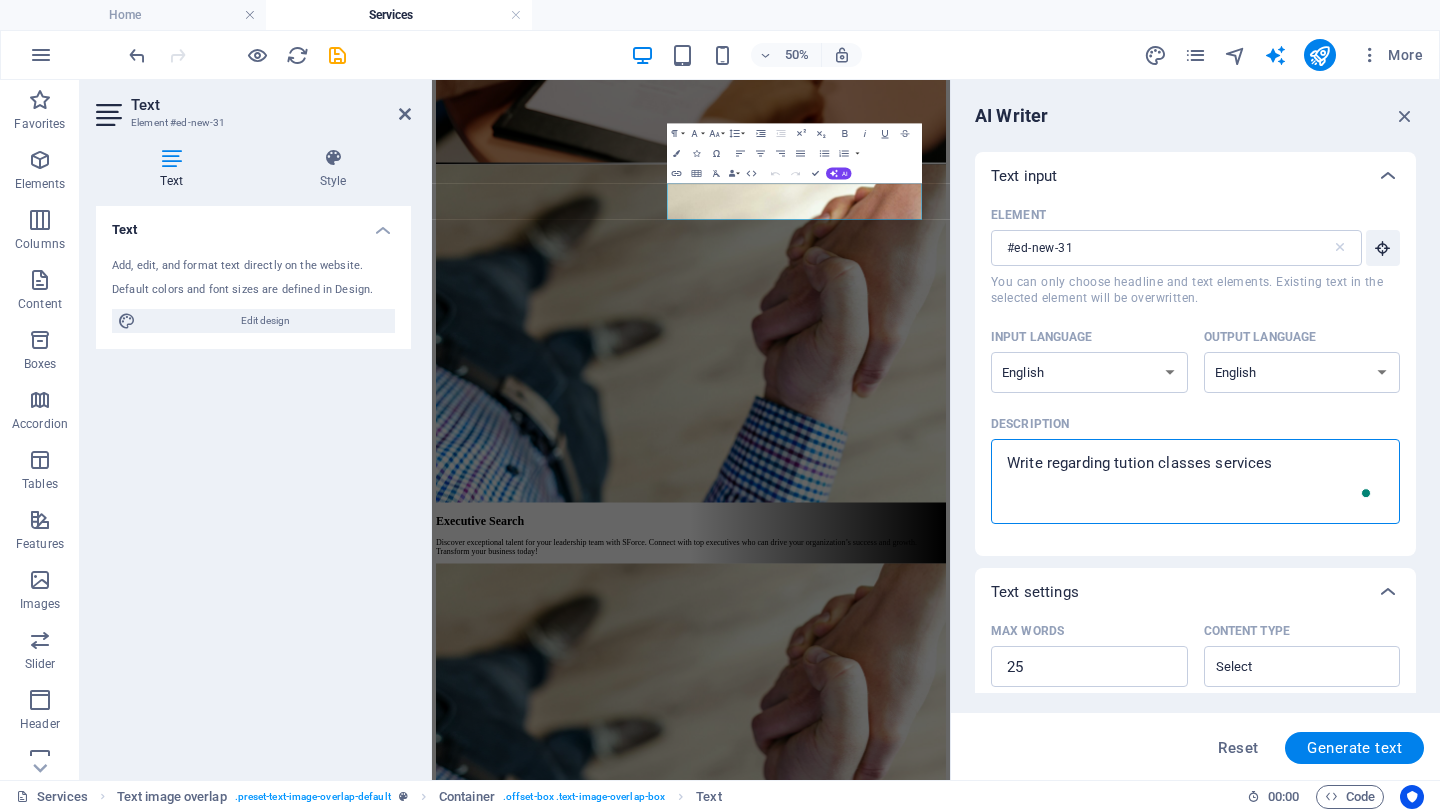 type on "Write regarding tution classes services" 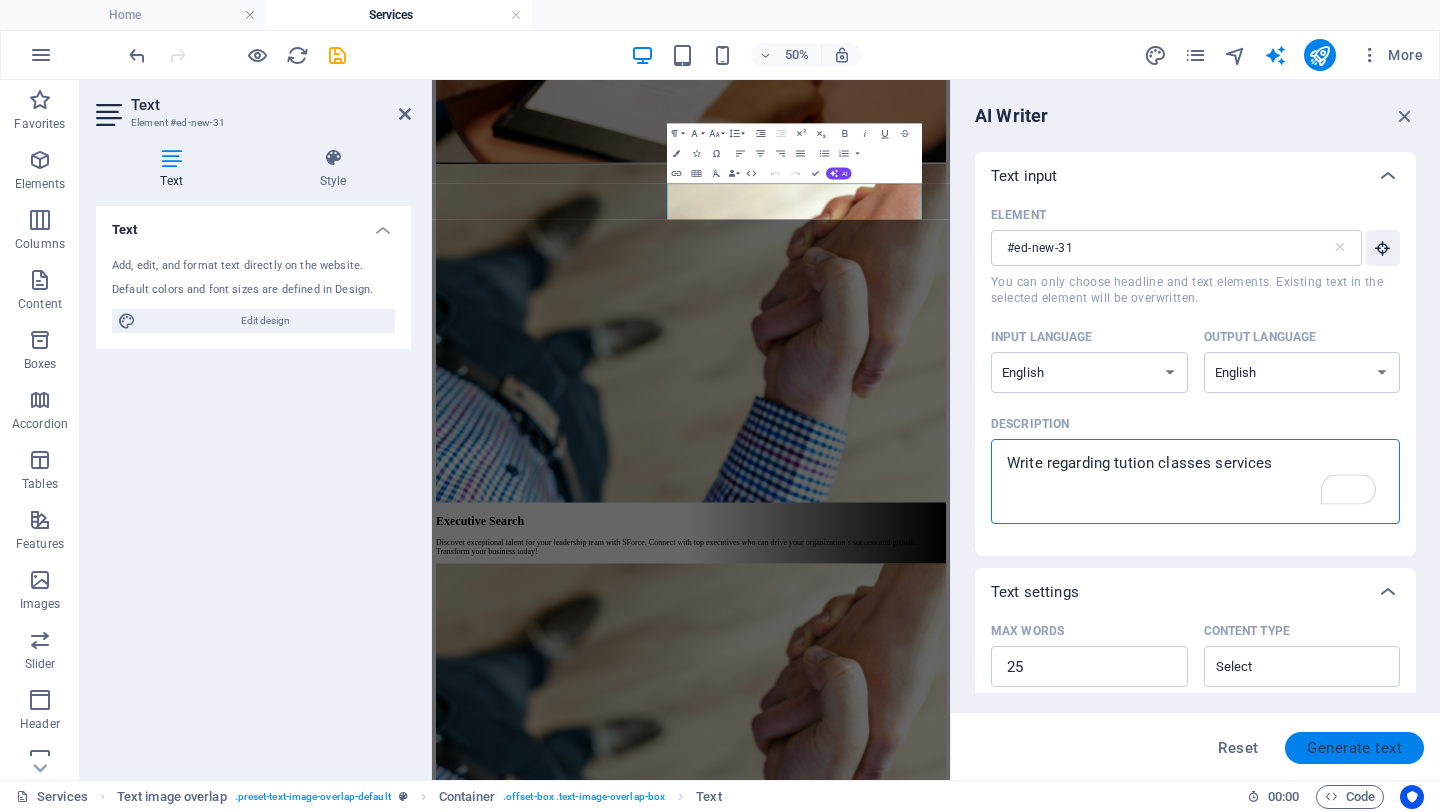 type on "Write regarding tution classes services" 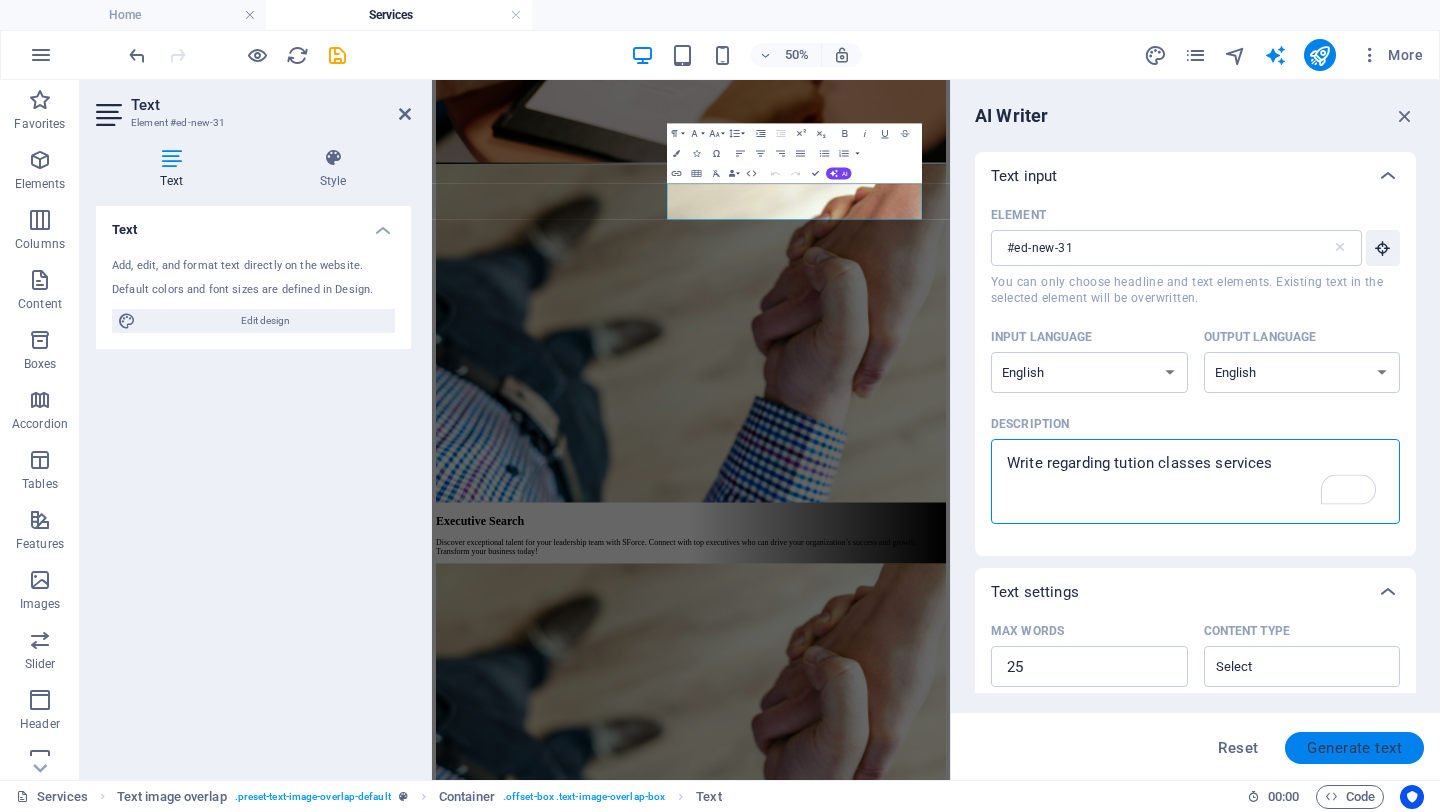 click on "Generate text" at bounding box center (1354, 748) 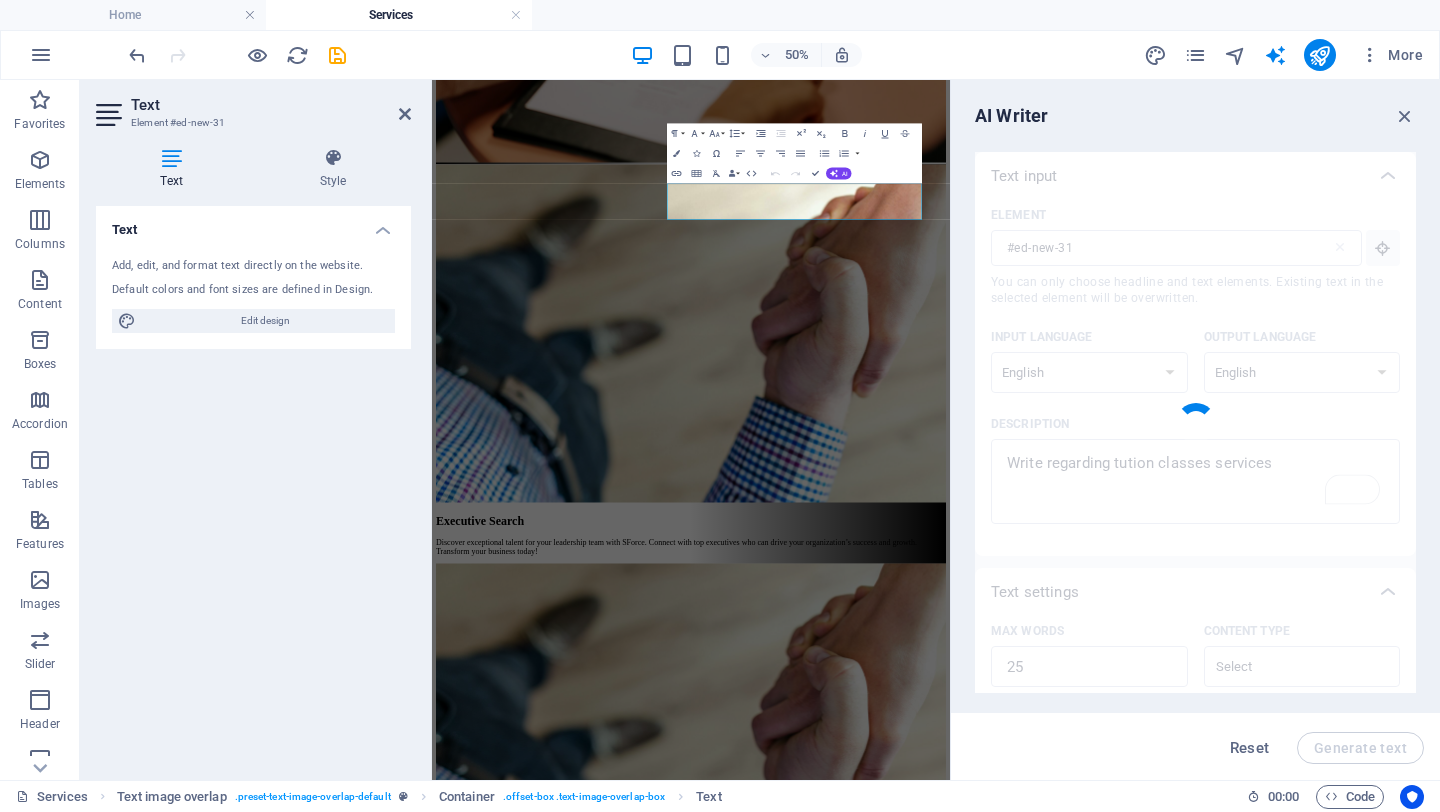 type on "x" 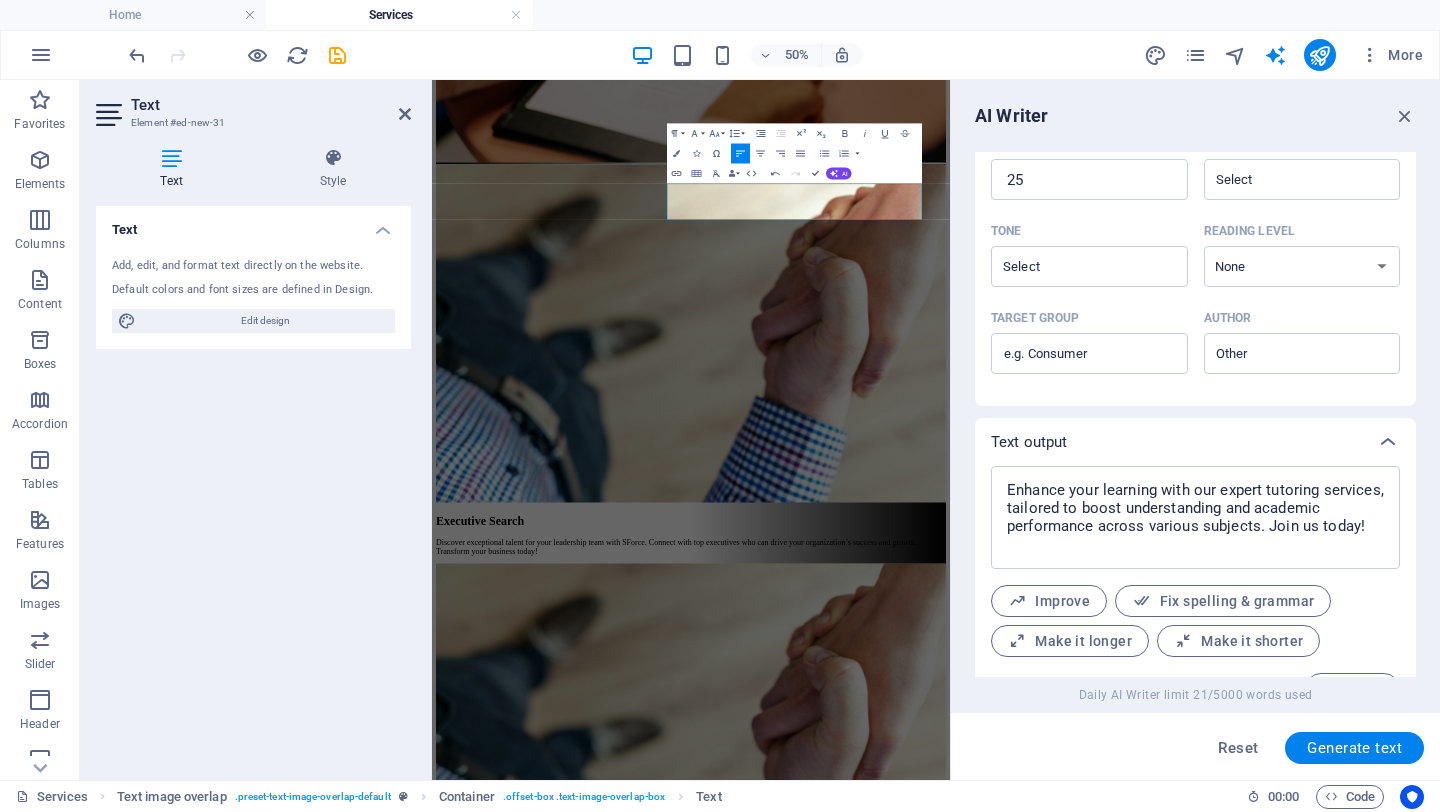 scroll, scrollTop: 531, scrollLeft: 0, axis: vertical 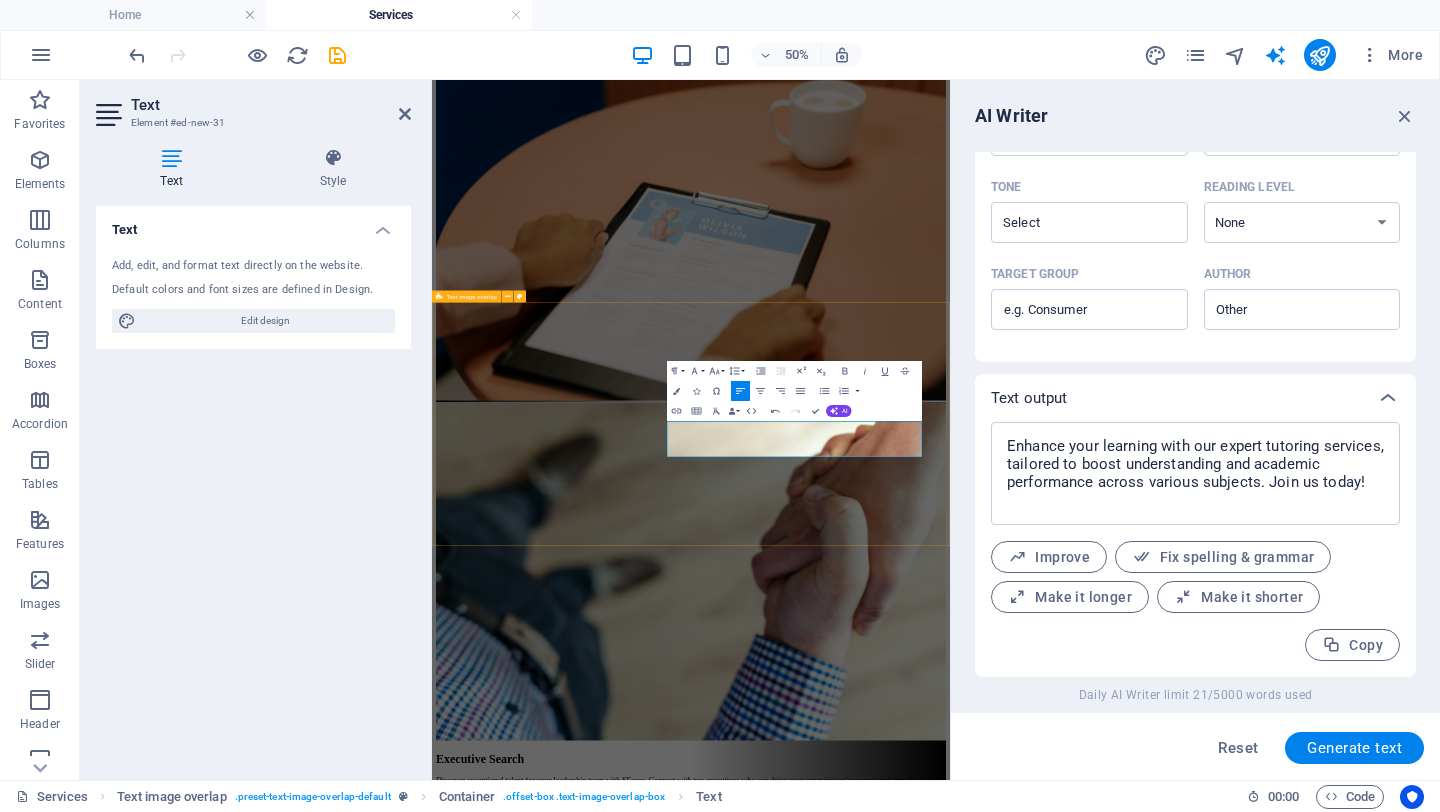 click on "Jitu Sir Enhance your learning with our expert tutoring services, tailored to boost understanding and academic performance across various subjects. Join us today!" at bounding box center [950, 1913] 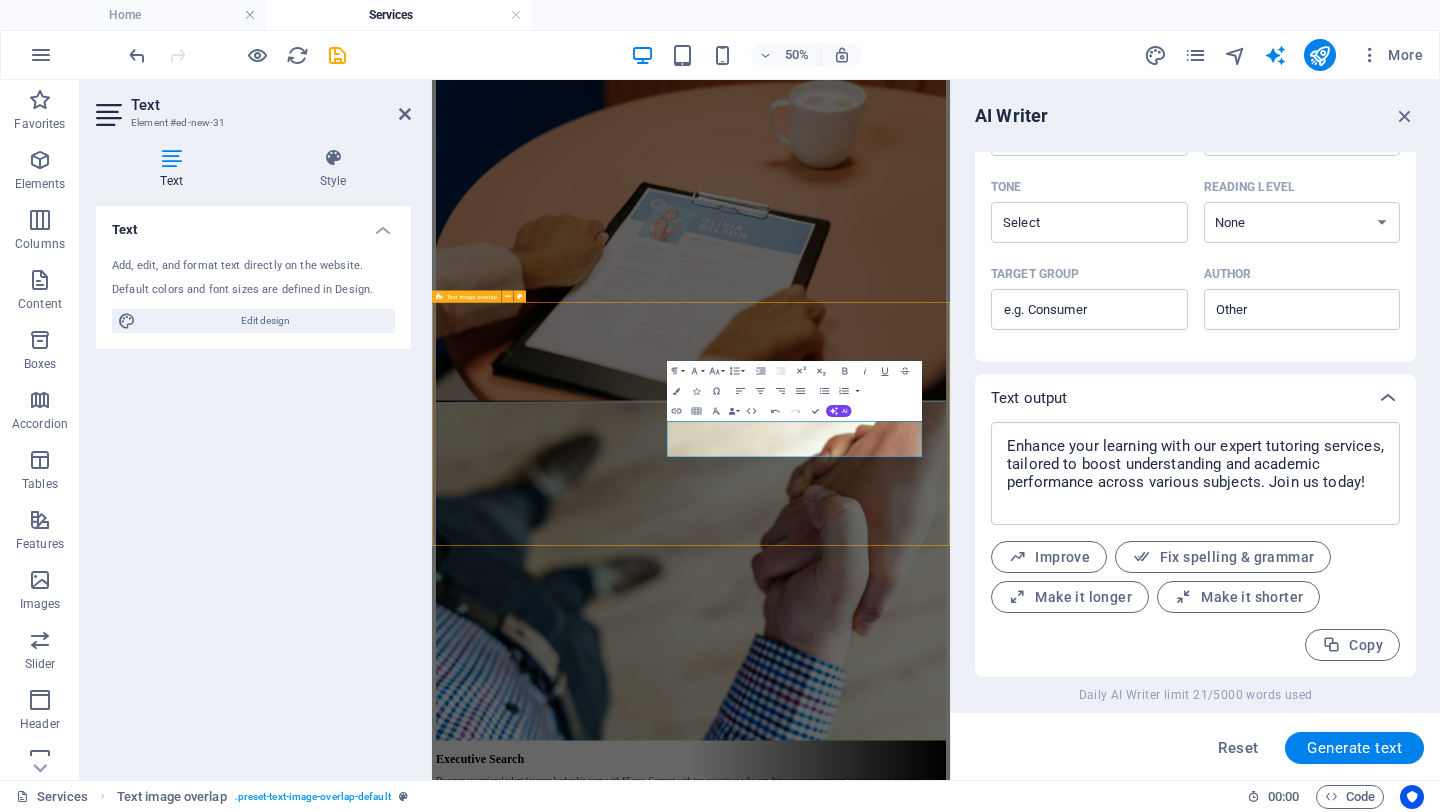 scroll, scrollTop: 2356, scrollLeft: 0, axis: vertical 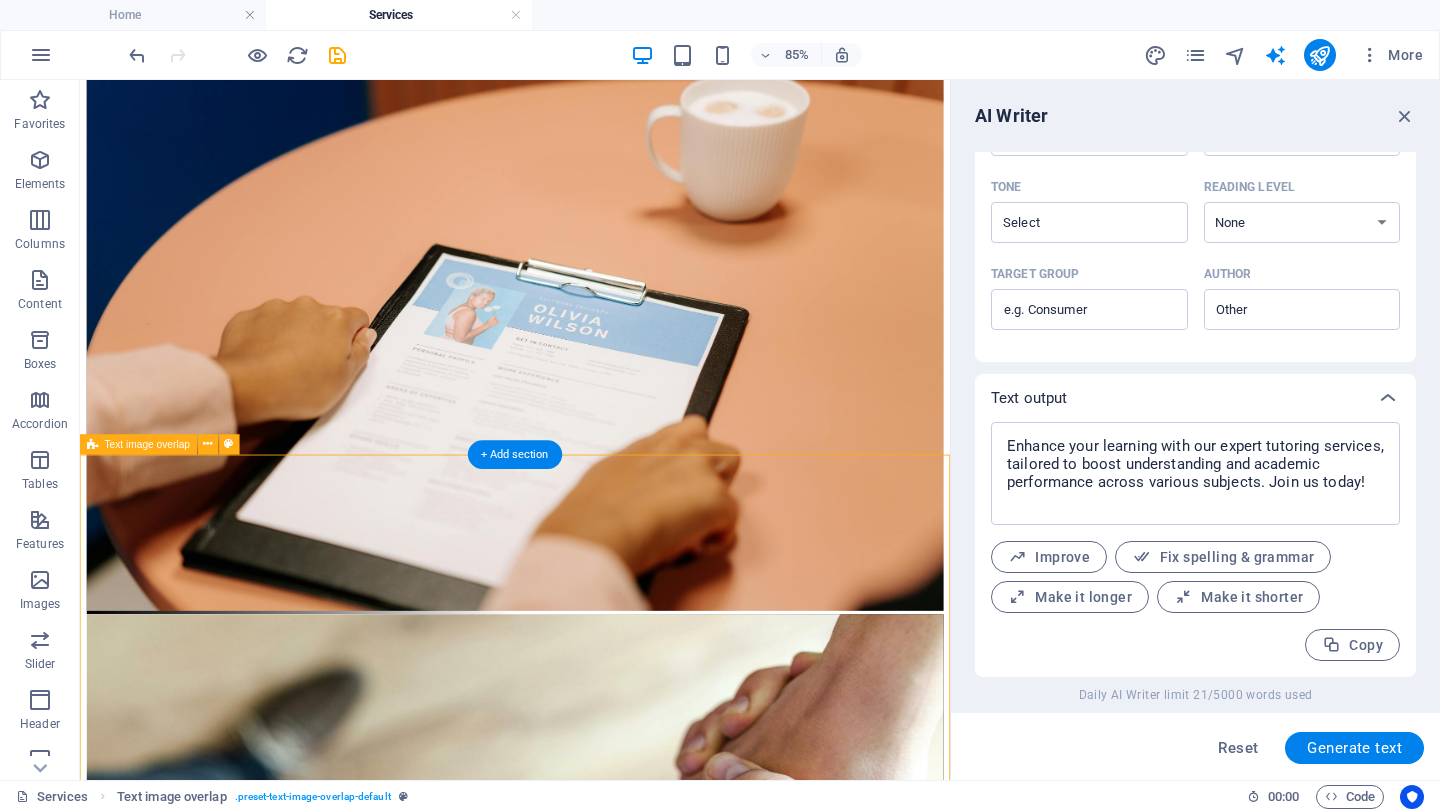 click on "Jitu Sir Enhance your learning with our expert tutoring services, tailored to boost understanding and academic performance across various subjects. Join us today!" at bounding box center (592, 1886) 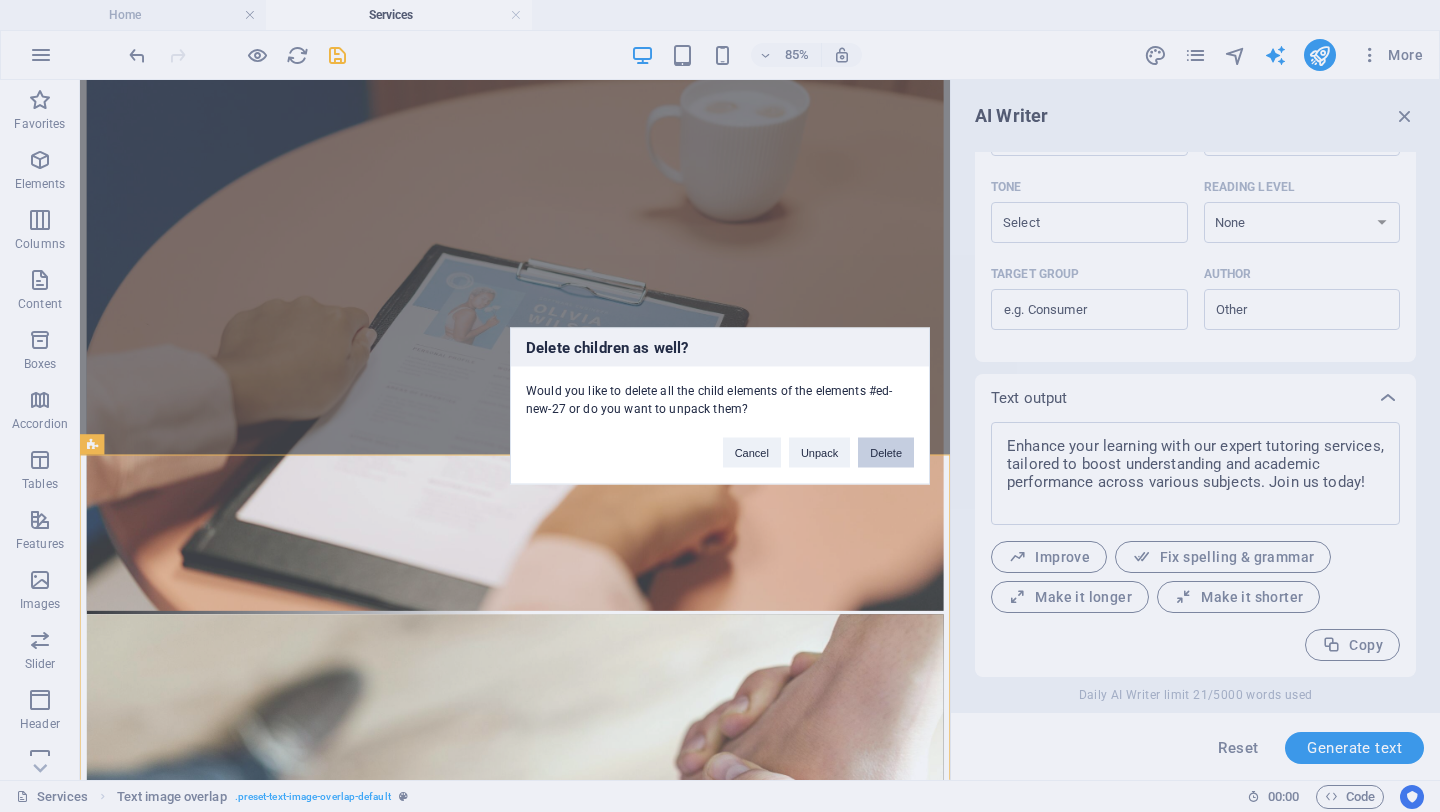 type 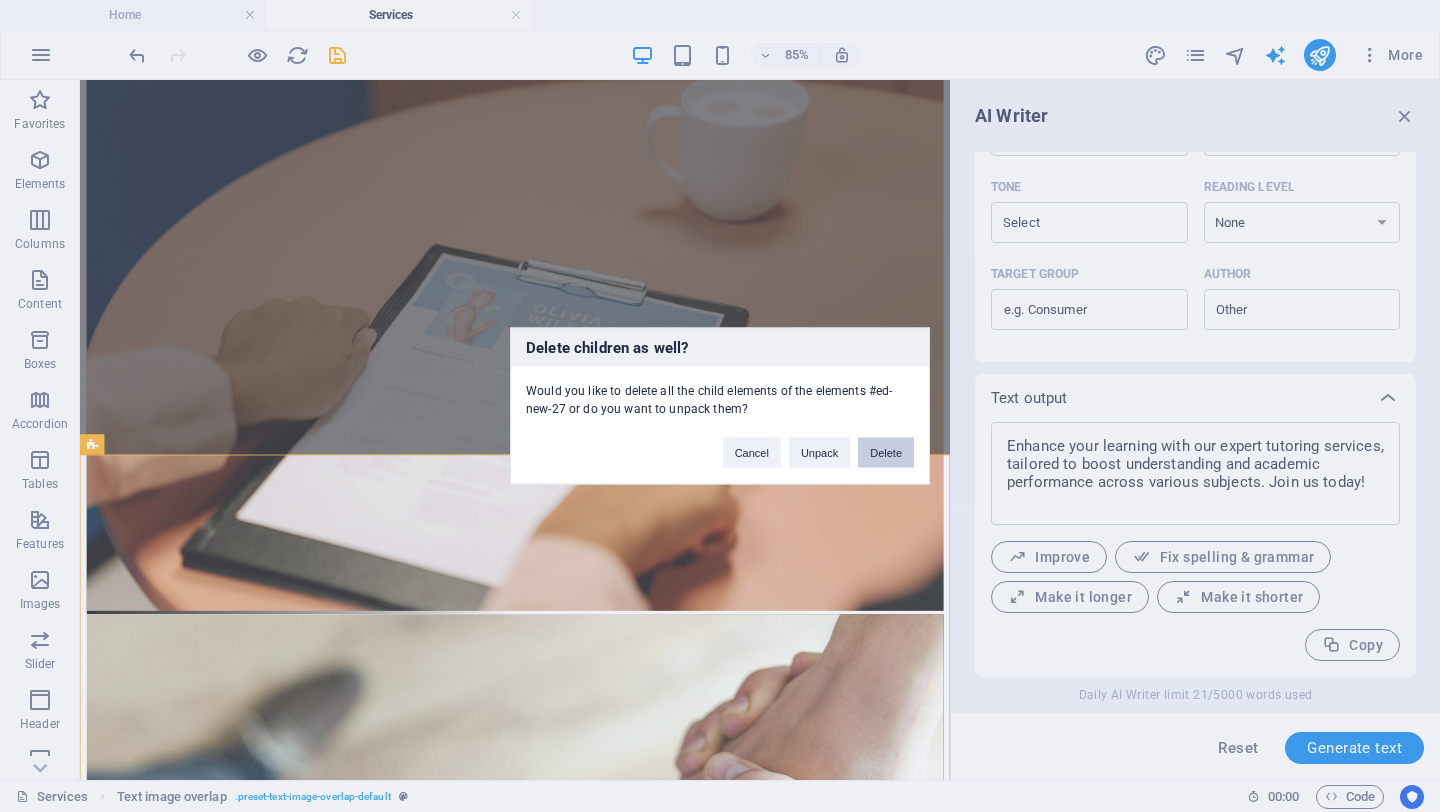 click on "Delete" at bounding box center (886, 453) 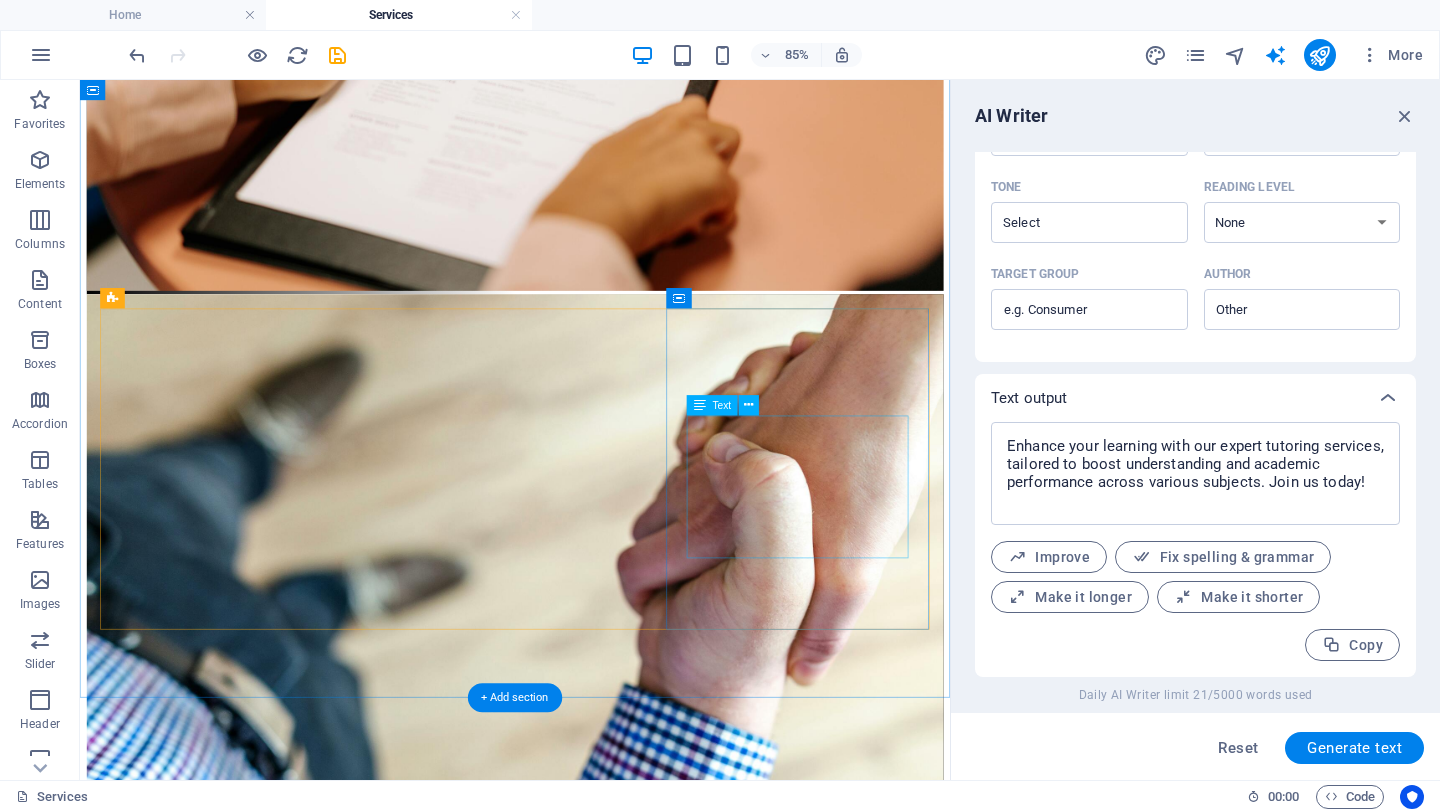 scroll, scrollTop: 3442, scrollLeft: 0, axis: vertical 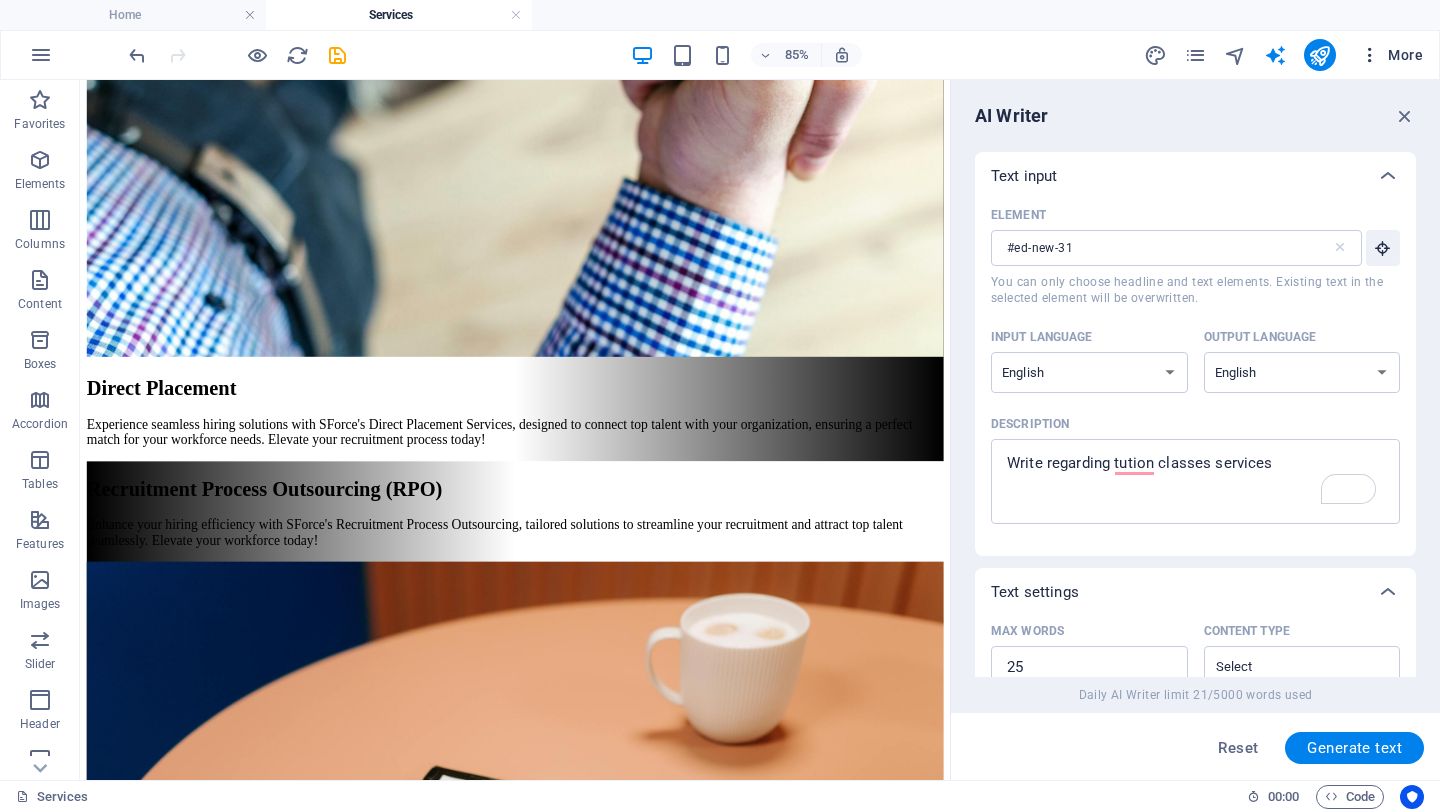 click at bounding box center [1370, 55] 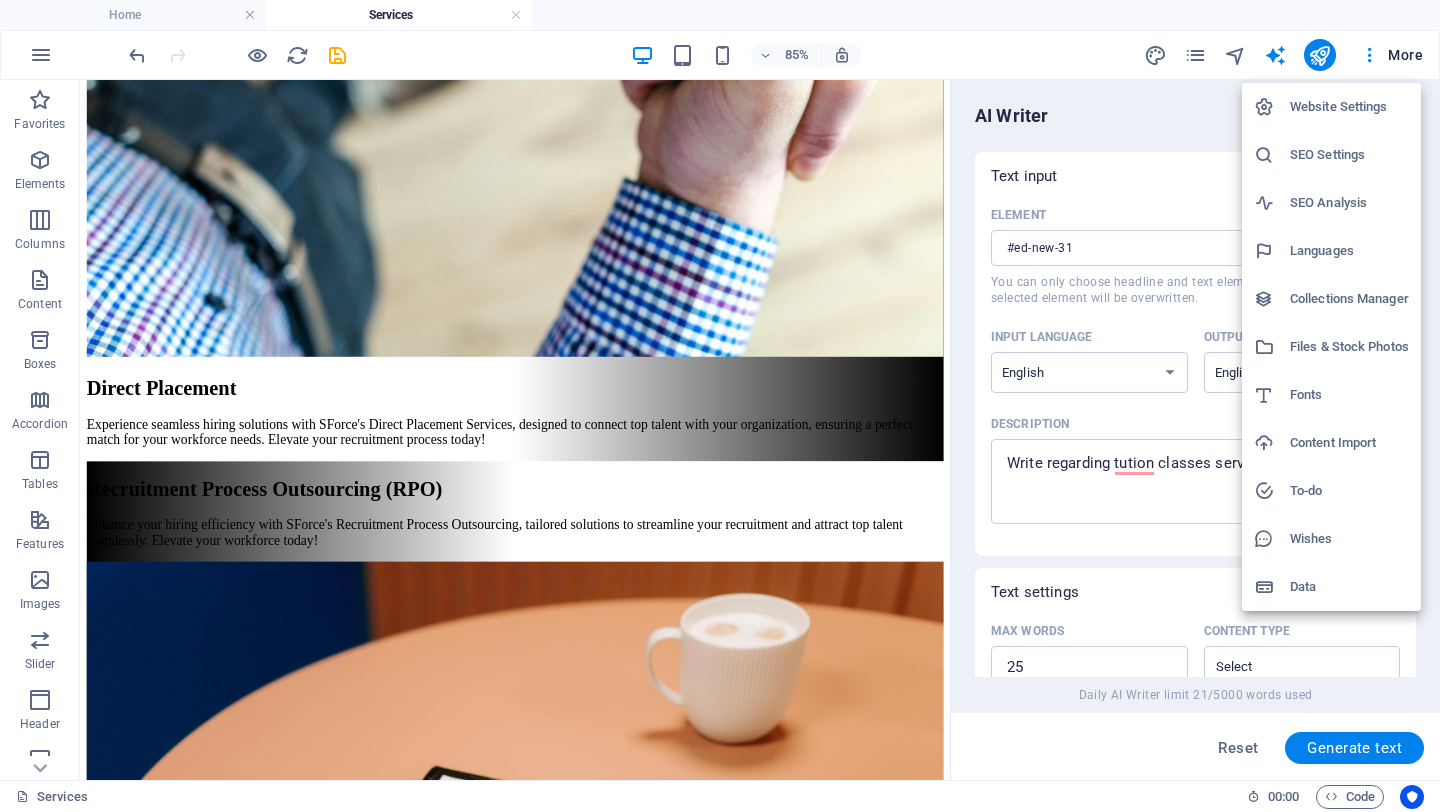 click at bounding box center [720, 406] 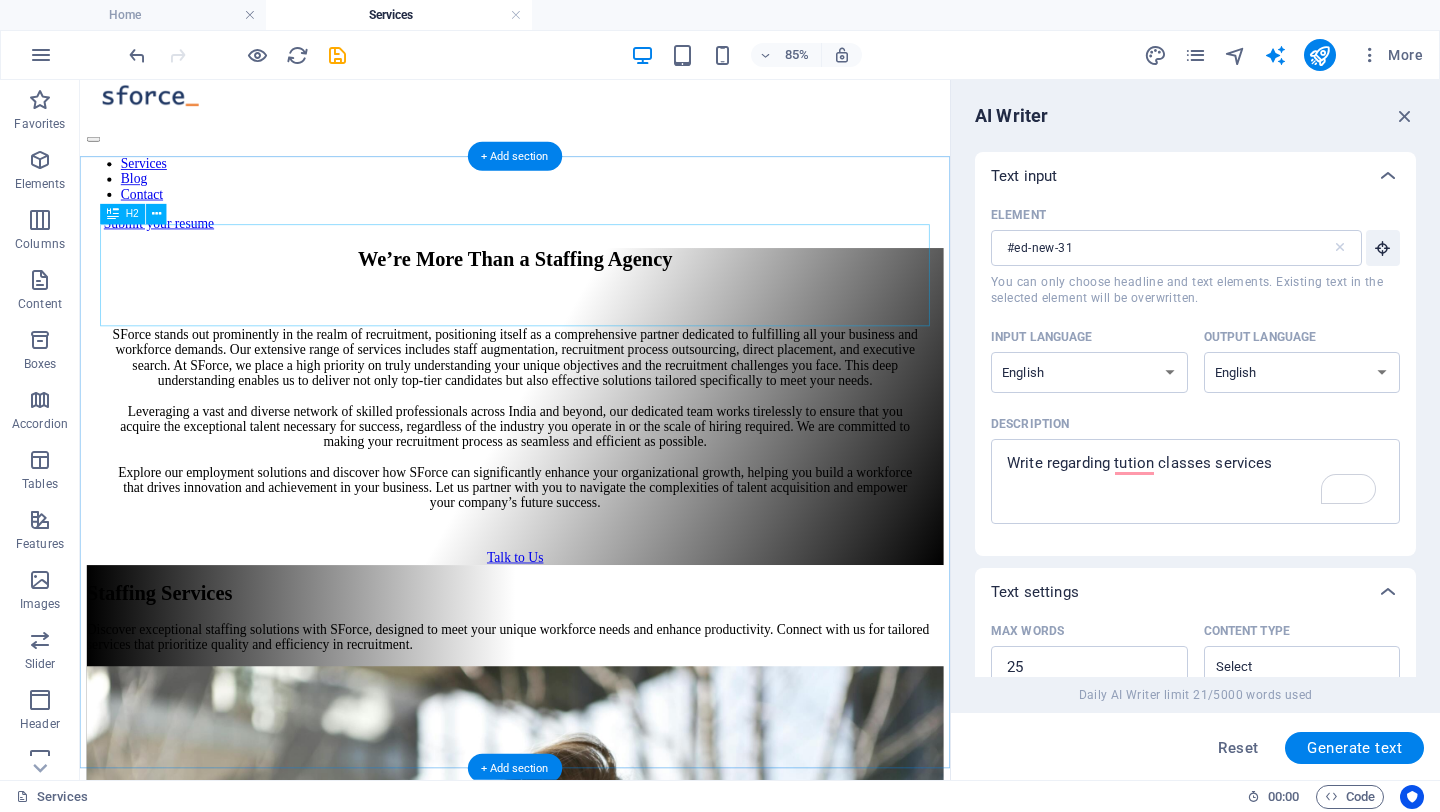 scroll, scrollTop: 0, scrollLeft: 0, axis: both 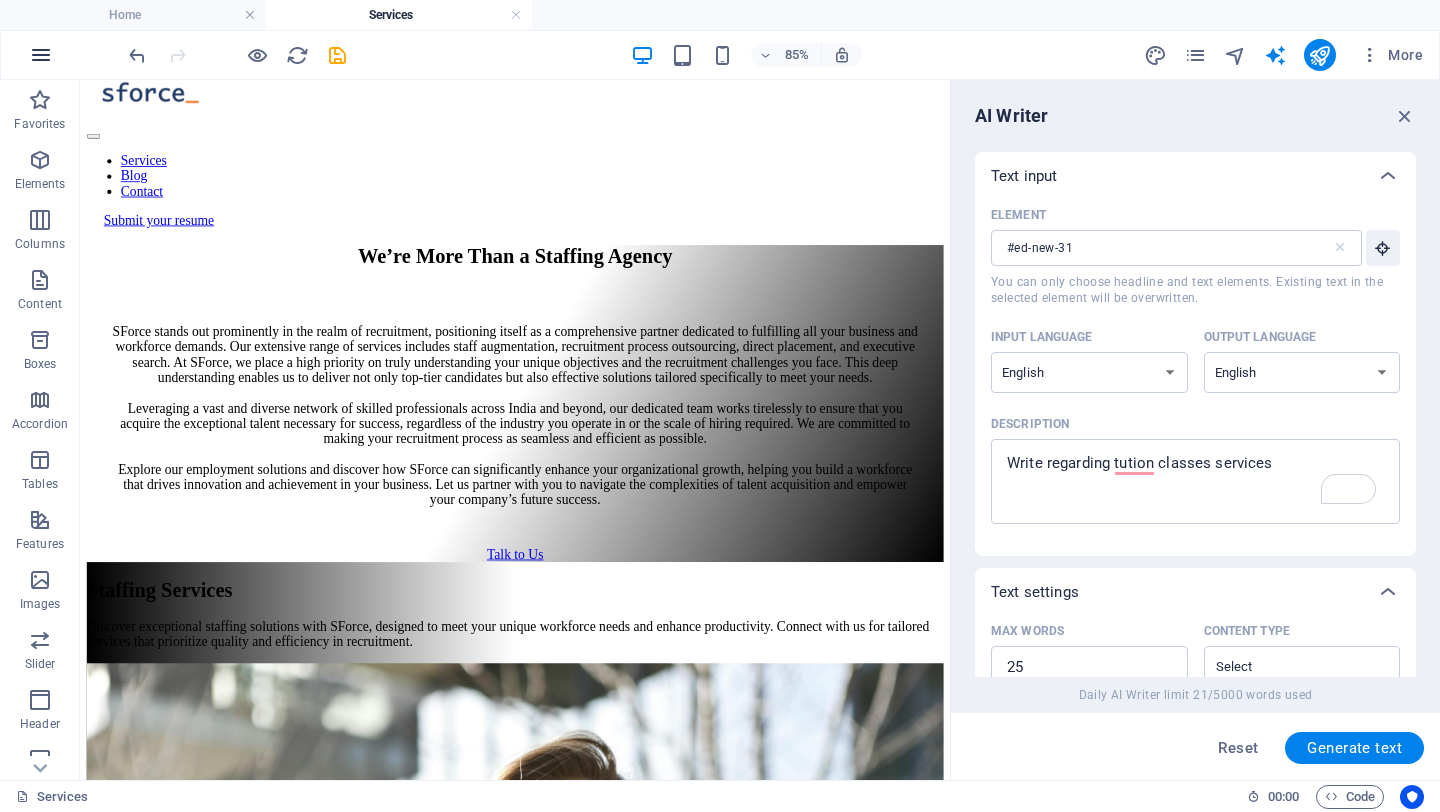 click at bounding box center [41, 55] 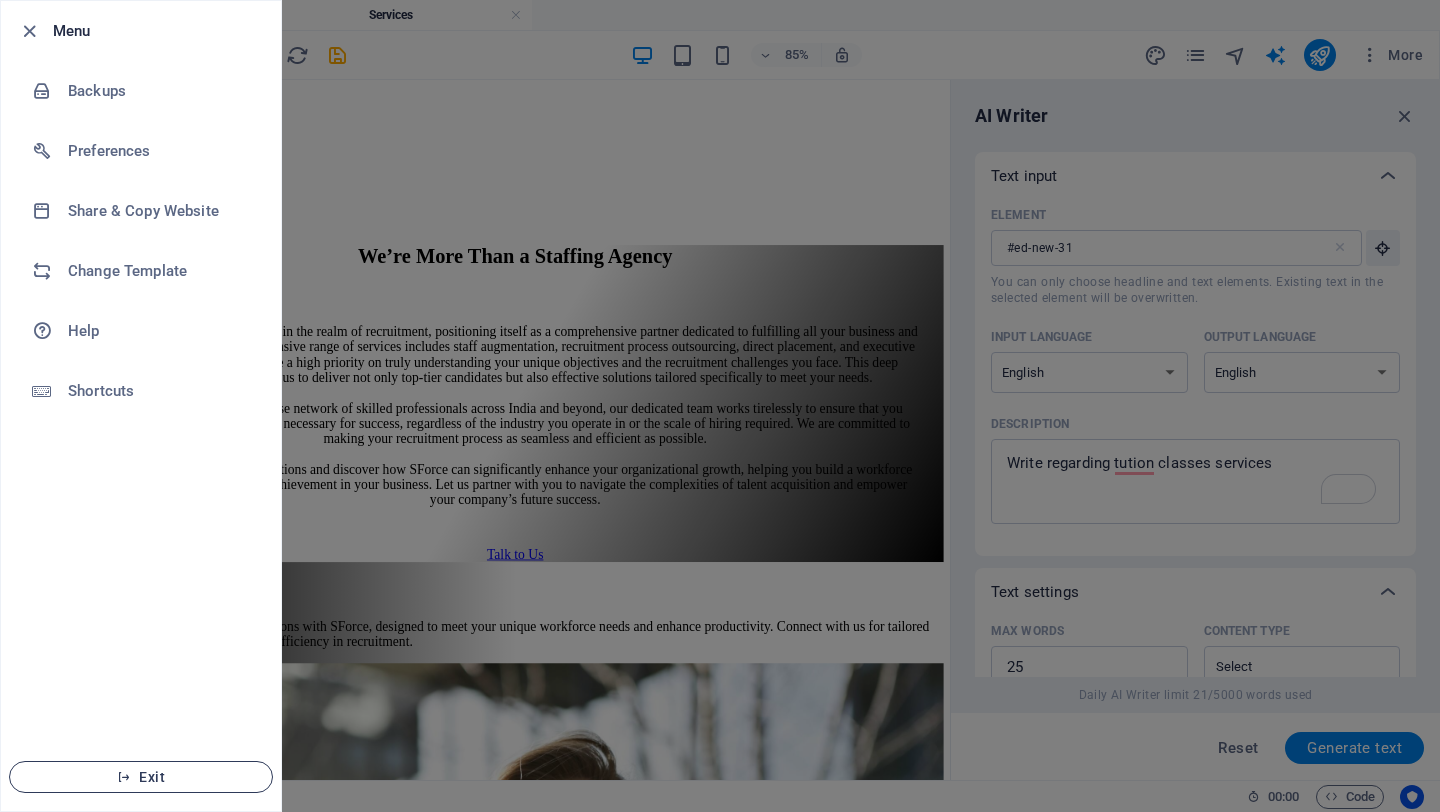 click on "Exit" at bounding box center [141, 777] 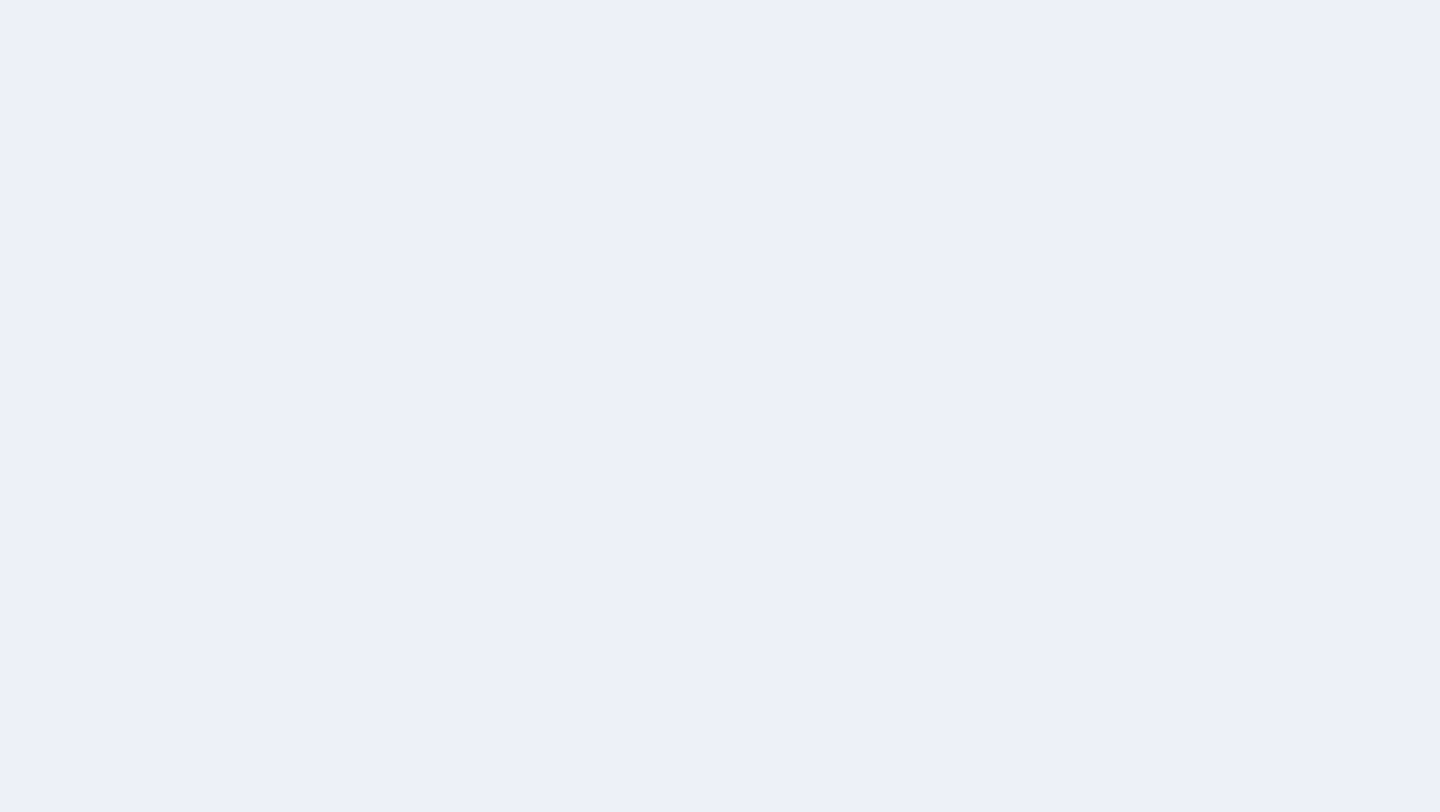 scroll, scrollTop: 0, scrollLeft: 0, axis: both 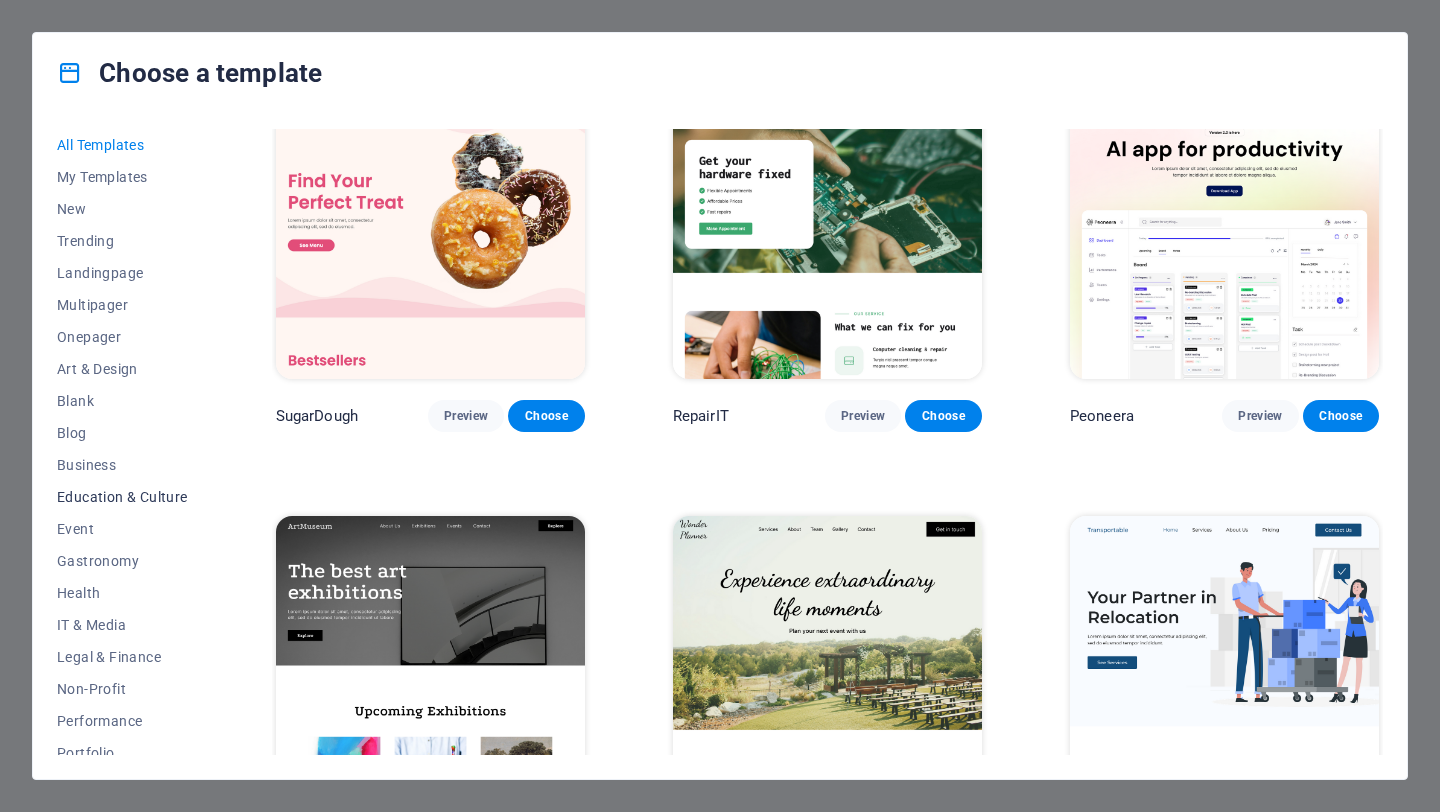click on "Education & Culture" at bounding box center (122, 497) 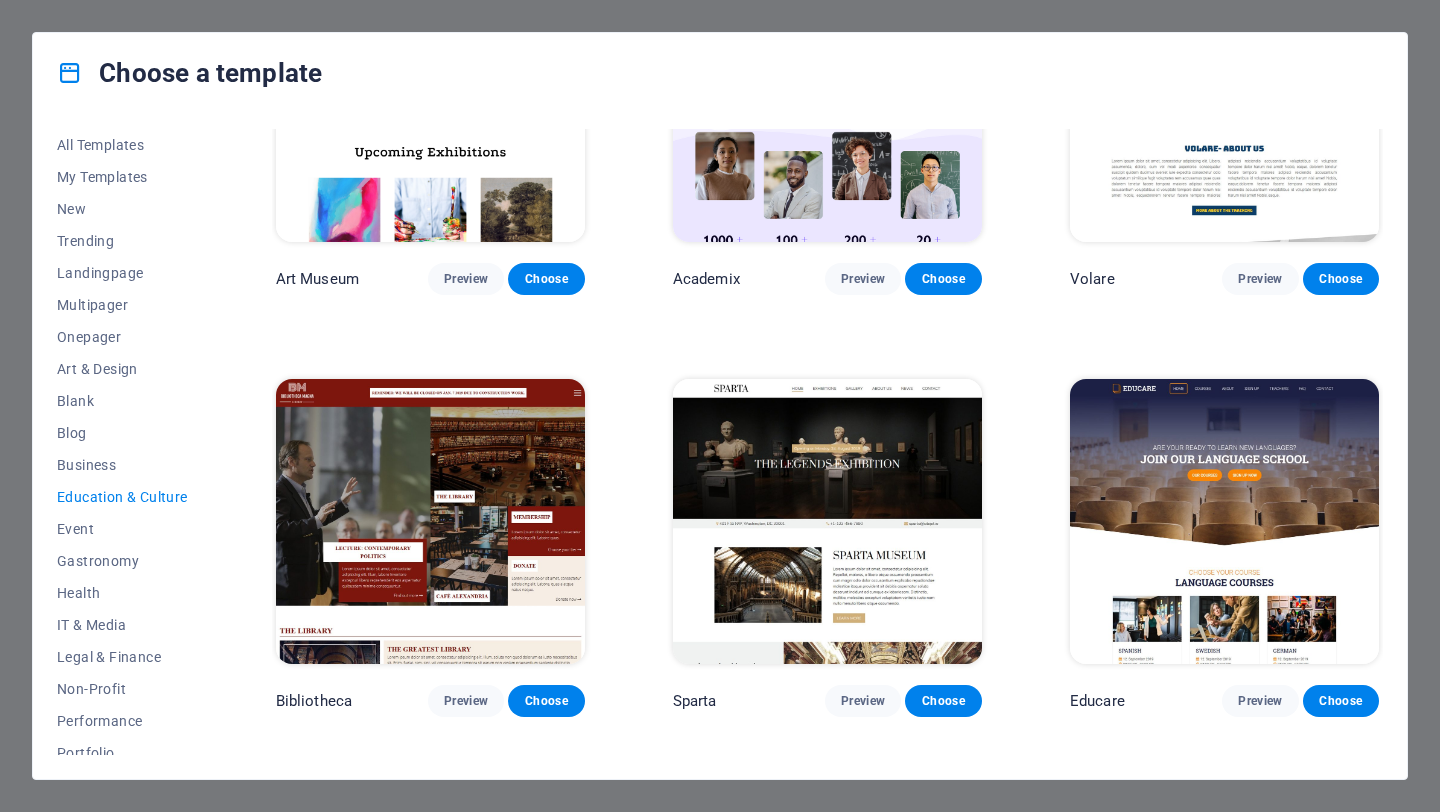 scroll, scrollTop: 267, scrollLeft: 0, axis: vertical 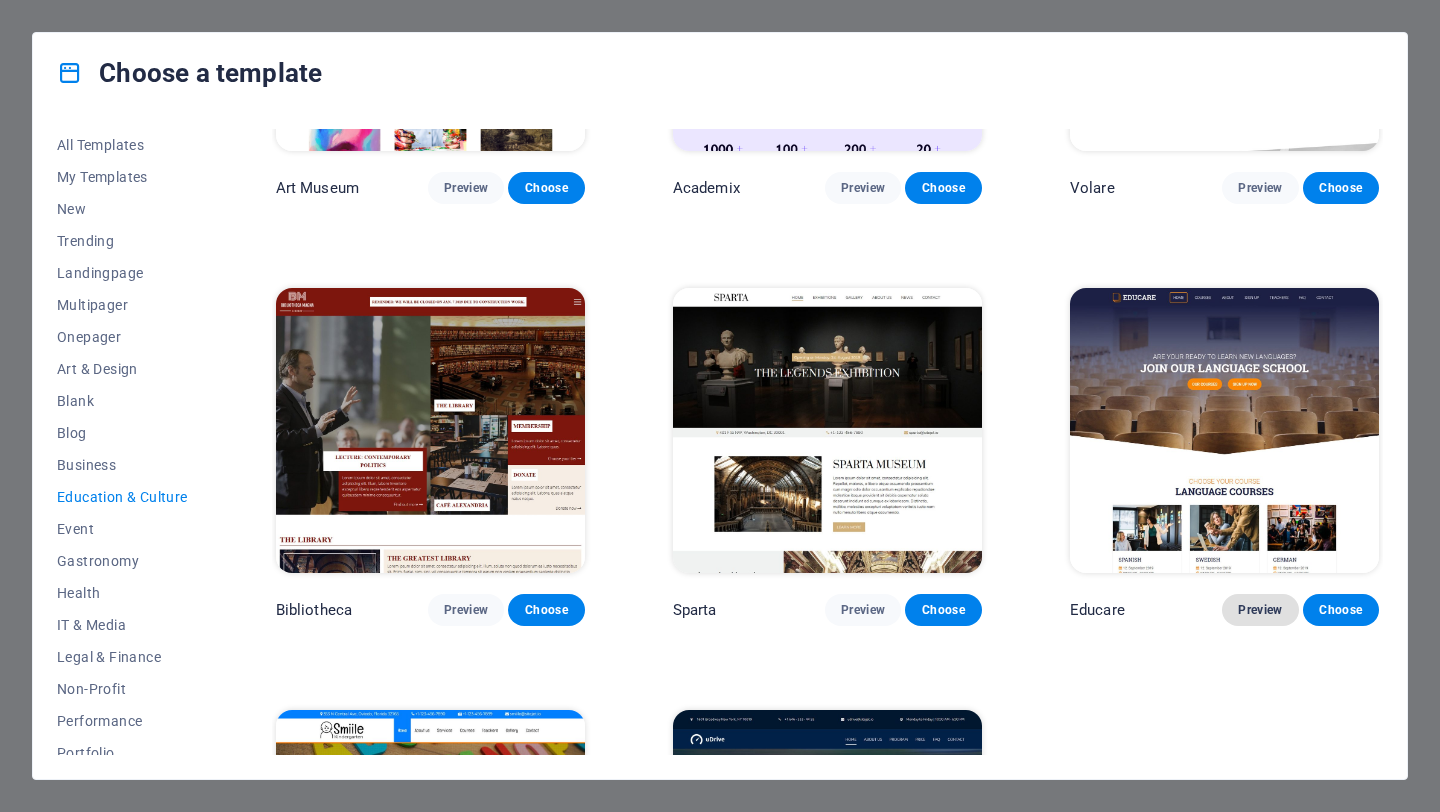 click on "Preview" at bounding box center (1260, 610) 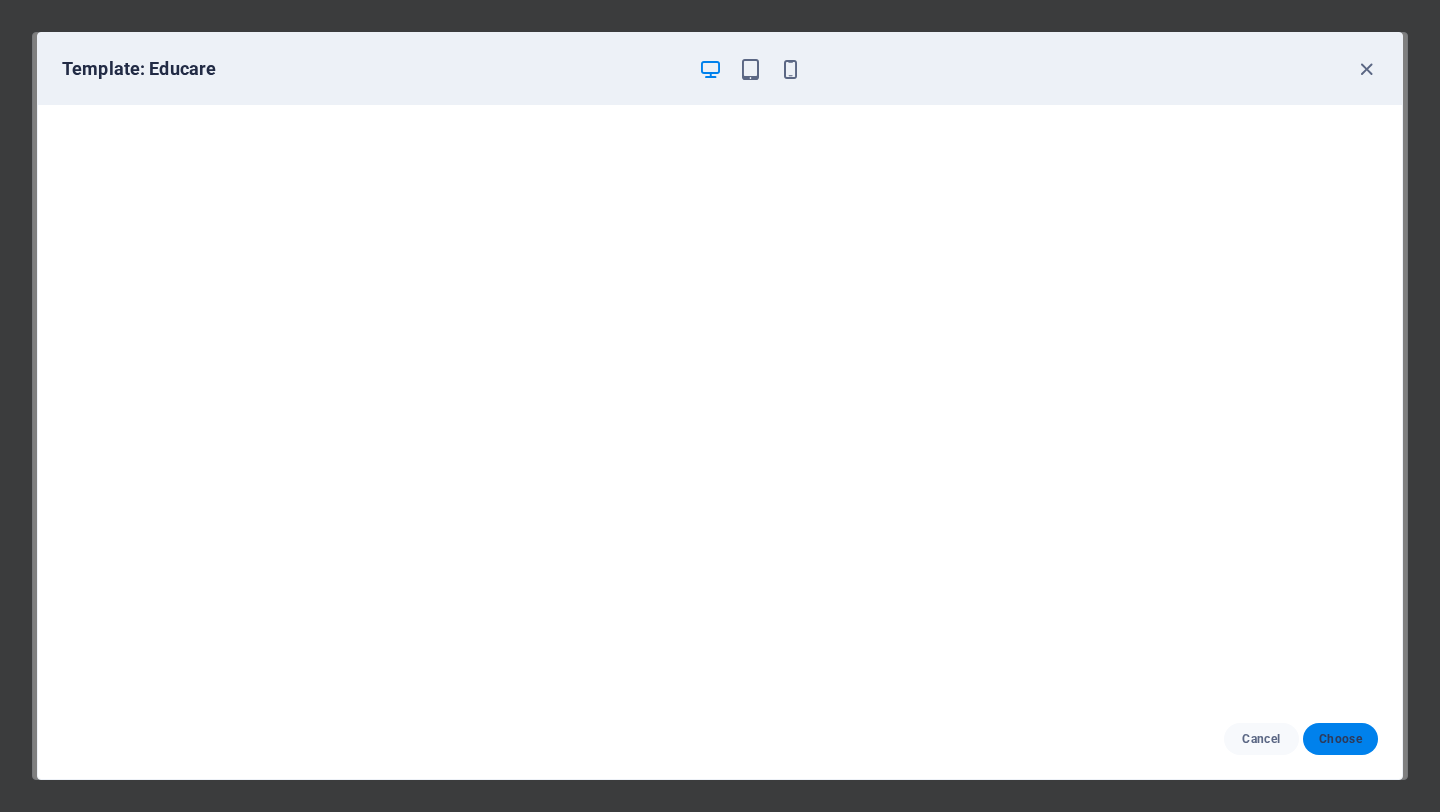 click on "Choose" at bounding box center [1340, 739] 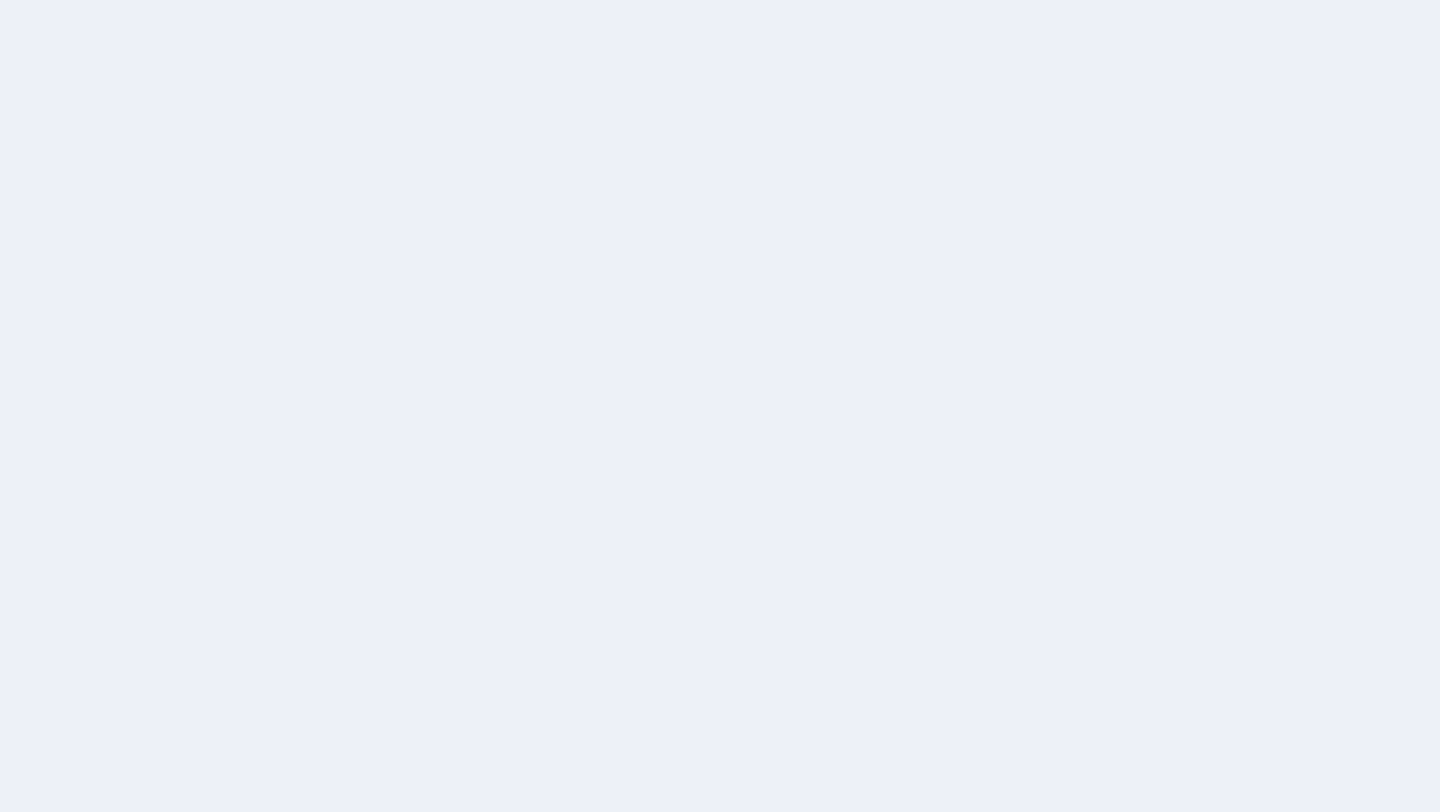 scroll, scrollTop: 0, scrollLeft: 0, axis: both 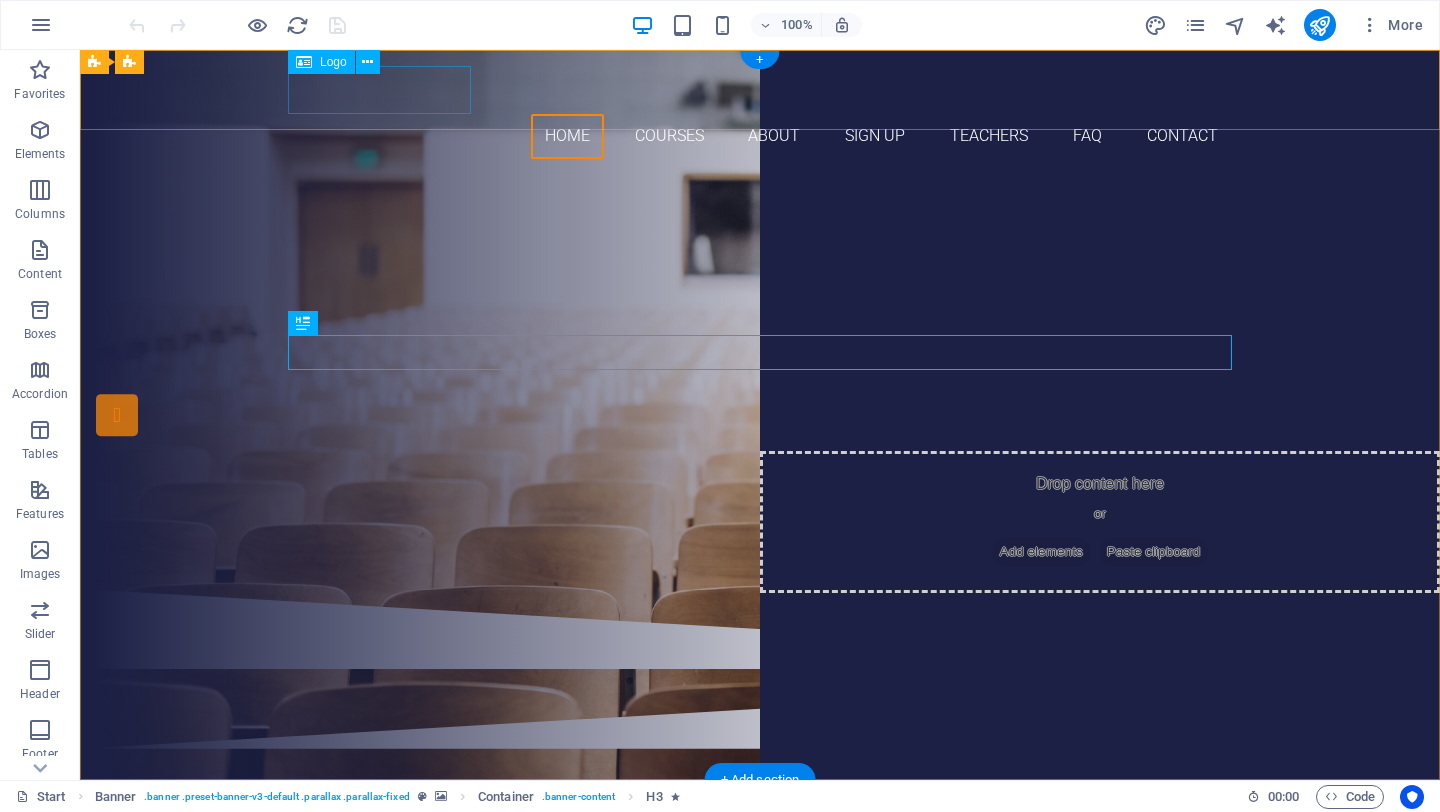 click at bounding box center [760, 90] 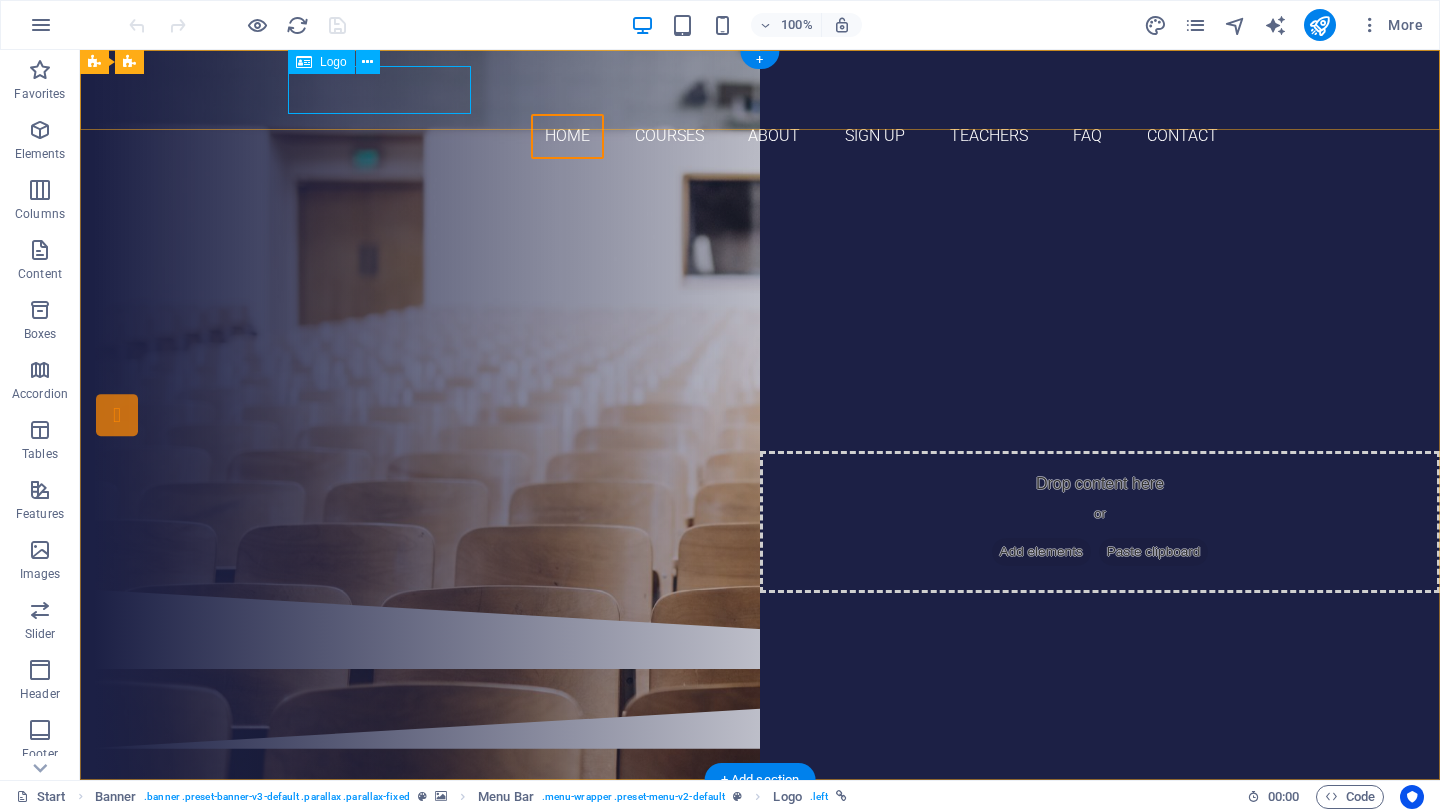 click at bounding box center (760, 90) 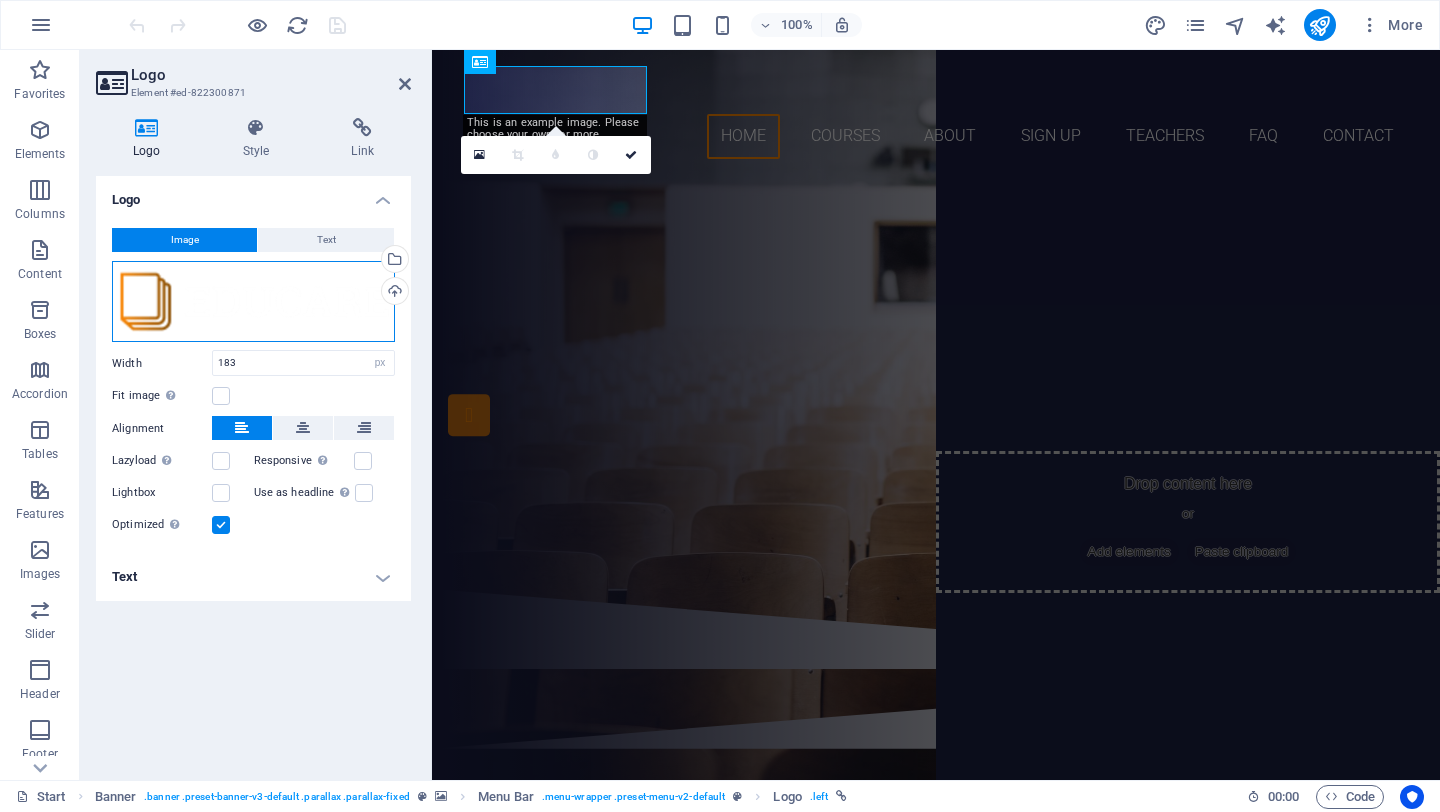 click on "Drag files here, click to choose files or select files from Files or our free stock photos & videos" at bounding box center [253, 302] 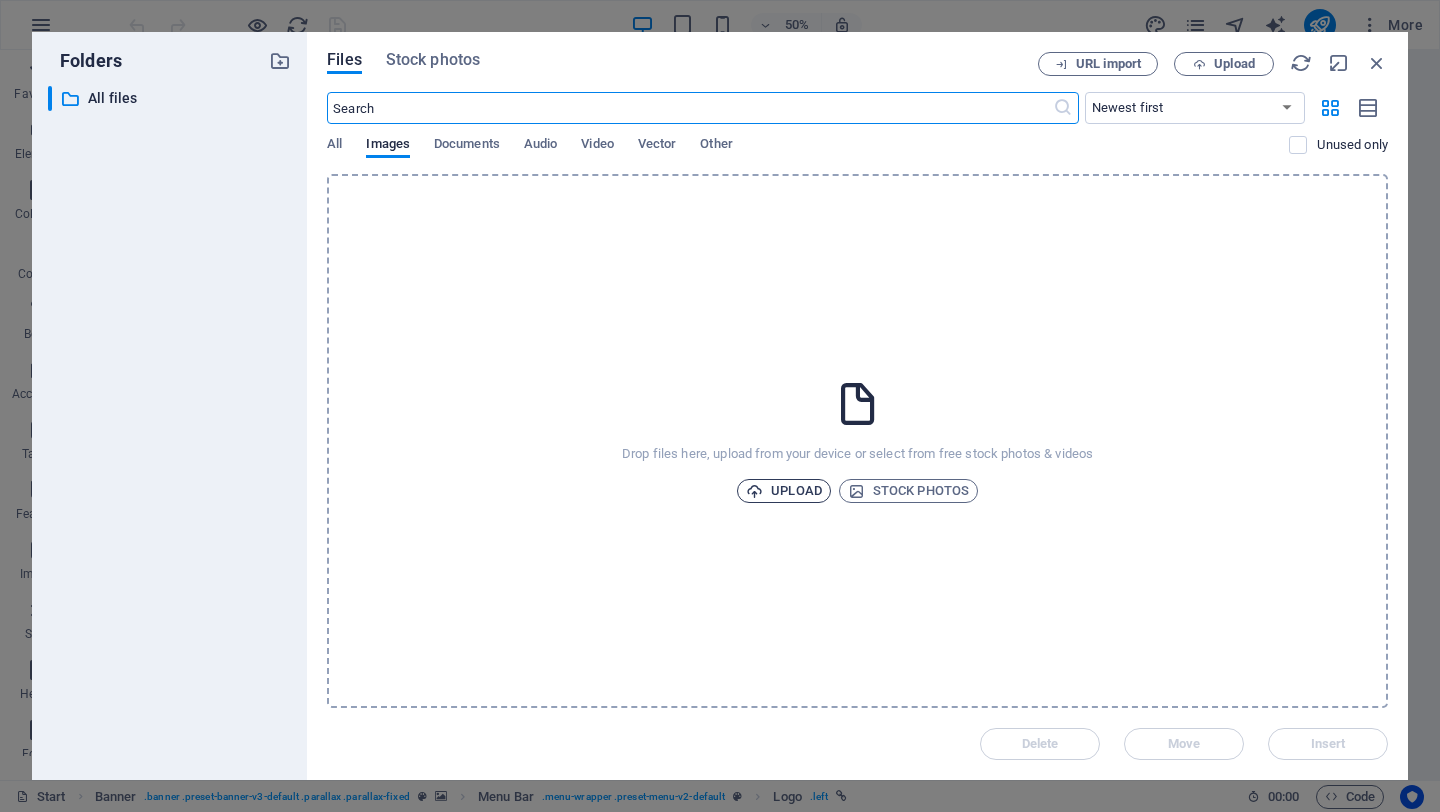 click on "Upload" at bounding box center (784, 491) 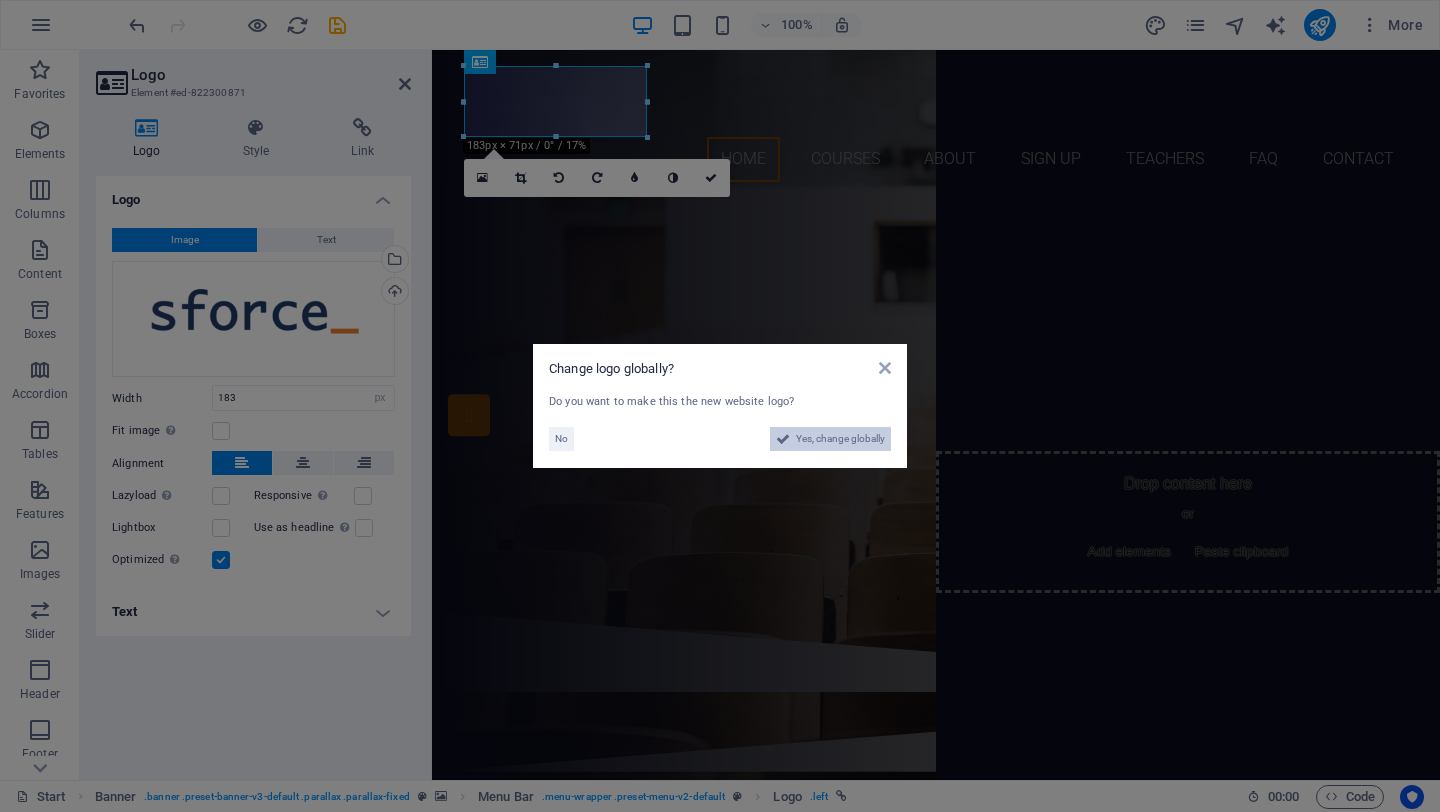 click on "Yes, change globally" at bounding box center [840, 439] 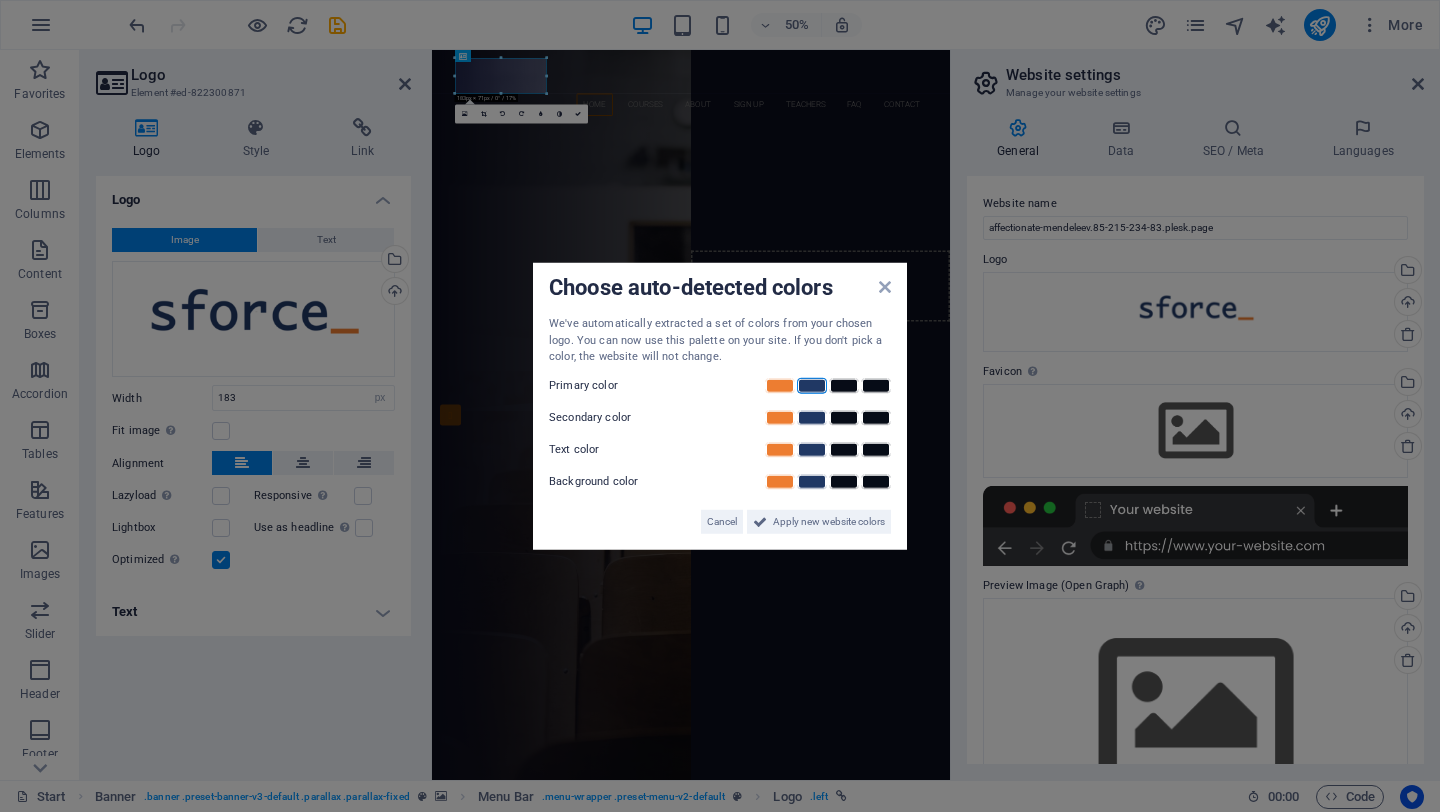 click at bounding box center (812, 385) 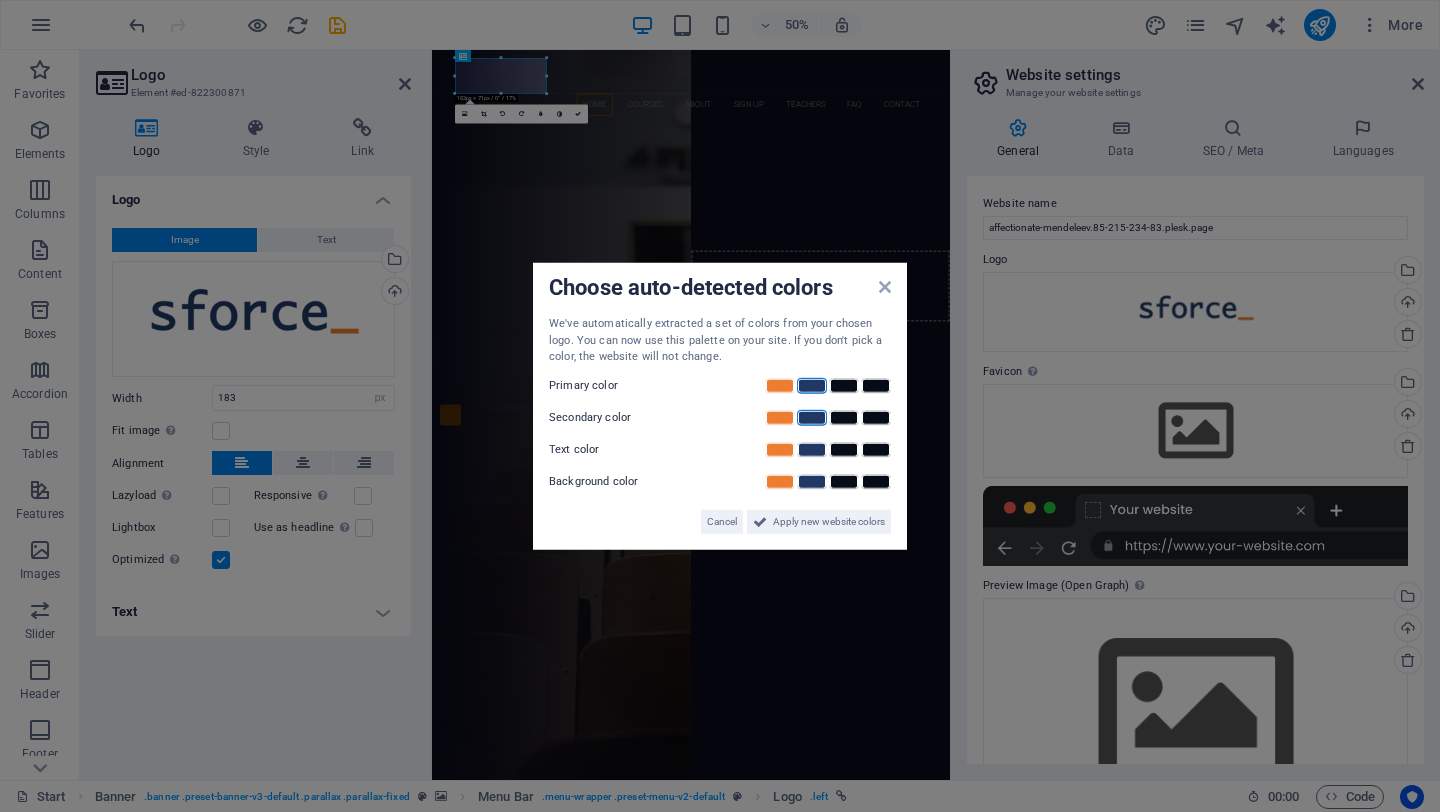 click at bounding box center (812, 417) 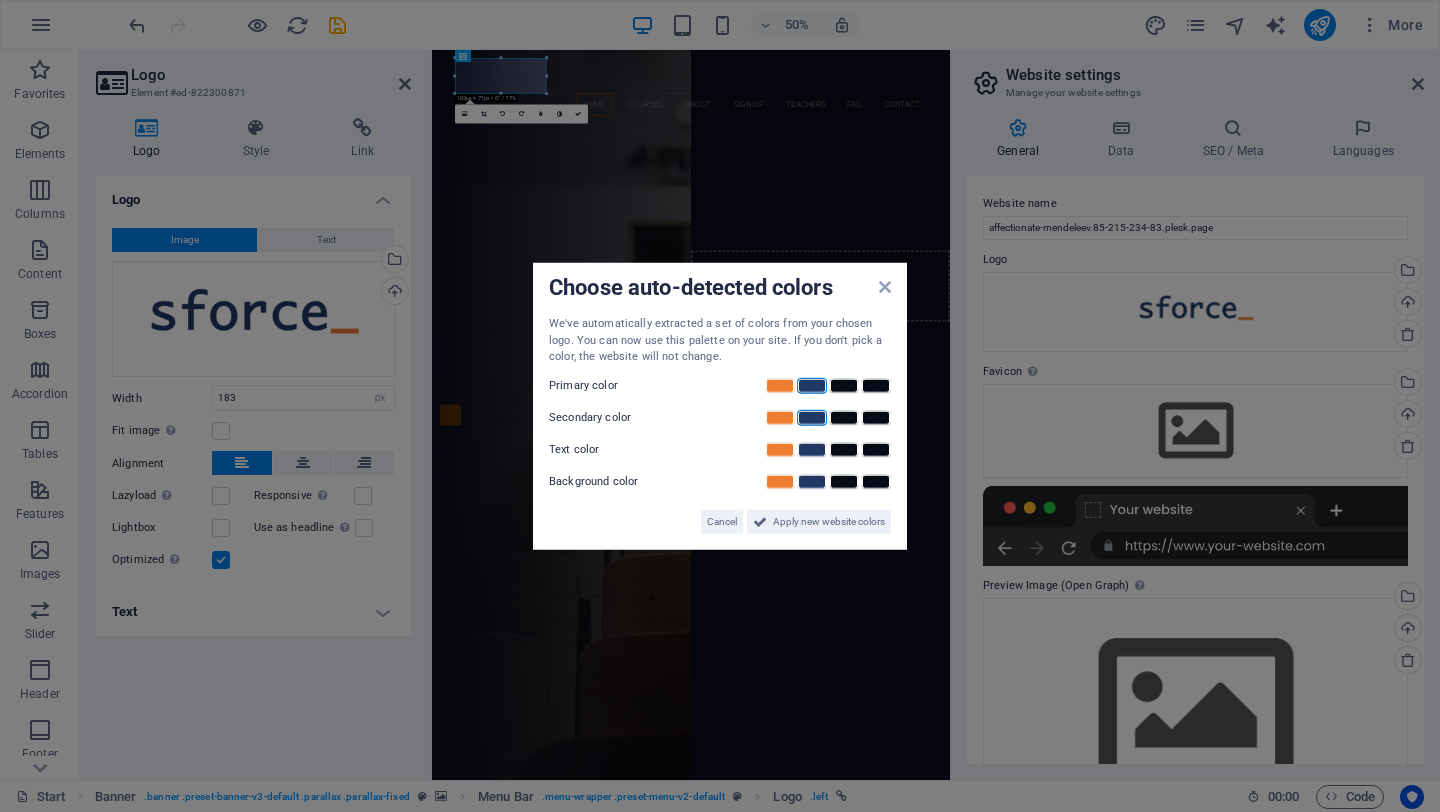click at bounding box center [812, 385] 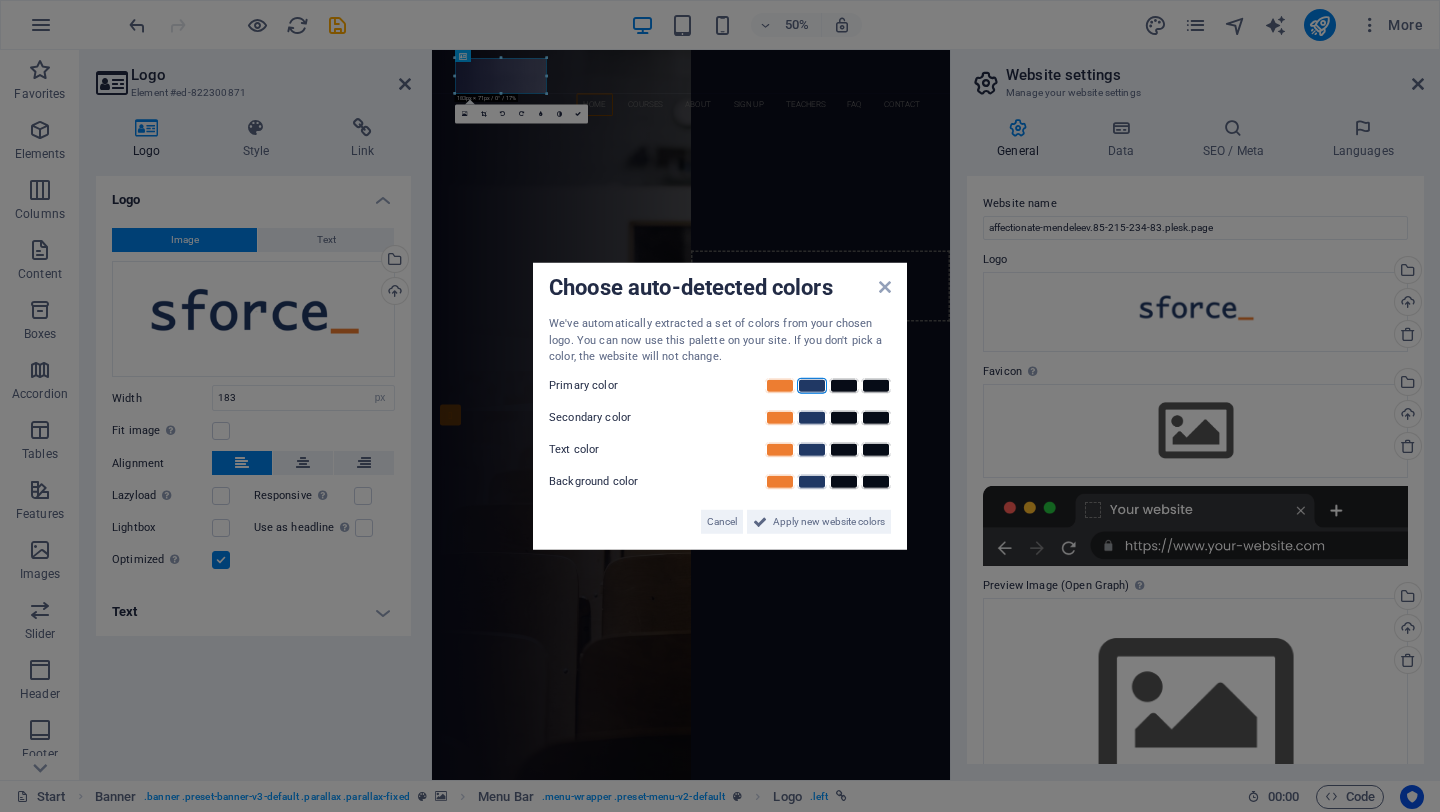 click at bounding box center (812, 385) 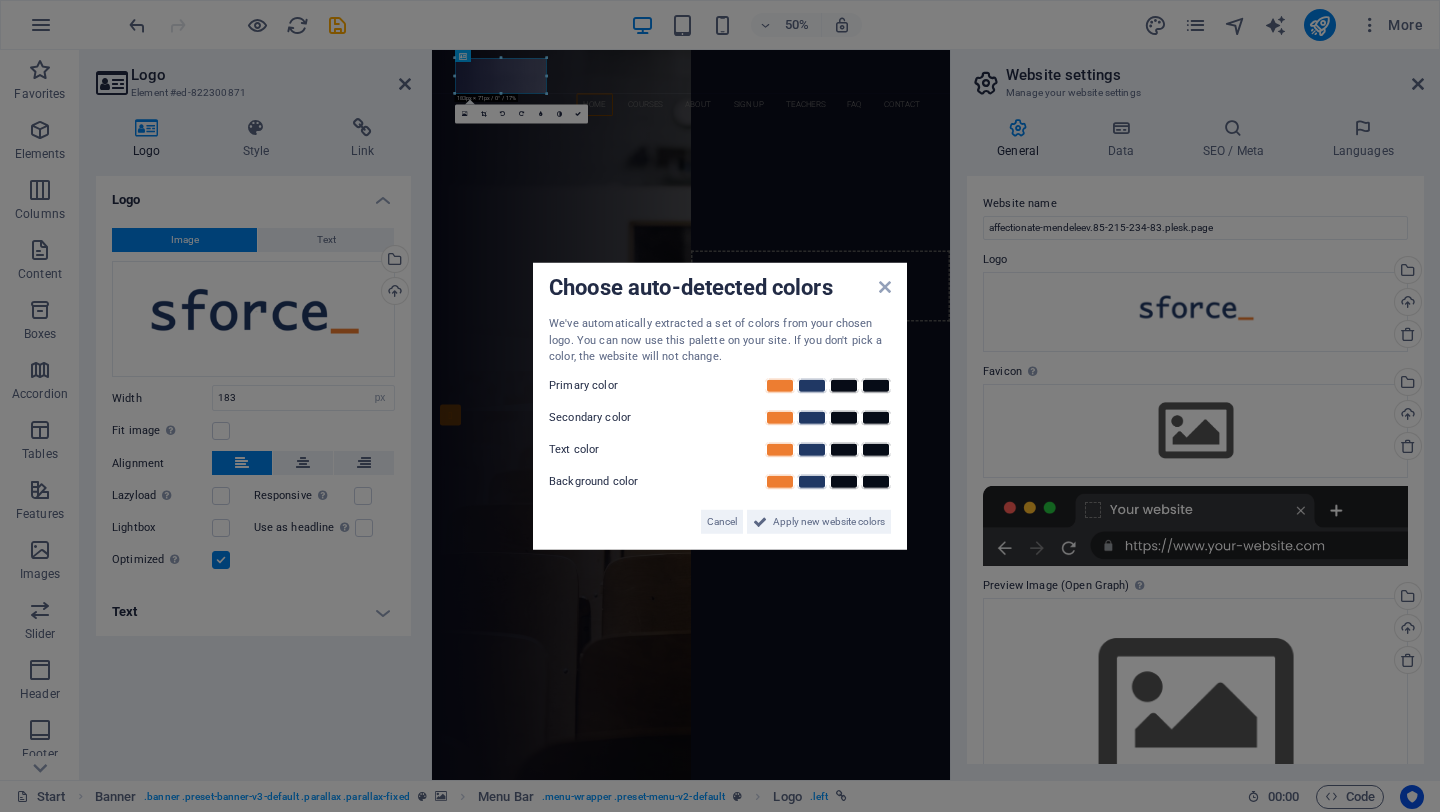 click on "Choose auto-detected colors We've automatically extracted a set of colors from your chosen logo. You can now use this palette on your site. If you don't pick a color, the website will not change.  Primary color Secondary color Text color Background color Cancel Apply new website colors" at bounding box center (720, 406) 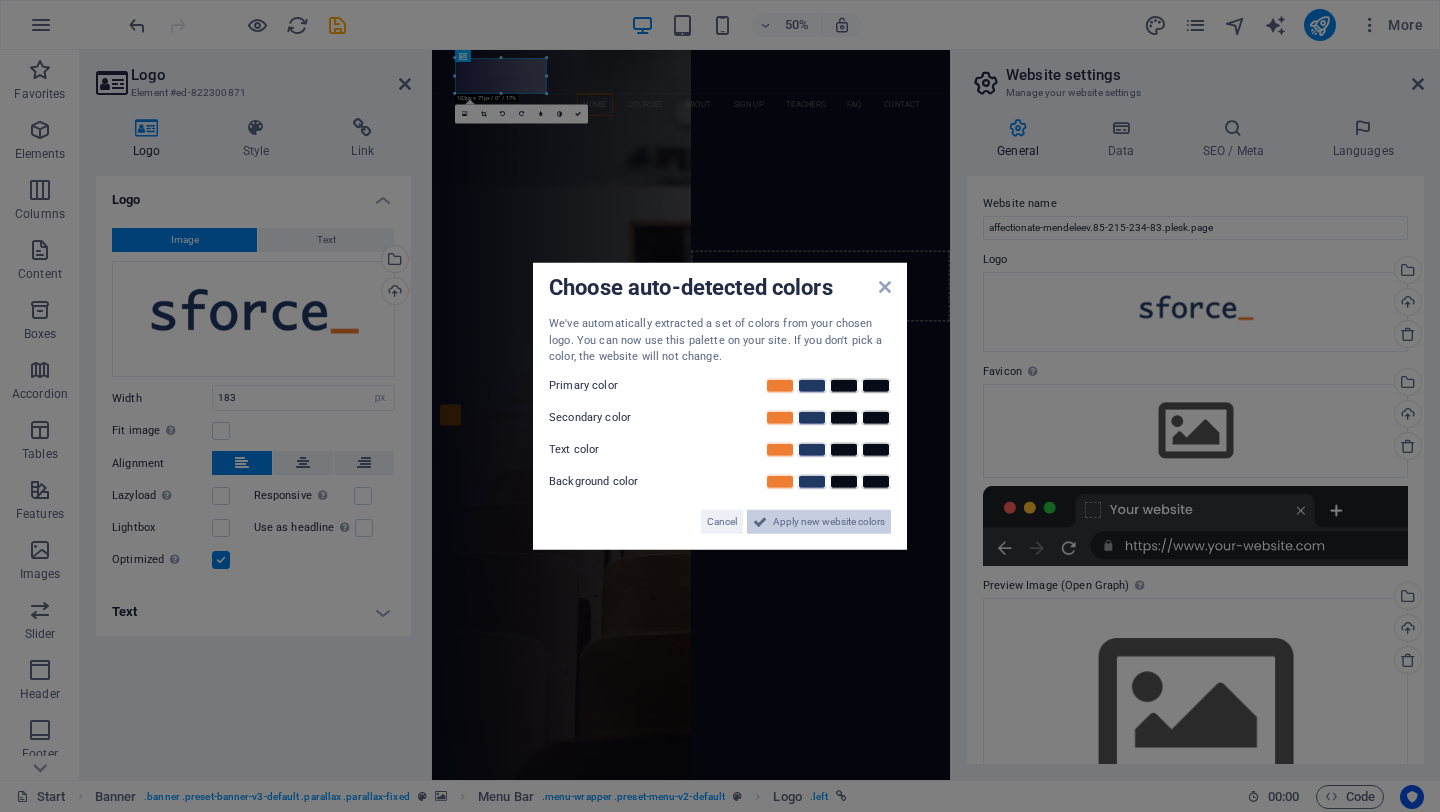 click on "Apply new website colors" at bounding box center (829, 521) 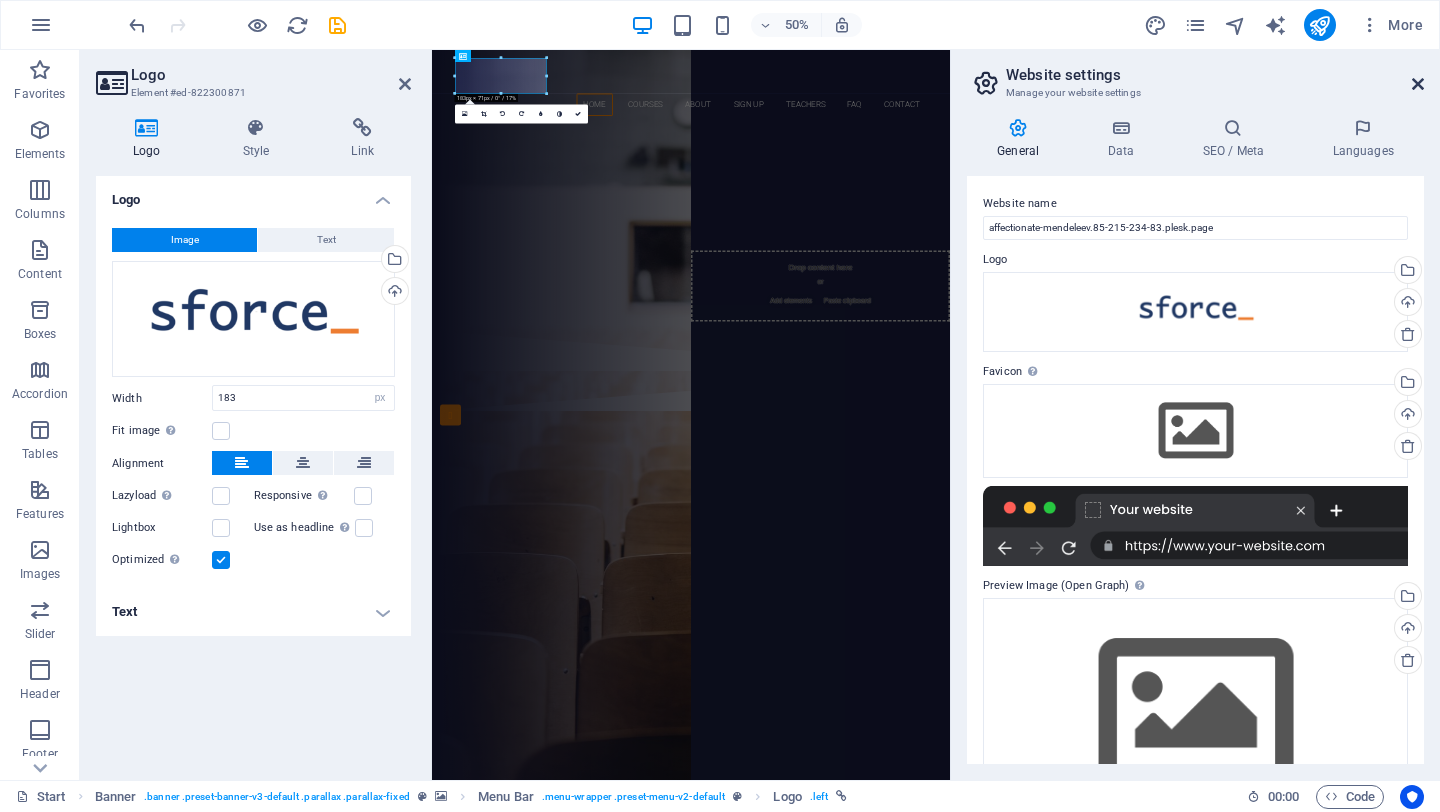 click at bounding box center [1418, 84] 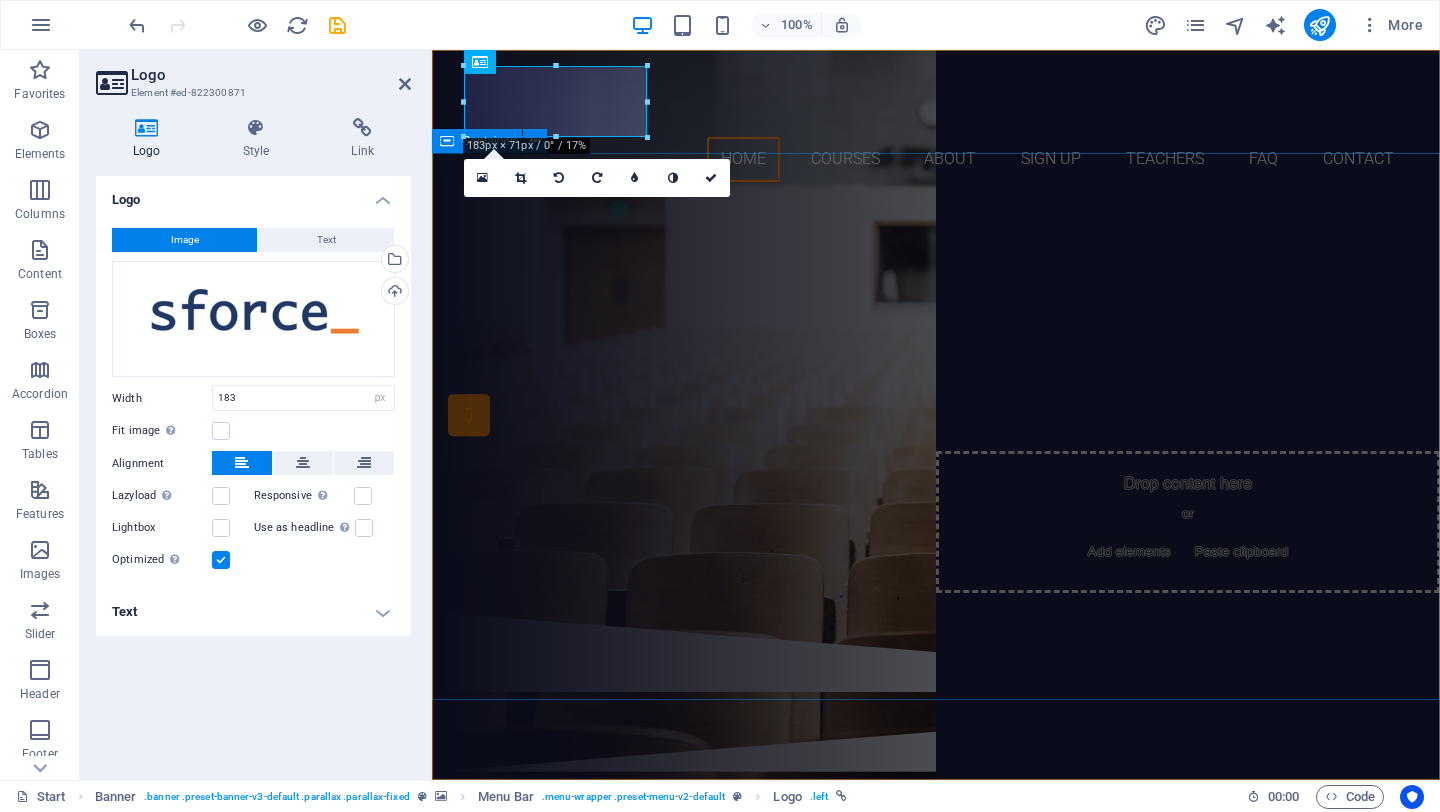 click on "Are you ready to learn new languages? Join our Language School Our Courses Sign up now" at bounding box center [936, 405] 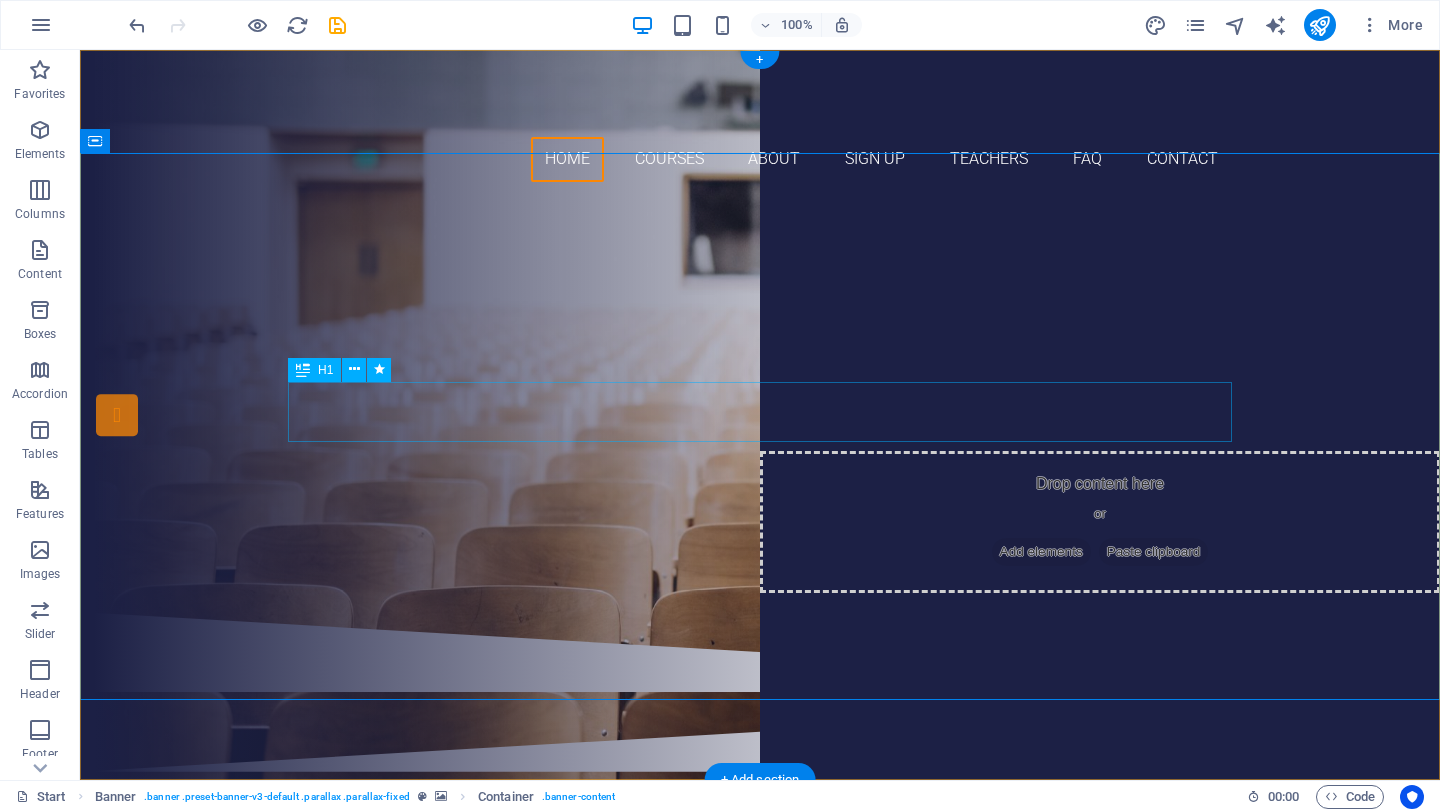 click on "Join our Language School" at bounding box center (760, 359) 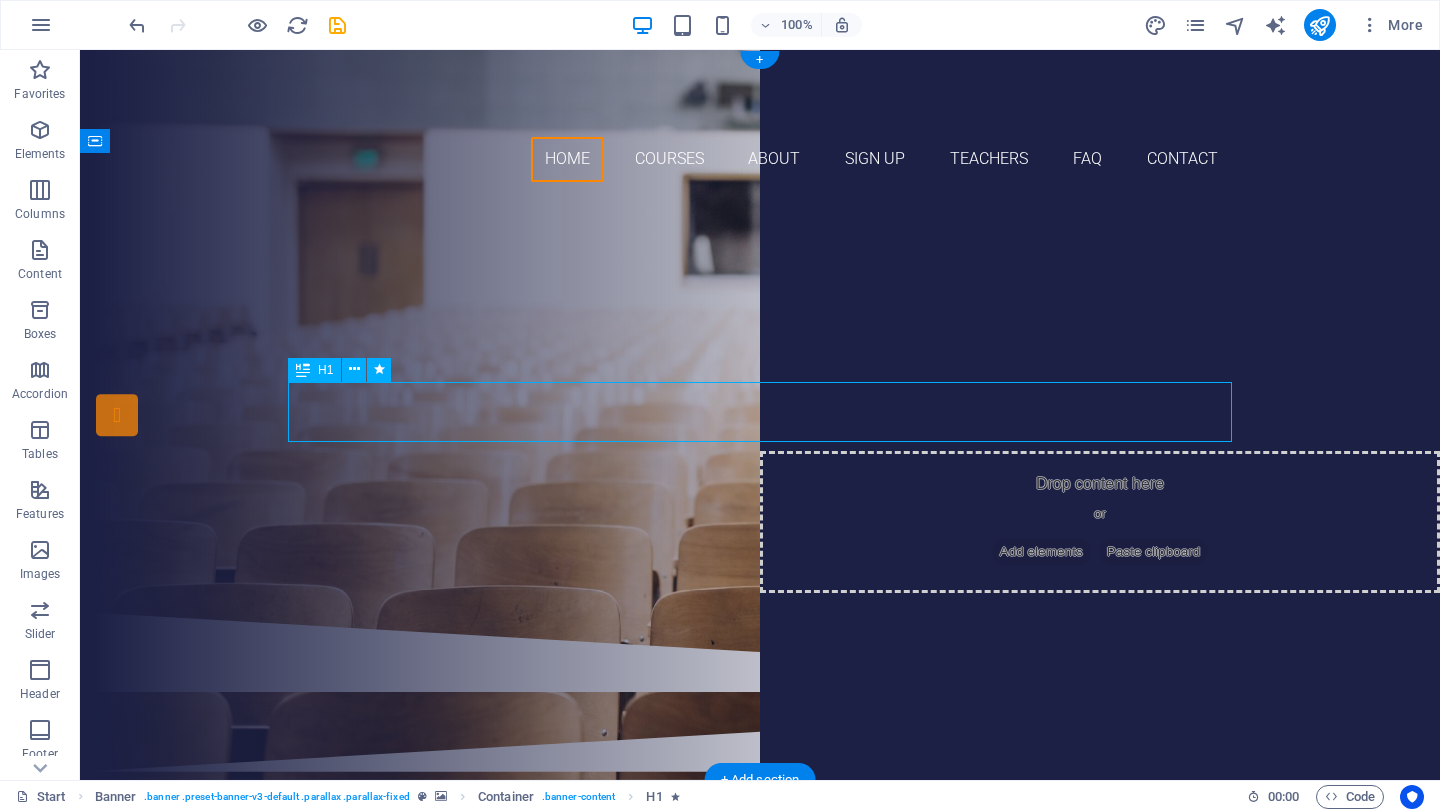 click on "Join our Language School" at bounding box center (760, 359) 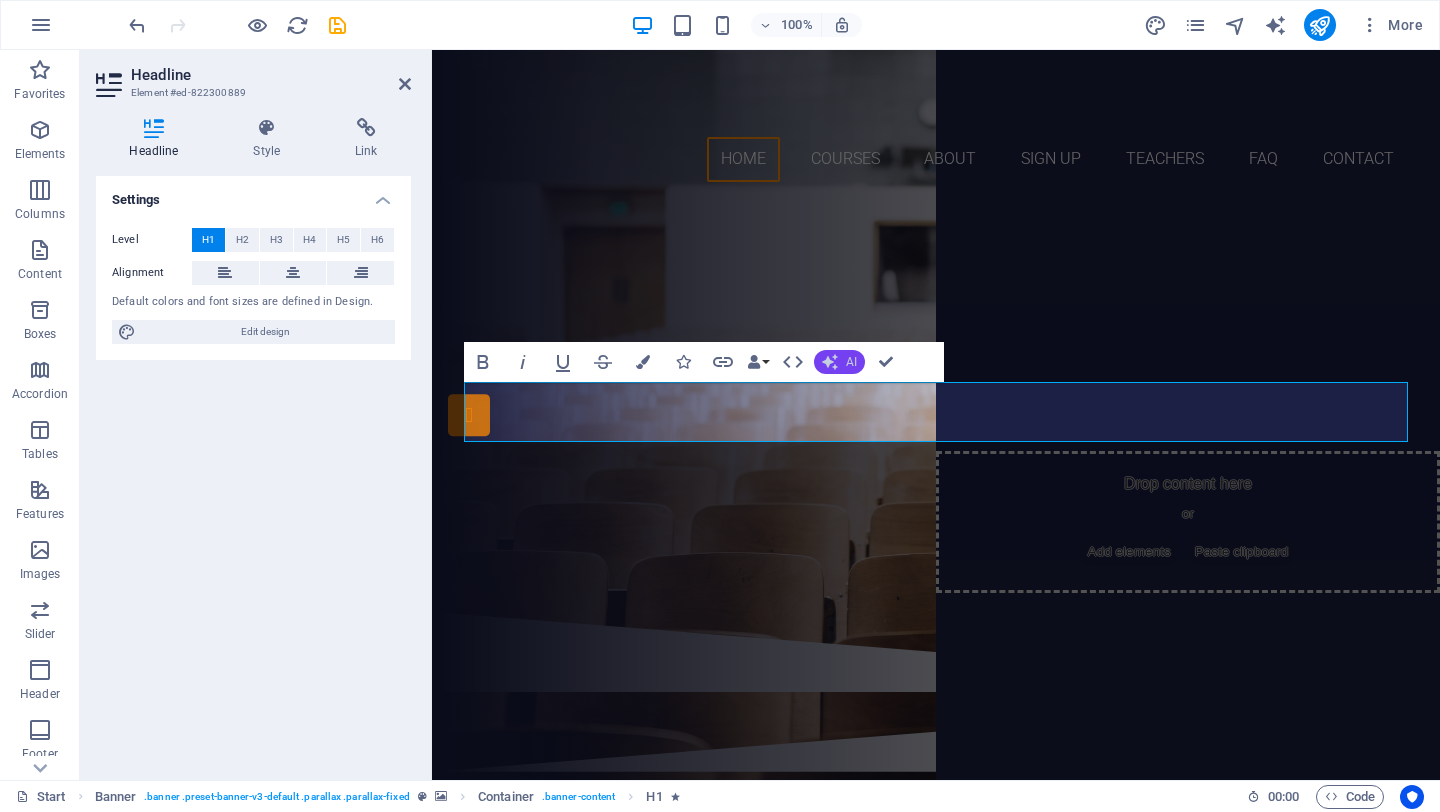 click 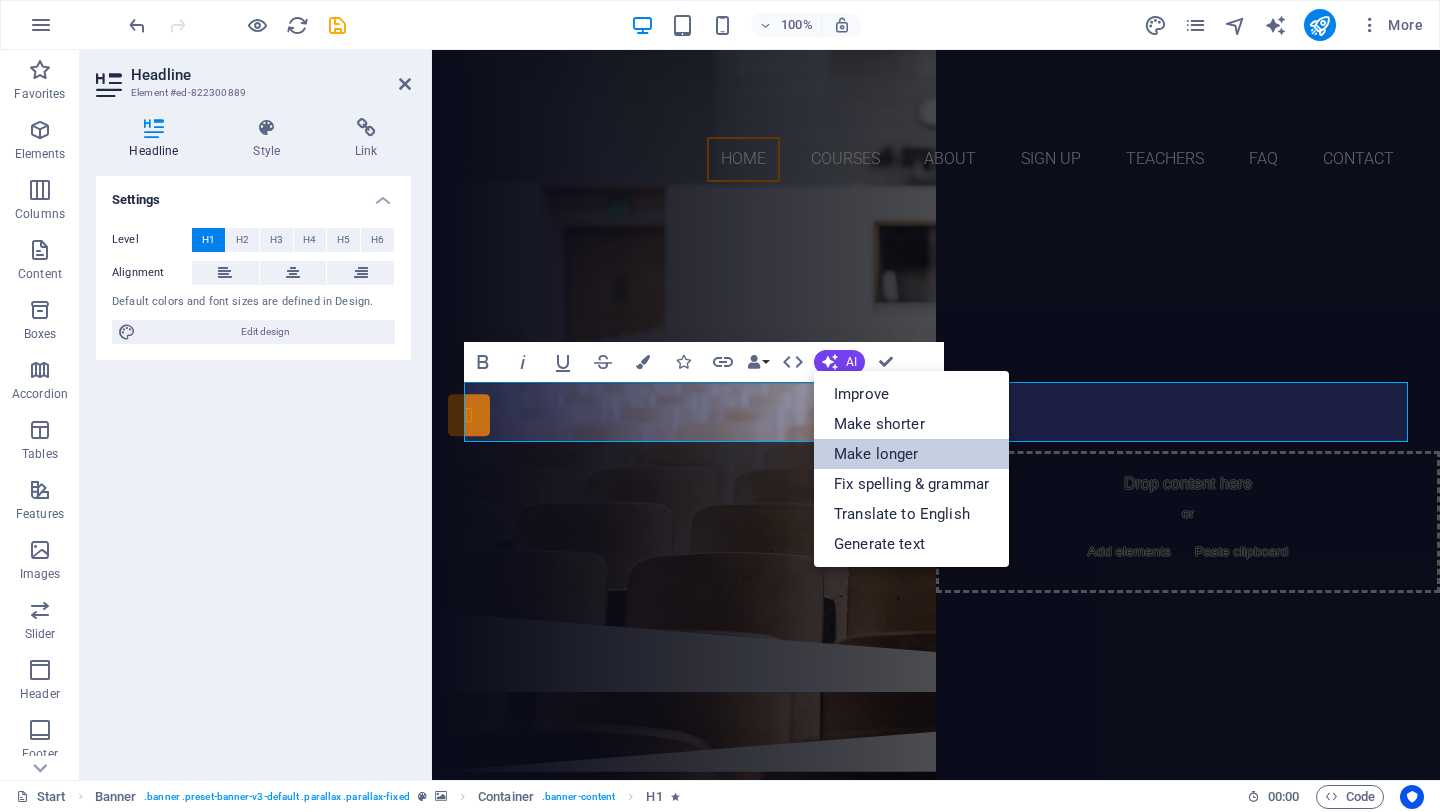 click on "Make longer" at bounding box center [911, 454] 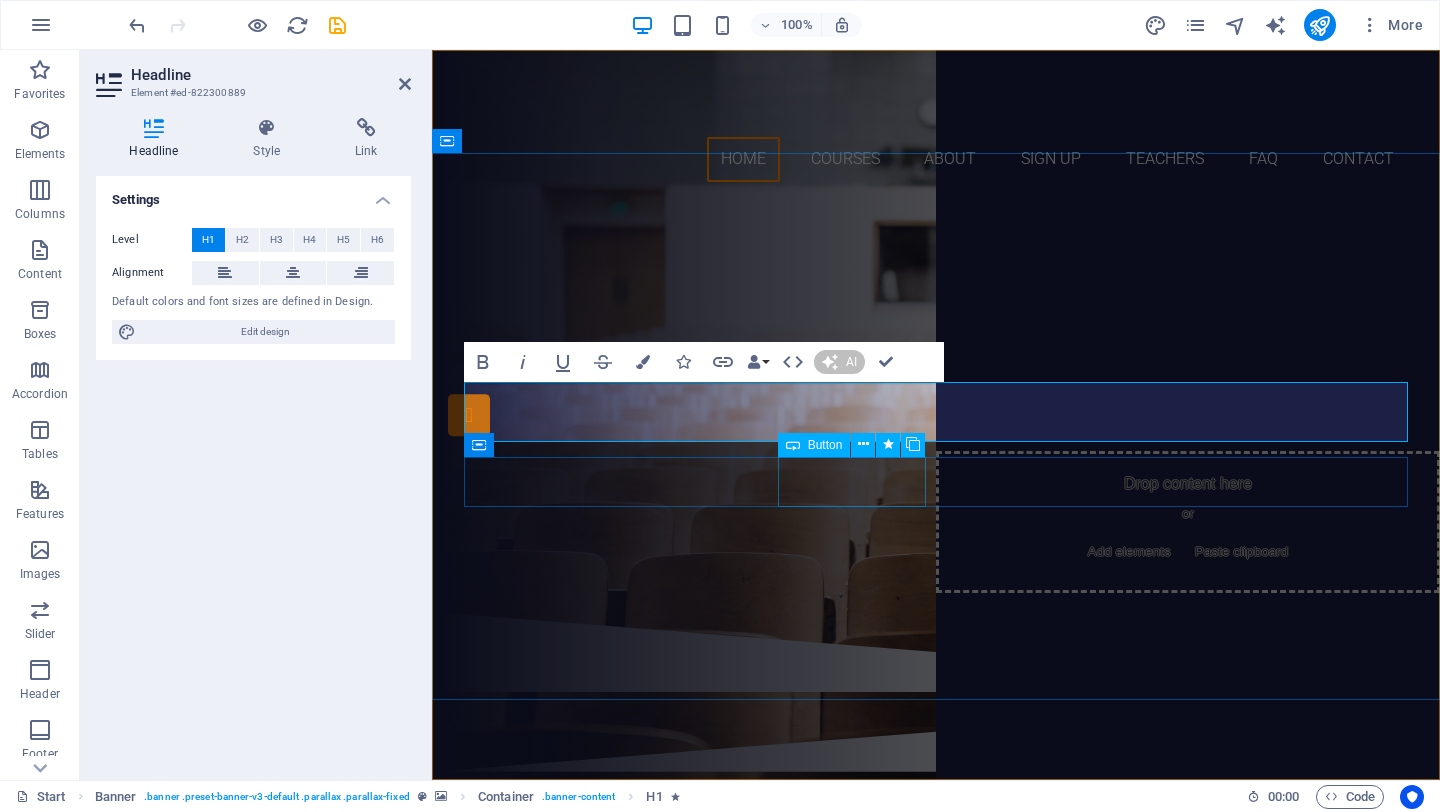 type 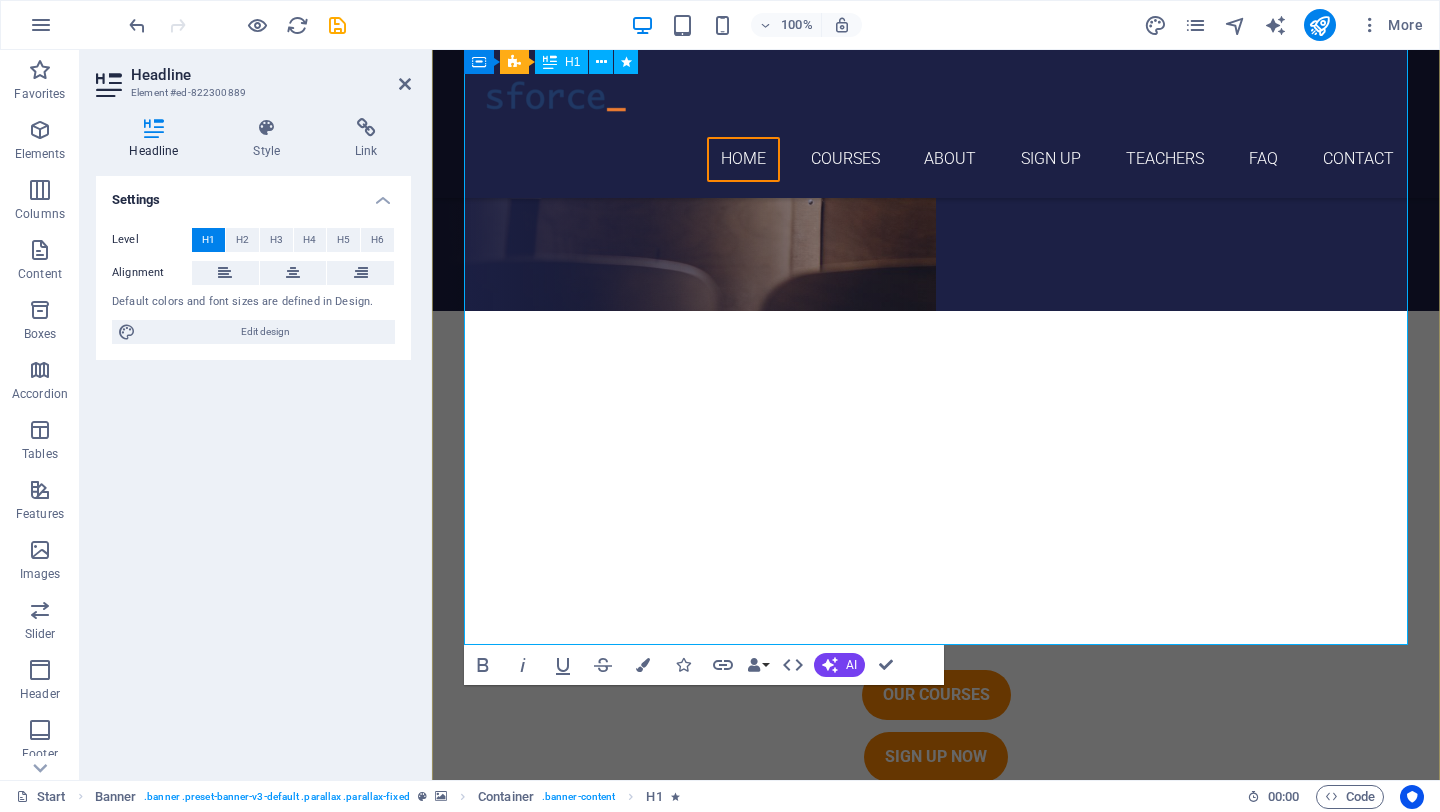 scroll, scrollTop: 468, scrollLeft: 0, axis: vertical 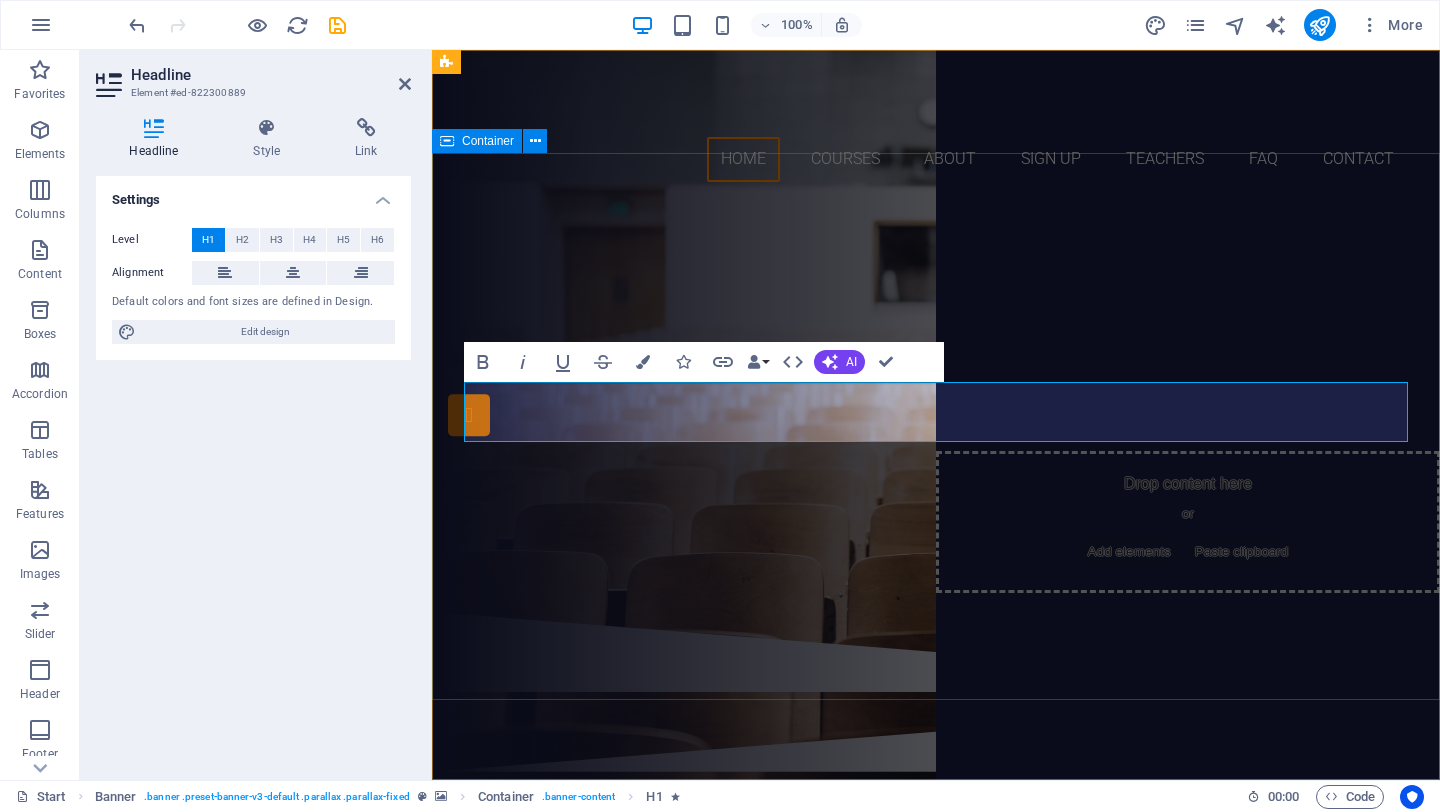 click on "Are you ready to learn new languages? Join our Language School Our Courses Sign up now" at bounding box center [936, 405] 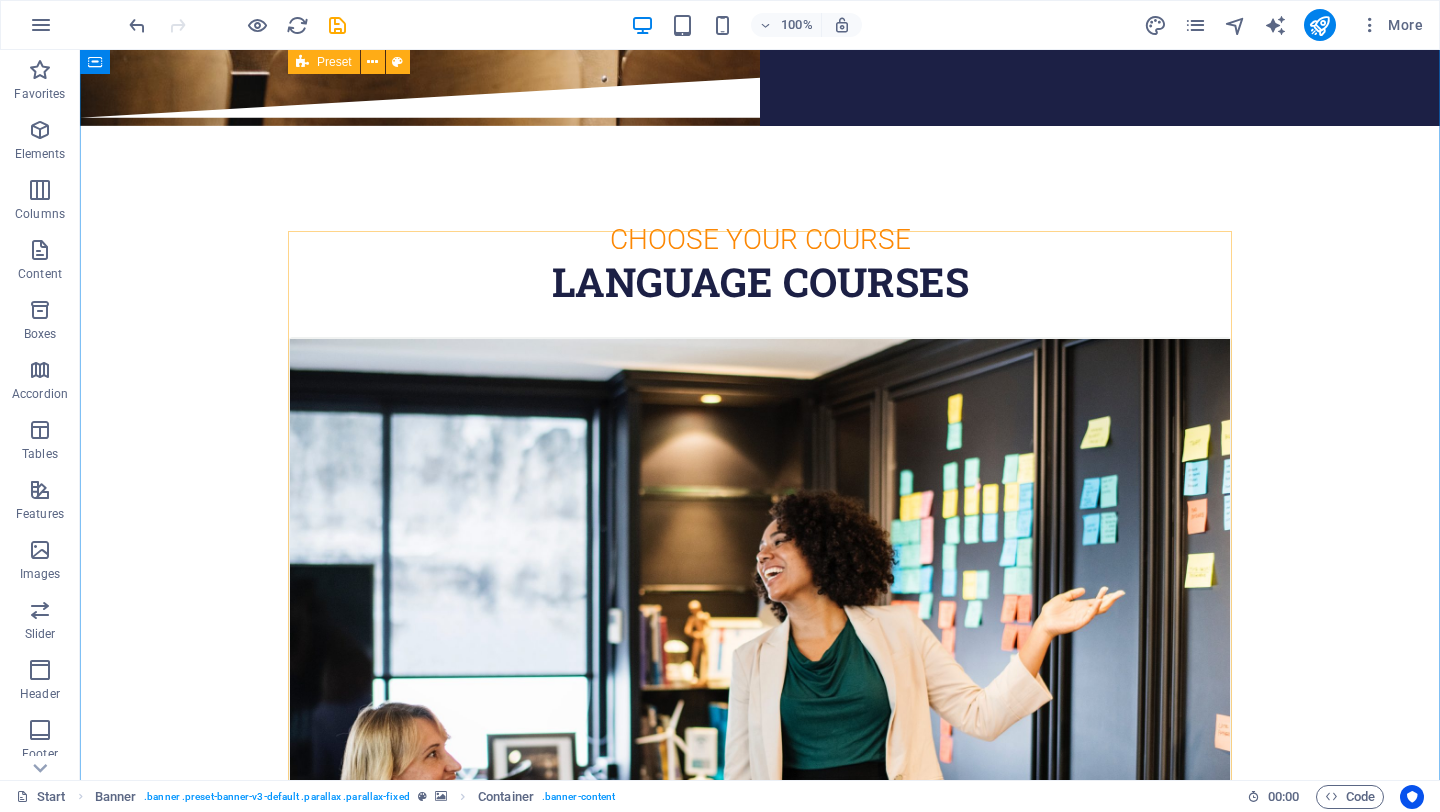 scroll, scrollTop: 0, scrollLeft: 0, axis: both 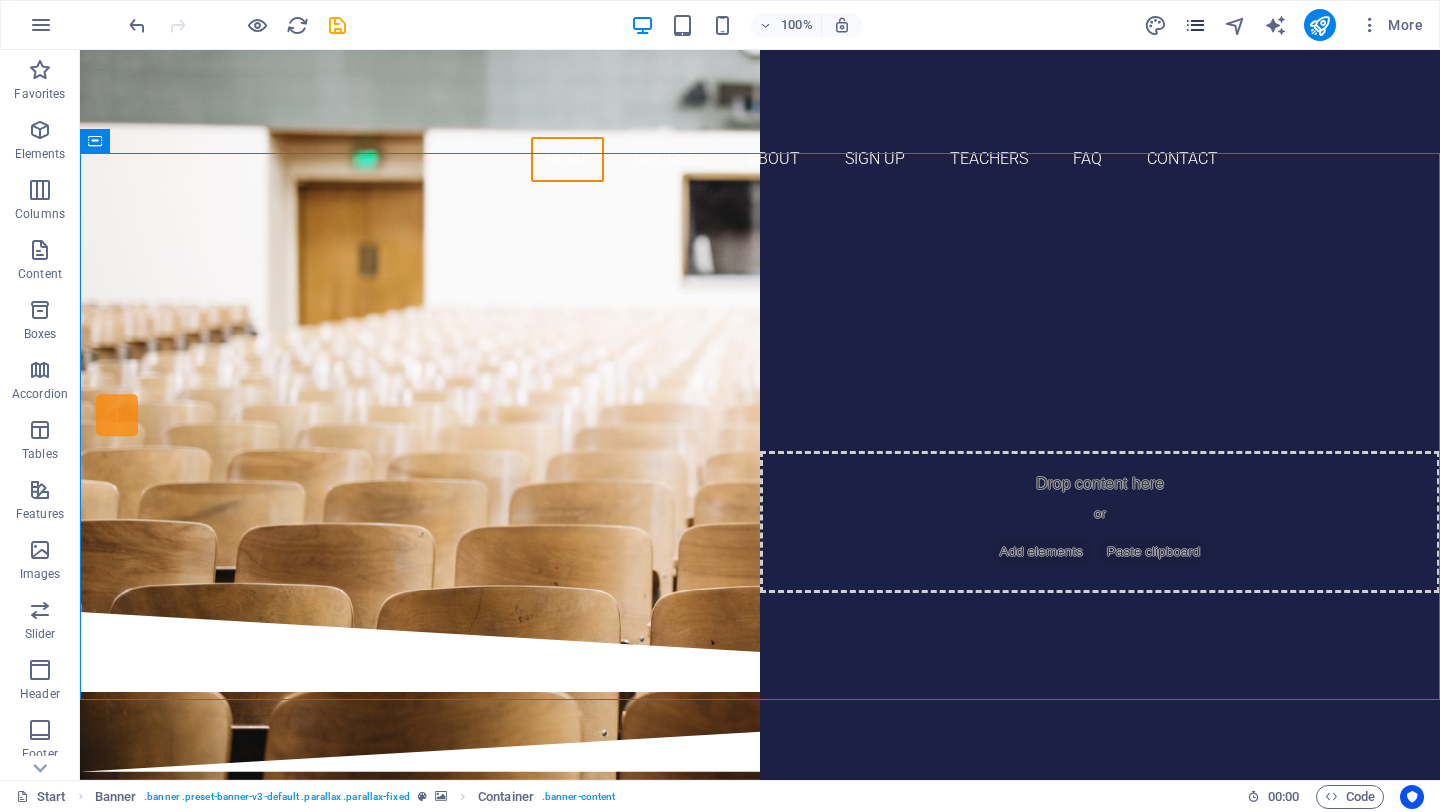 click at bounding box center (1195, 25) 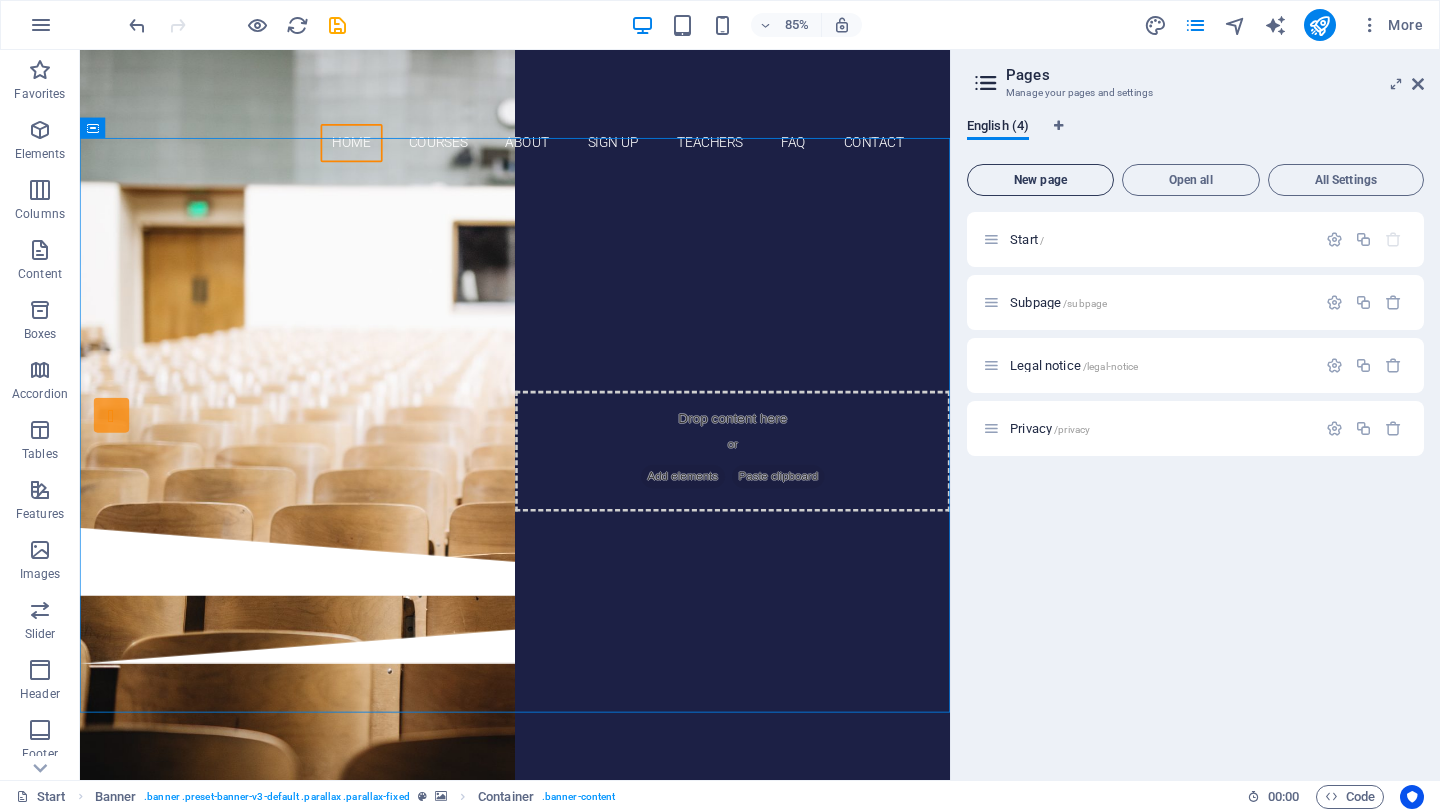 click on "New page" at bounding box center (1040, 180) 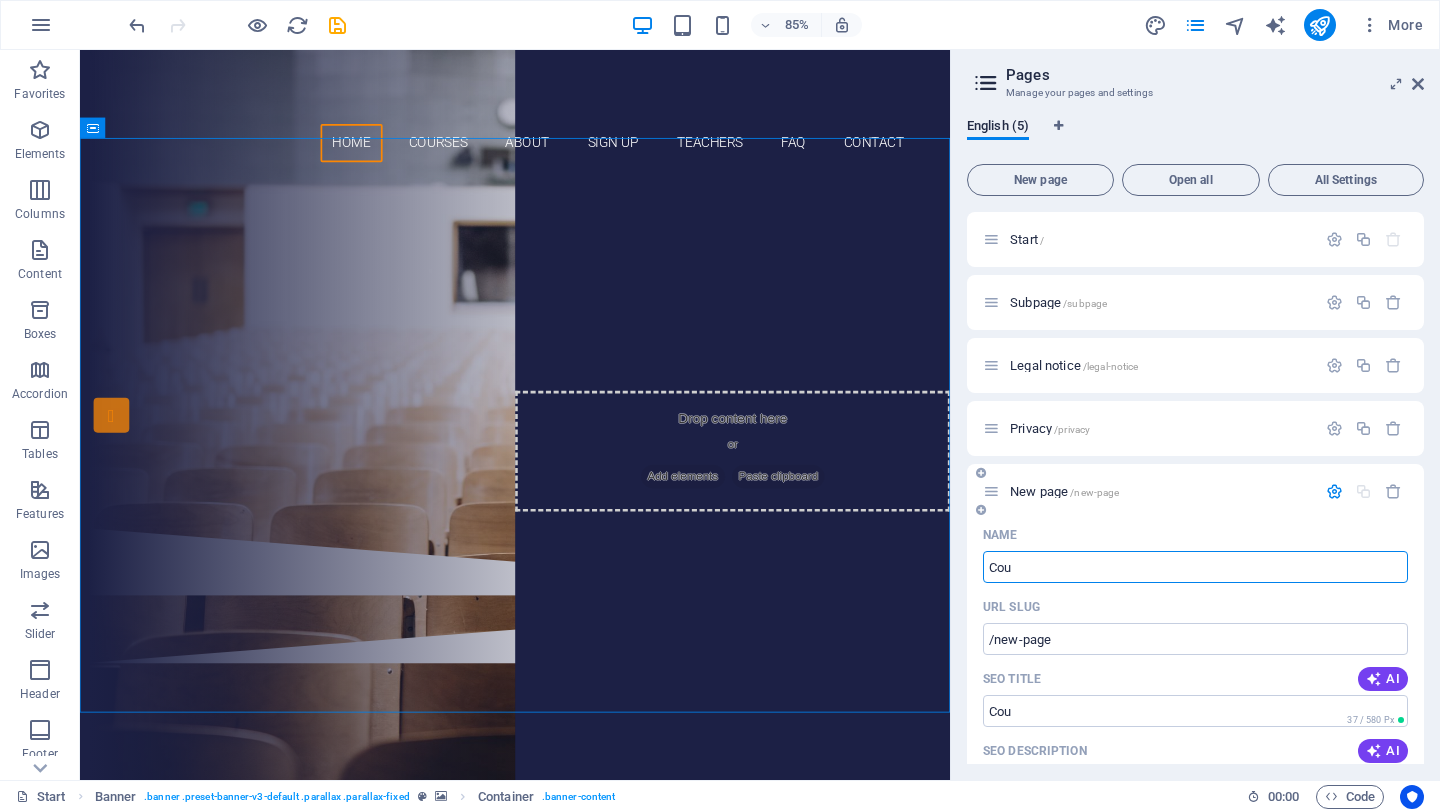 type on "Cou" 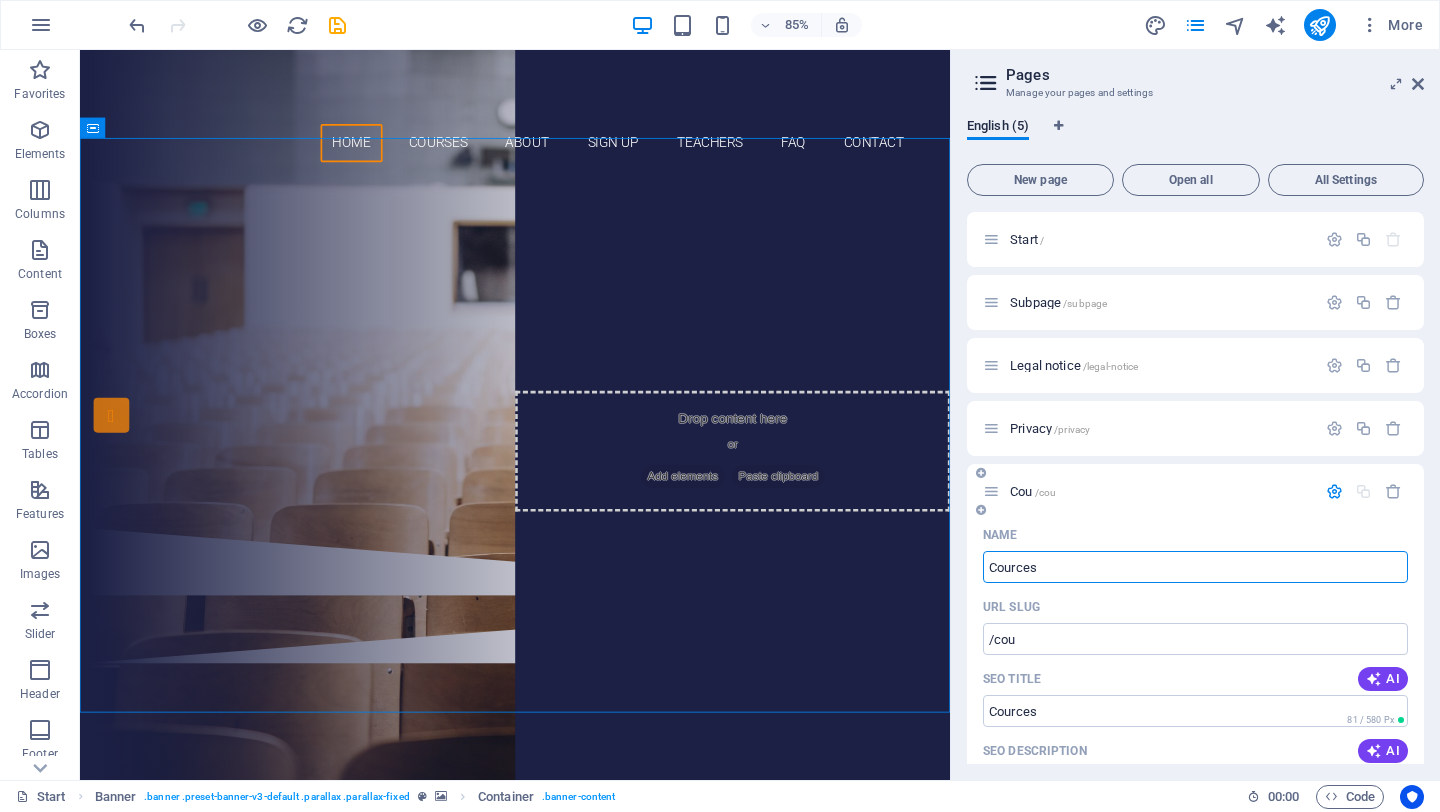 type on "Cources" 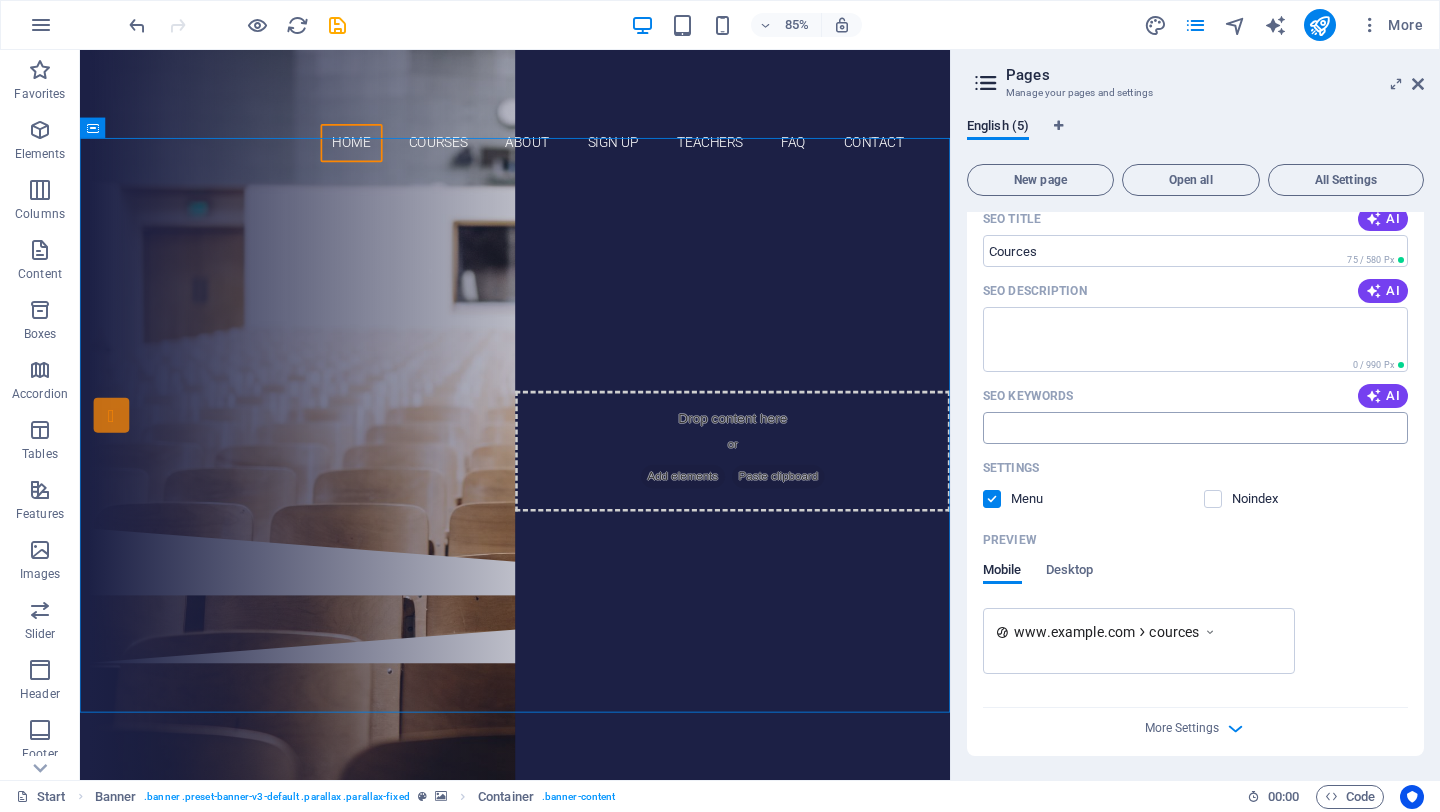 scroll, scrollTop: 0, scrollLeft: 0, axis: both 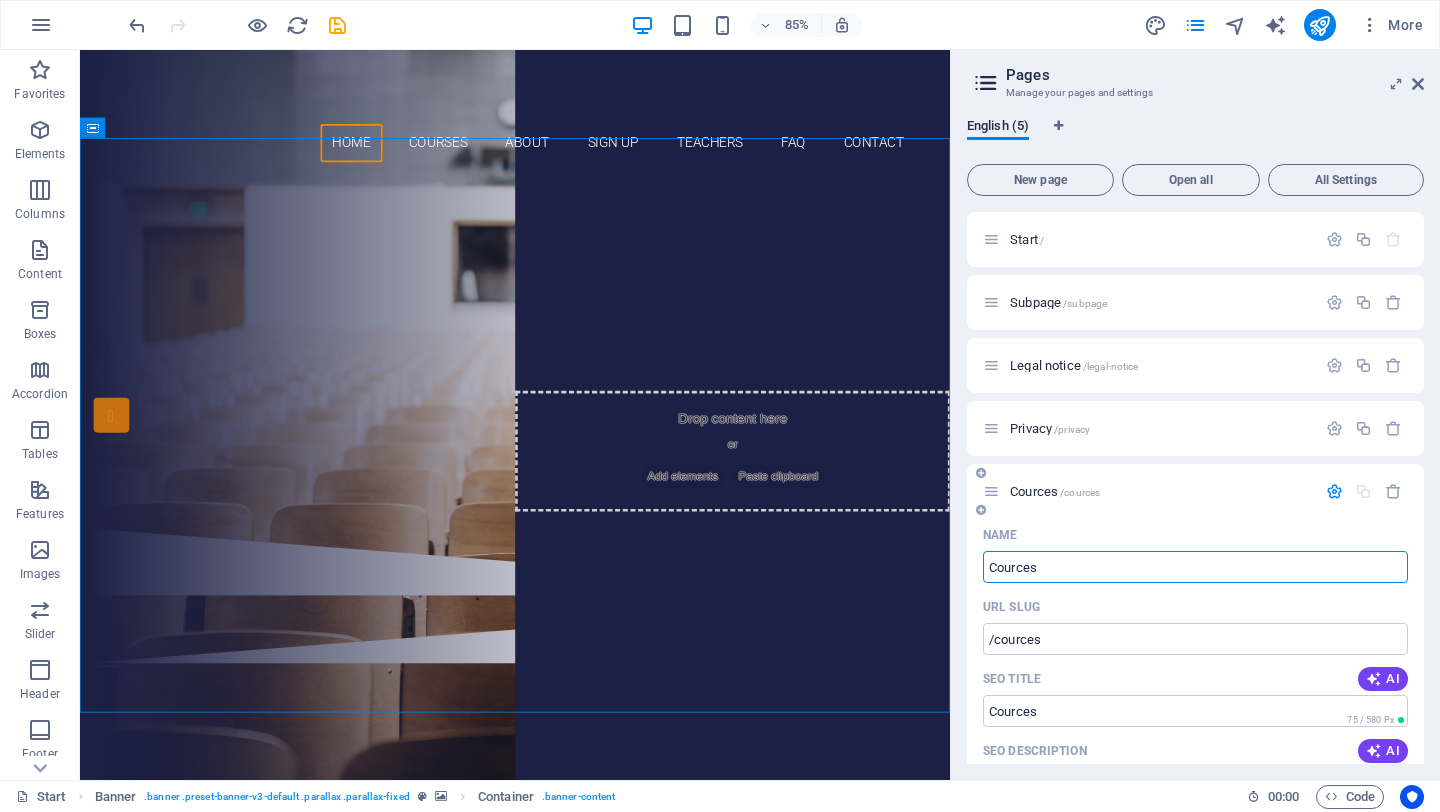 type on "Cources" 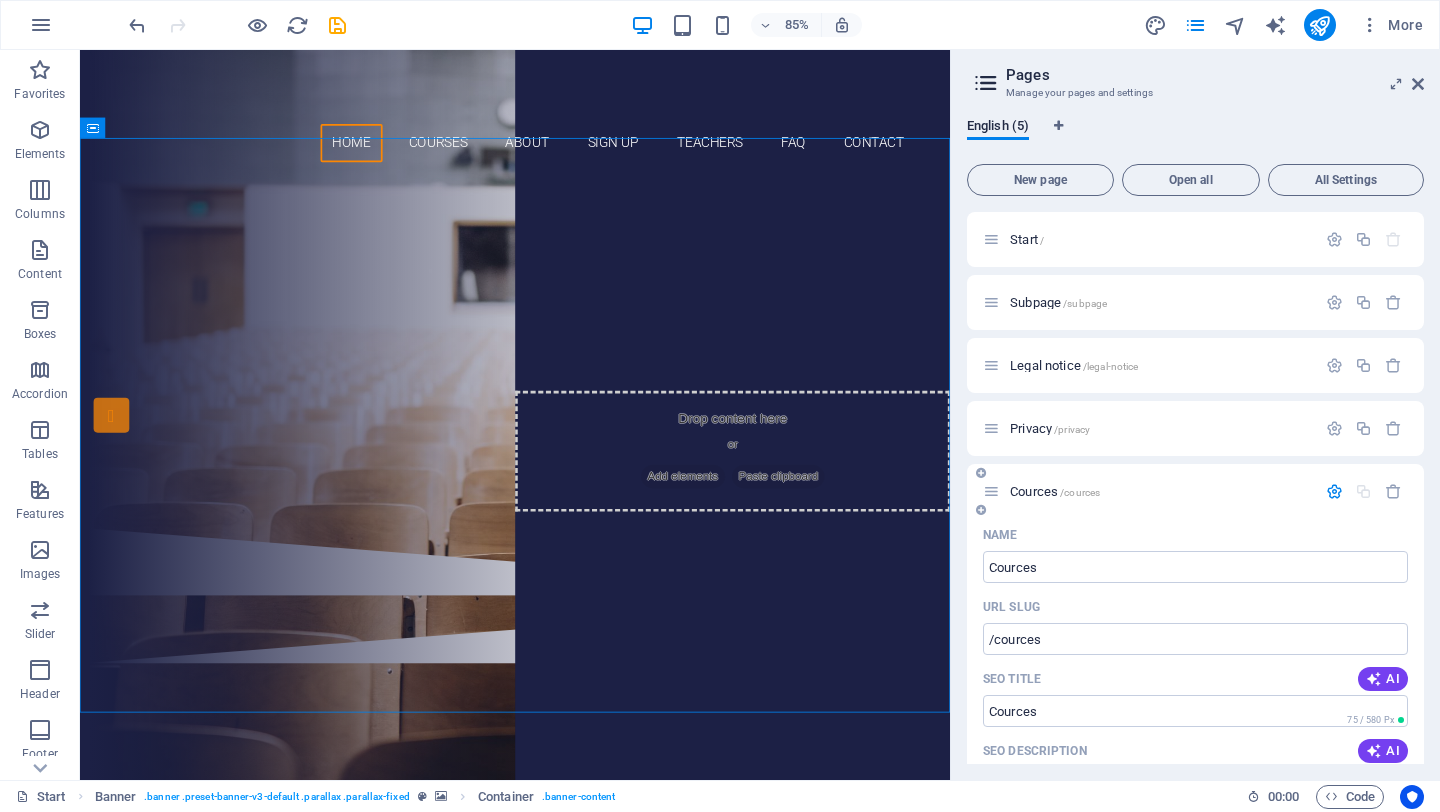 click on "Cources /cources" at bounding box center (1055, 491) 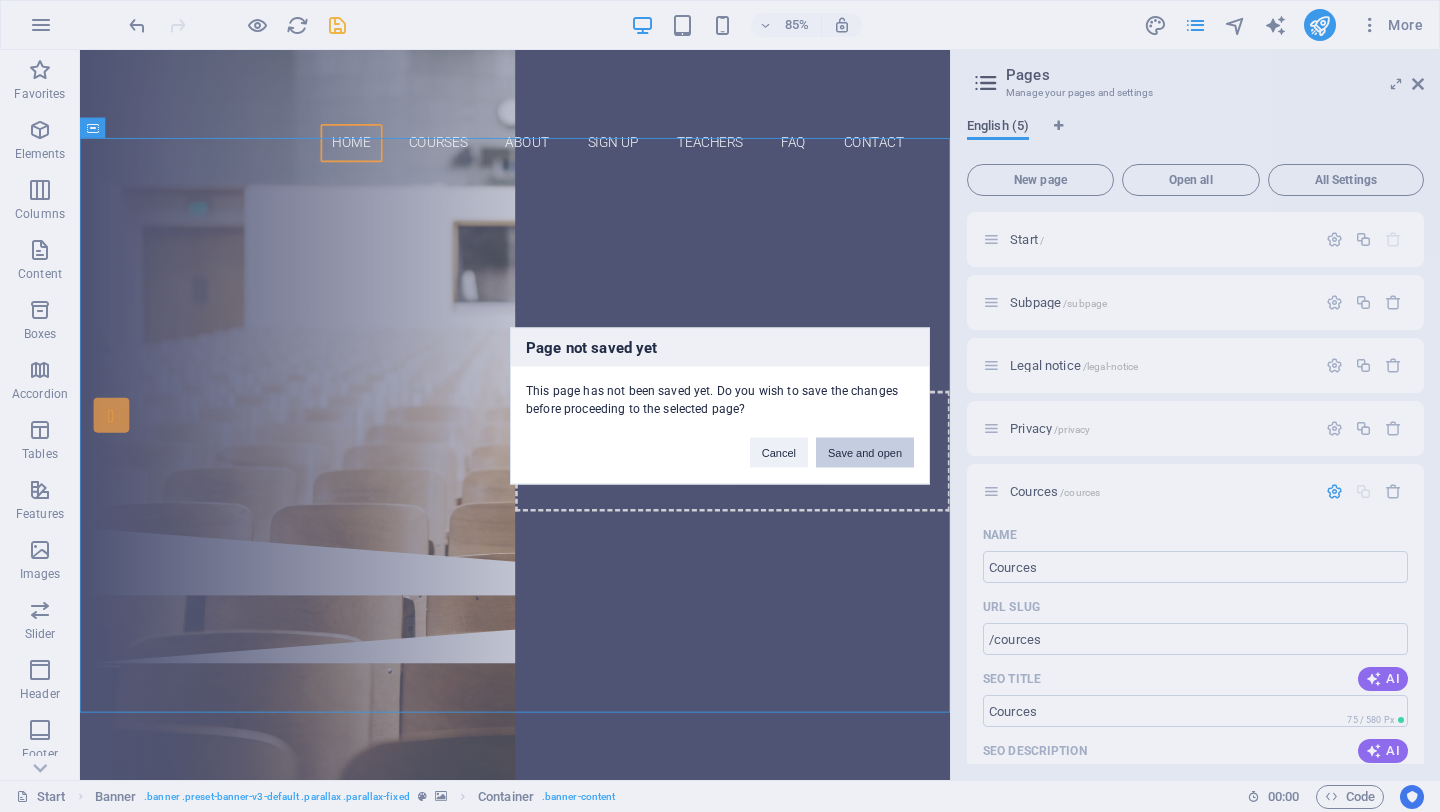 click on "Save and open" at bounding box center [865, 453] 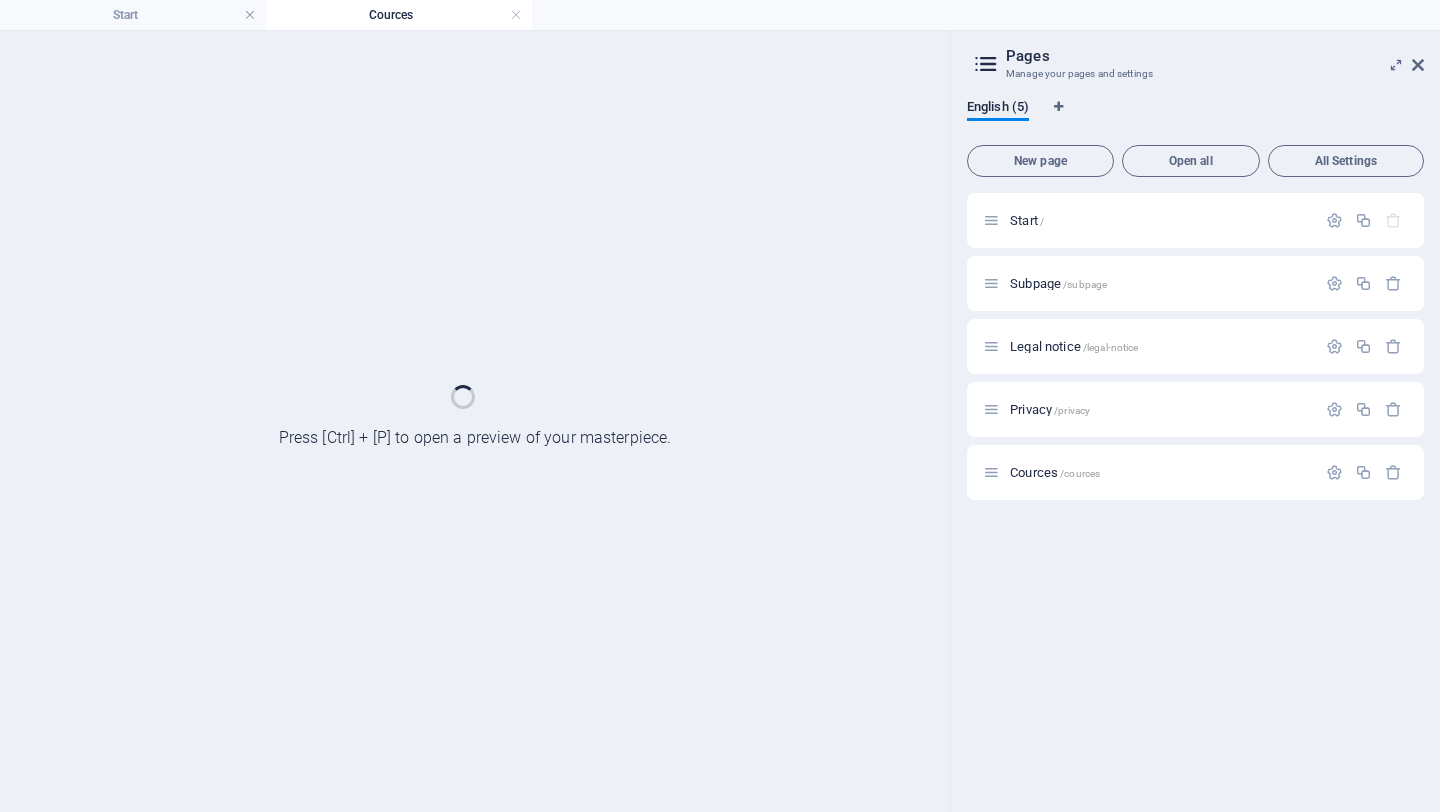 click on "Cources /cources" at bounding box center [1195, 472] 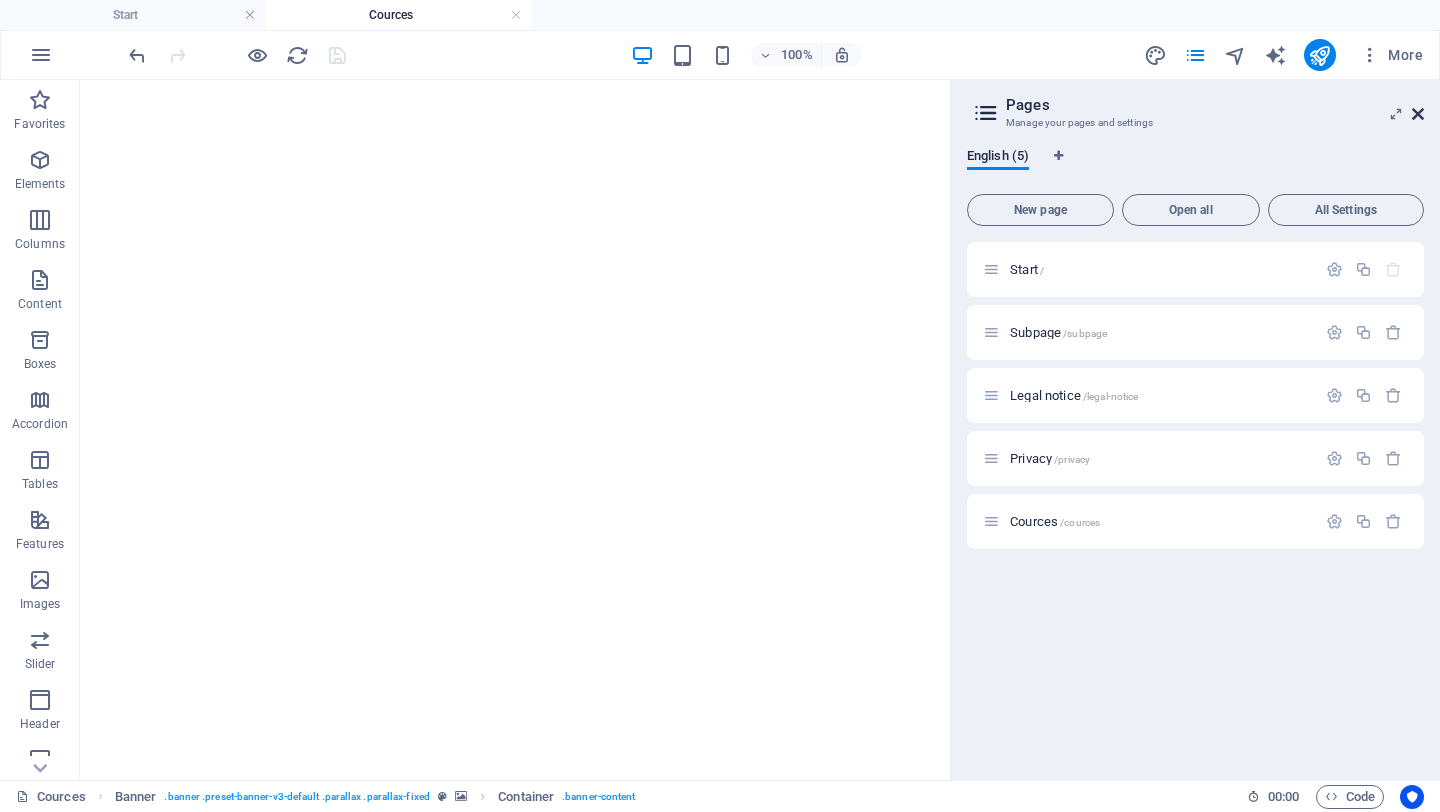 click on "More" at bounding box center (1391, 55) 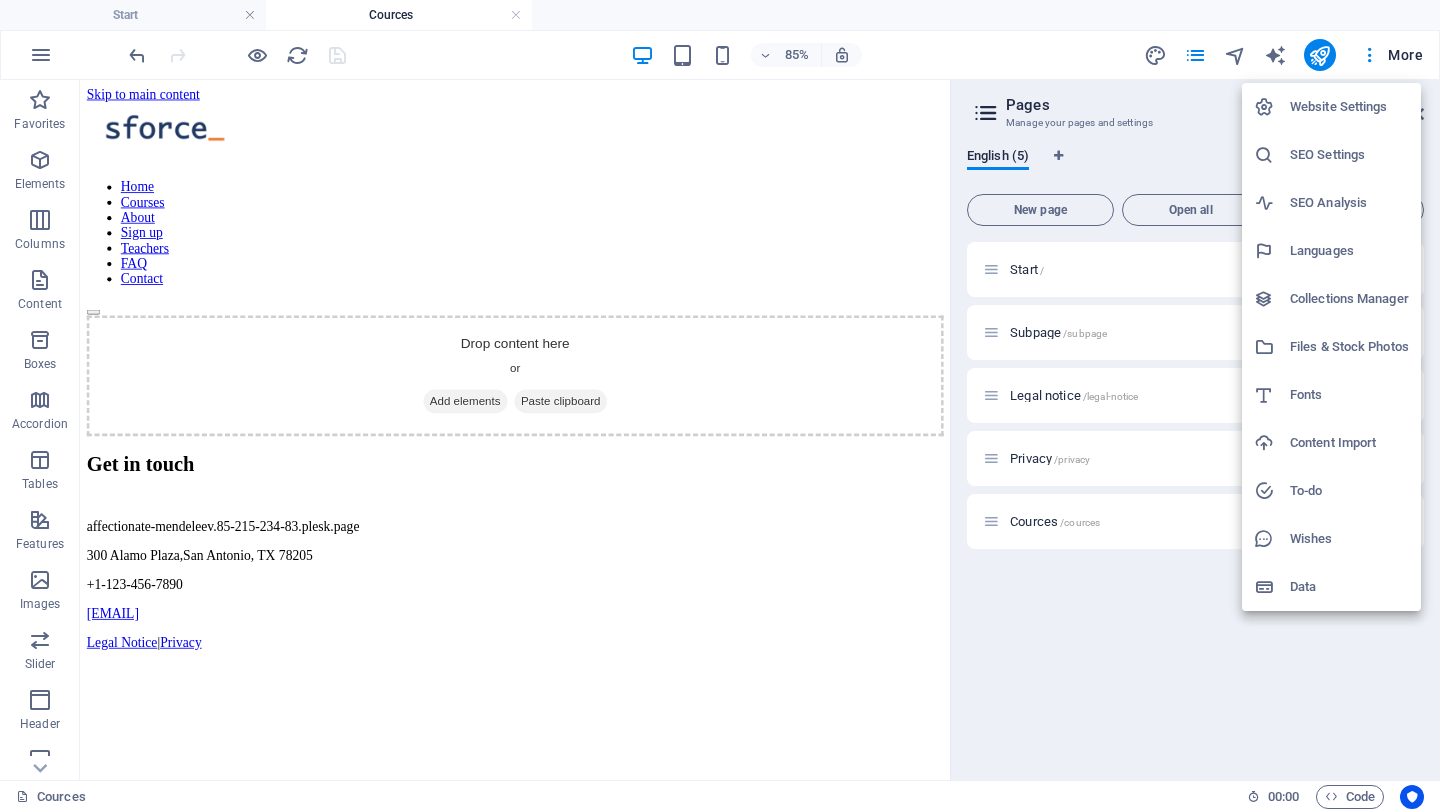 scroll, scrollTop: 0, scrollLeft: 0, axis: both 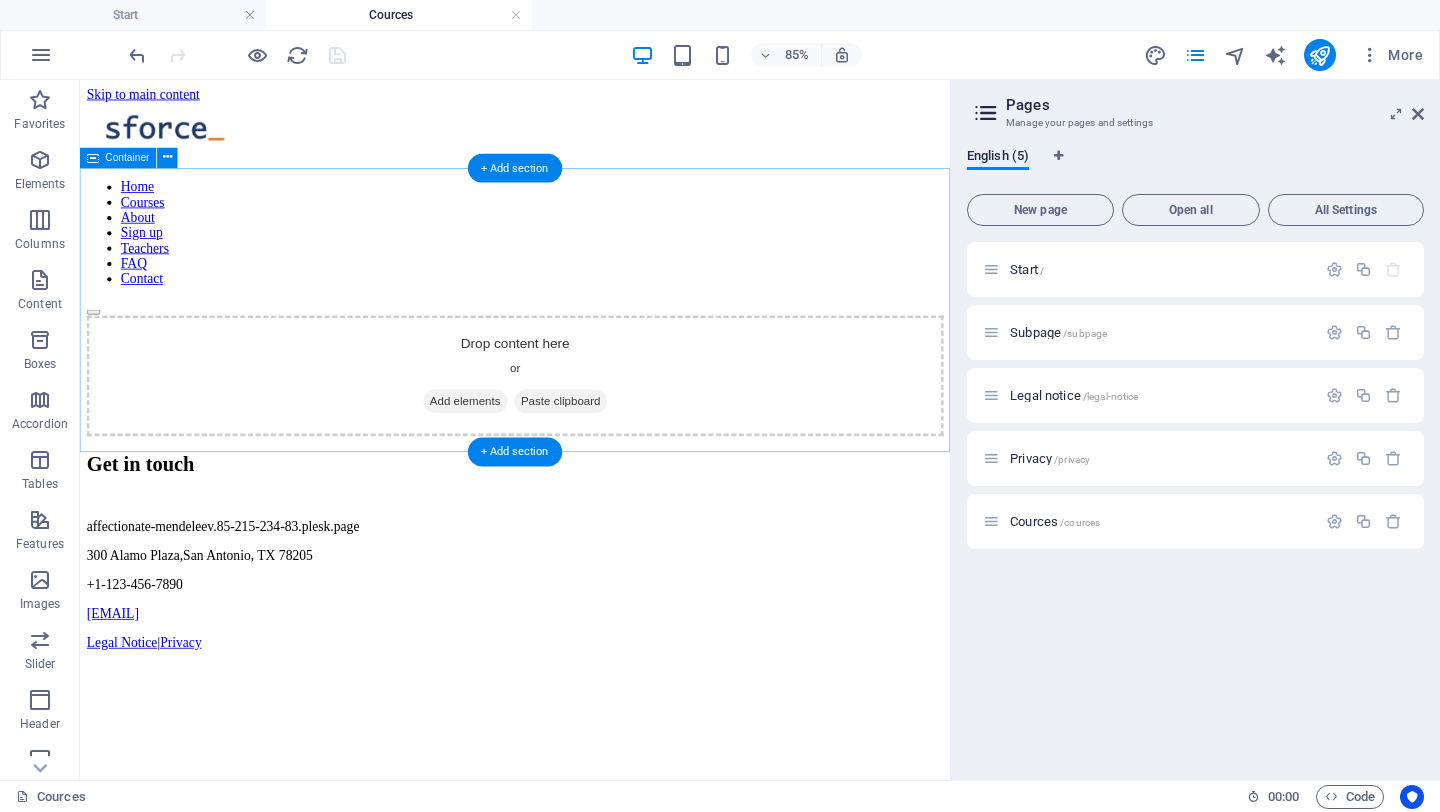 click on "Drop content here or  Add elements  Paste clipboard" at bounding box center (592, 428) 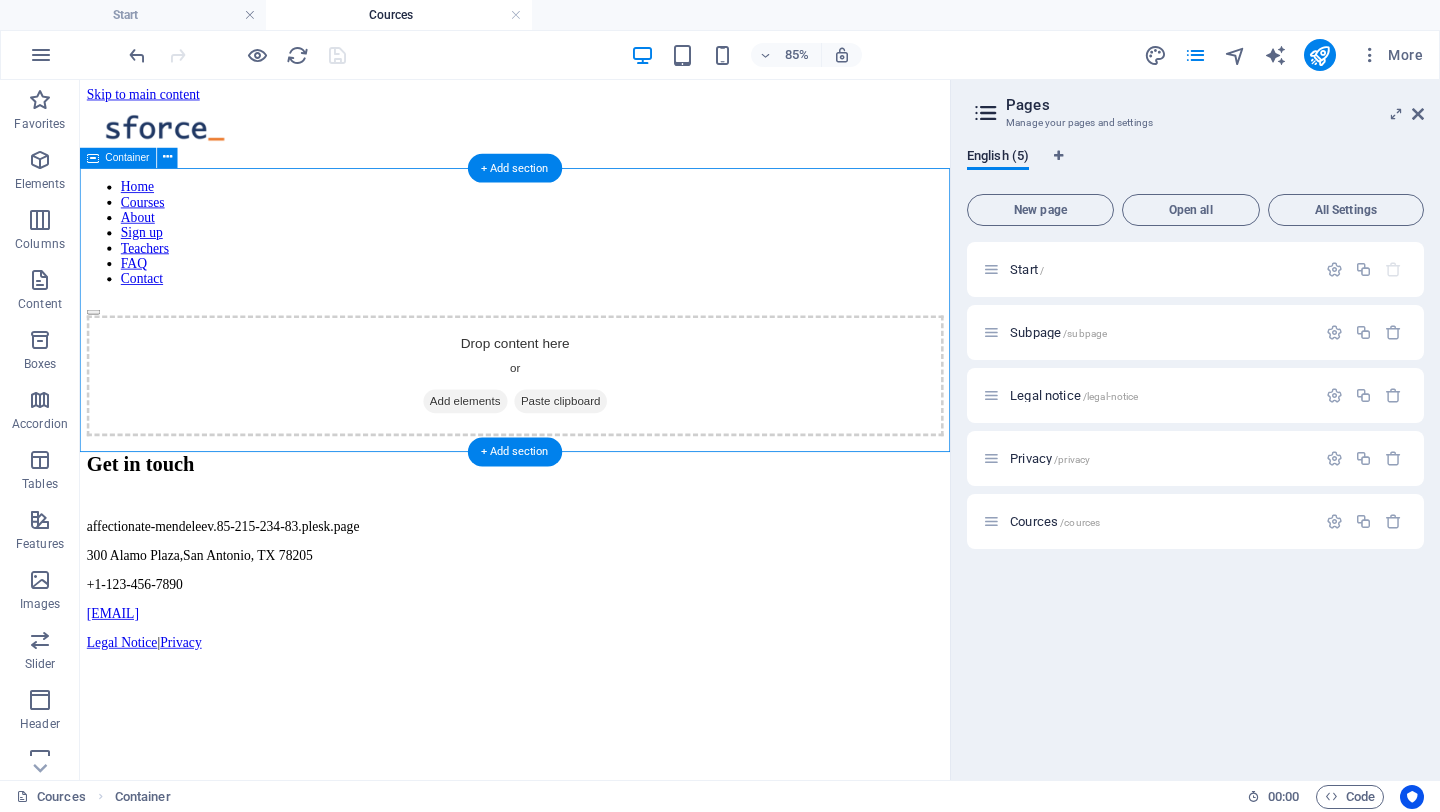 click on "Add elements" at bounding box center [533, 458] 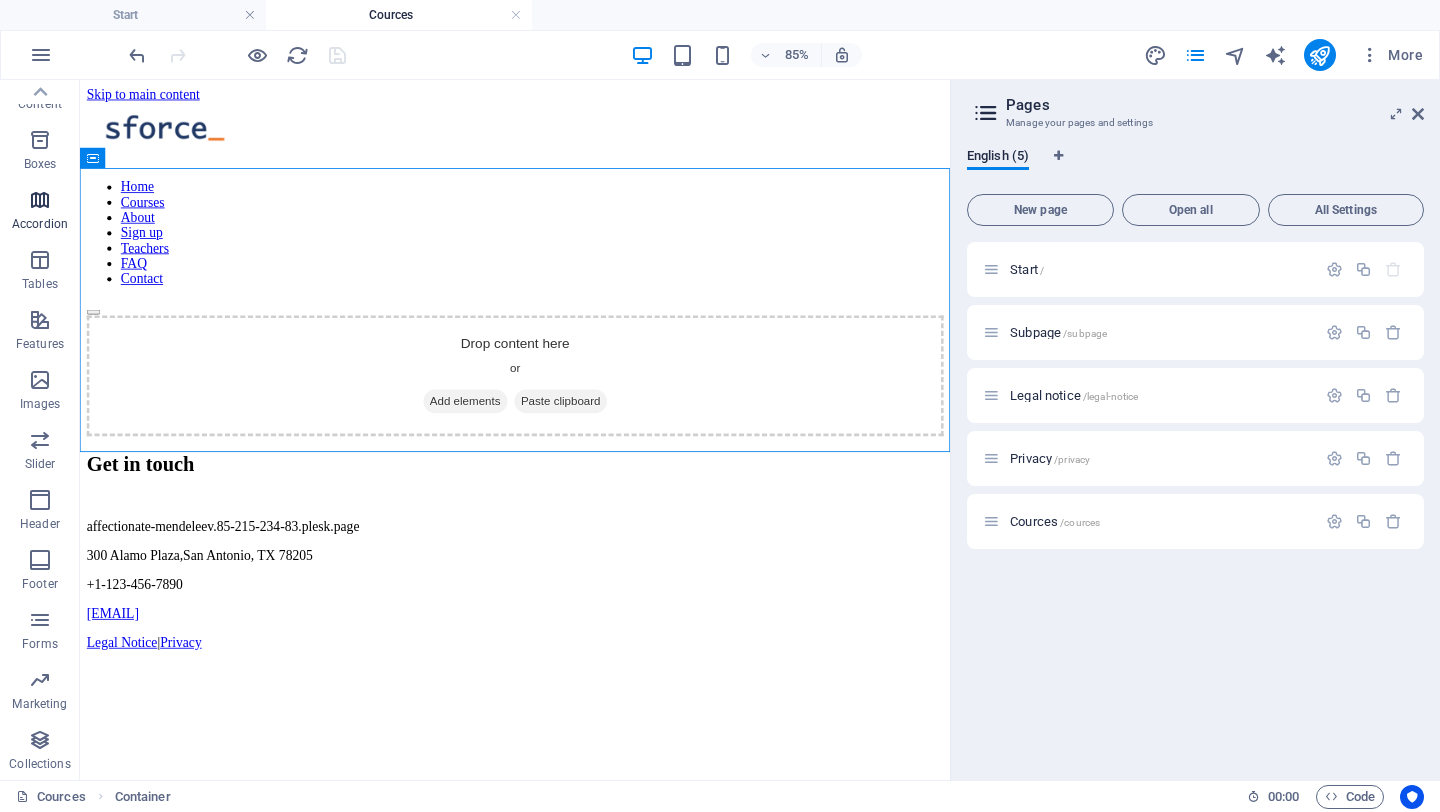 scroll, scrollTop: 0, scrollLeft: 0, axis: both 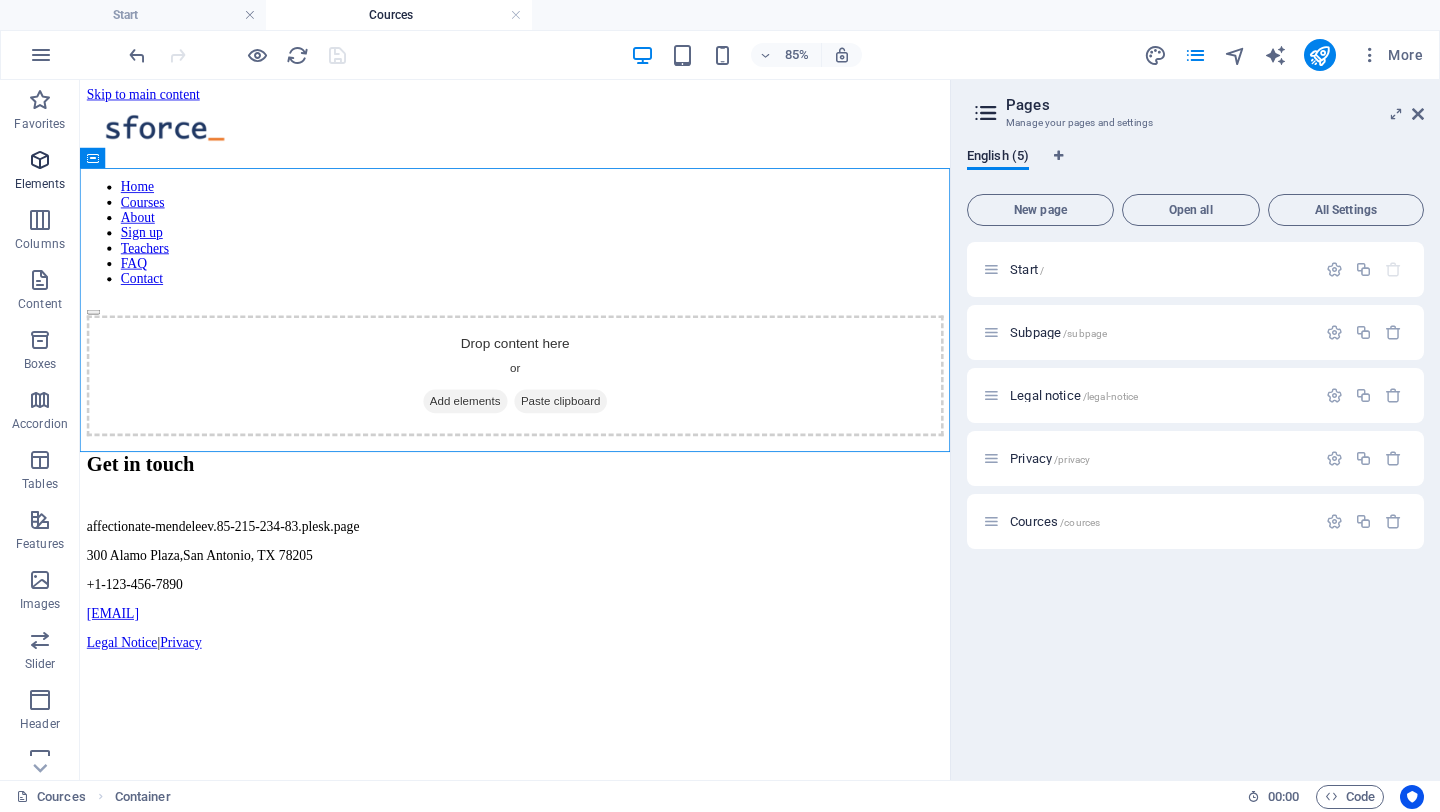 click on "Elements" at bounding box center [40, 172] 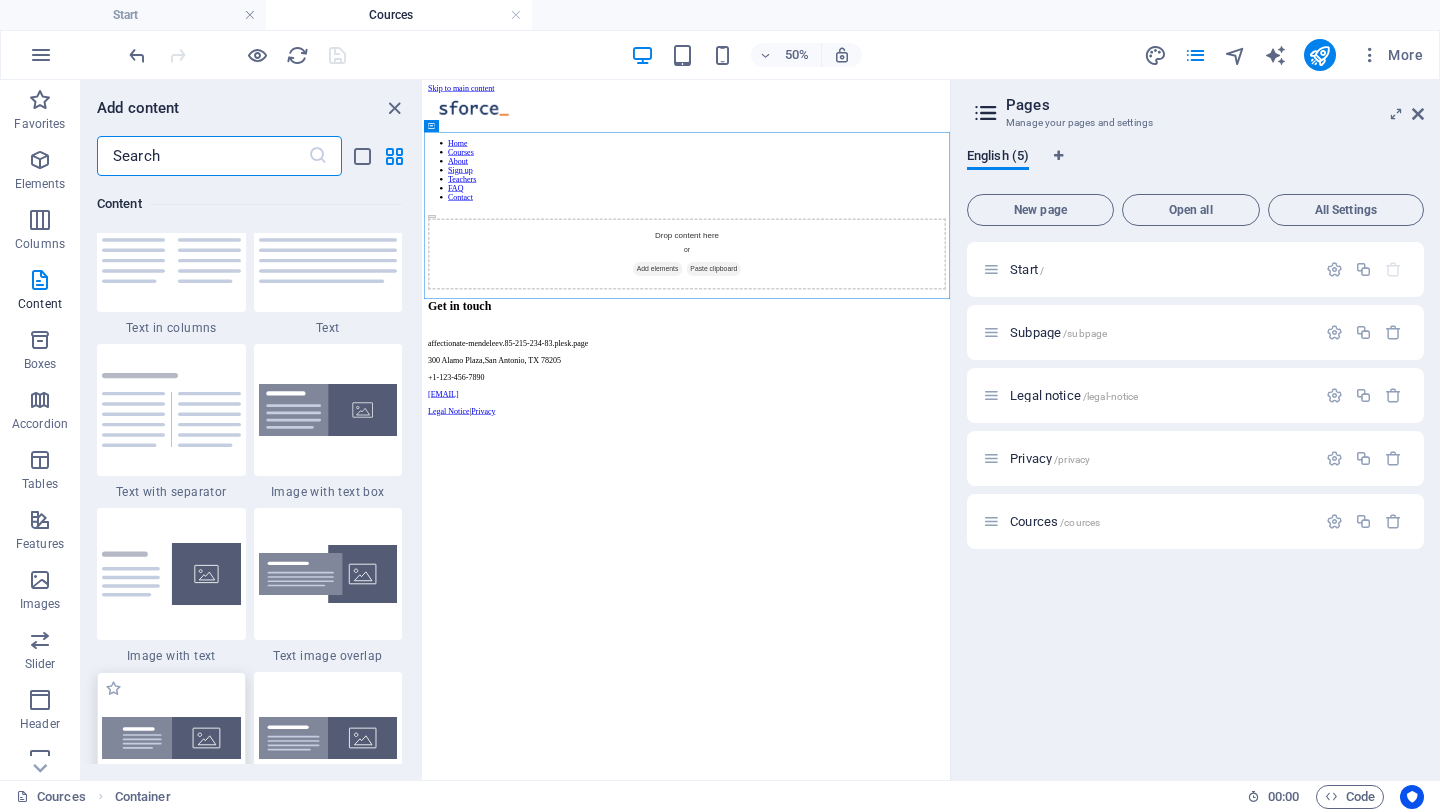 scroll, scrollTop: 3540, scrollLeft: 0, axis: vertical 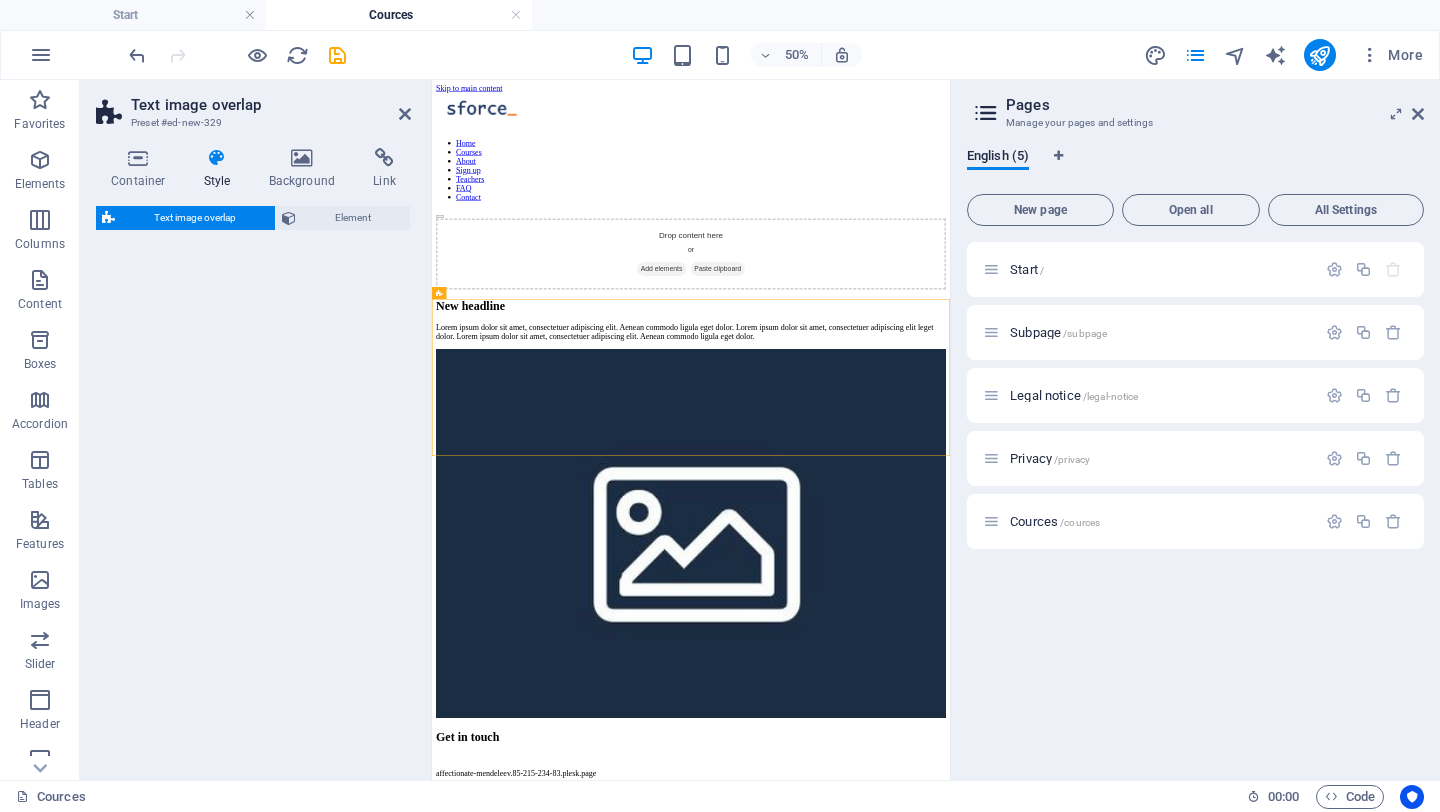 select on "rem" 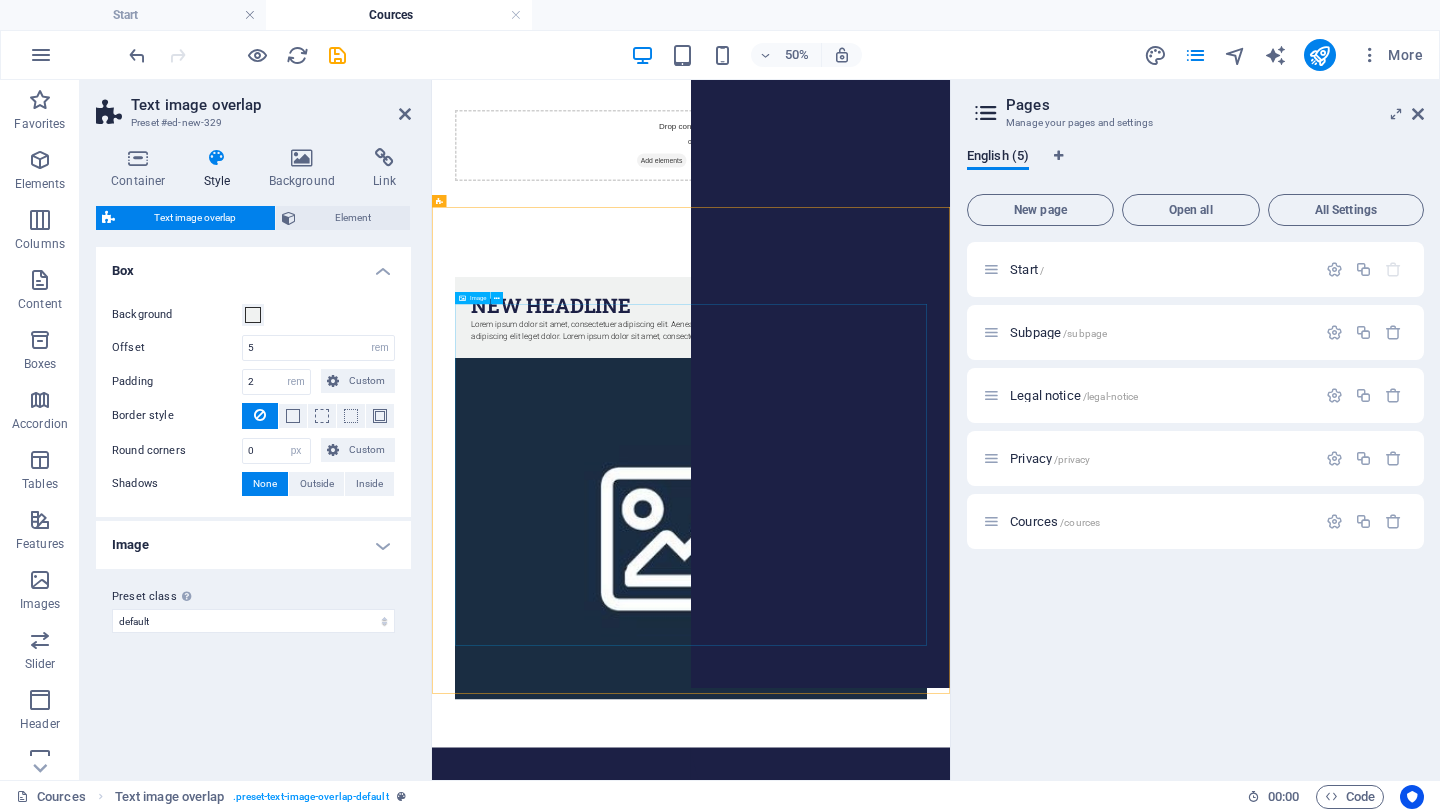 scroll, scrollTop: 0, scrollLeft: 0, axis: both 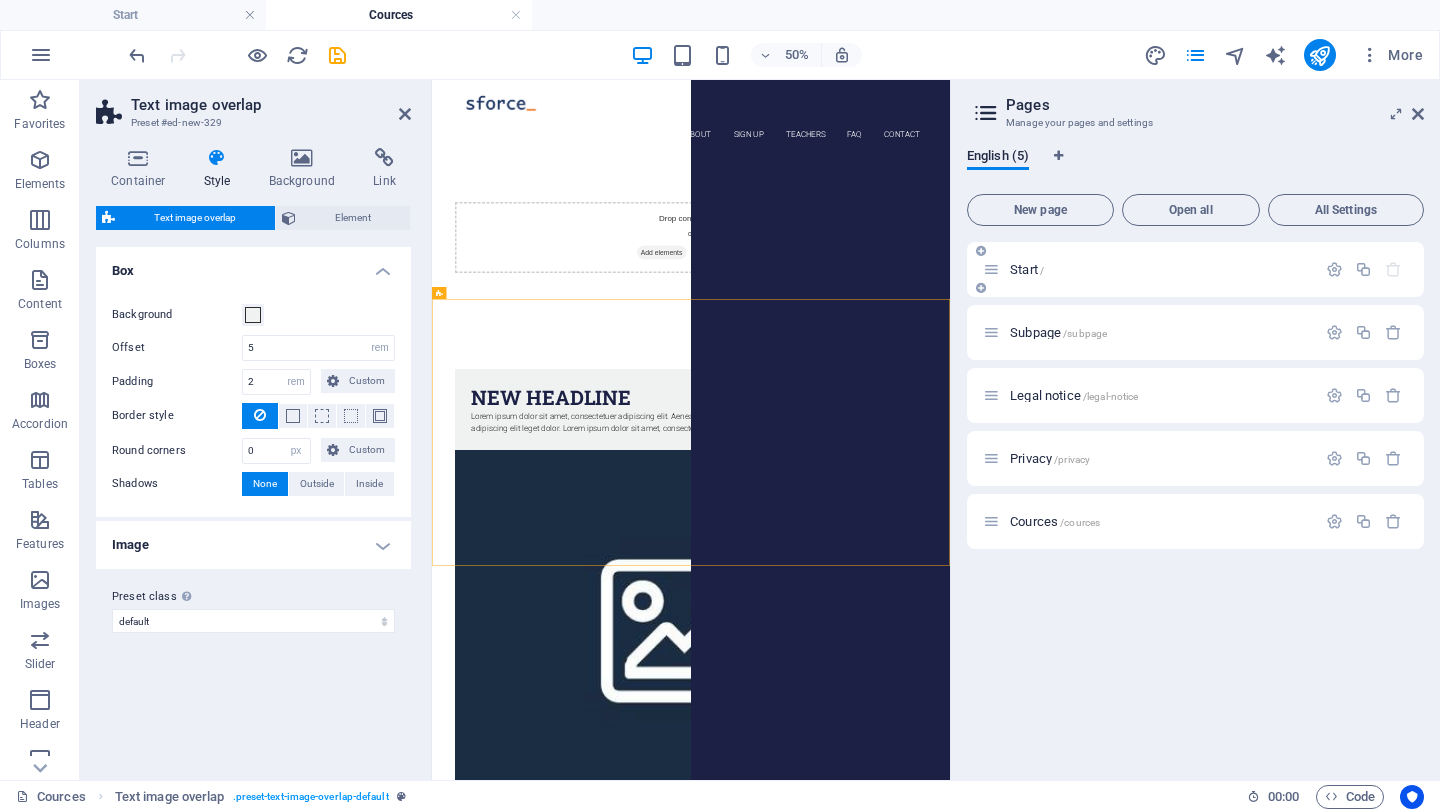click on "Start /" at bounding box center [1027, 269] 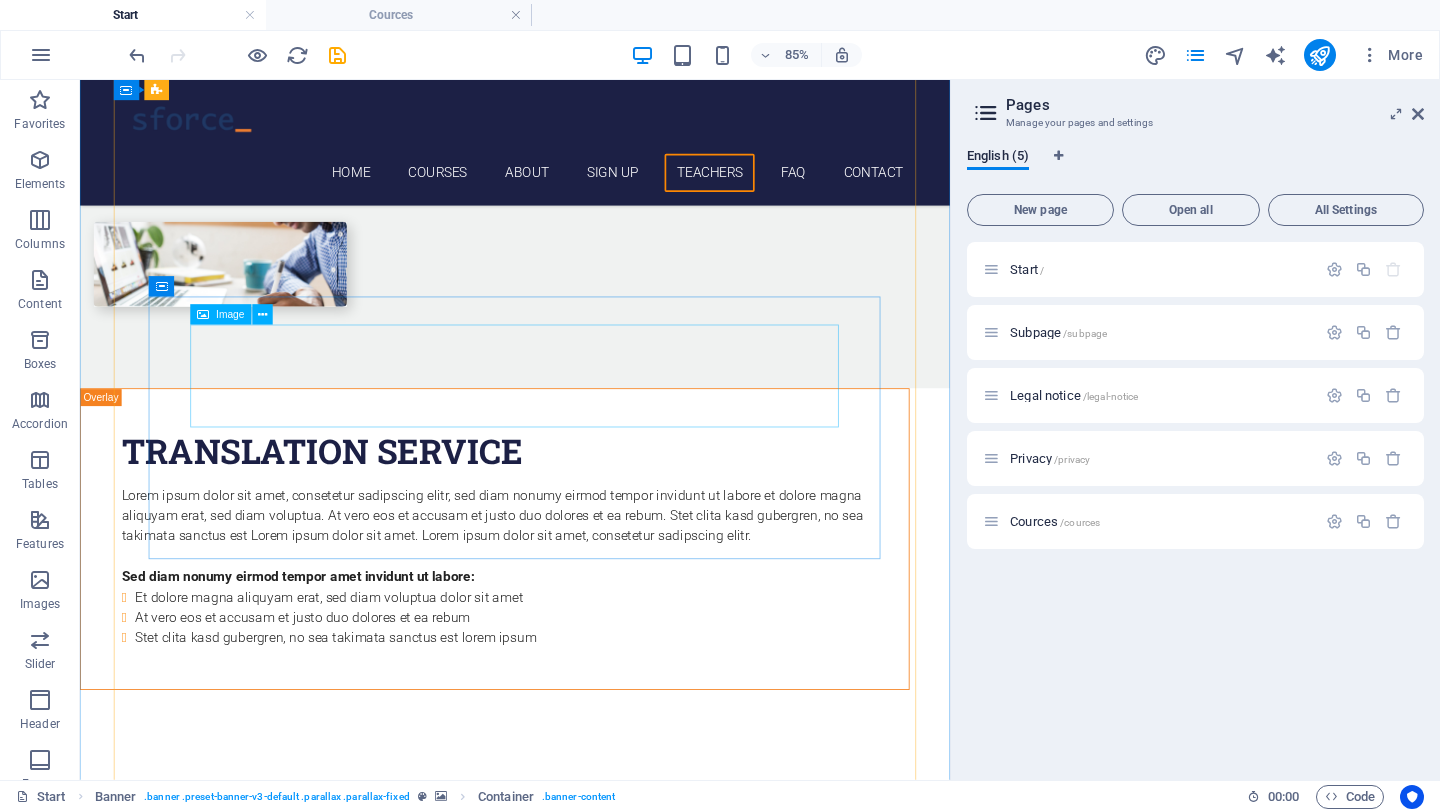 scroll, scrollTop: 6247, scrollLeft: 0, axis: vertical 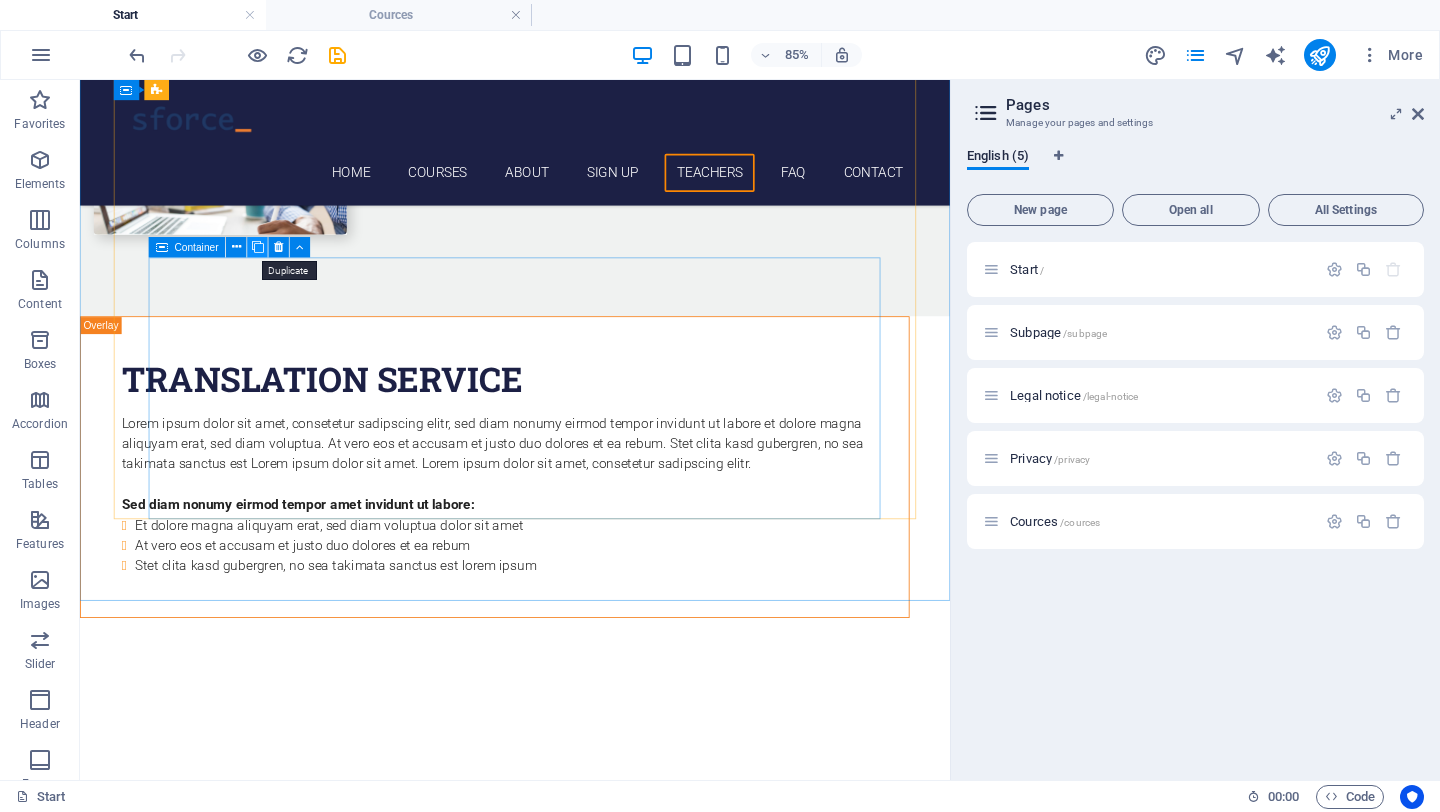 click at bounding box center [258, 247] 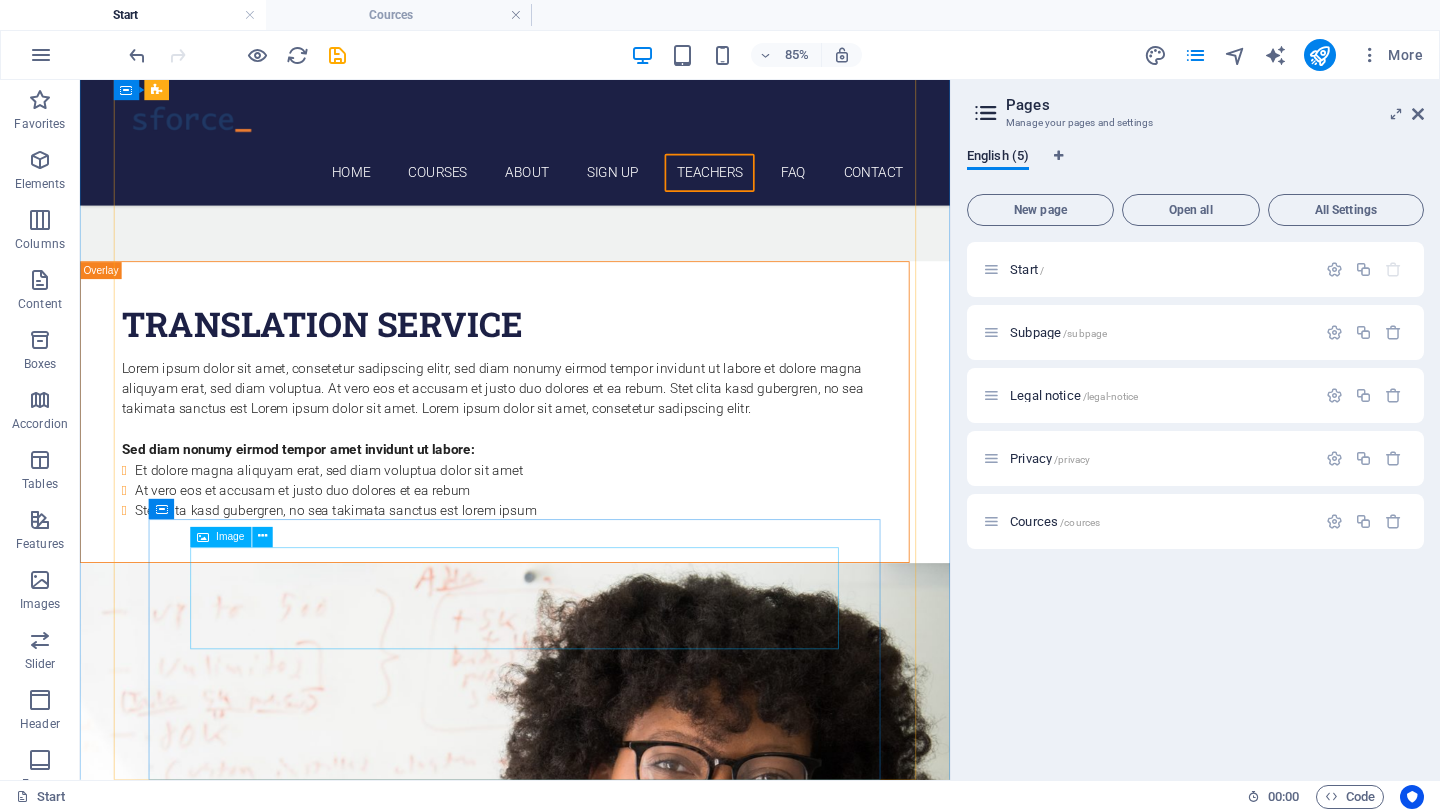 scroll, scrollTop: 6352, scrollLeft: 0, axis: vertical 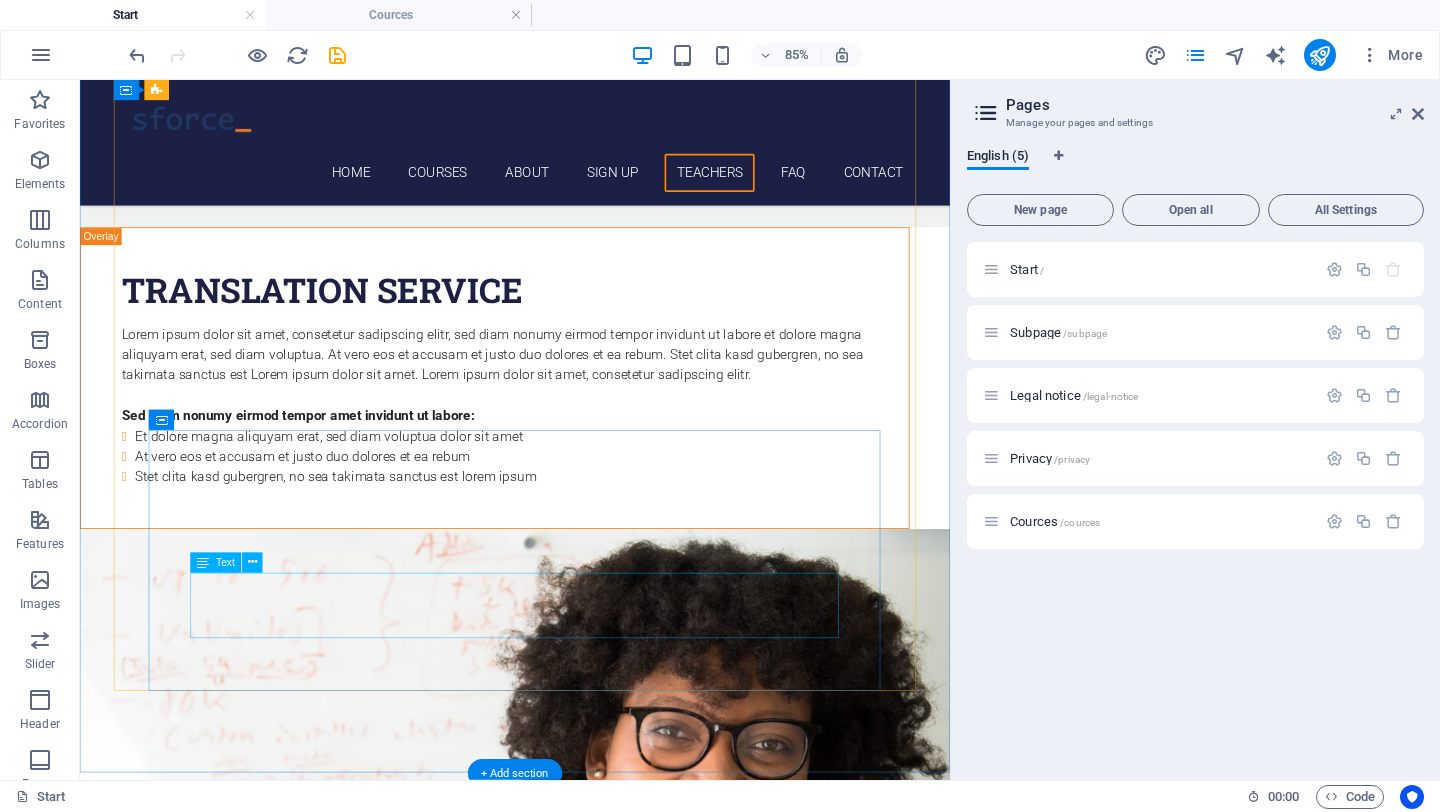 click on "Maya French & Spanish" at bounding box center (592, 6939) 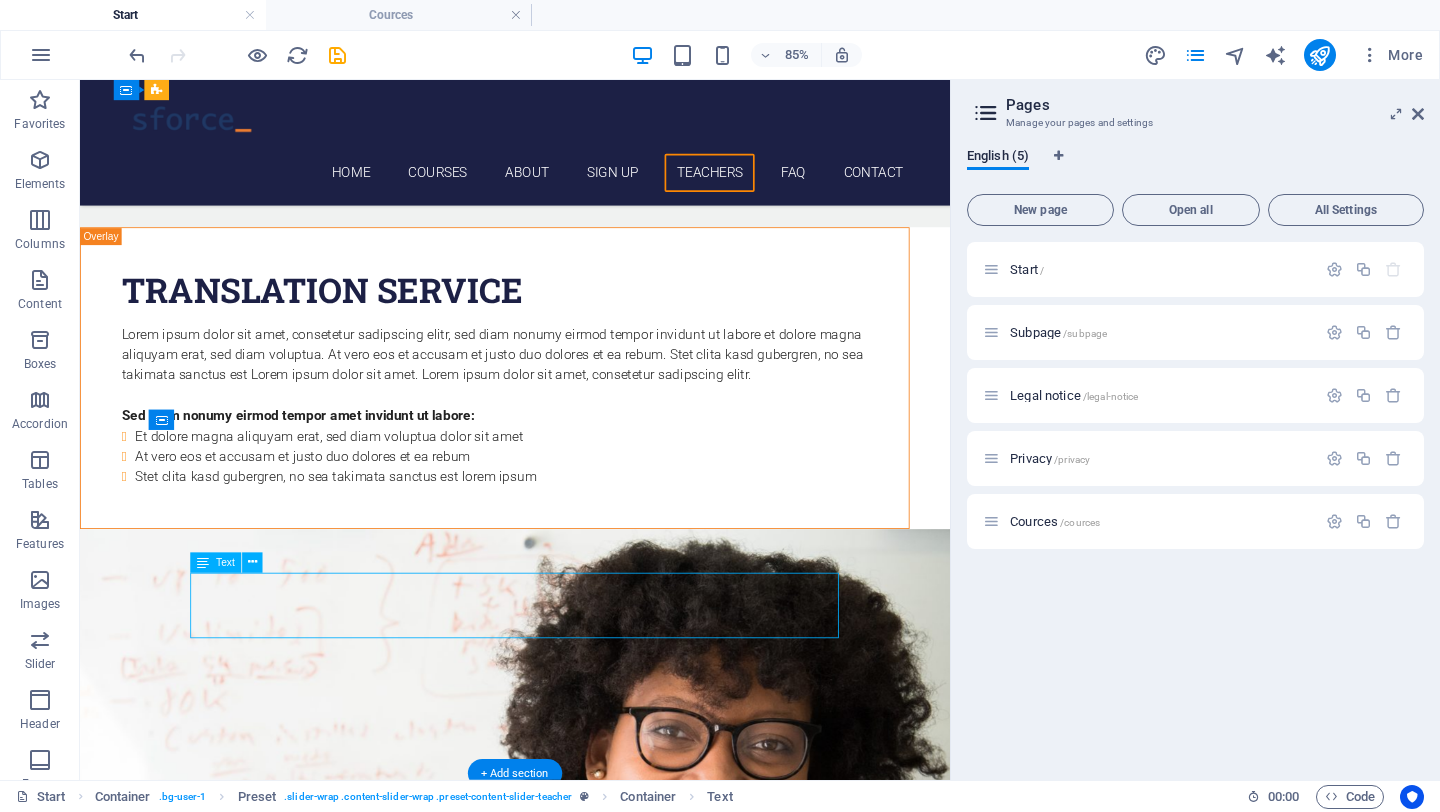 click on "Maya French & Spanish" at bounding box center [592, 6939] 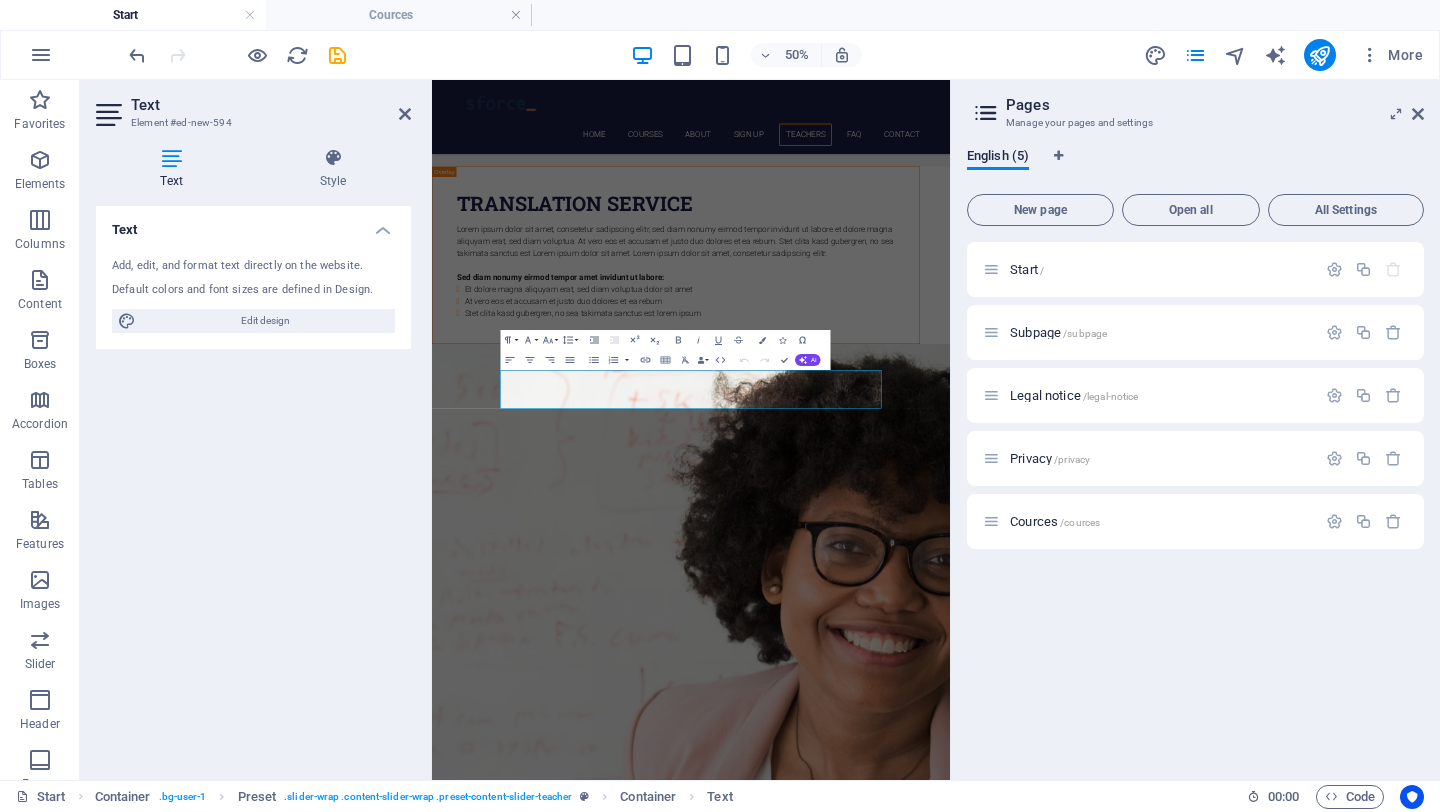 click on "Pages Manage your pages and settings English (5) New page Open all All Settings Start / Subpage /subpage Legal notice /legal-notice Privacy /privacy Cources /cources" at bounding box center (1195, 430) 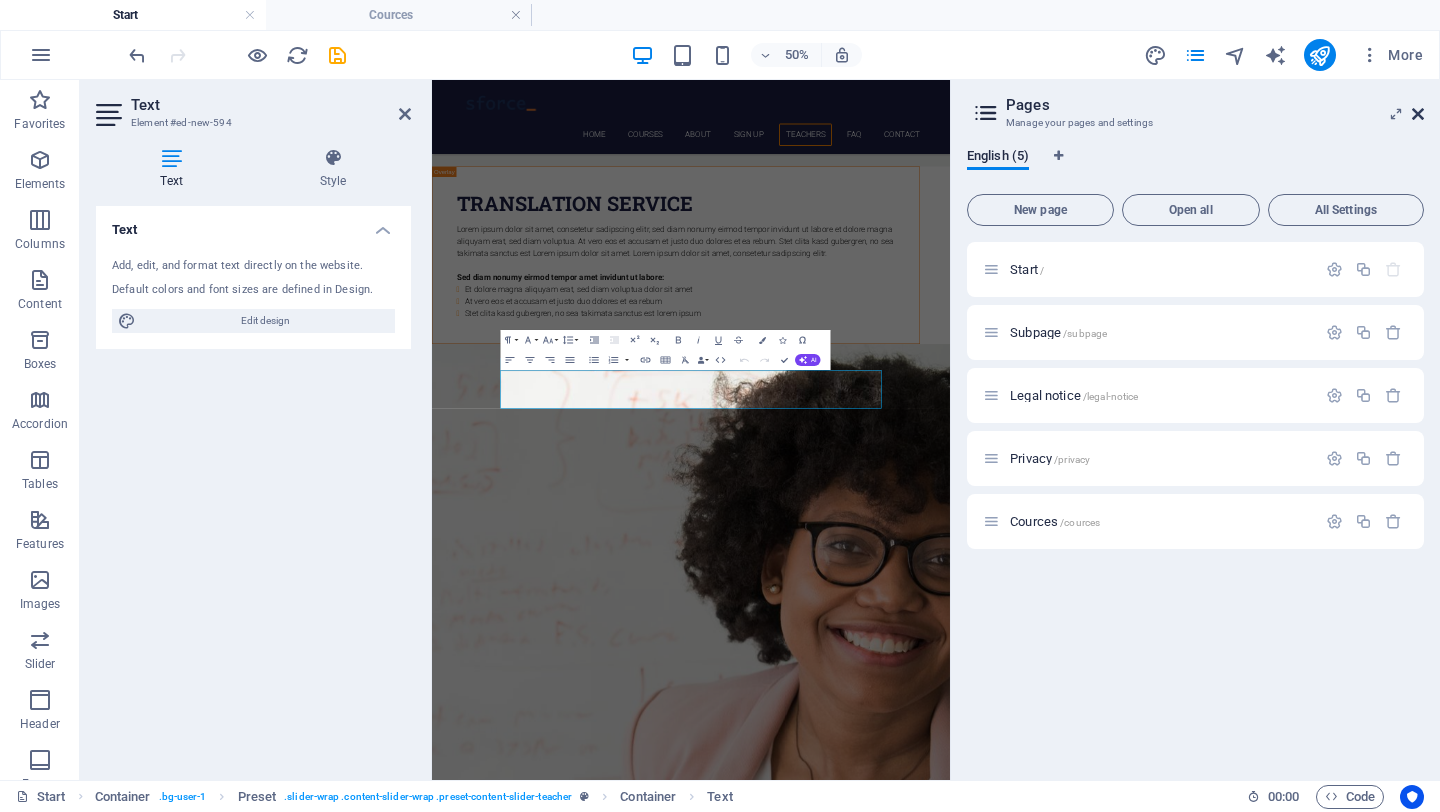 click at bounding box center [1418, 114] 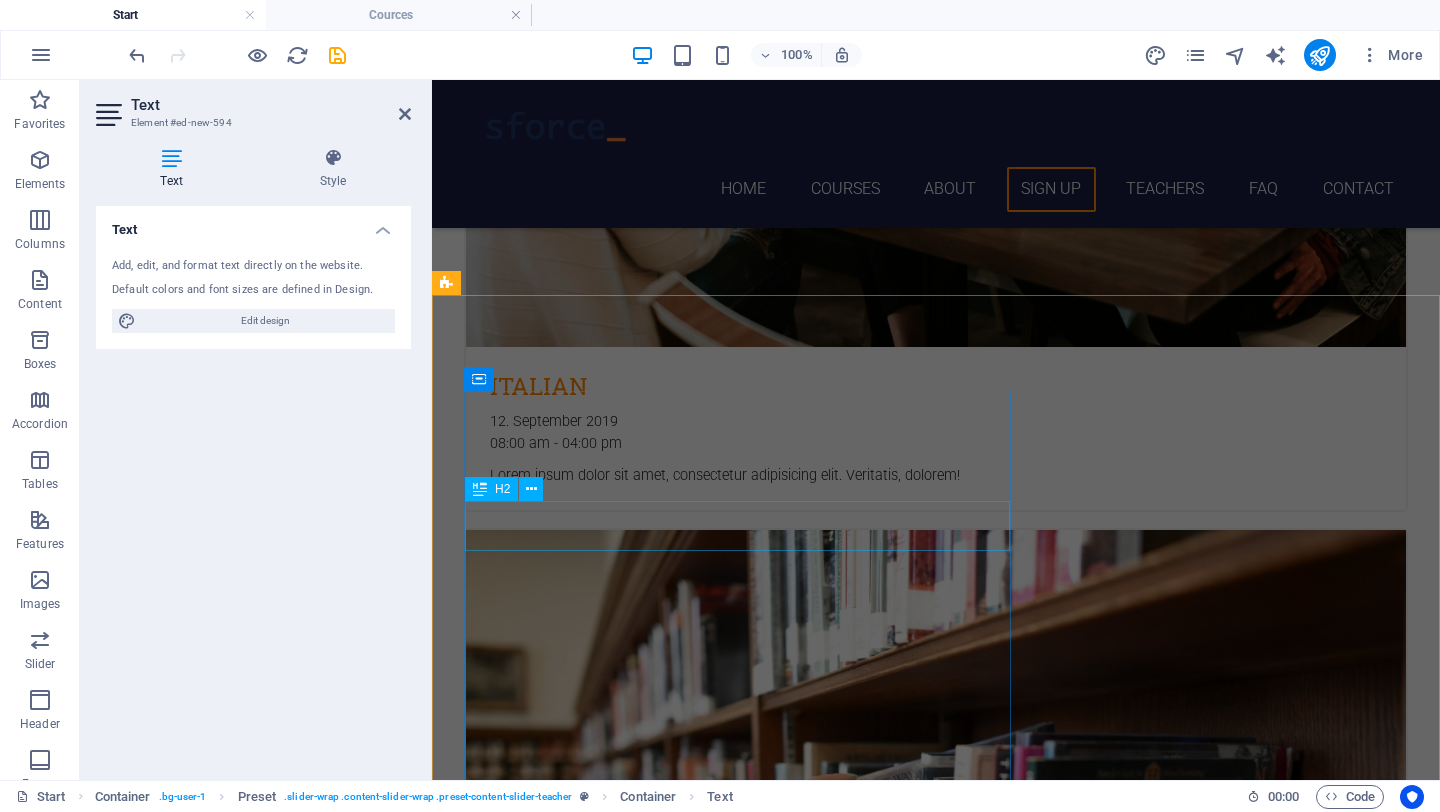 scroll, scrollTop: 3538, scrollLeft: 0, axis: vertical 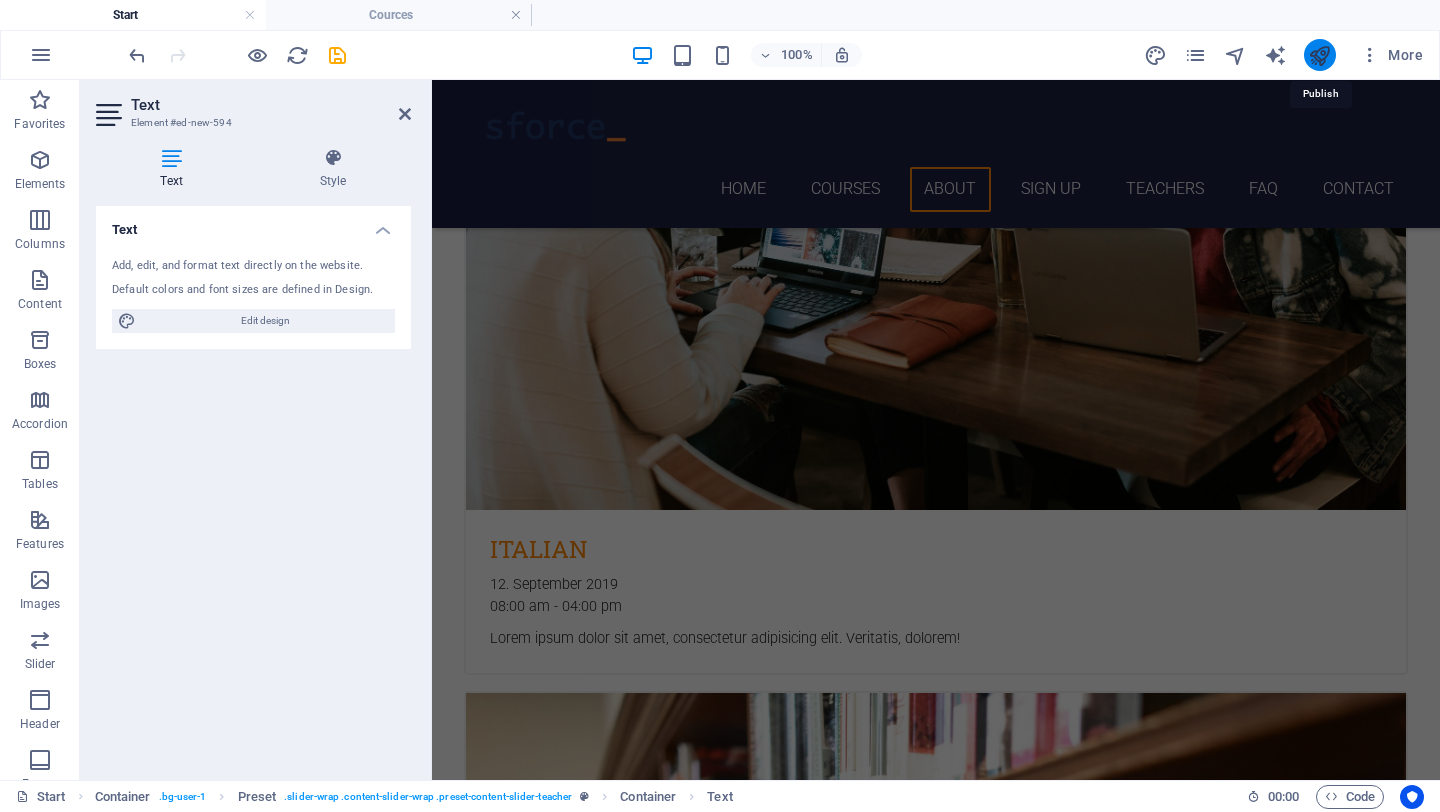 click at bounding box center [1319, 55] 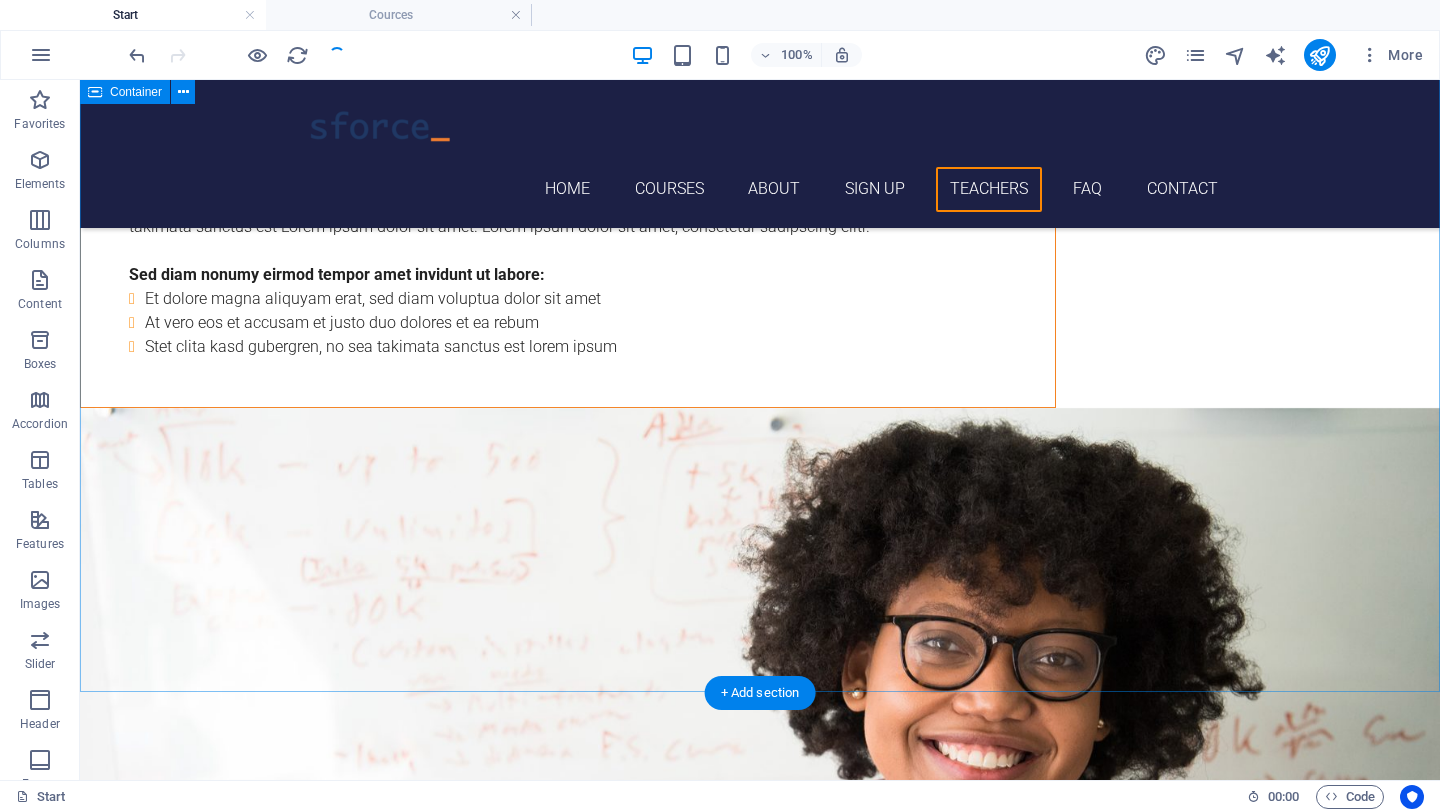 scroll, scrollTop: 6426, scrollLeft: 0, axis: vertical 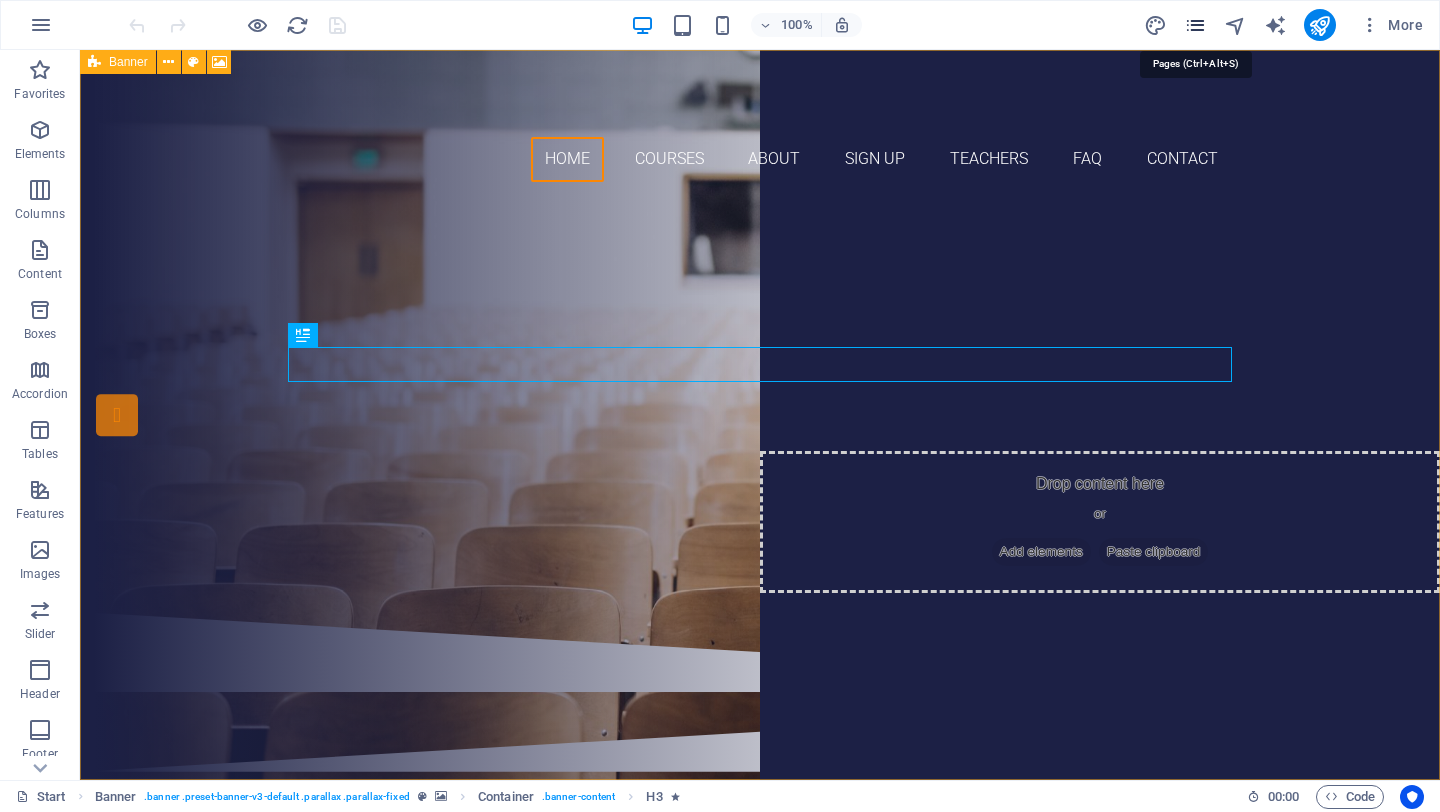 click at bounding box center (1195, 25) 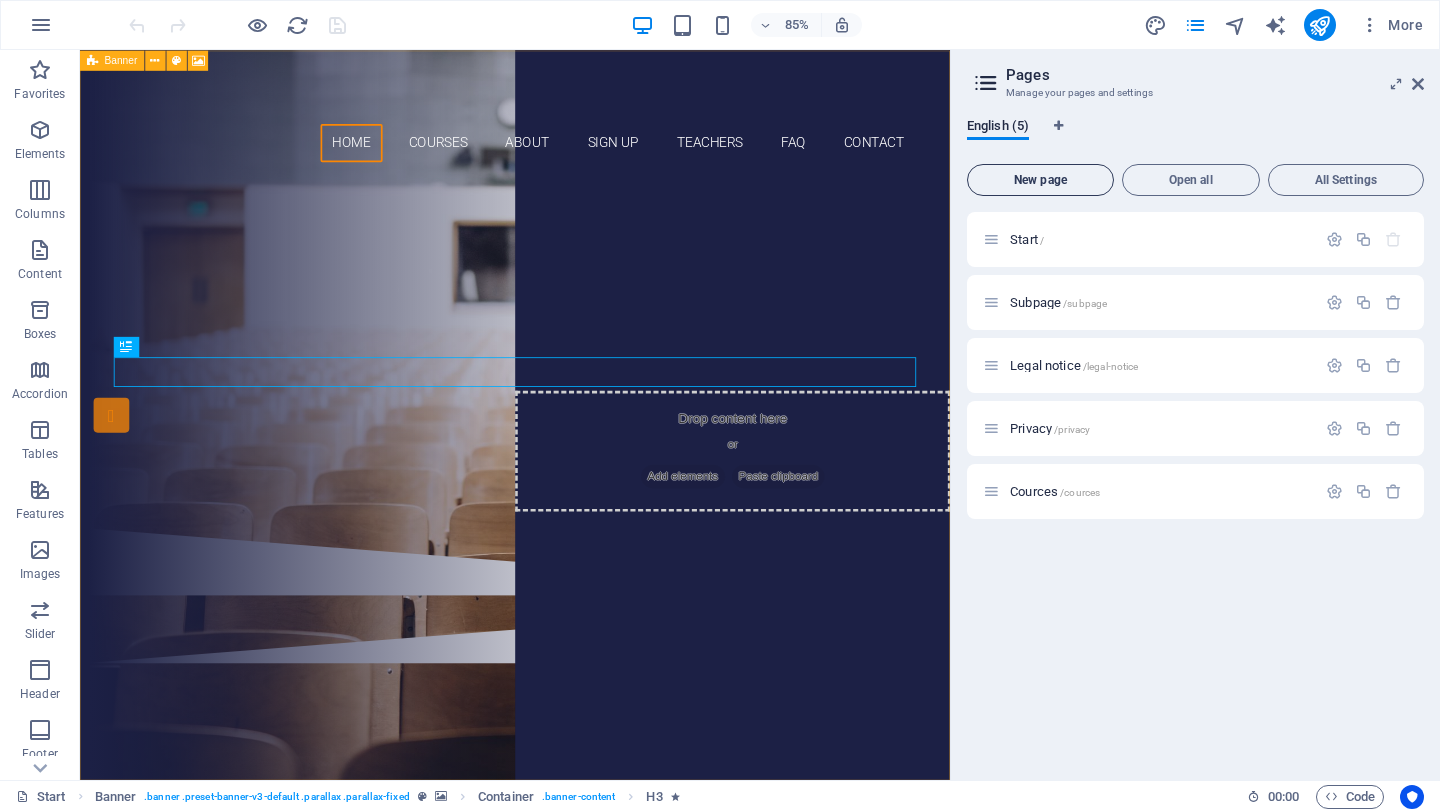 click on "New page" at bounding box center [1040, 180] 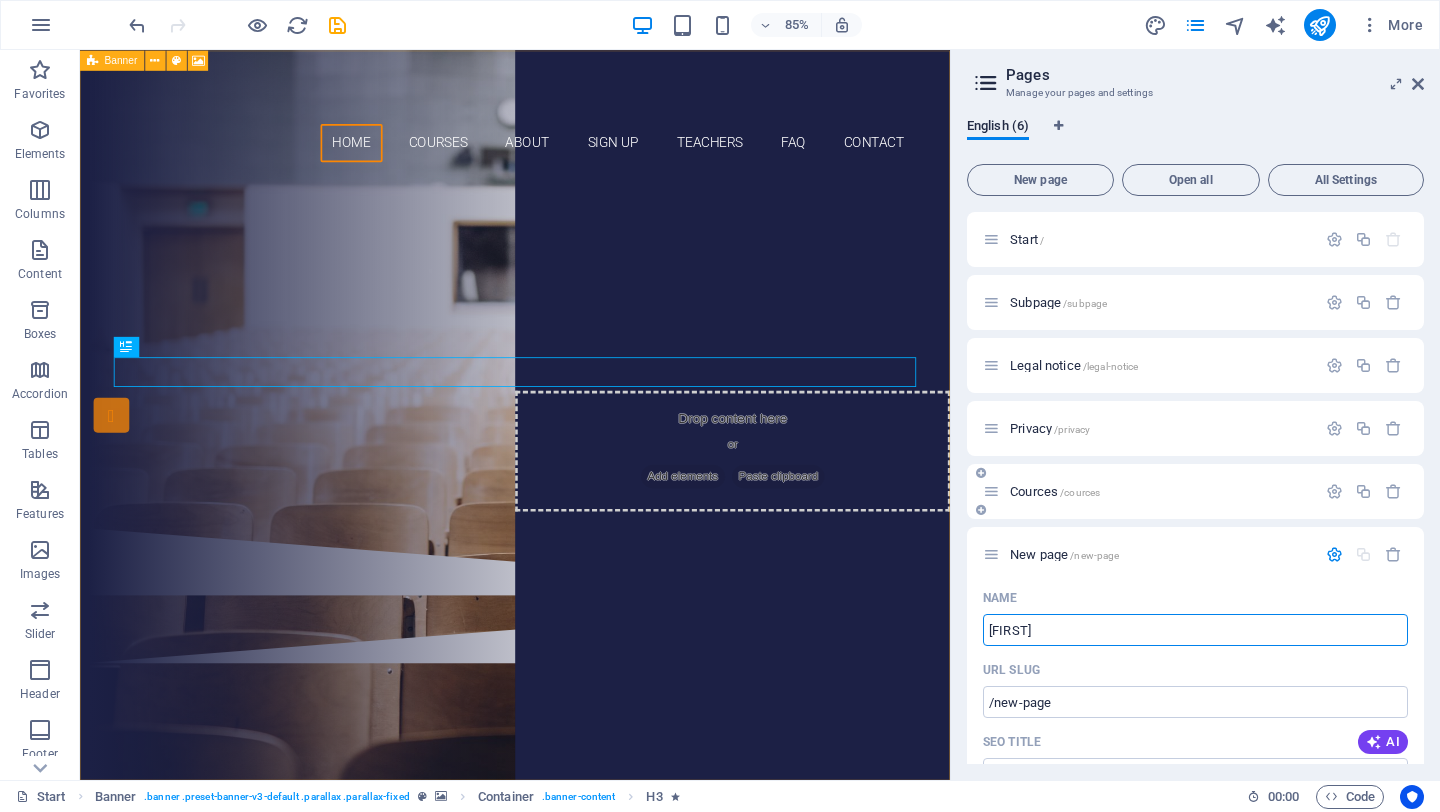type on "[NAME]" 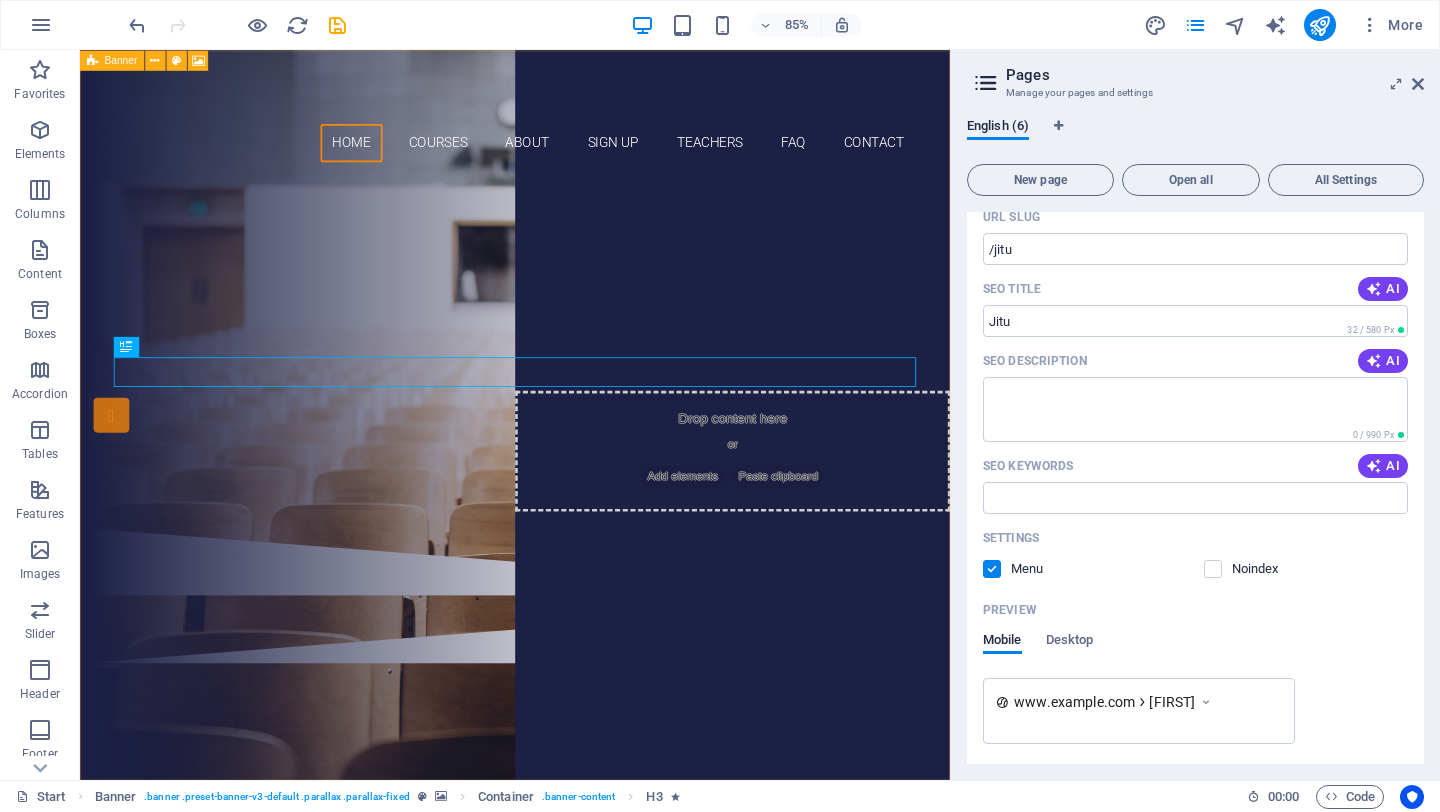 scroll, scrollTop: 523, scrollLeft: 0, axis: vertical 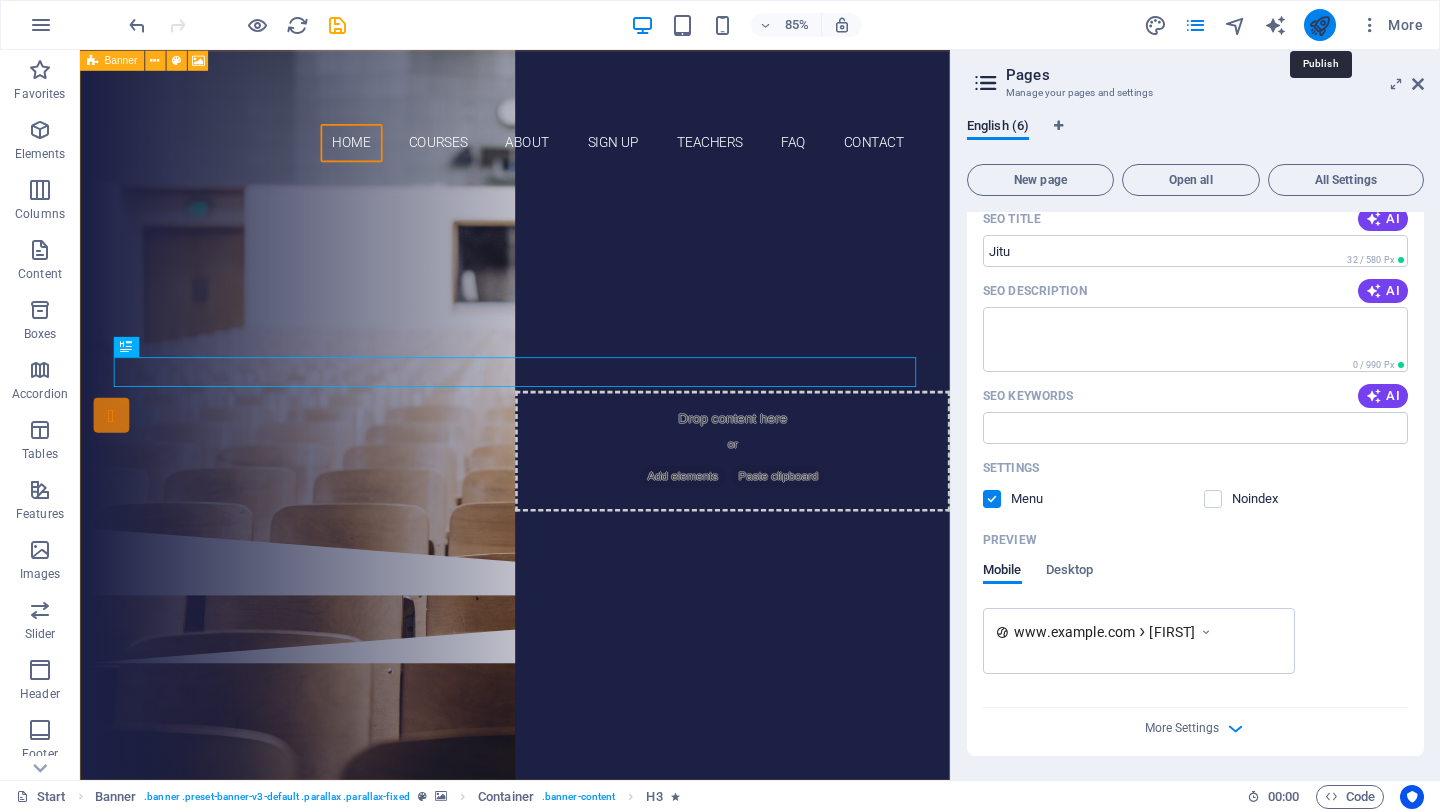 type on "[NAME]" 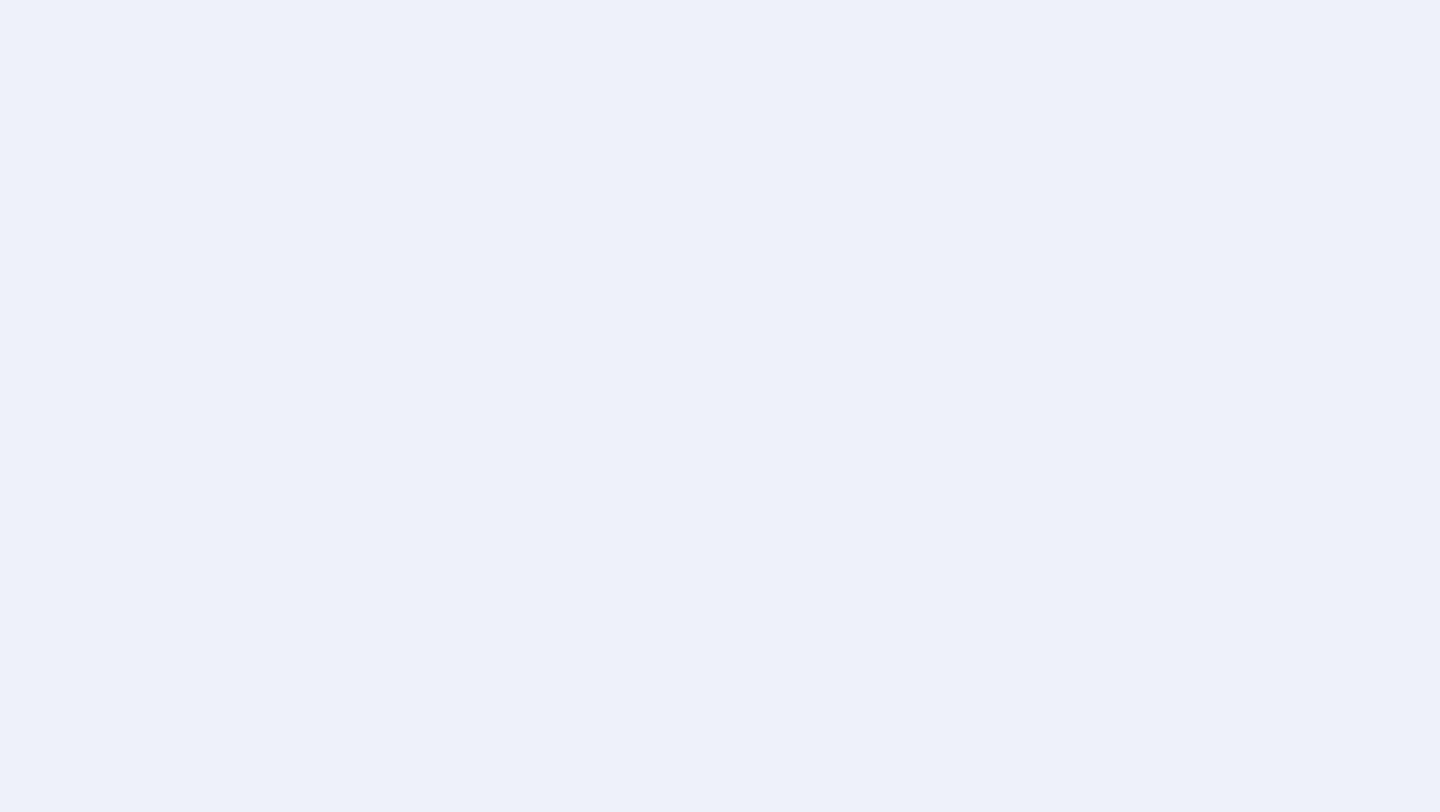 scroll, scrollTop: 0, scrollLeft: 0, axis: both 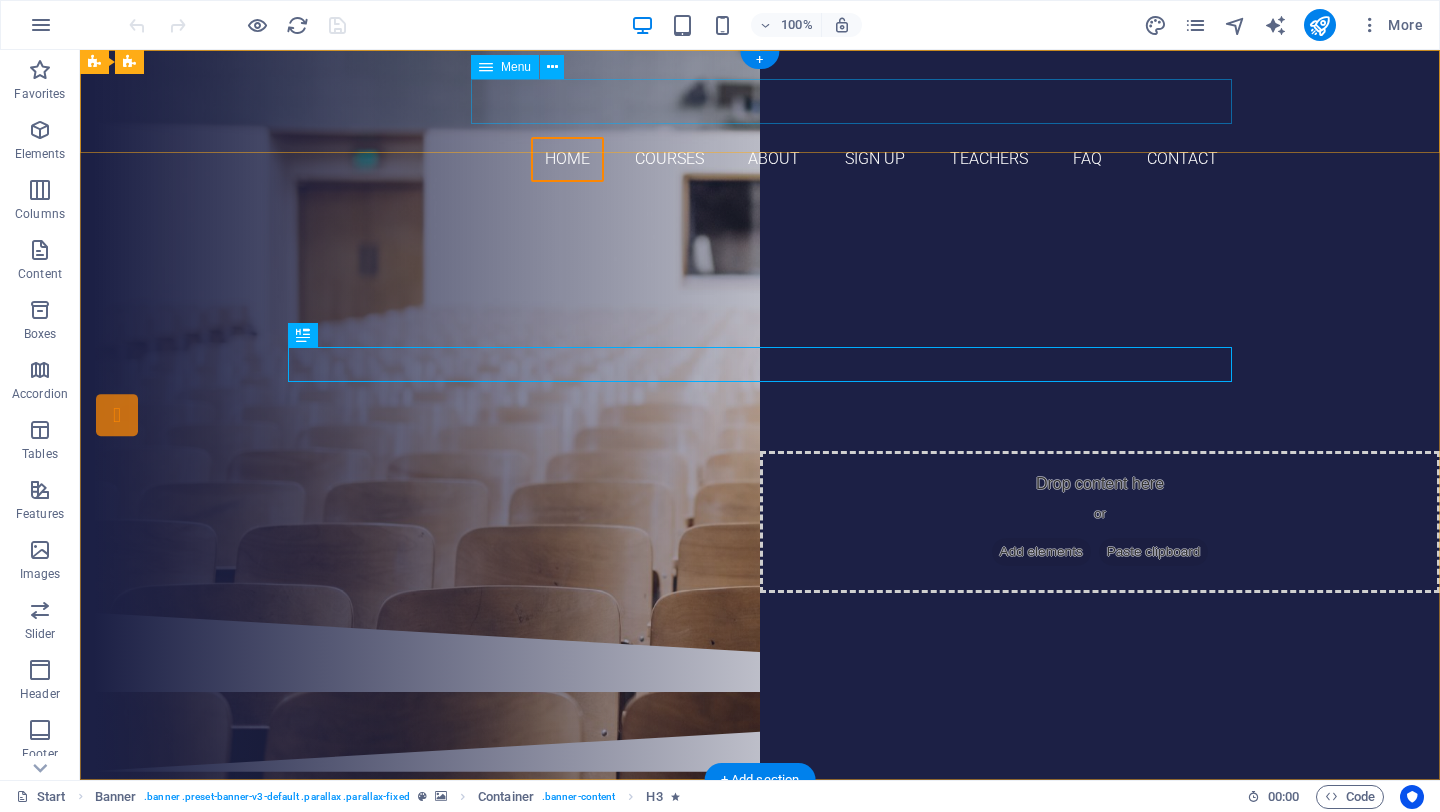 click on "Home Courses About Sign up Teachers FAQ Contact" at bounding box center [760, 159] 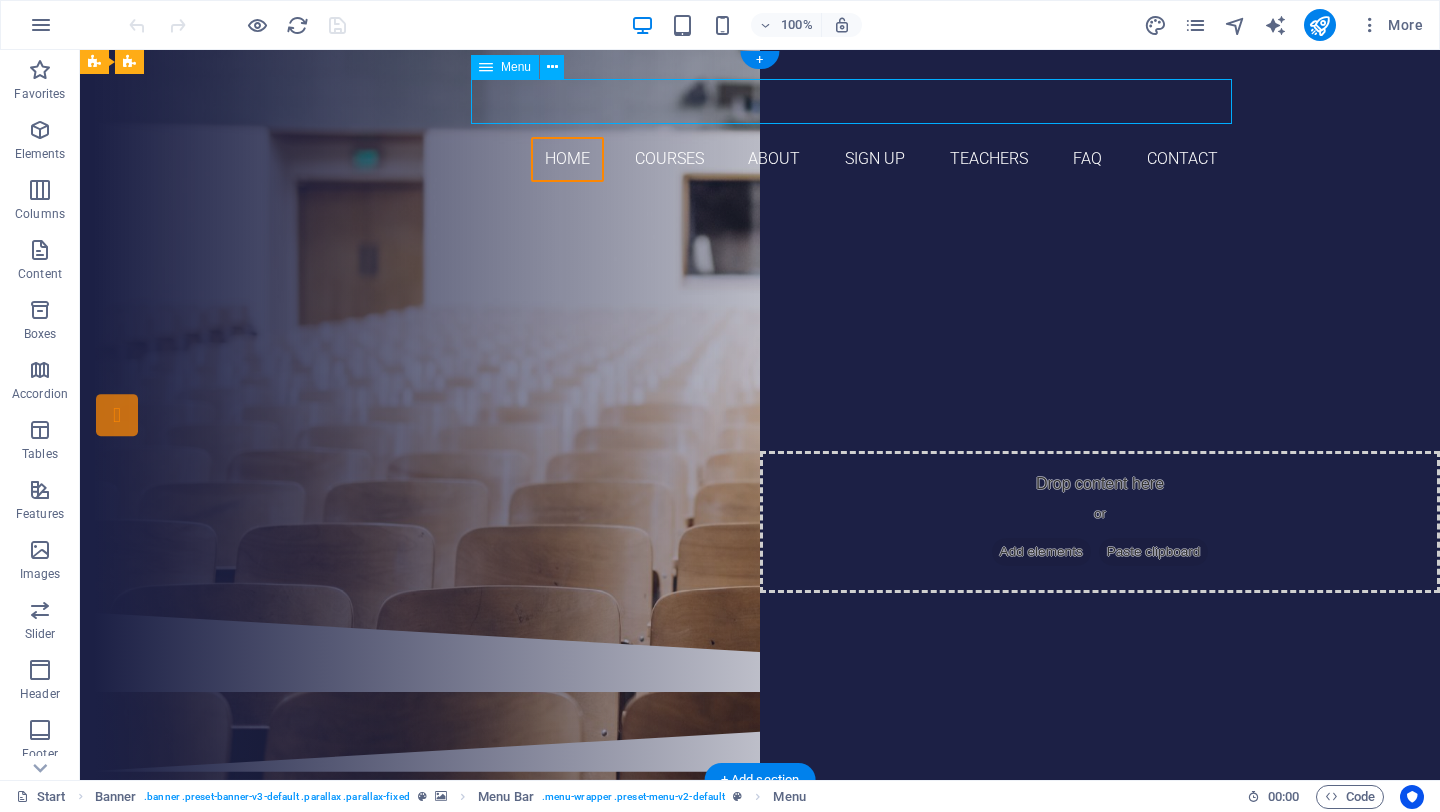 click on "Home Courses About Sign up Teachers FAQ Contact" at bounding box center (760, 159) 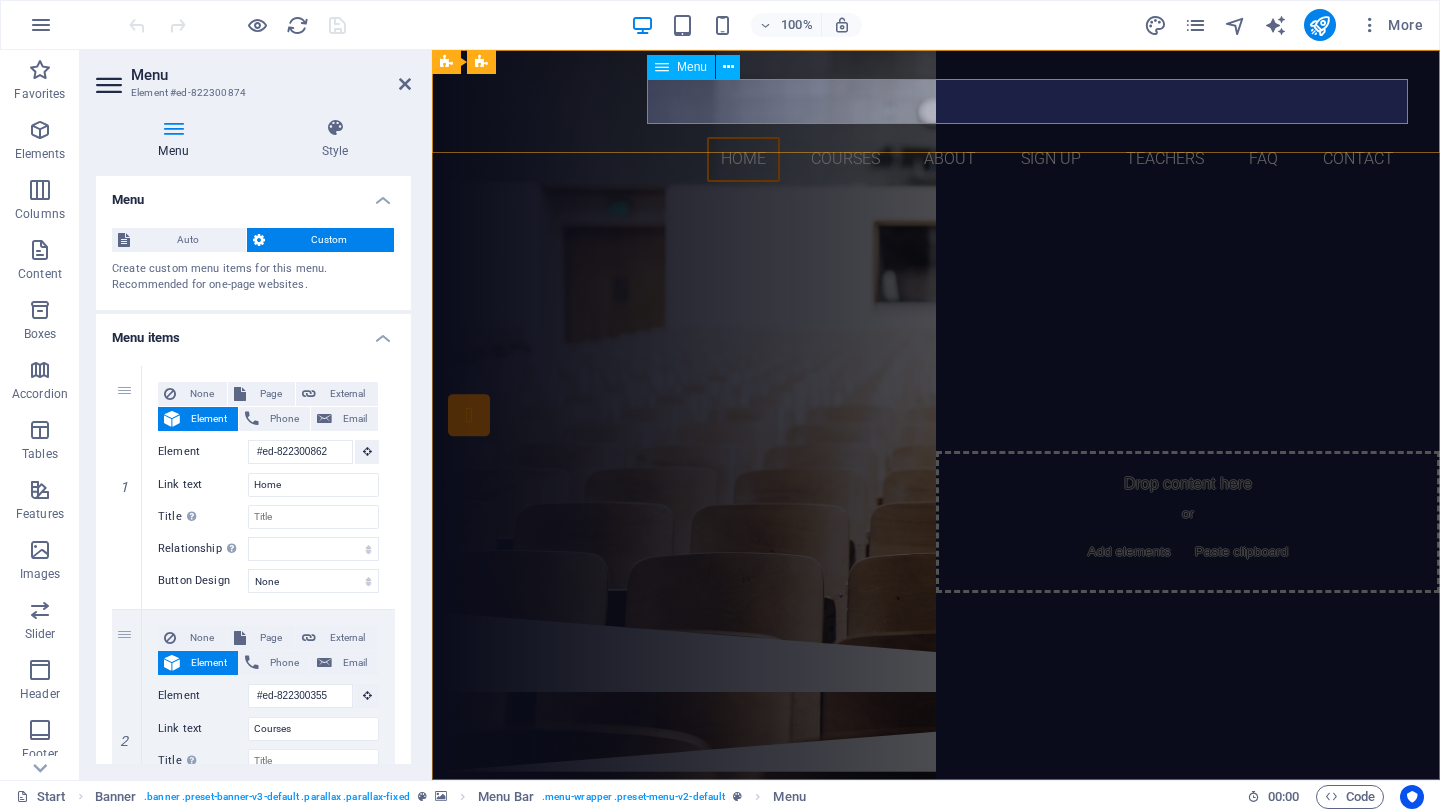 click on "Home Courses About Sign up Teachers FAQ Contact" at bounding box center (936, 159) 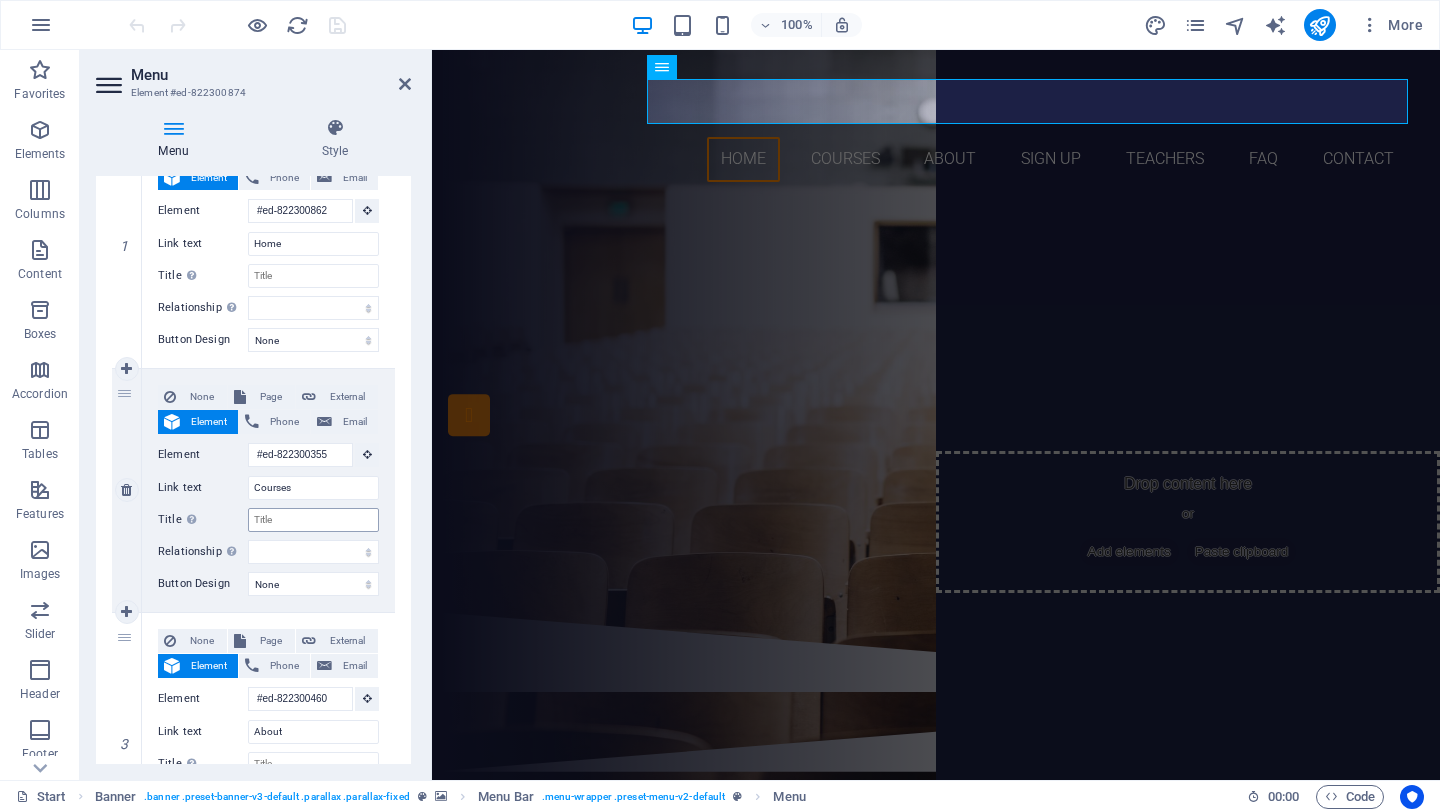 scroll, scrollTop: 246, scrollLeft: 0, axis: vertical 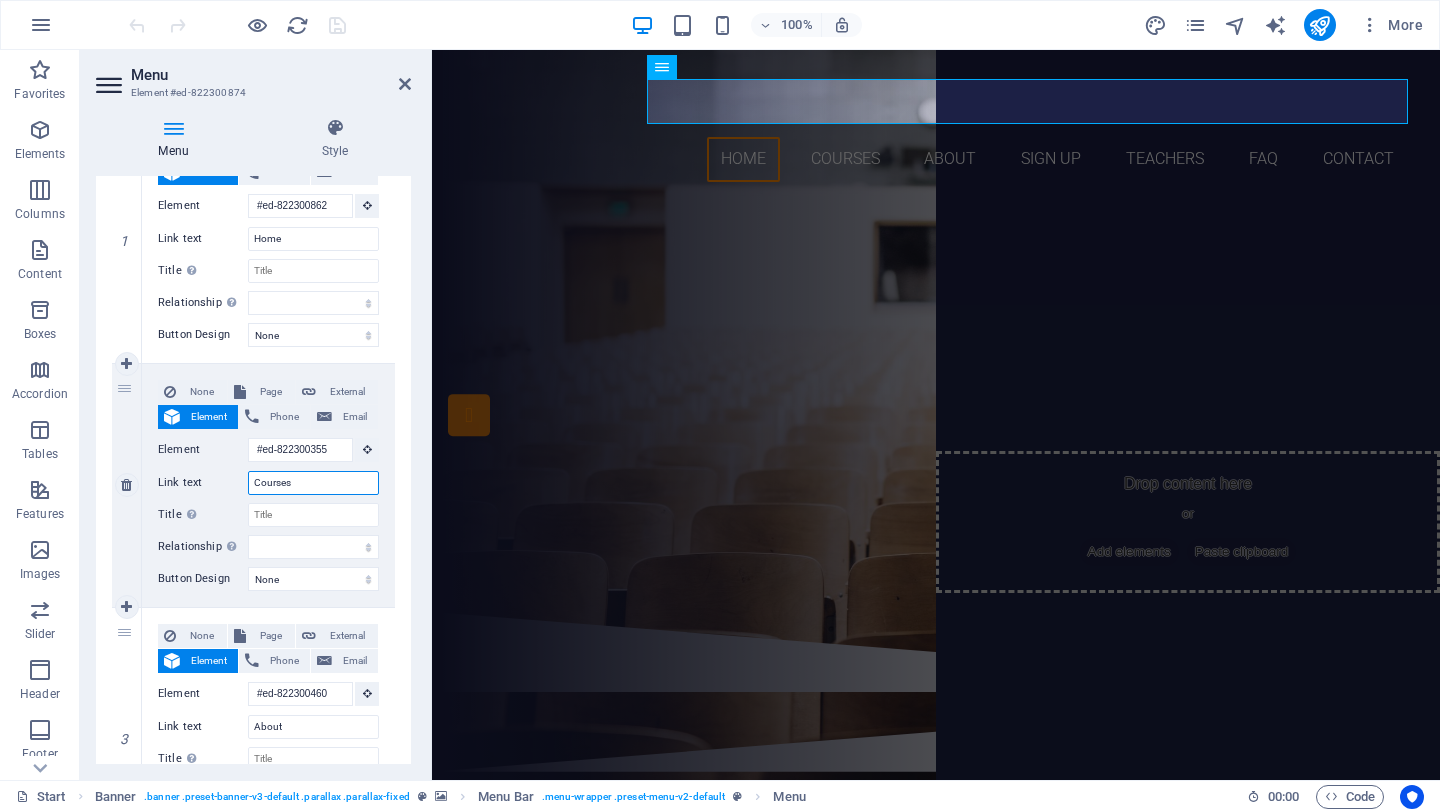 click on "Courses" at bounding box center [313, 483] 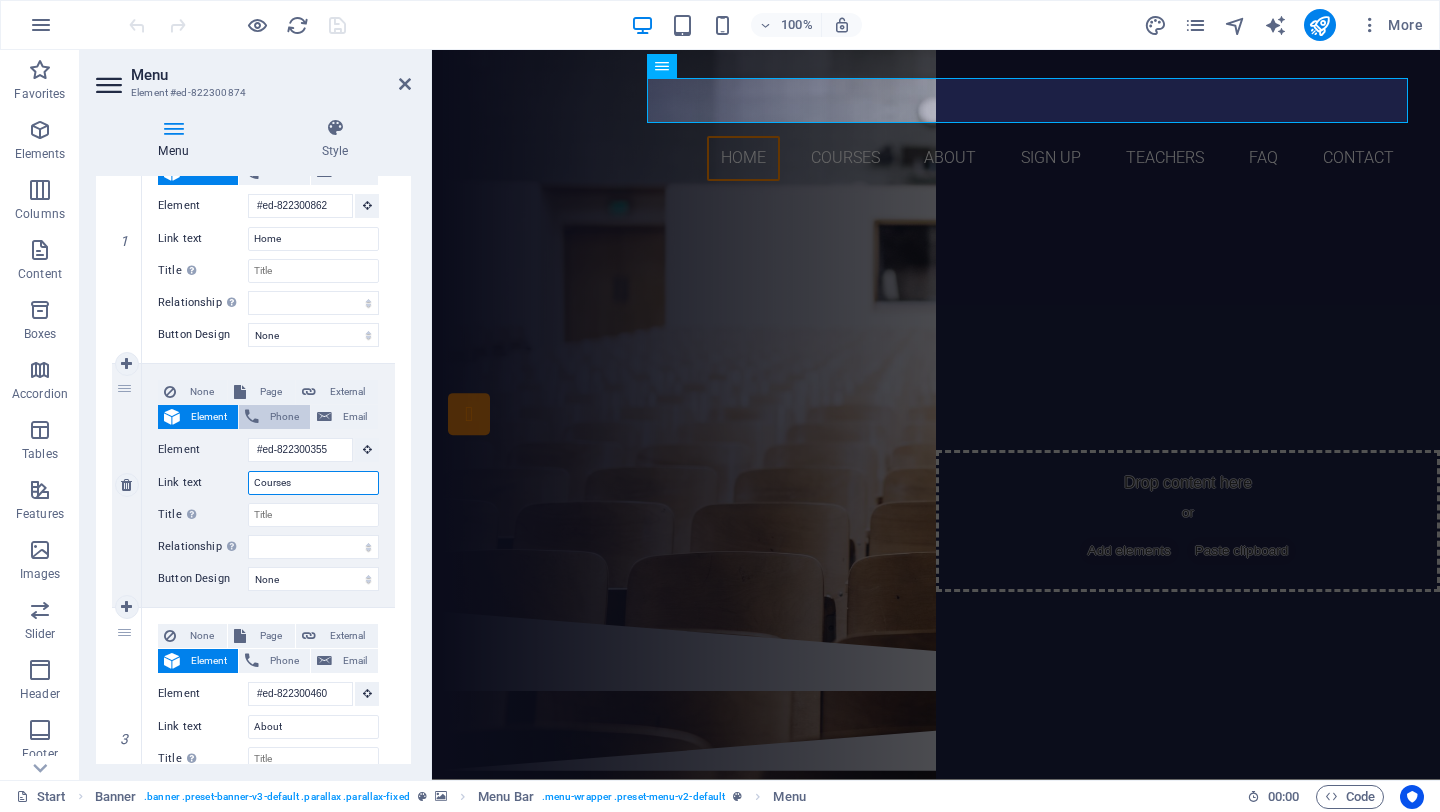 scroll, scrollTop: 0, scrollLeft: 0, axis: both 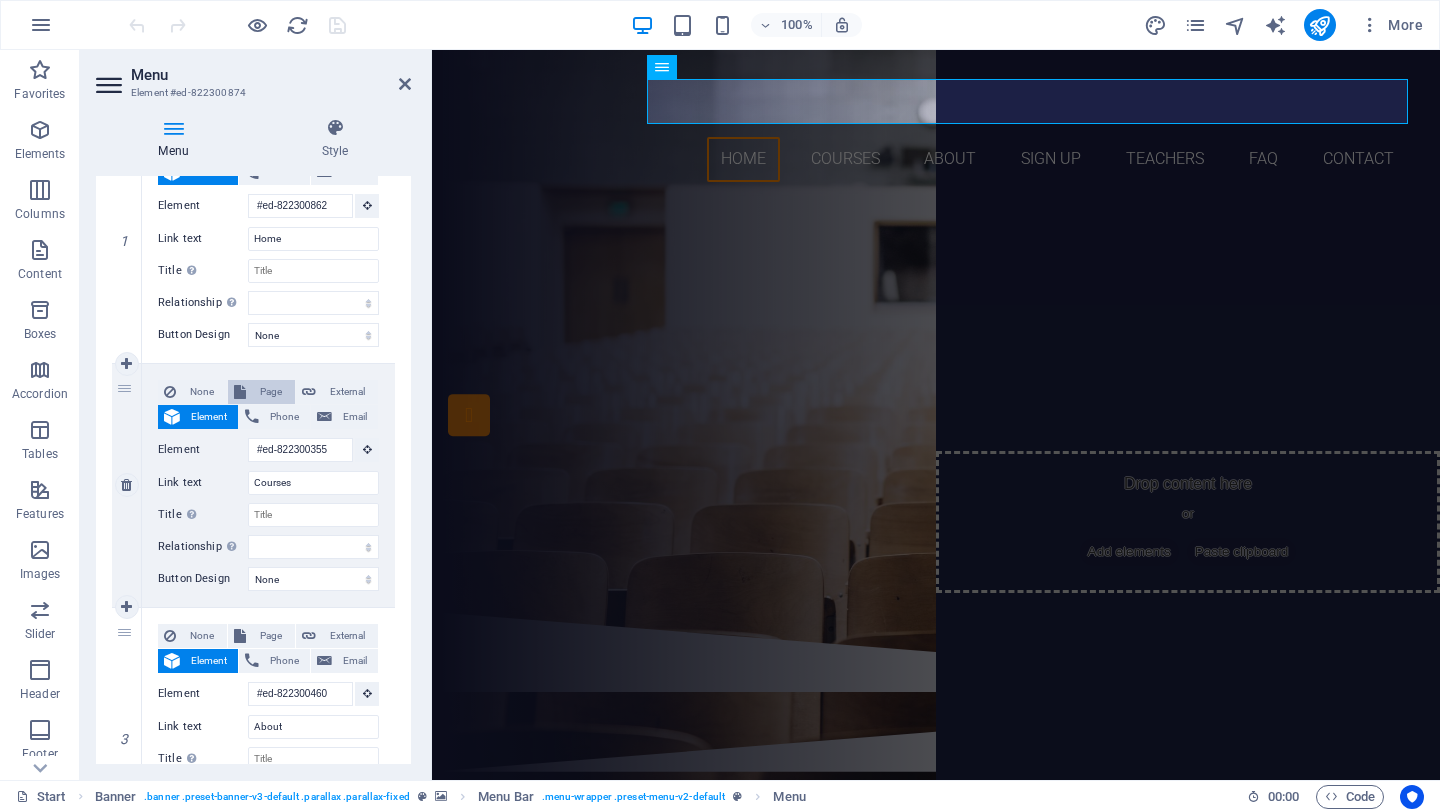 click on "Page" at bounding box center (270, 392) 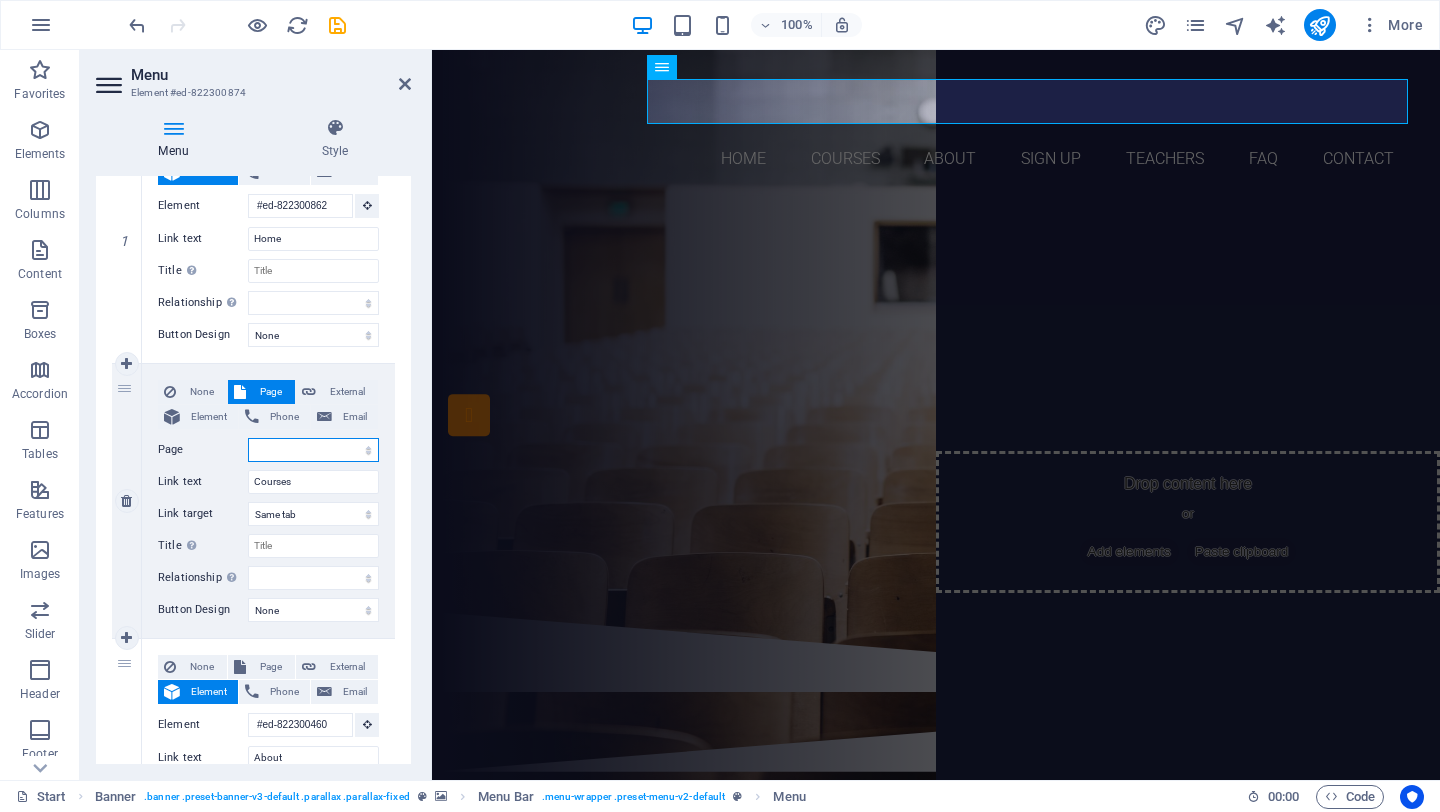 click on "Start Subpage Legal notice Privacy Cources [NAME]" at bounding box center (313, 450) 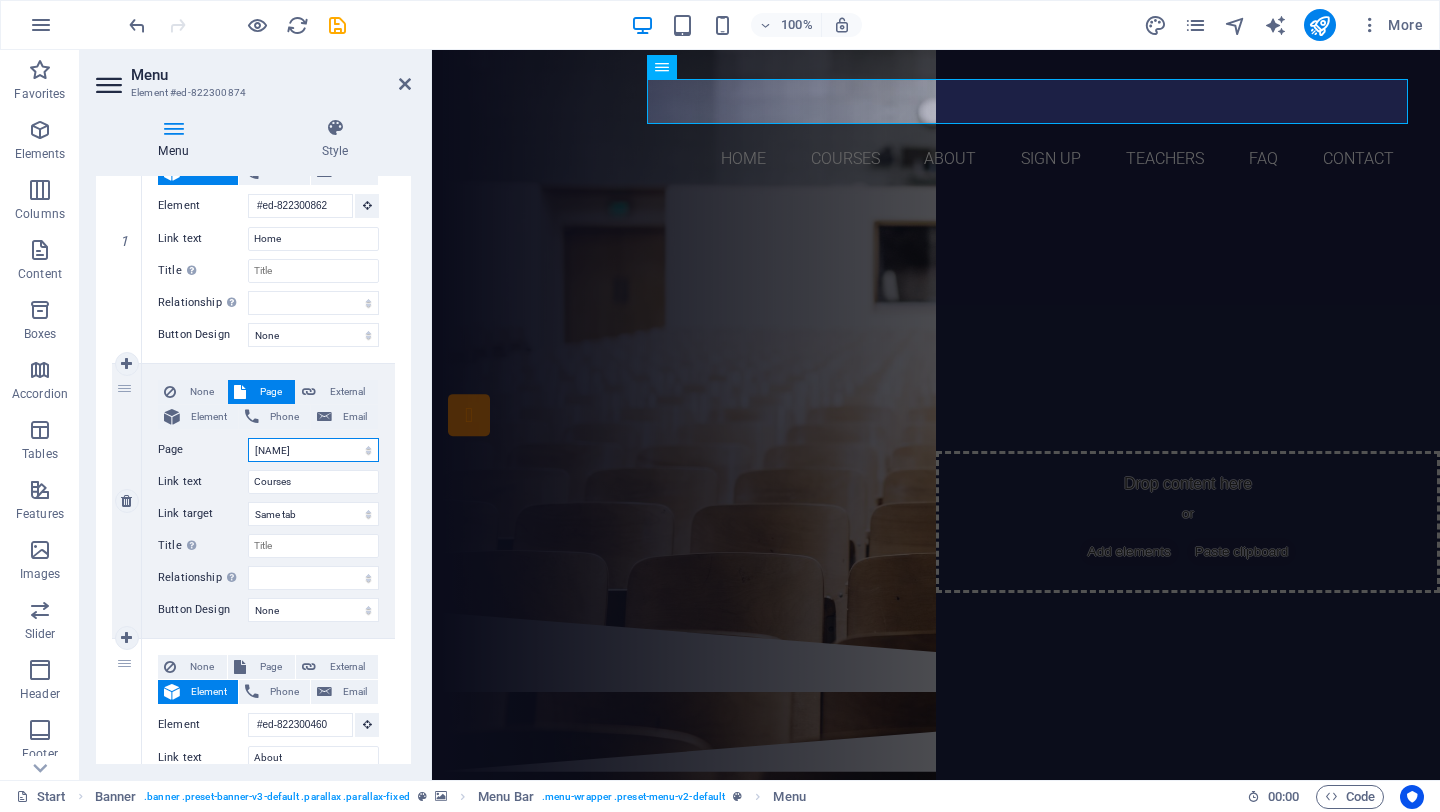 select 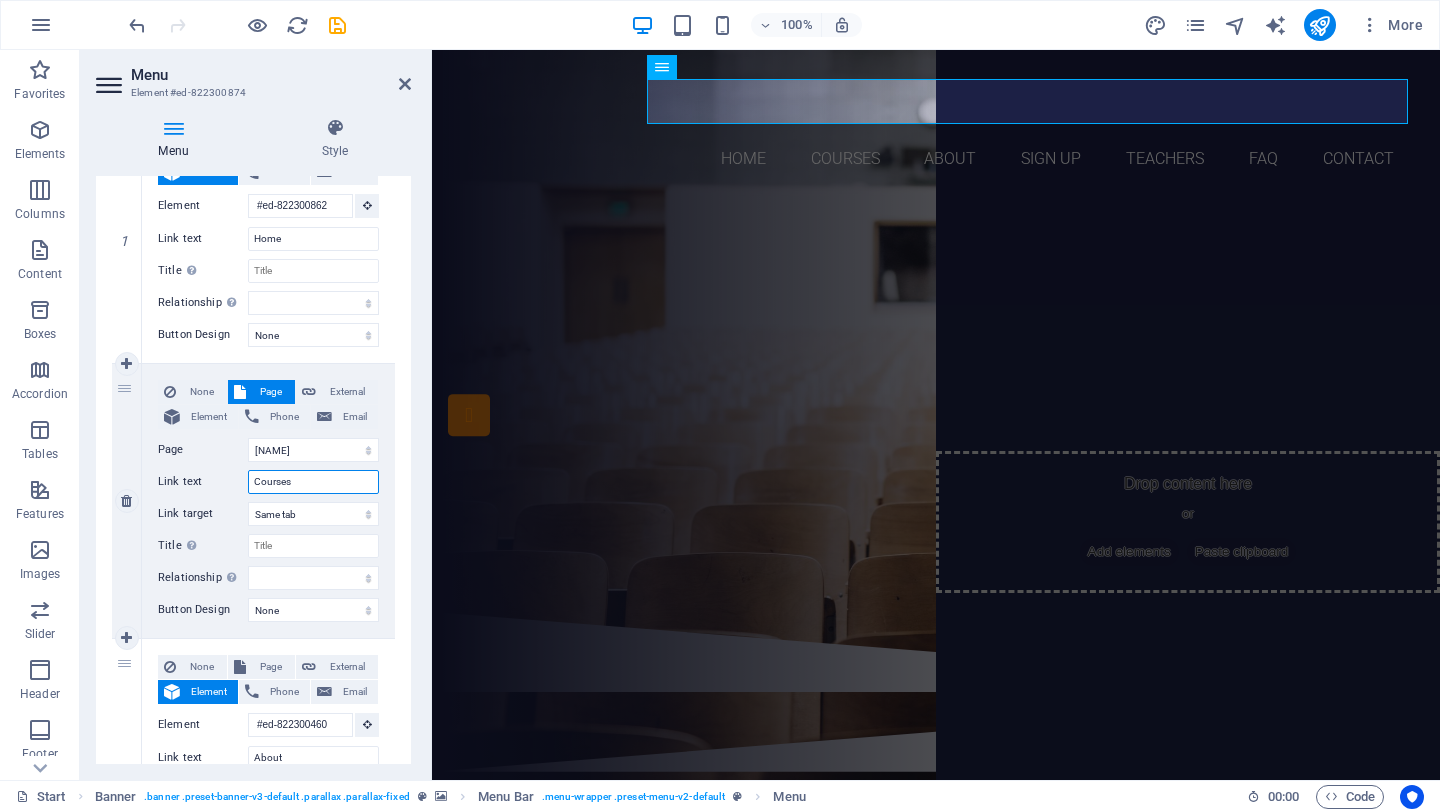 click on "Courses" at bounding box center (313, 482) 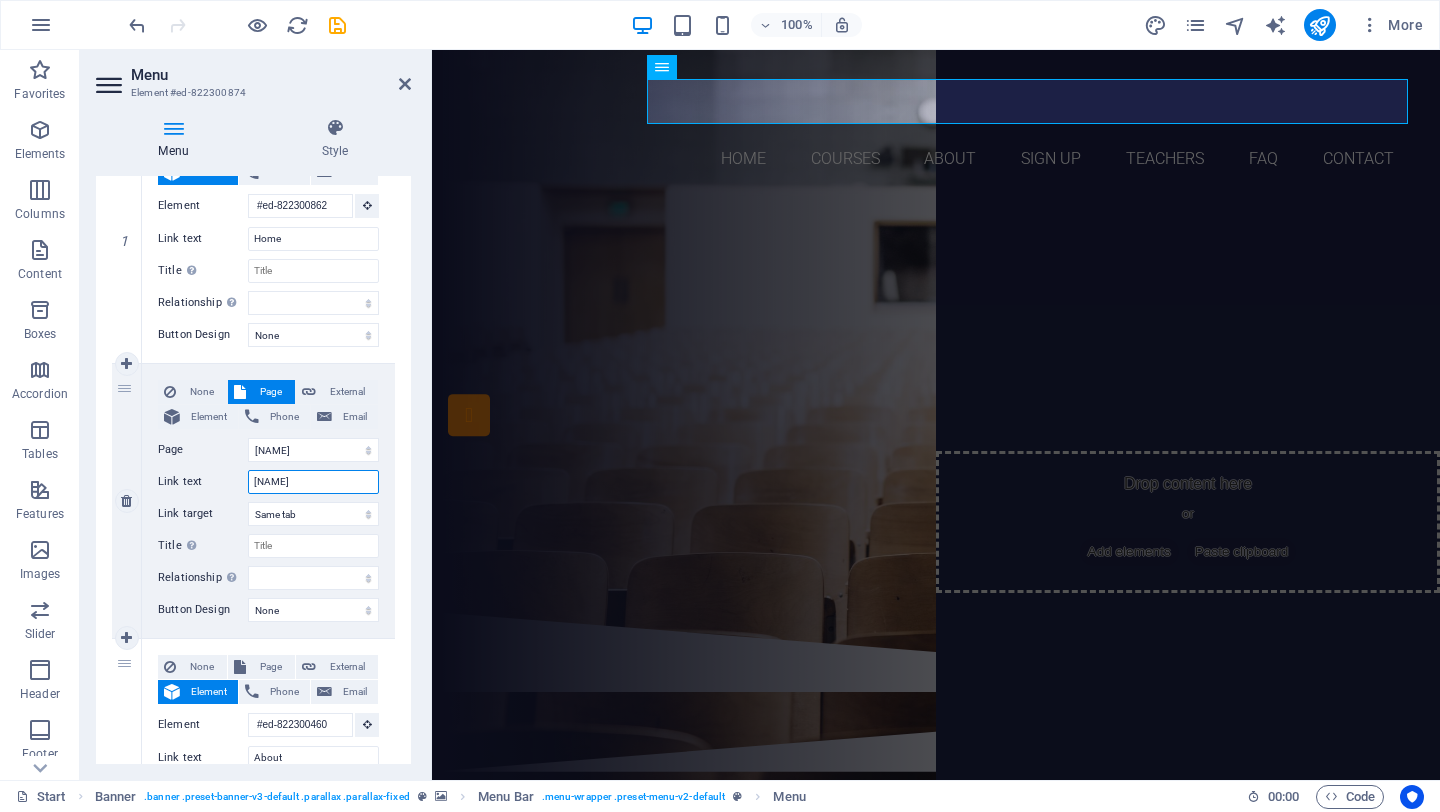 type on "[NAME]" 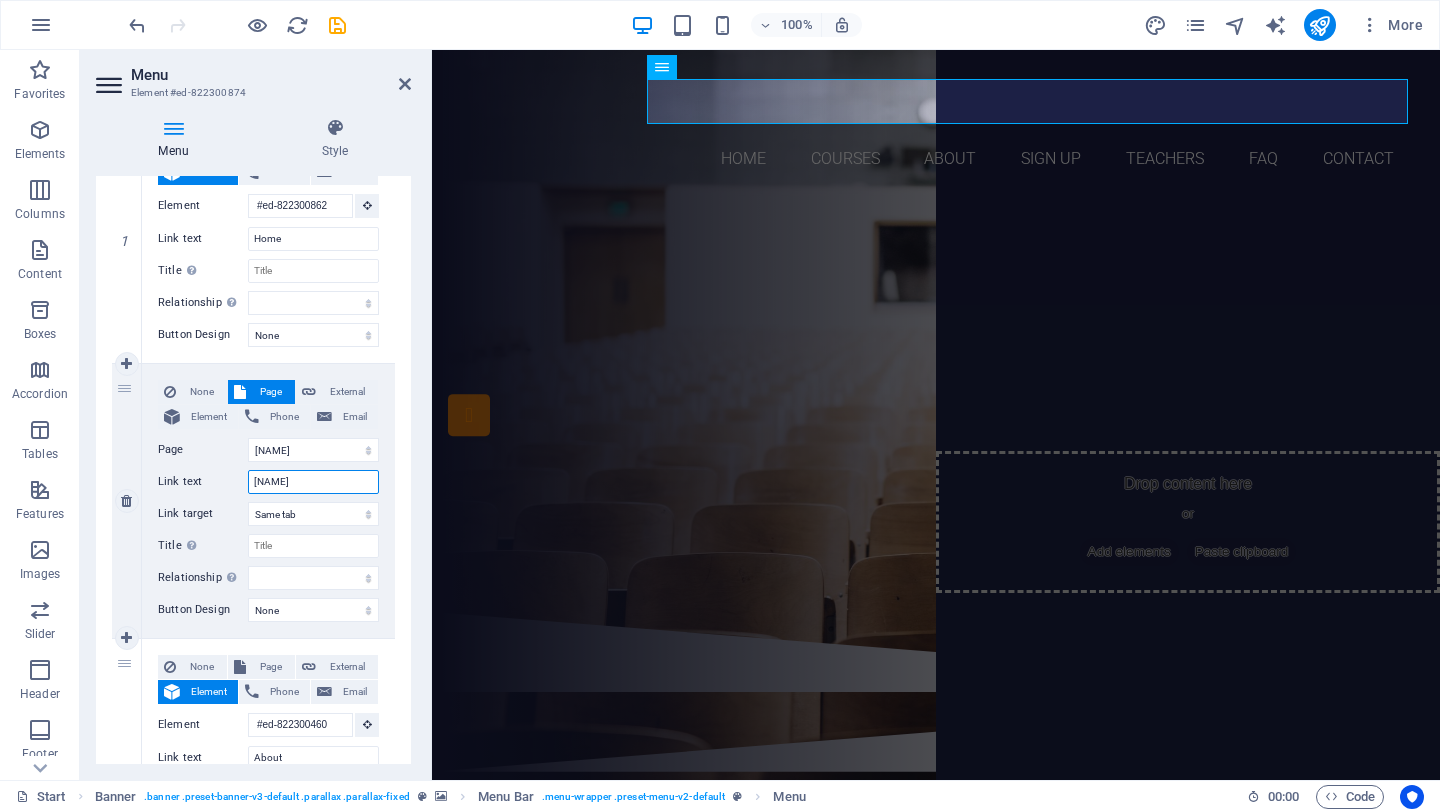 select 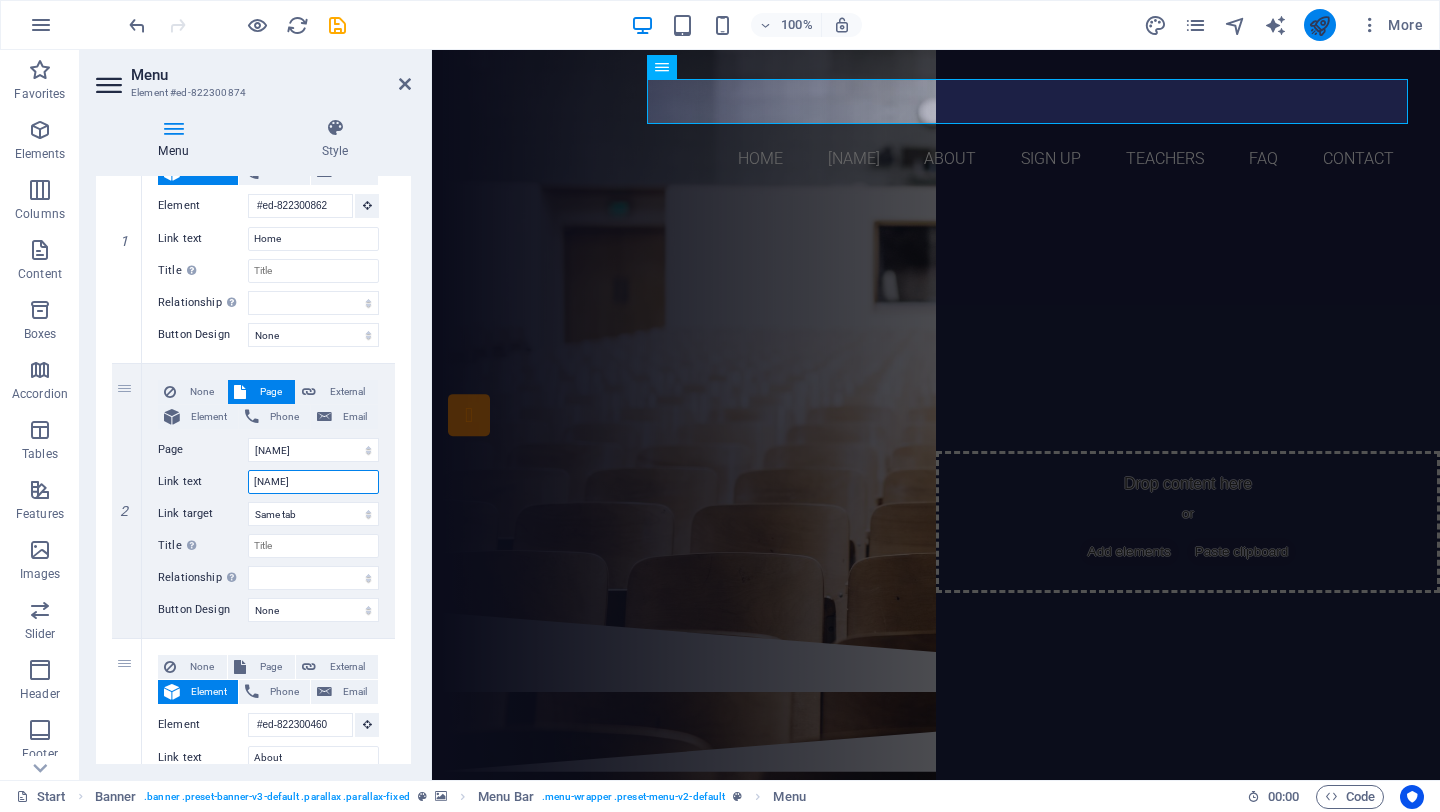 type on "[NAME]" 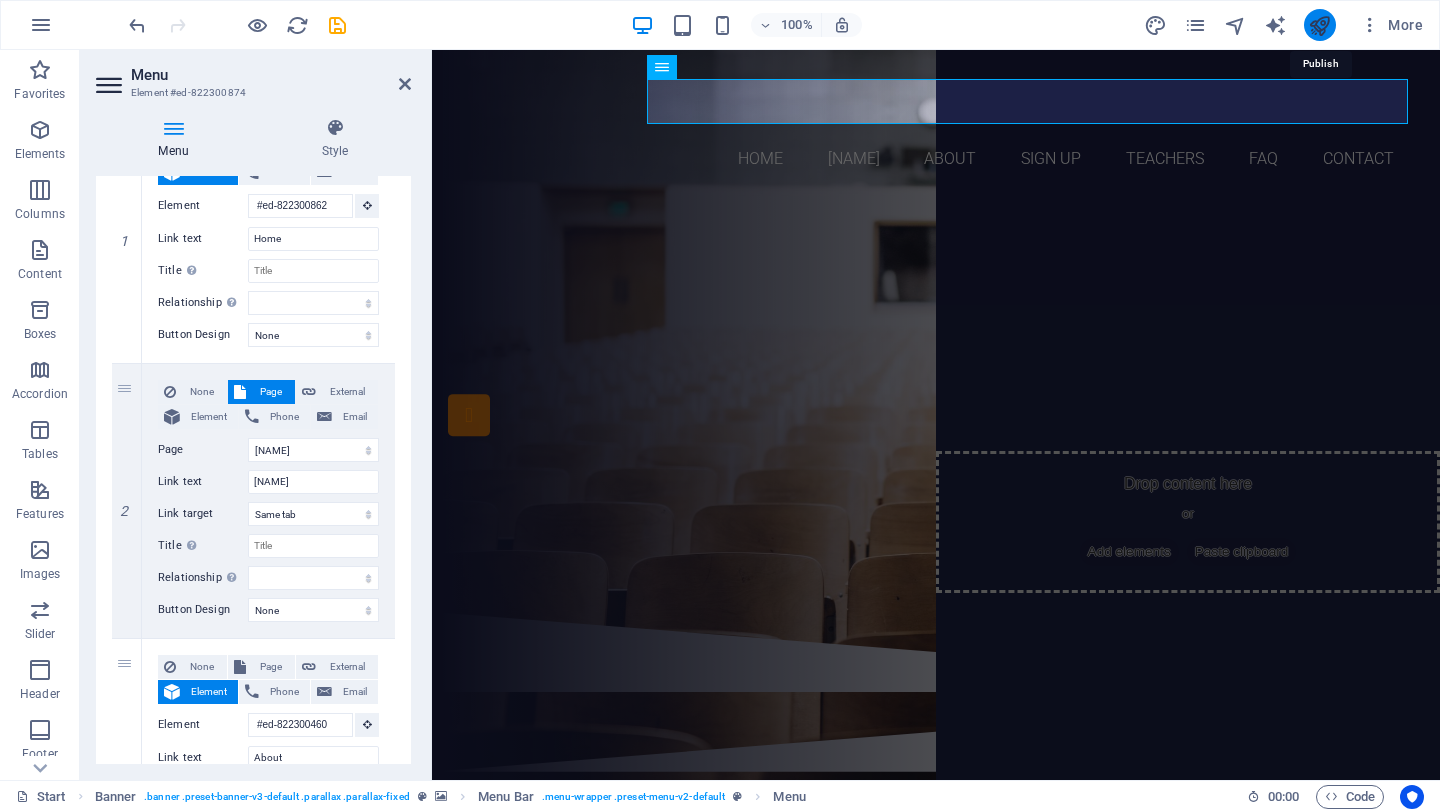click at bounding box center (1319, 25) 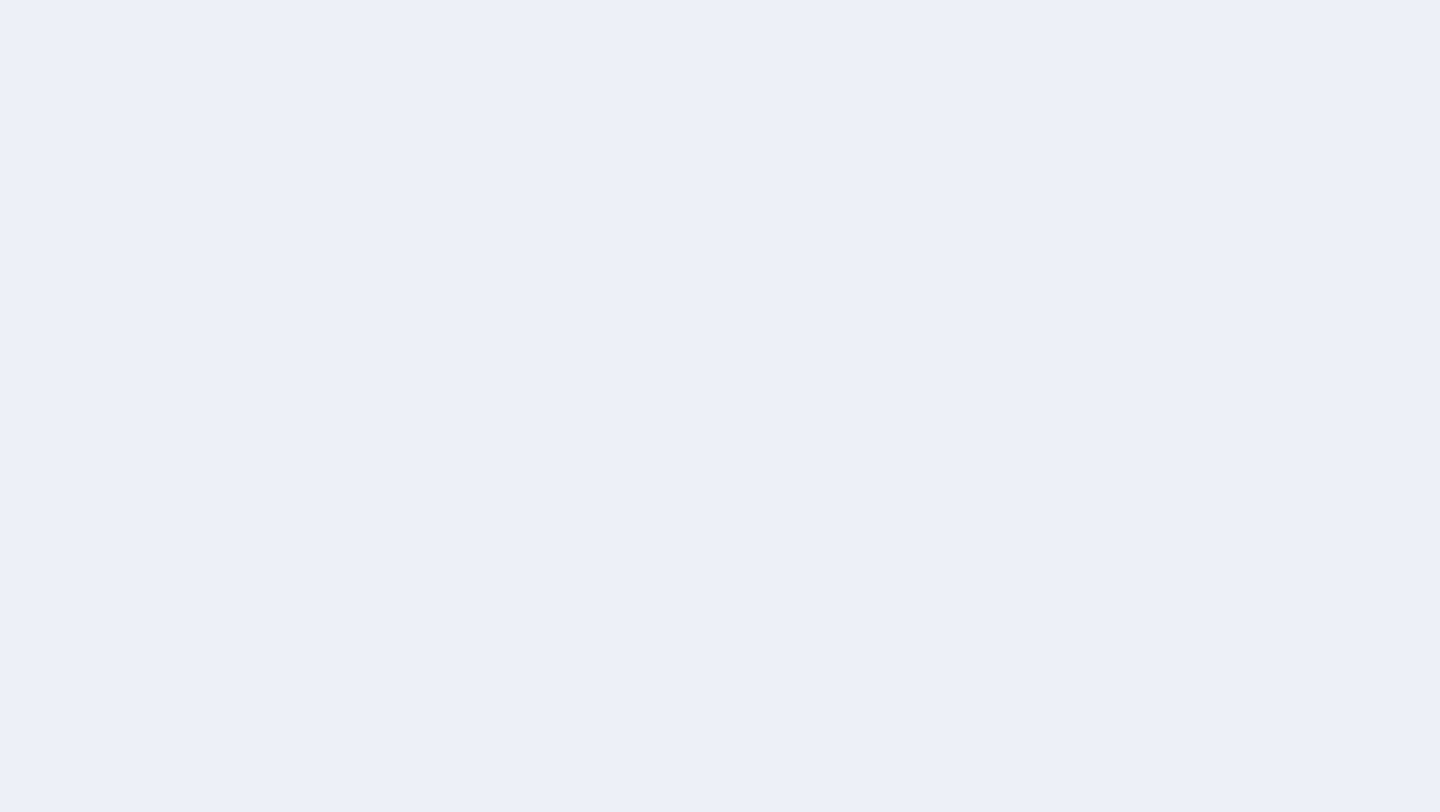 scroll, scrollTop: 0, scrollLeft: 0, axis: both 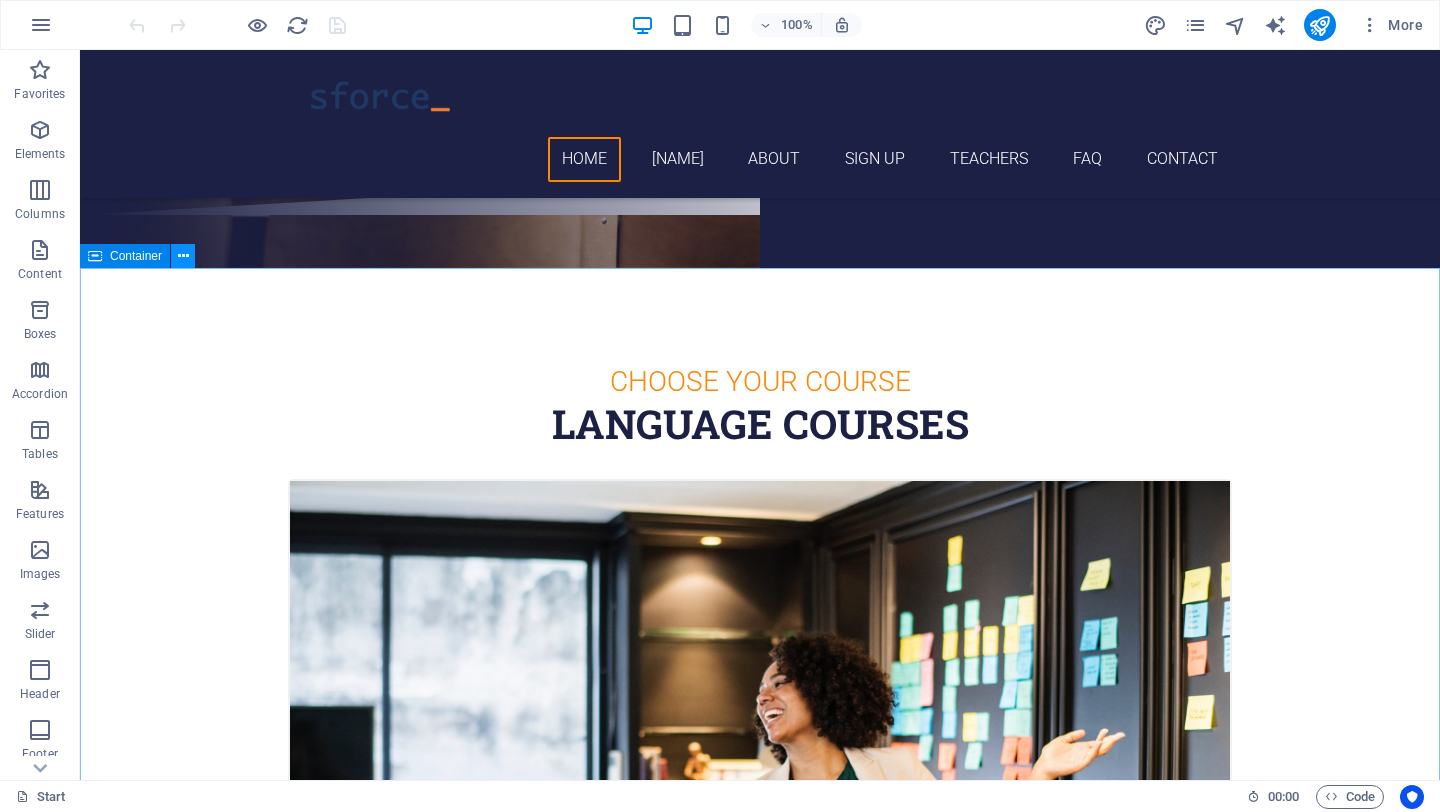 click at bounding box center (183, 256) 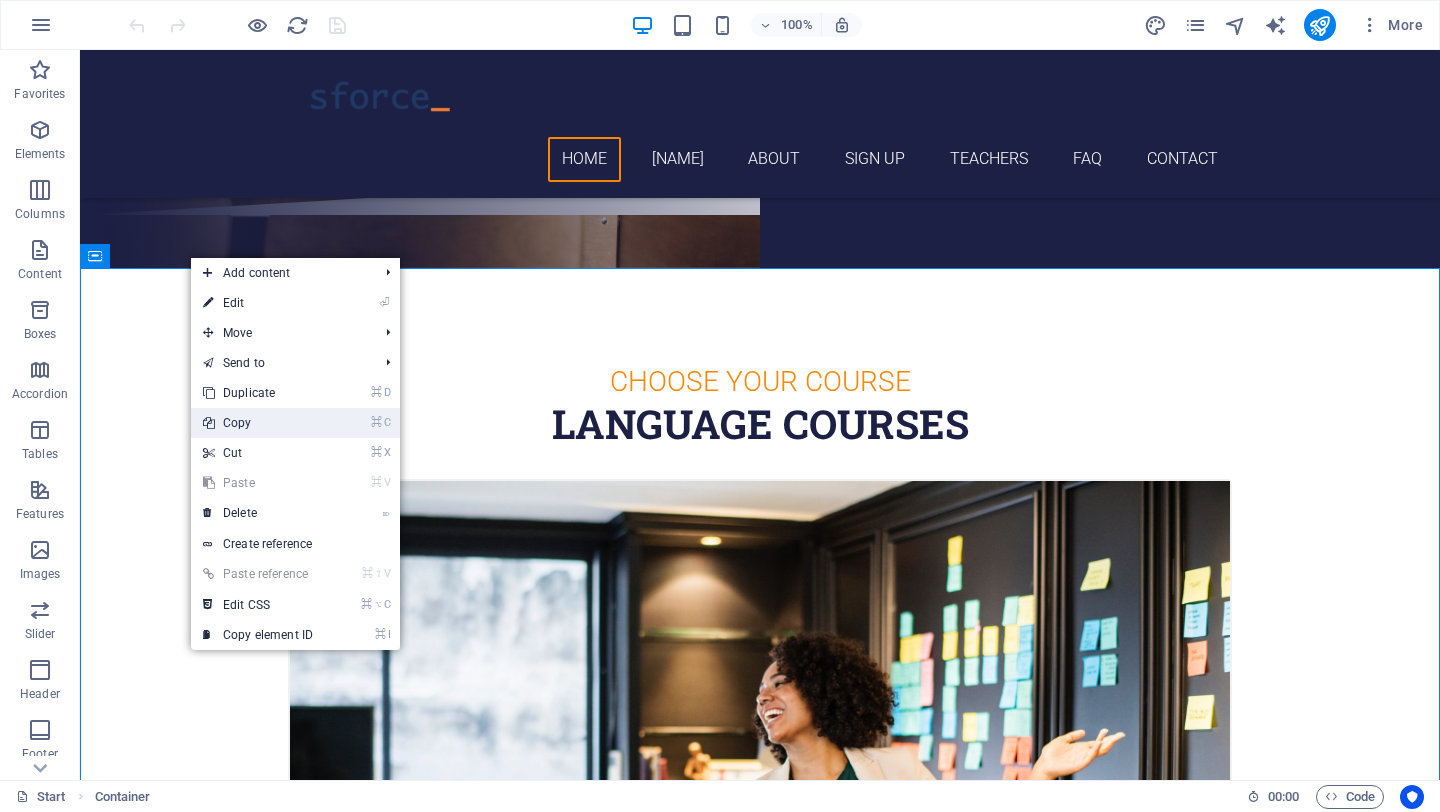 click on "⌘ C  Copy" at bounding box center [258, 423] 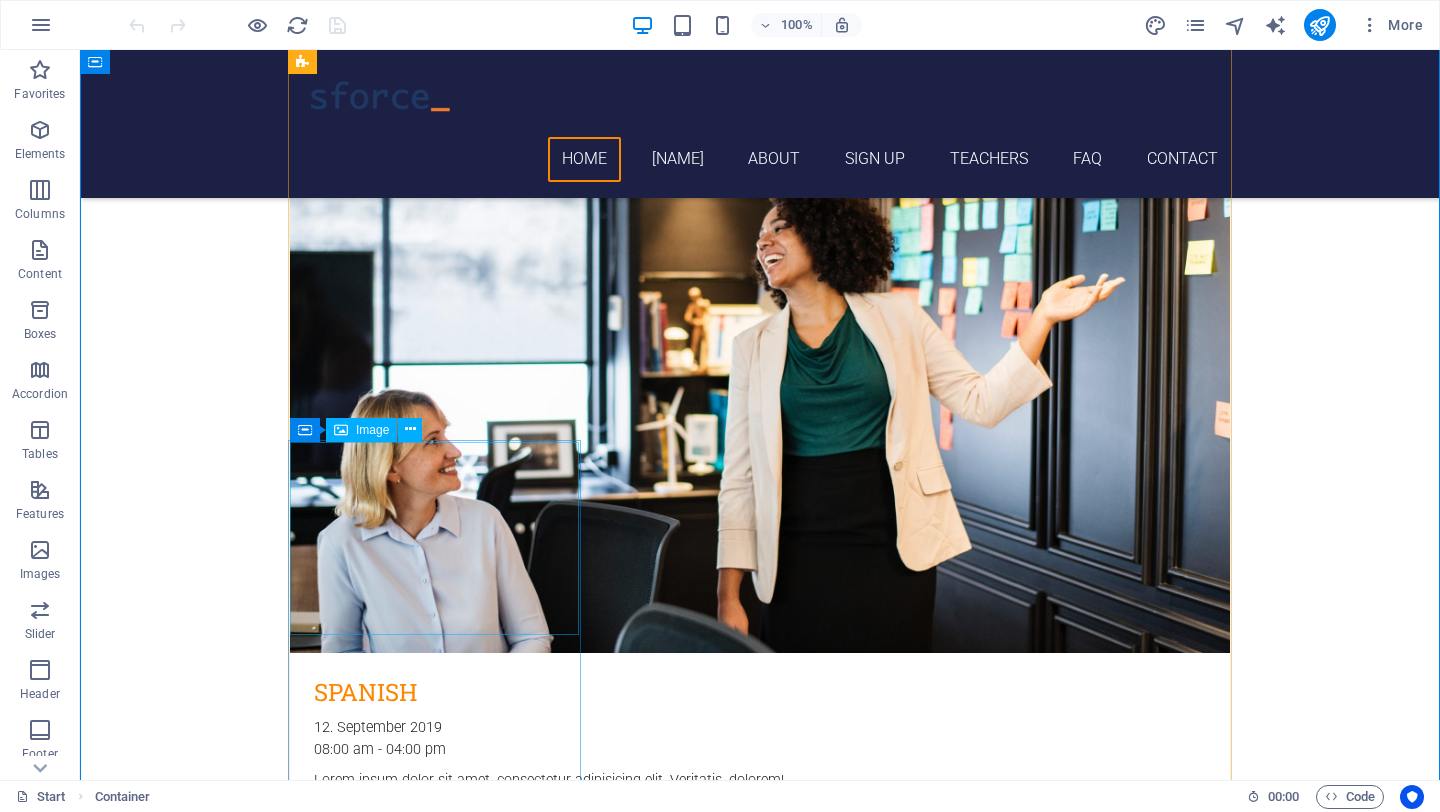 scroll, scrollTop: 94, scrollLeft: 0, axis: vertical 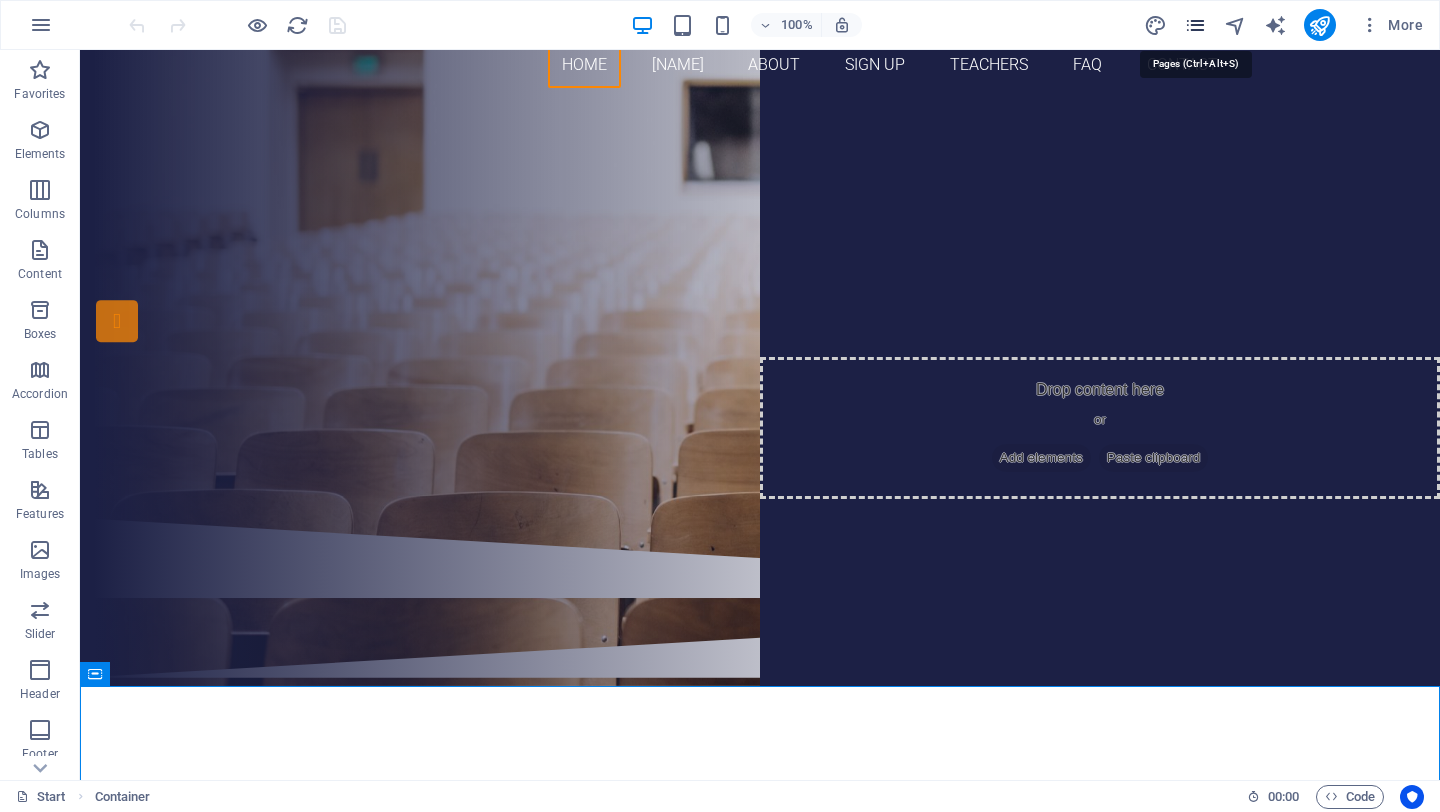 click at bounding box center (1195, 25) 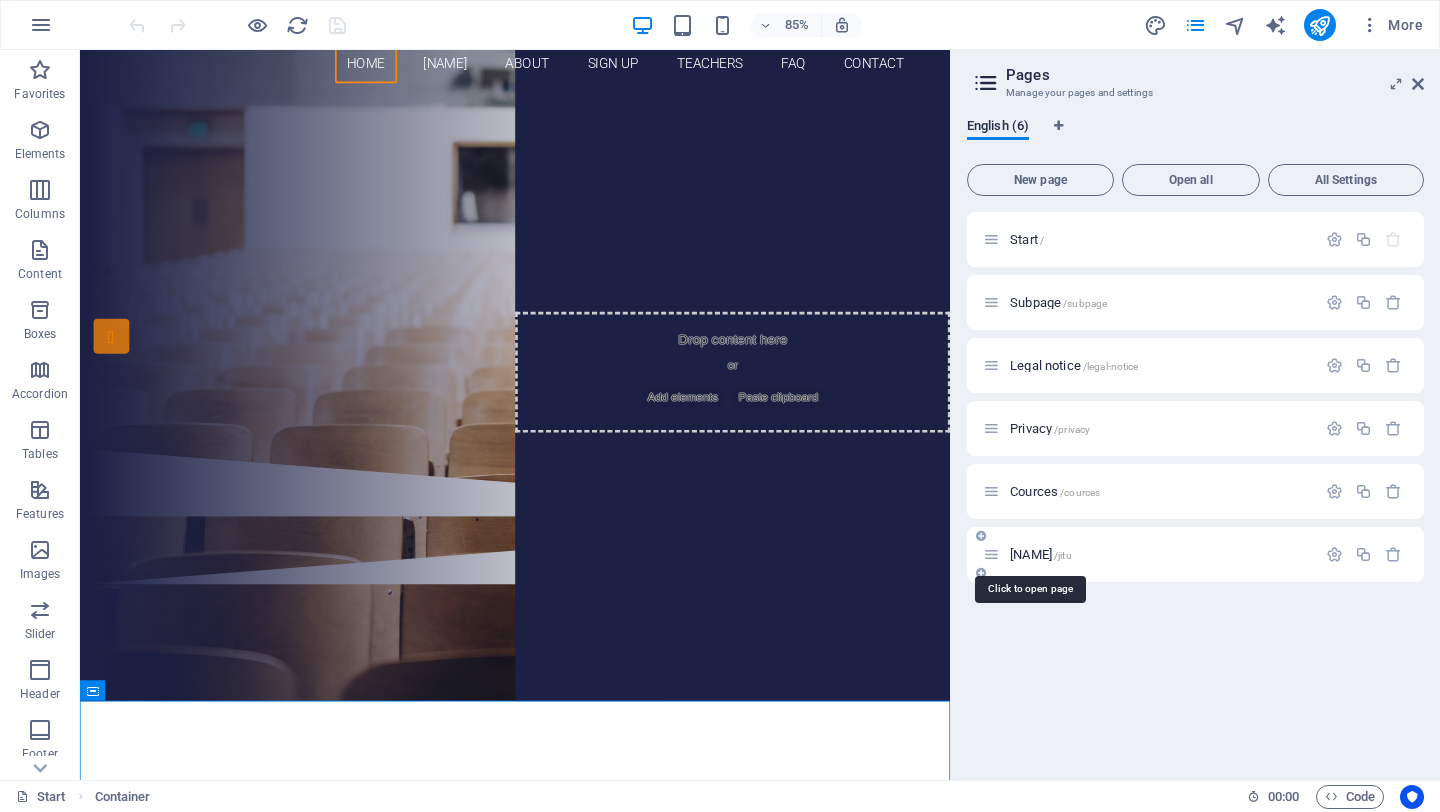 click on "Jitu /jitu" at bounding box center [1041, 554] 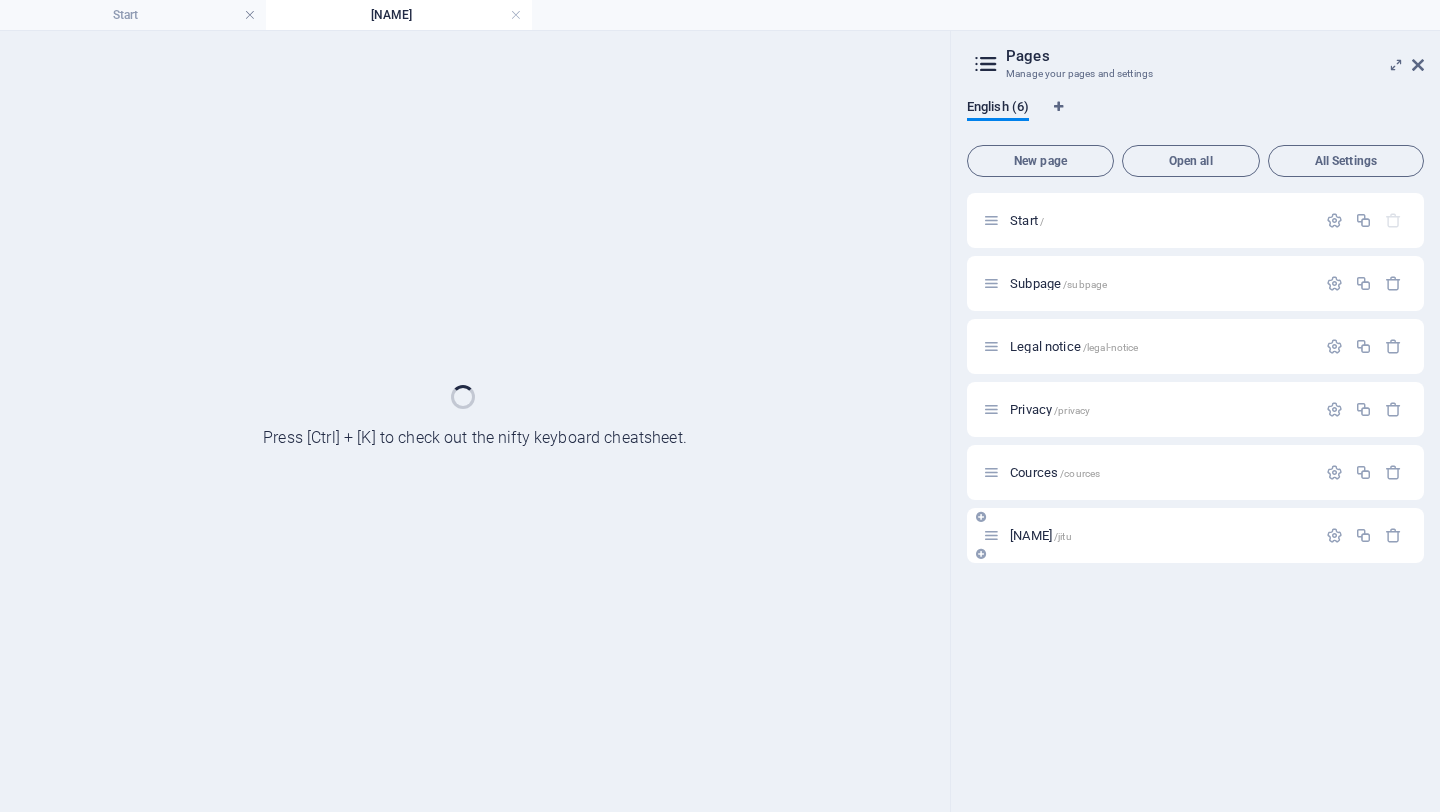 scroll, scrollTop: 0, scrollLeft: 0, axis: both 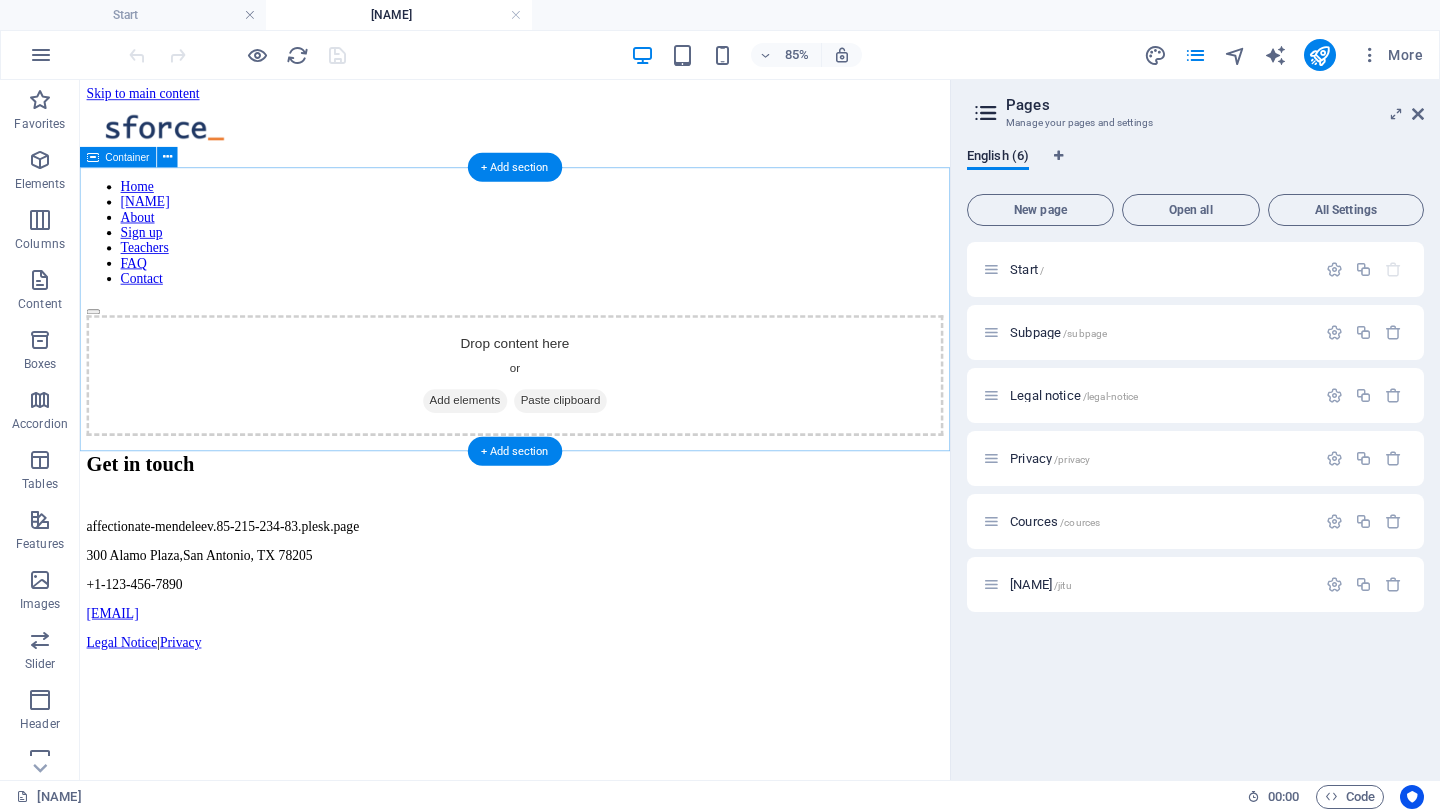 click on "Paste clipboard" at bounding box center (646, 458) 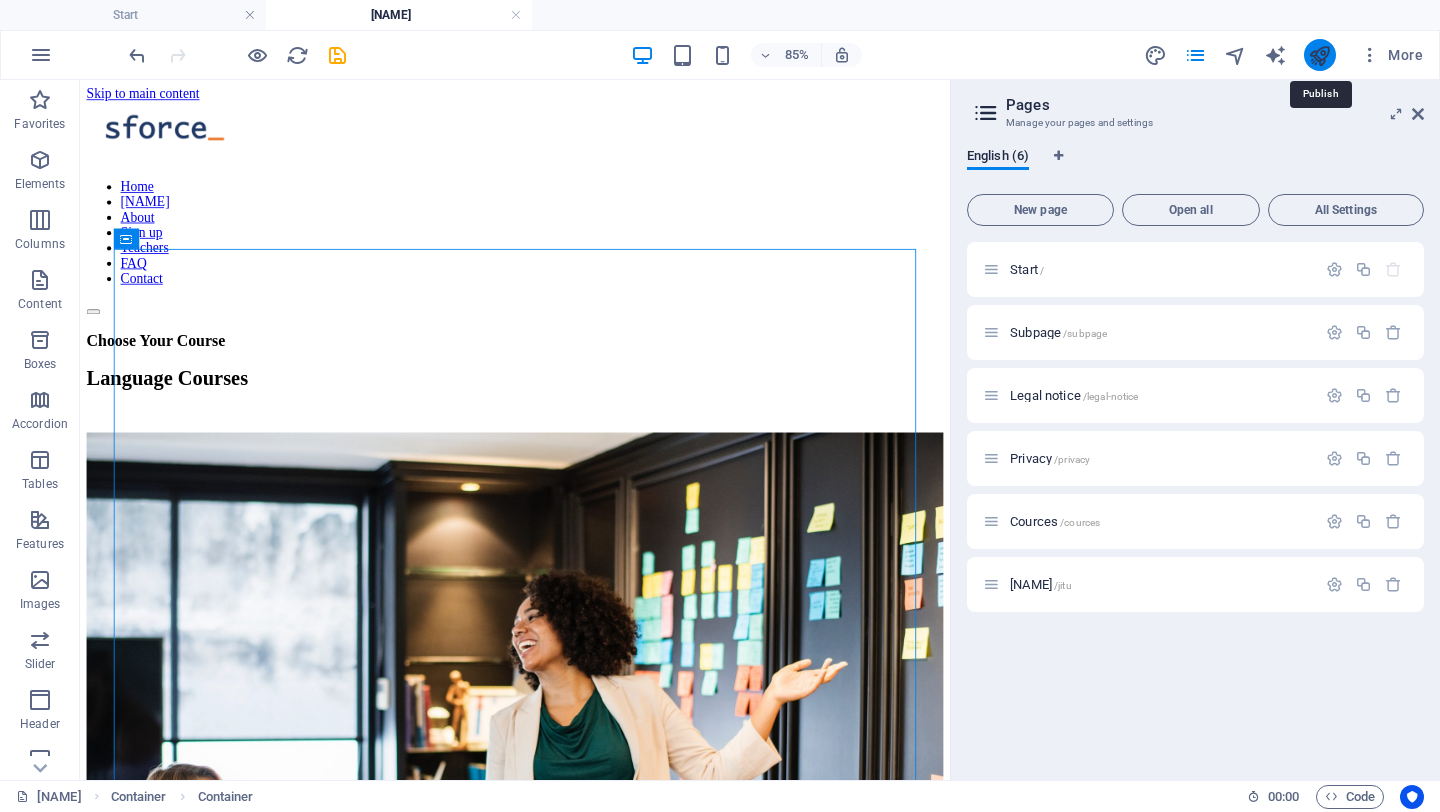 click at bounding box center [1319, 55] 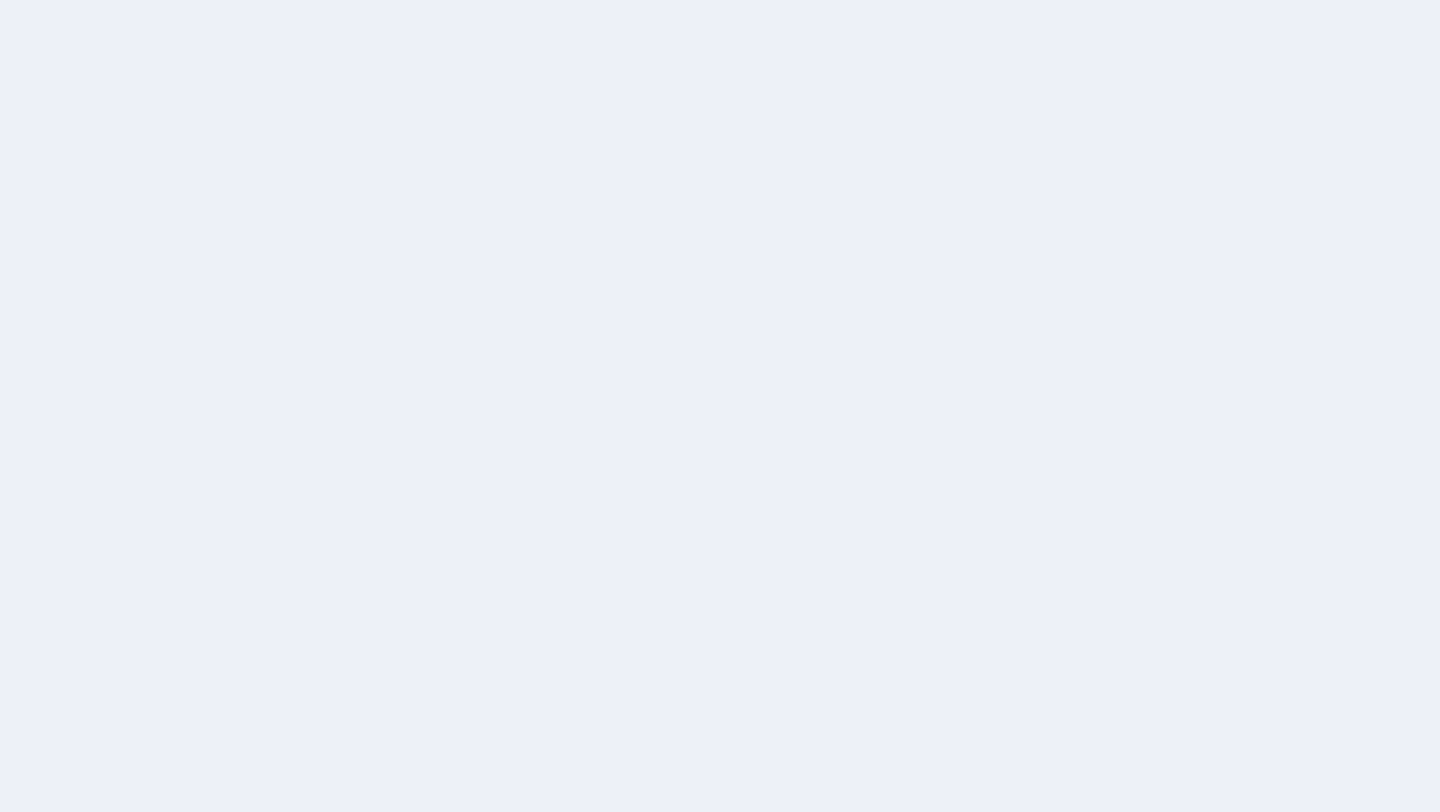 scroll, scrollTop: 0, scrollLeft: 0, axis: both 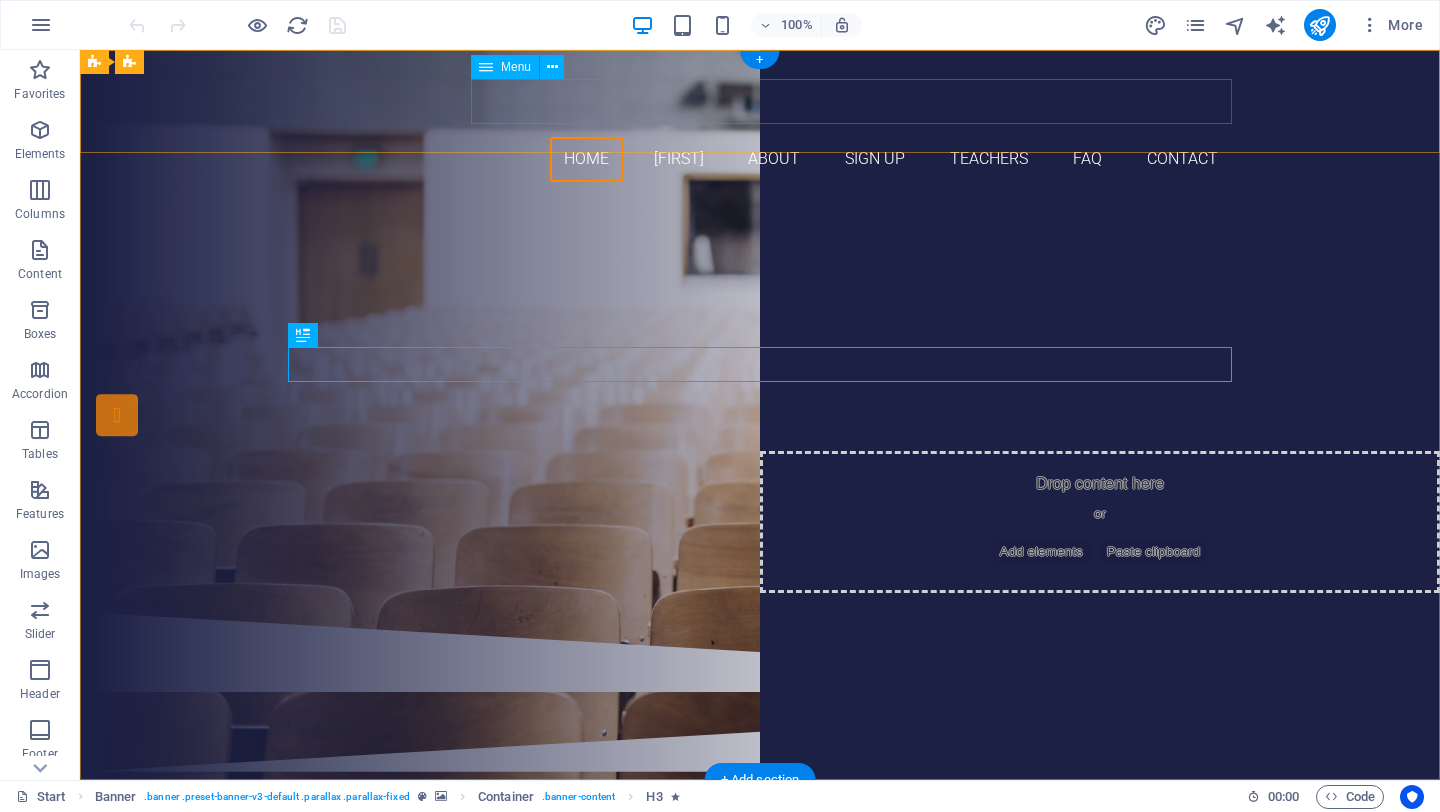click on "Home [NAME] About Sign up Teachers FAQ Contact" at bounding box center [760, 159] 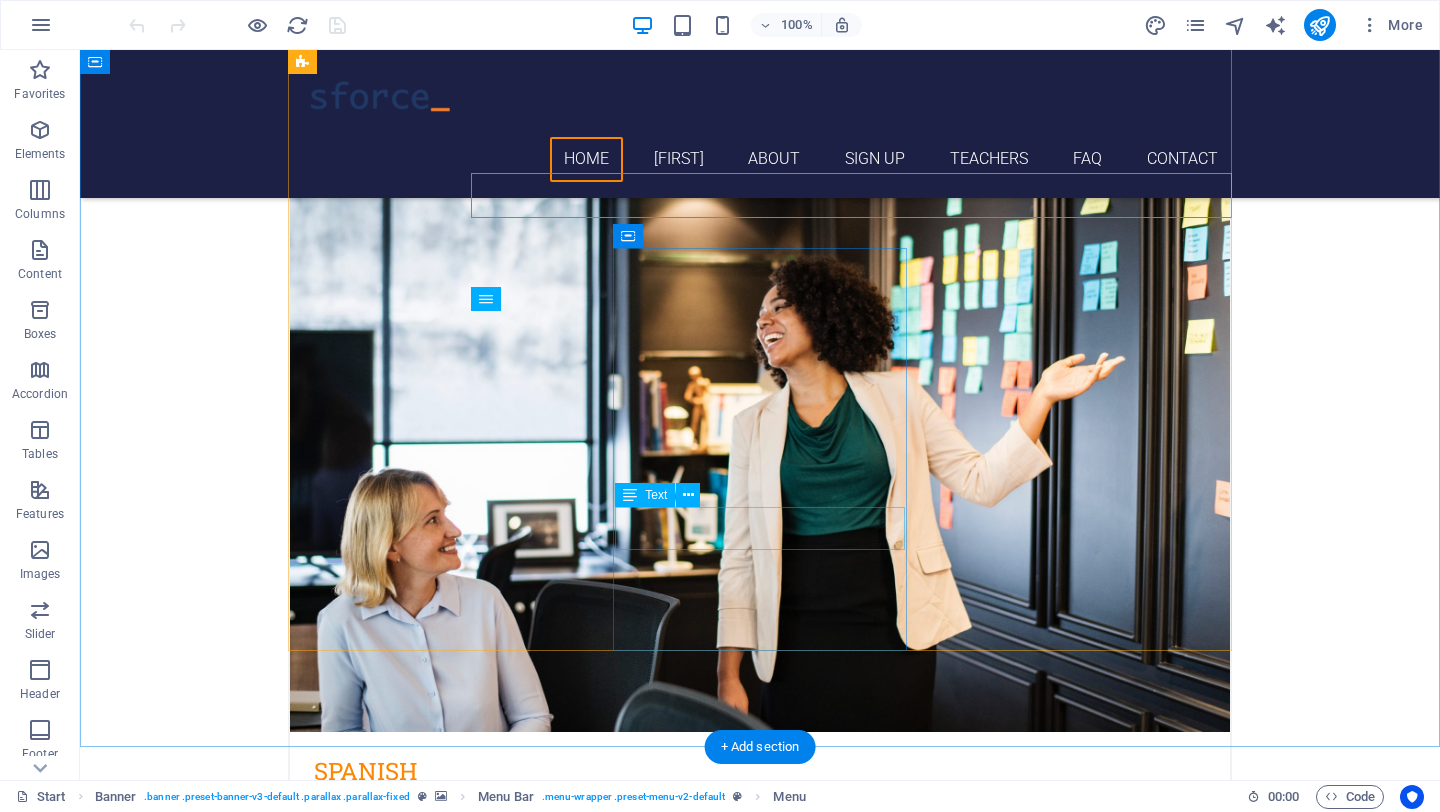 scroll, scrollTop: 843, scrollLeft: 0, axis: vertical 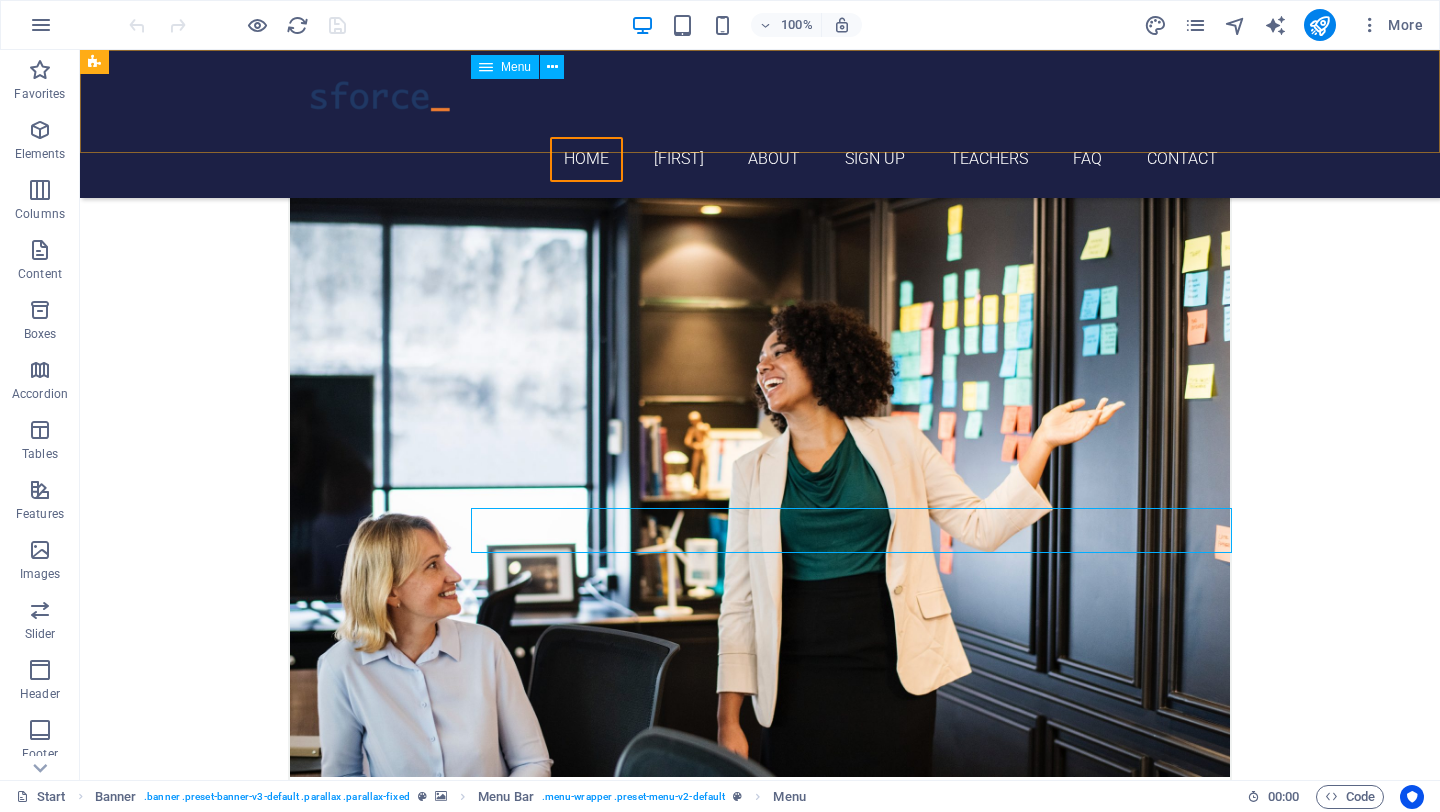click on "Home [NAME] About Sign up Teachers FAQ Contact" at bounding box center (760, 159) 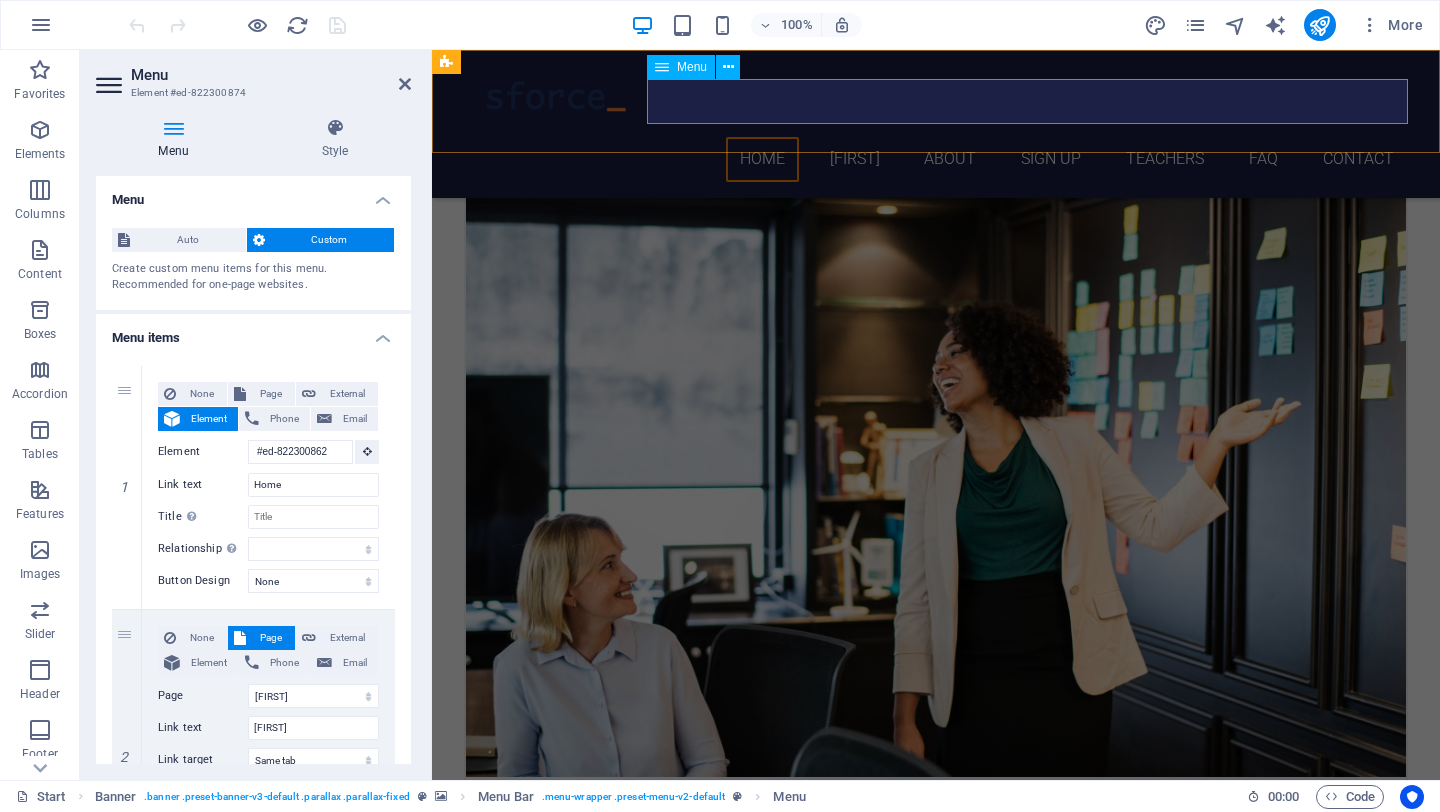click on "Home [NAME] About Sign up Teachers FAQ Contact" at bounding box center [936, 159] 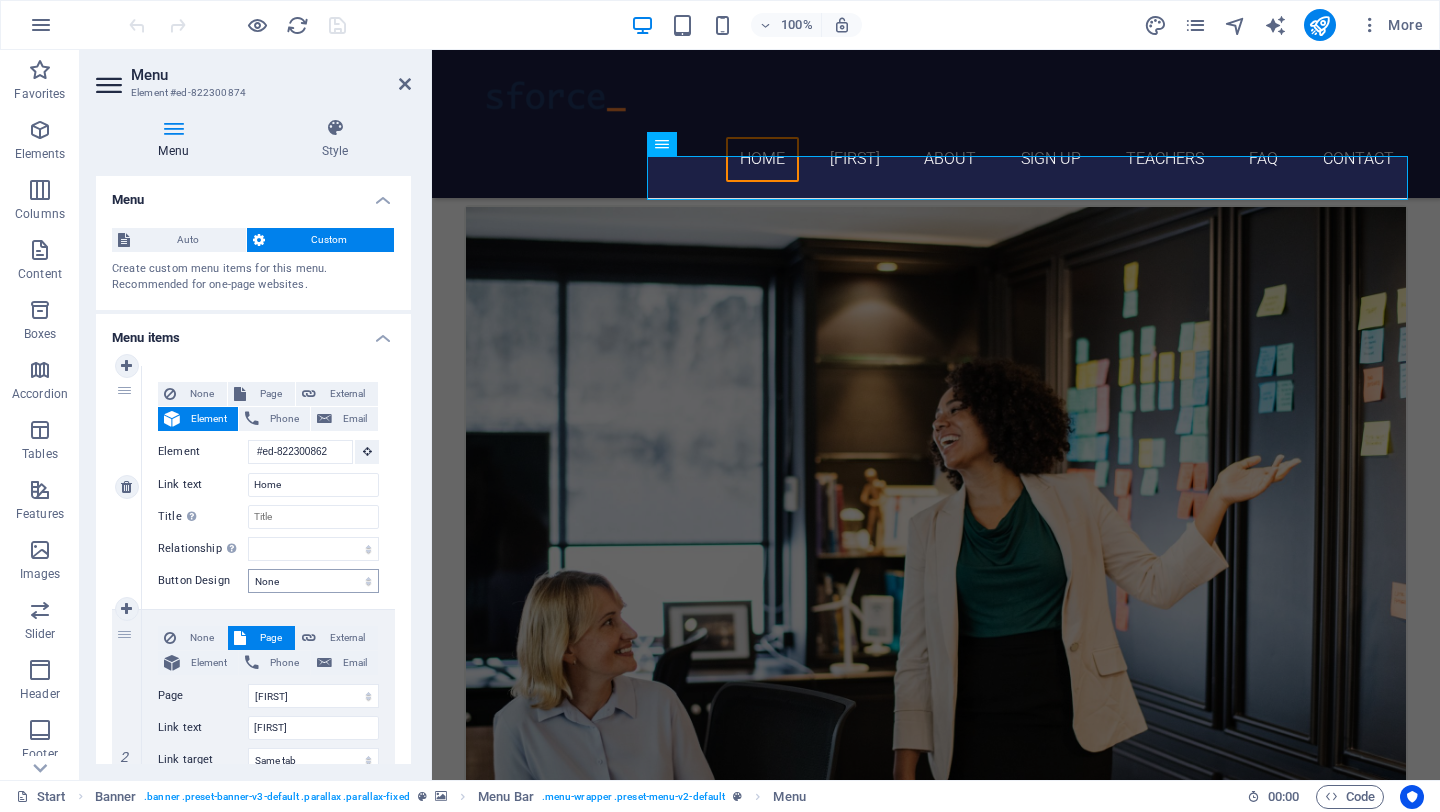 scroll, scrollTop: 740, scrollLeft: 0, axis: vertical 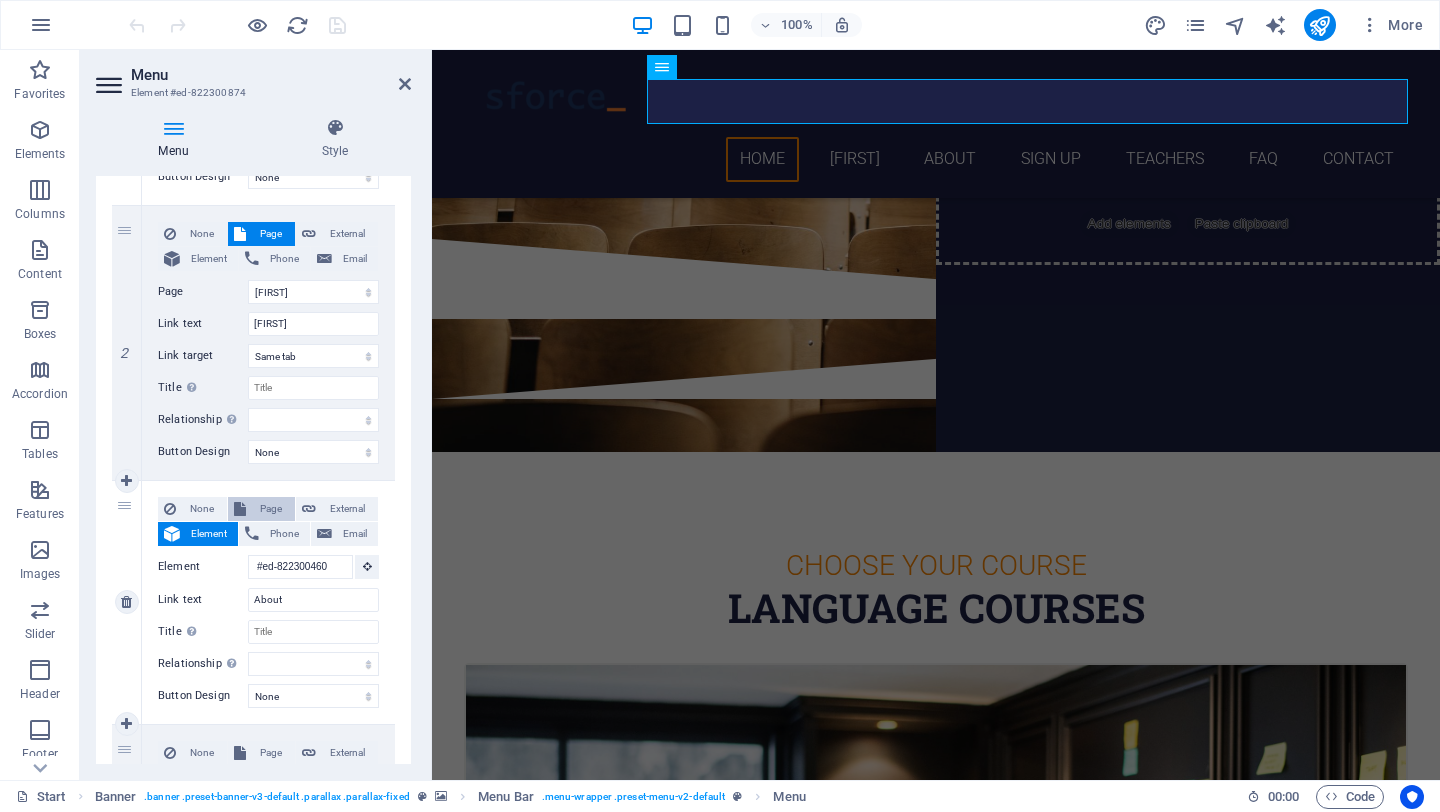 click on "Page" at bounding box center [270, 509] 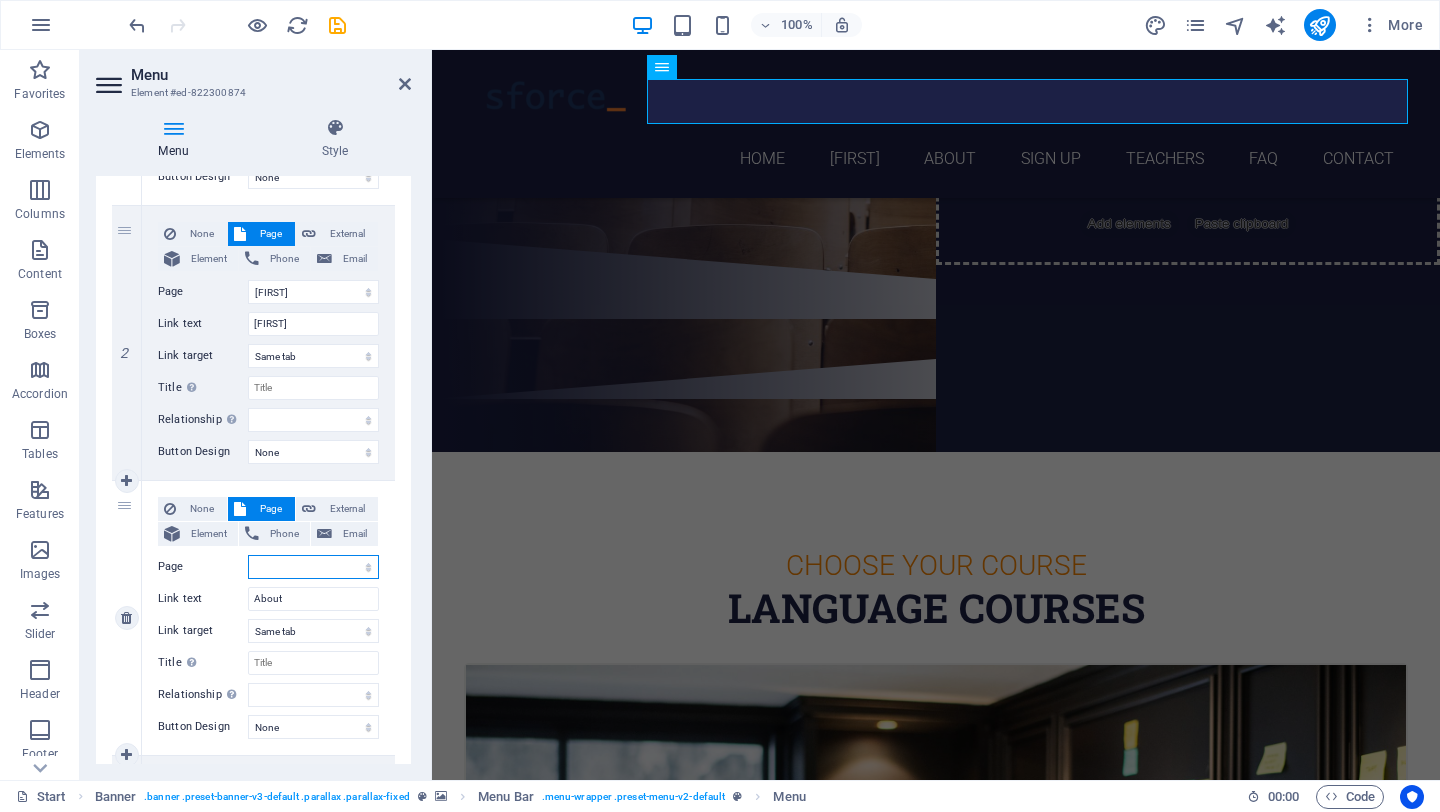 click on "Start Subpage Legal notice Privacy Cources Jitu" at bounding box center (313, 567) 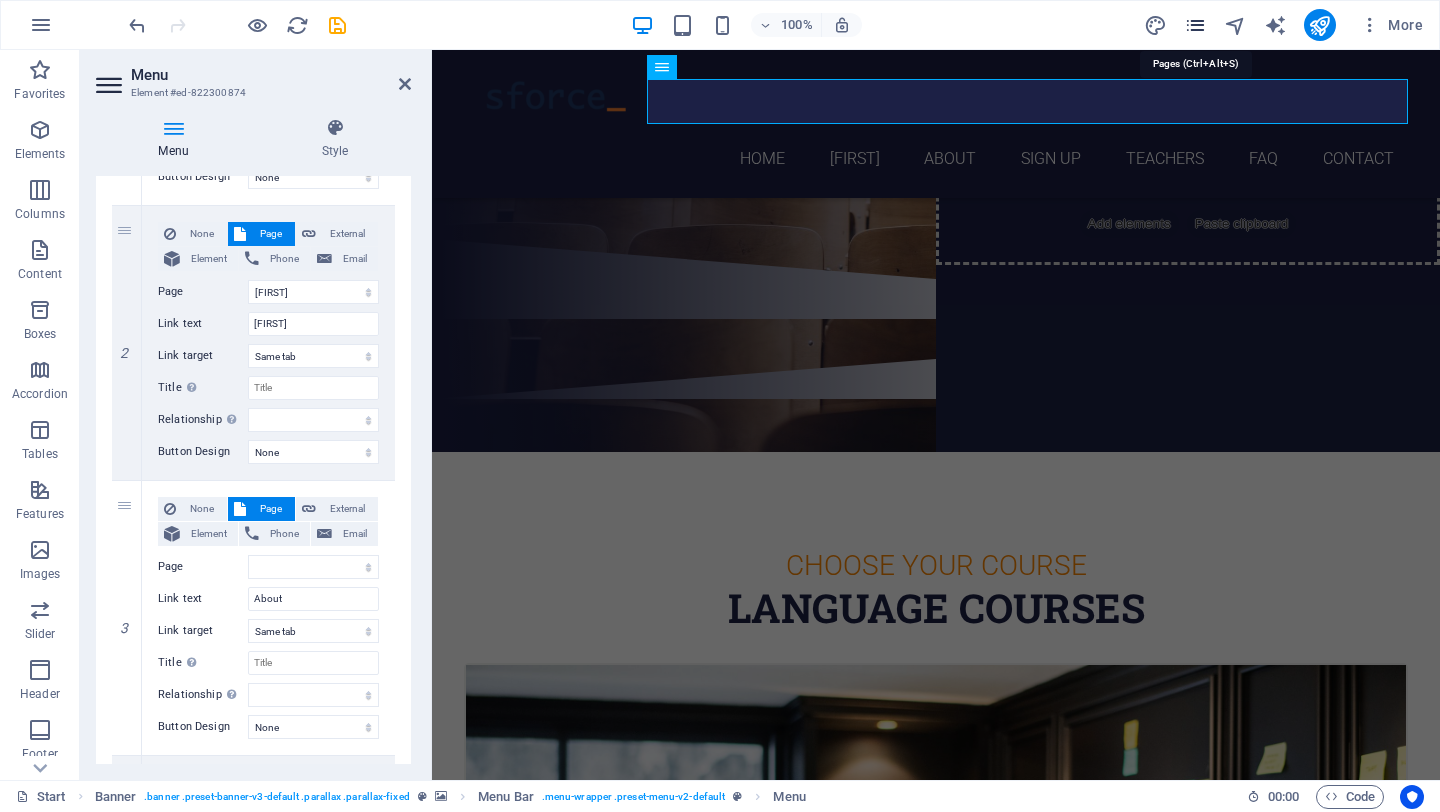 click at bounding box center [1195, 25] 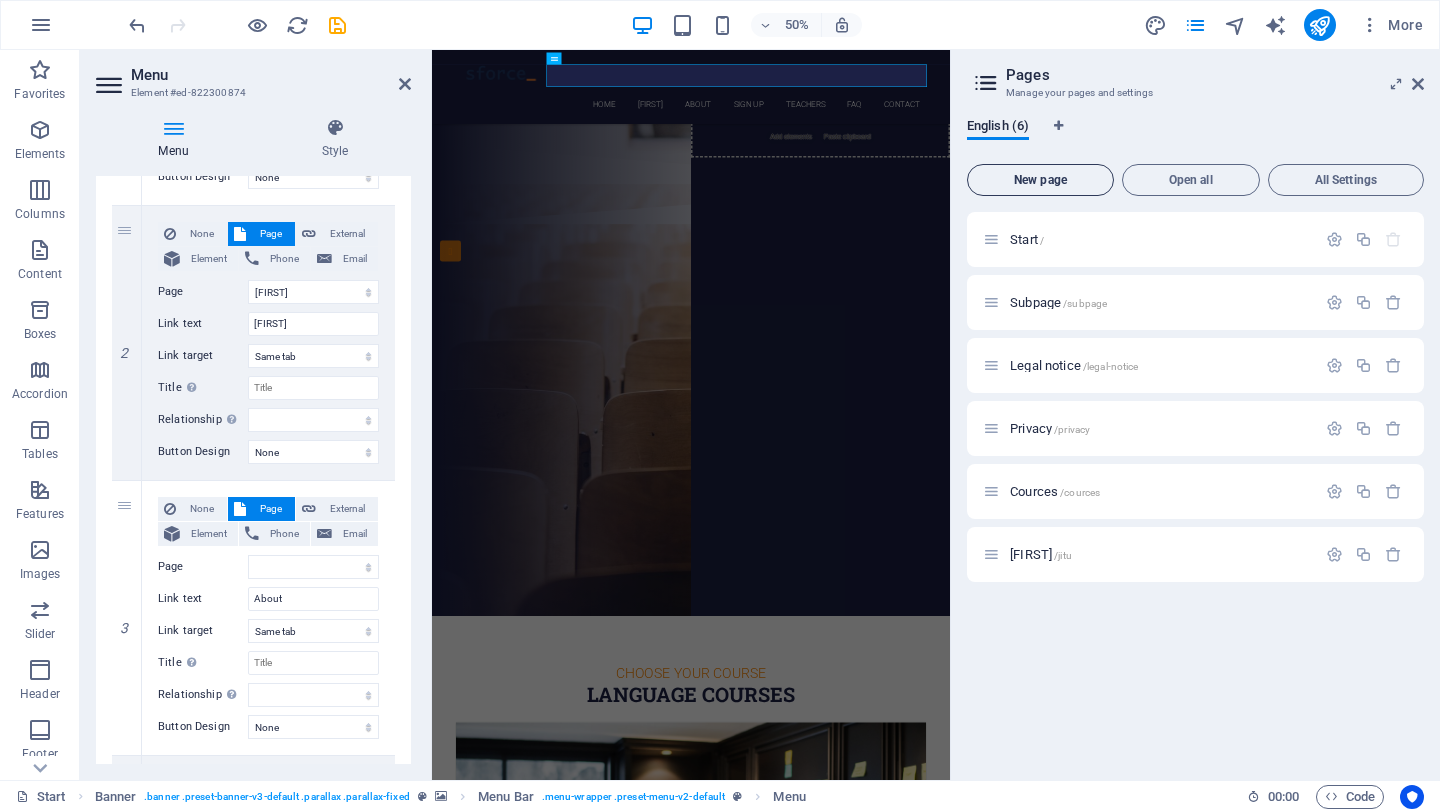 click on "New page" at bounding box center (1040, 180) 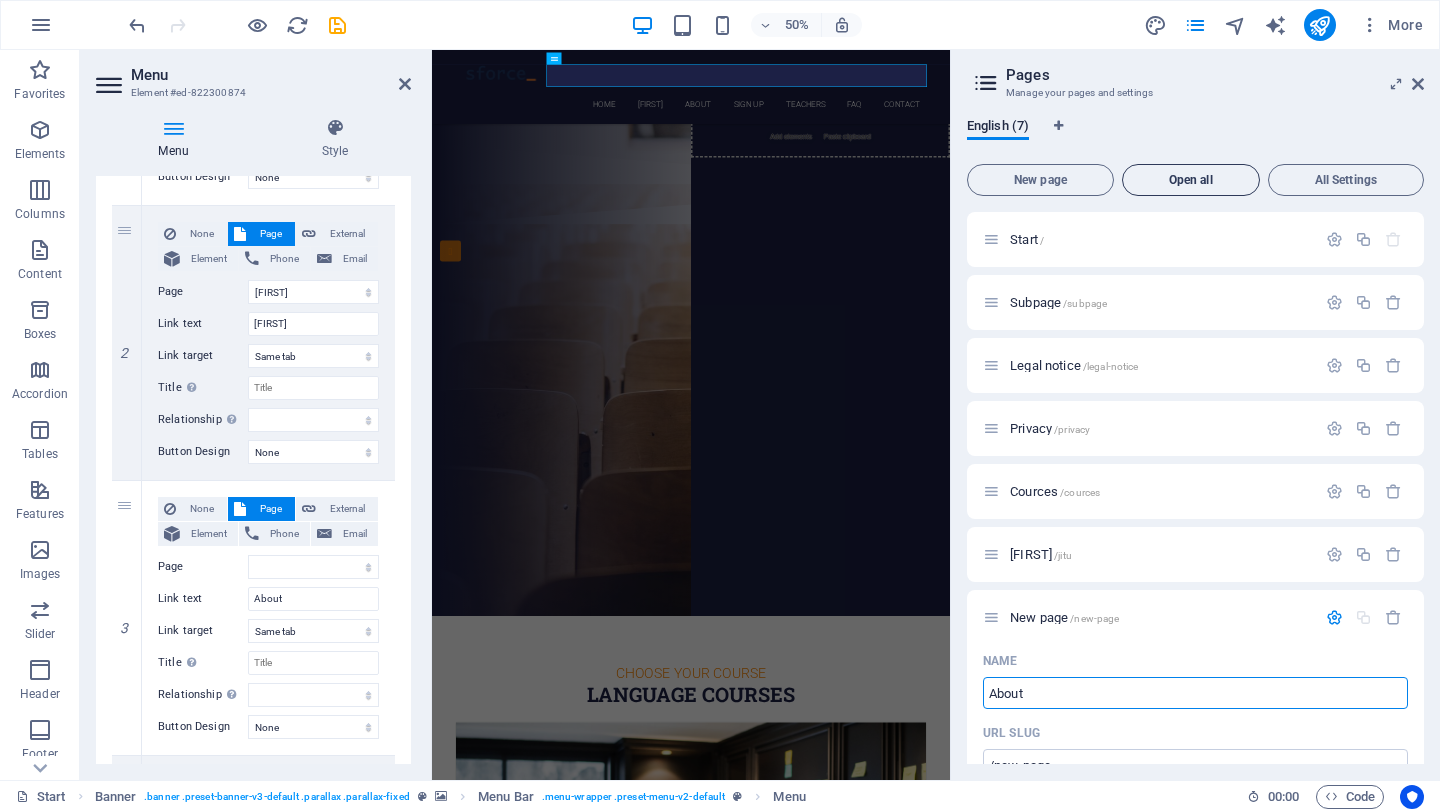 type on "About" 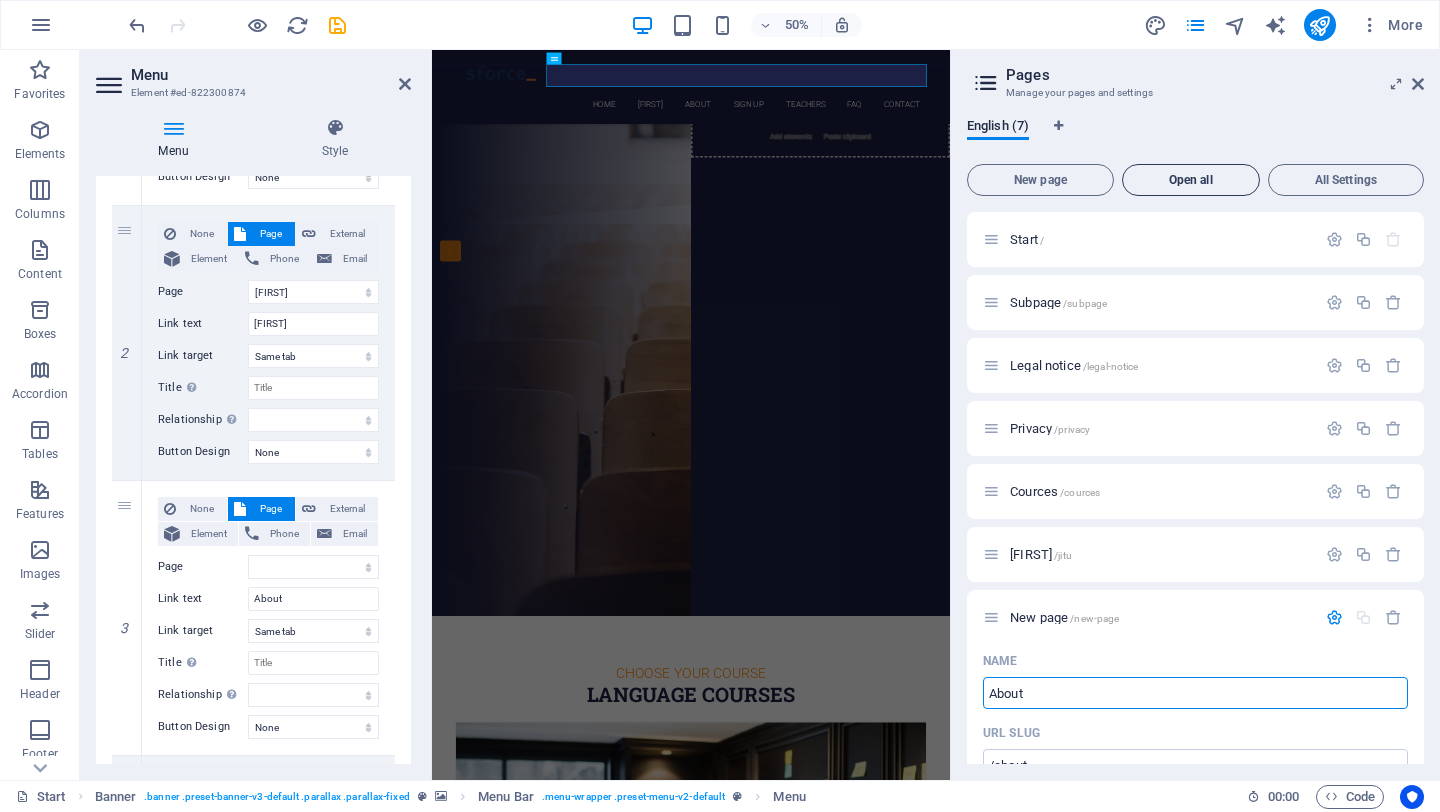 select on "5" 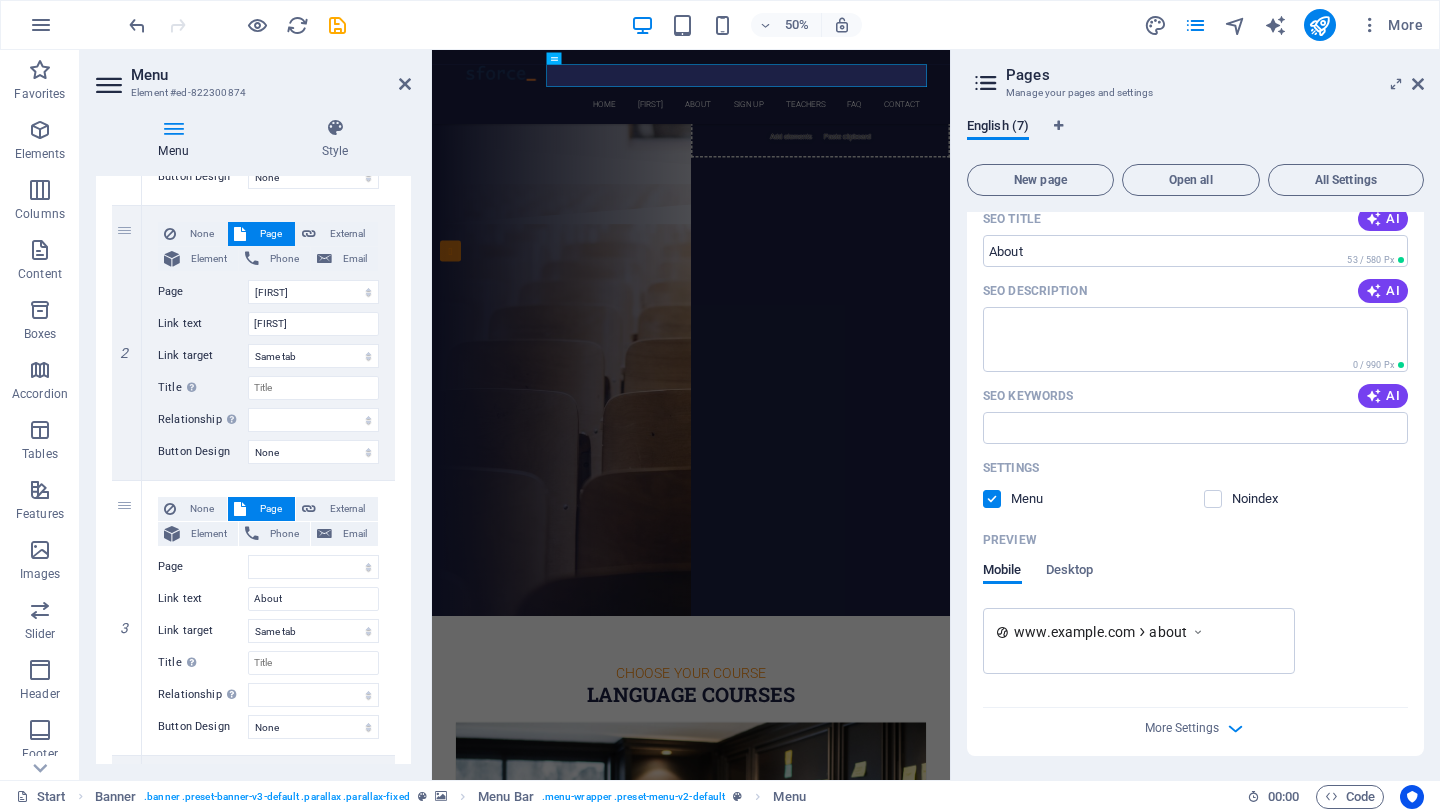 scroll, scrollTop: 0, scrollLeft: 0, axis: both 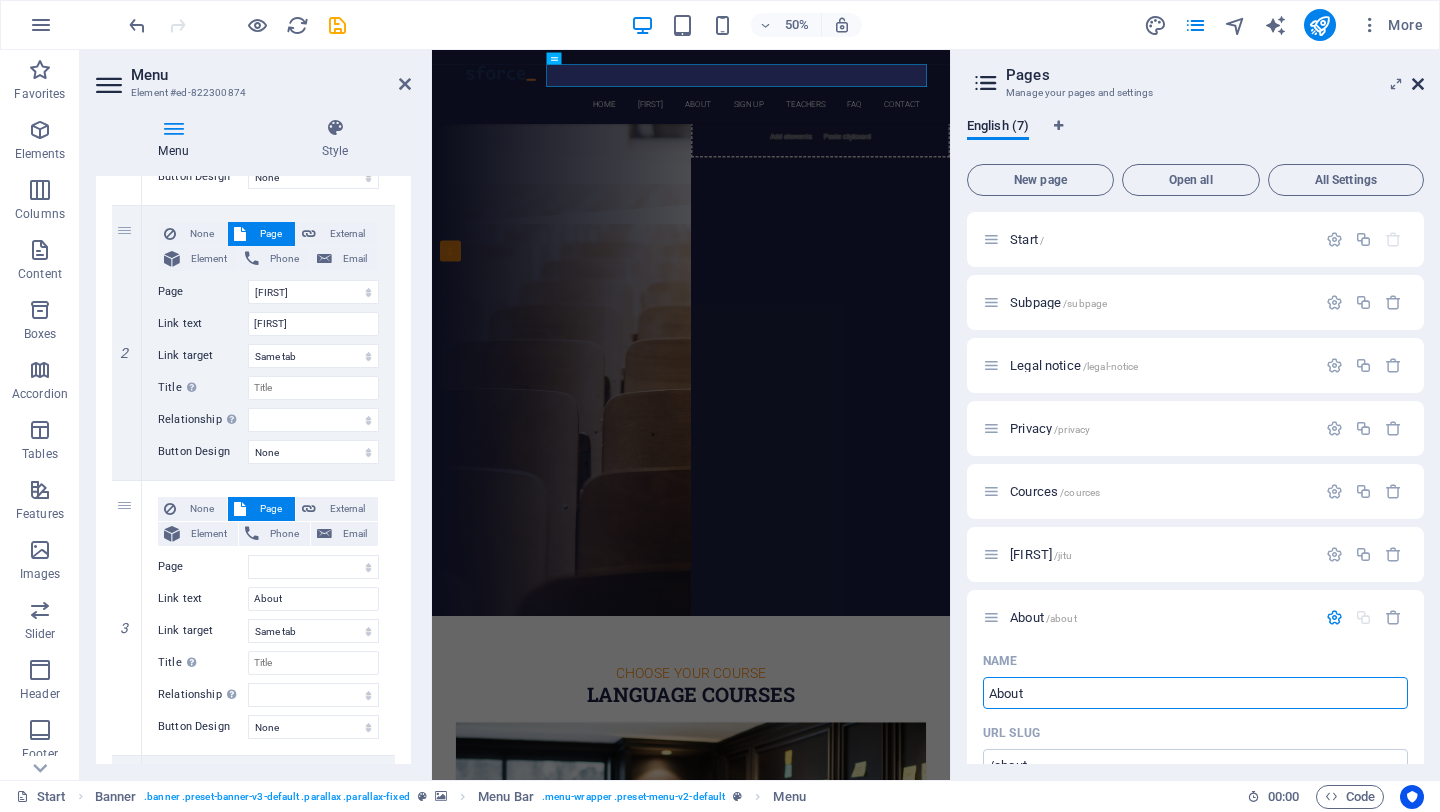 type on "About" 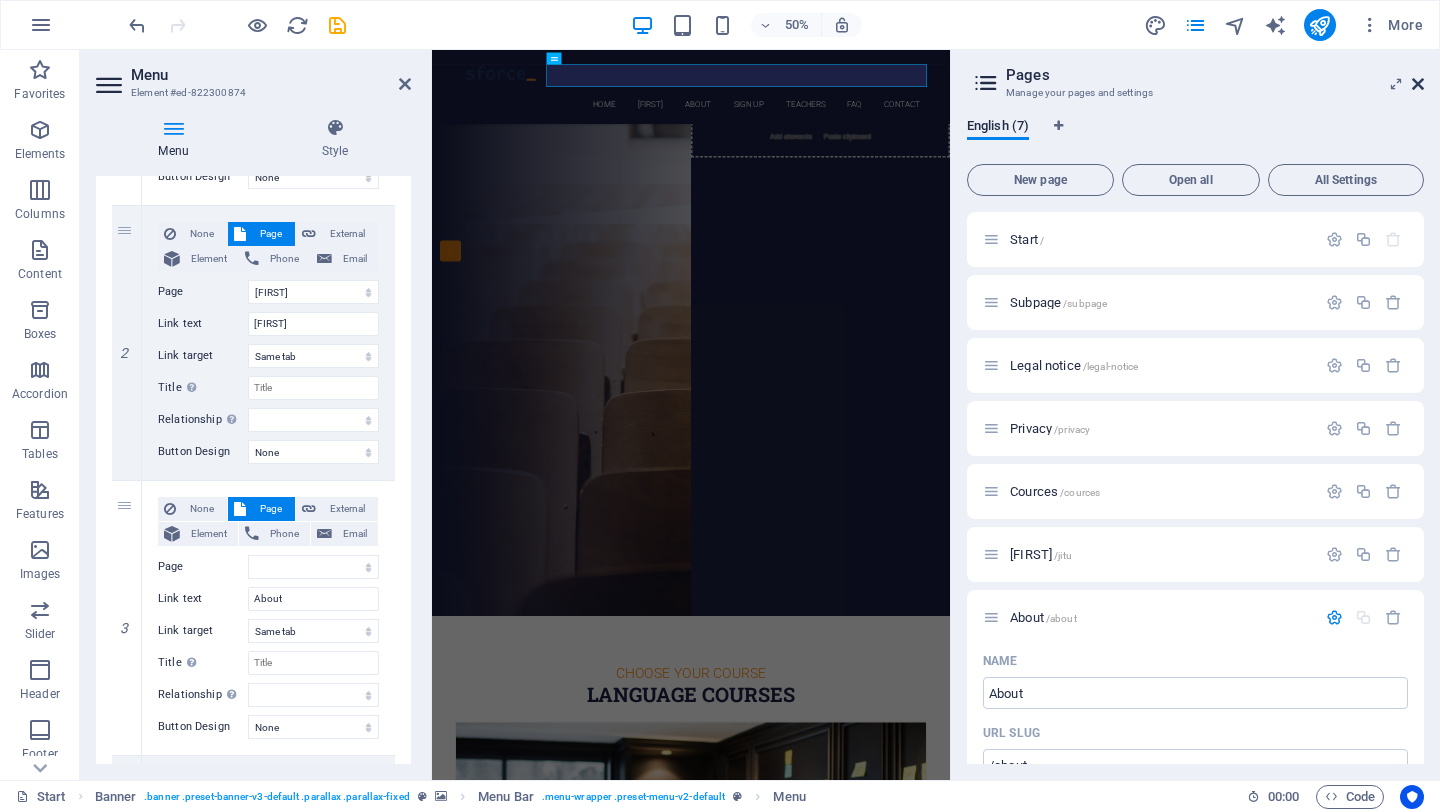 click at bounding box center [1418, 84] 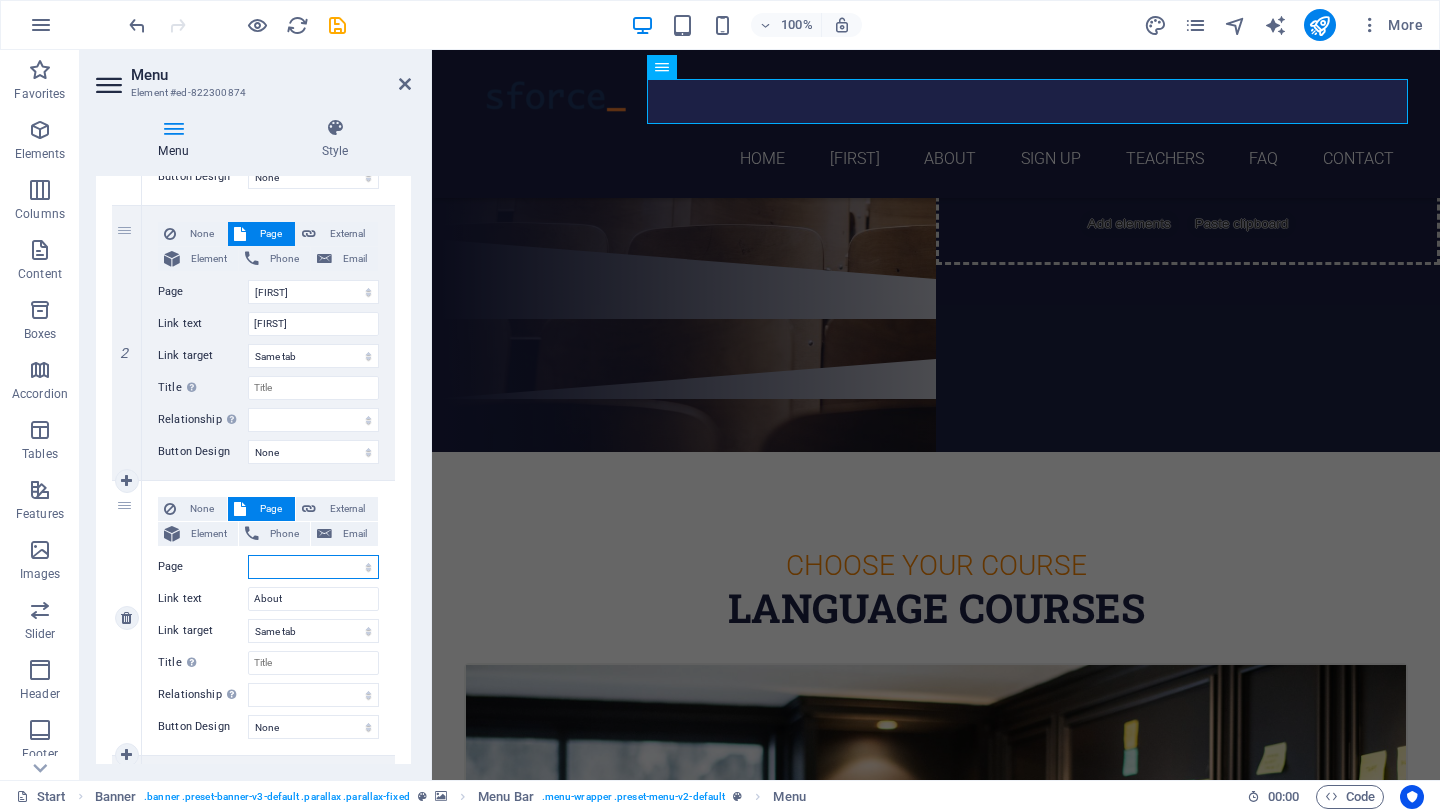click on "Start Subpage Legal notice Privacy Cources Jitu About" at bounding box center (313, 567) 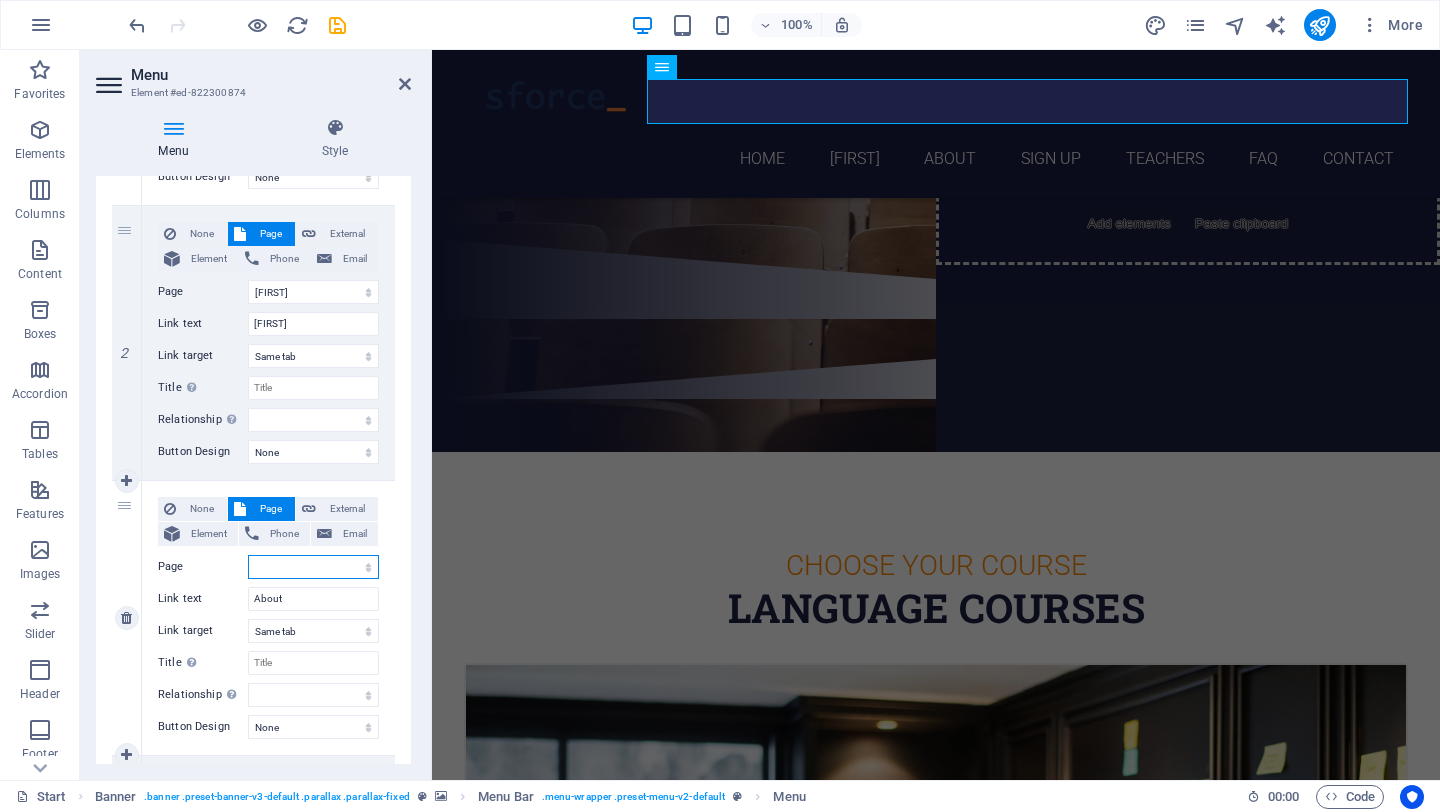 select on "6" 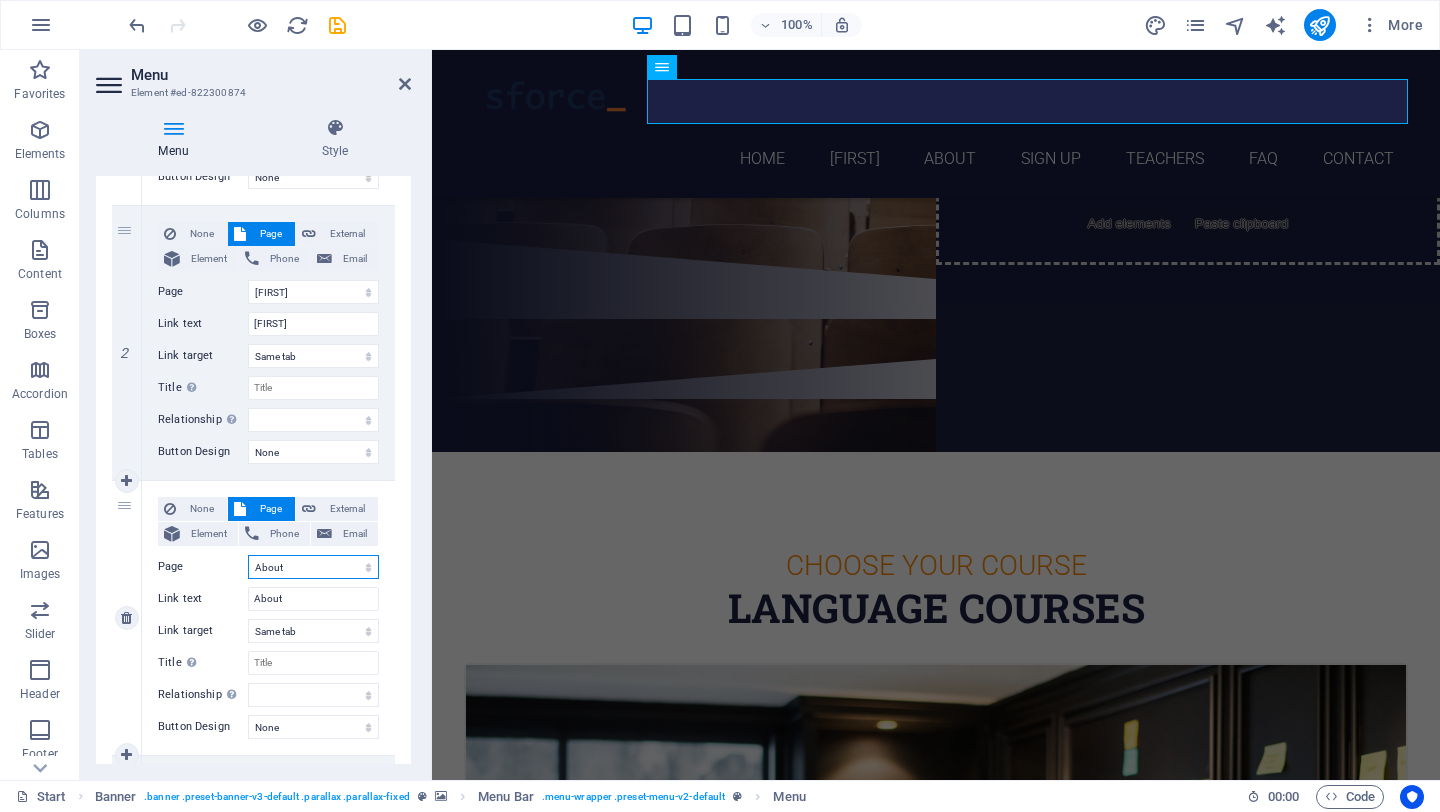 select 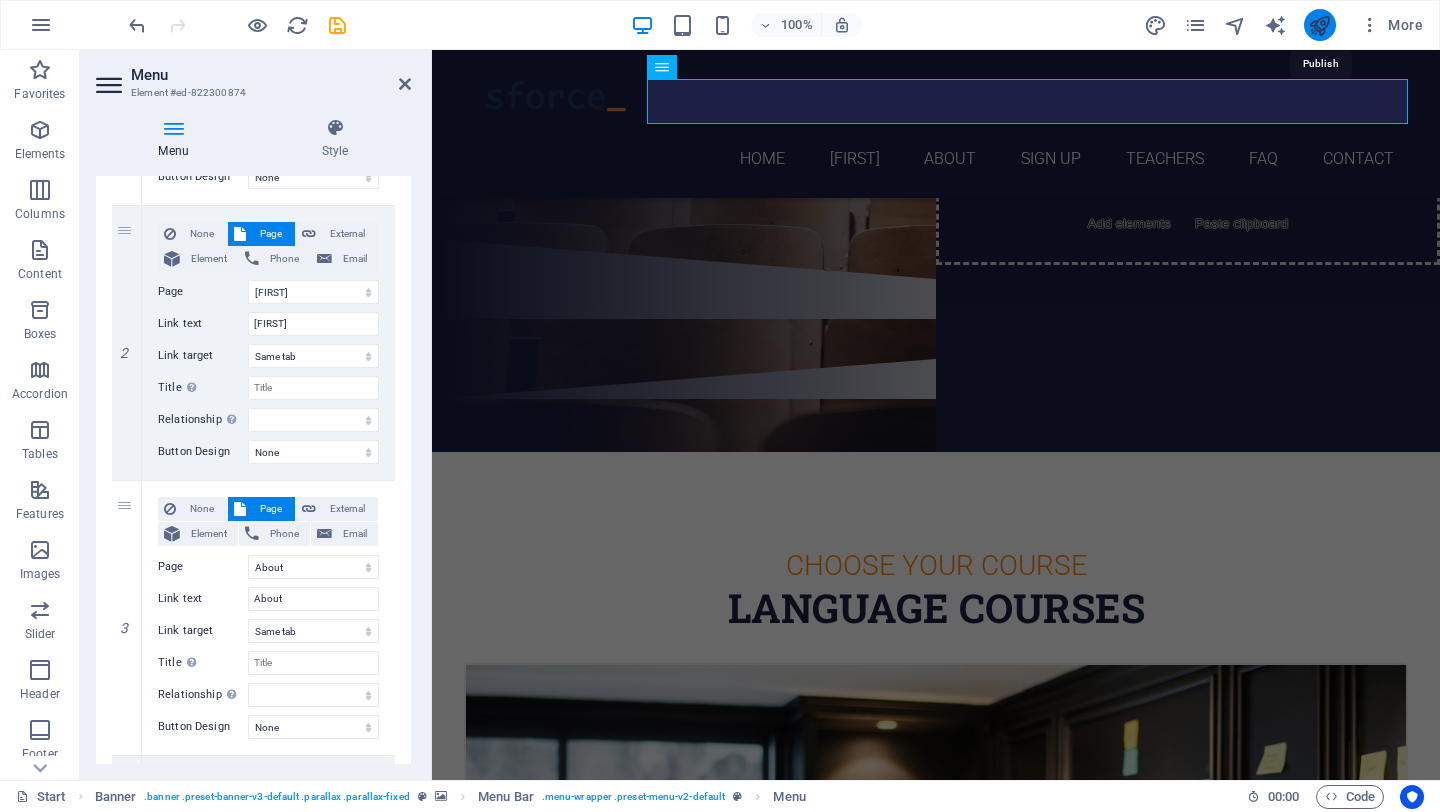click at bounding box center [1319, 25] 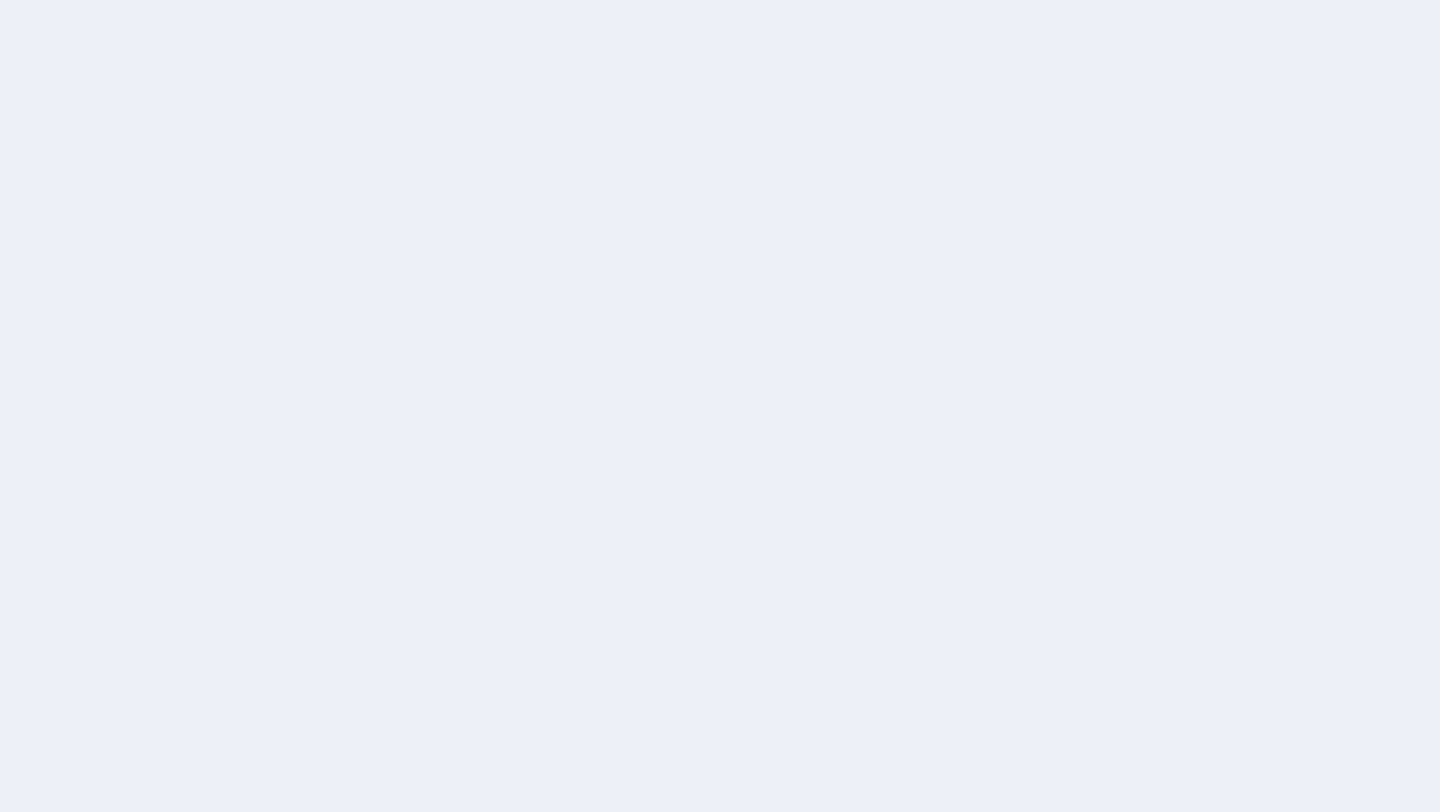 scroll, scrollTop: 0, scrollLeft: 0, axis: both 